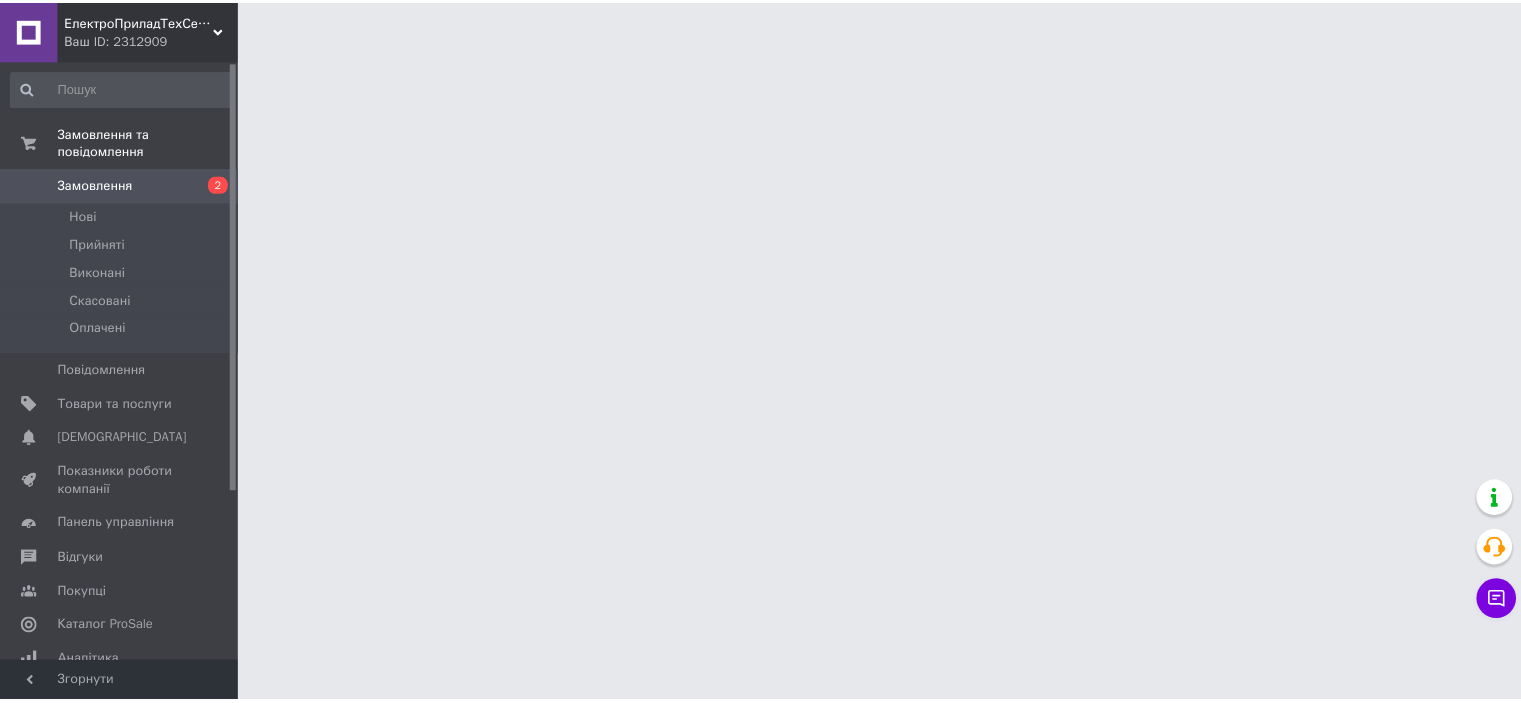 scroll, scrollTop: 0, scrollLeft: 0, axis: both 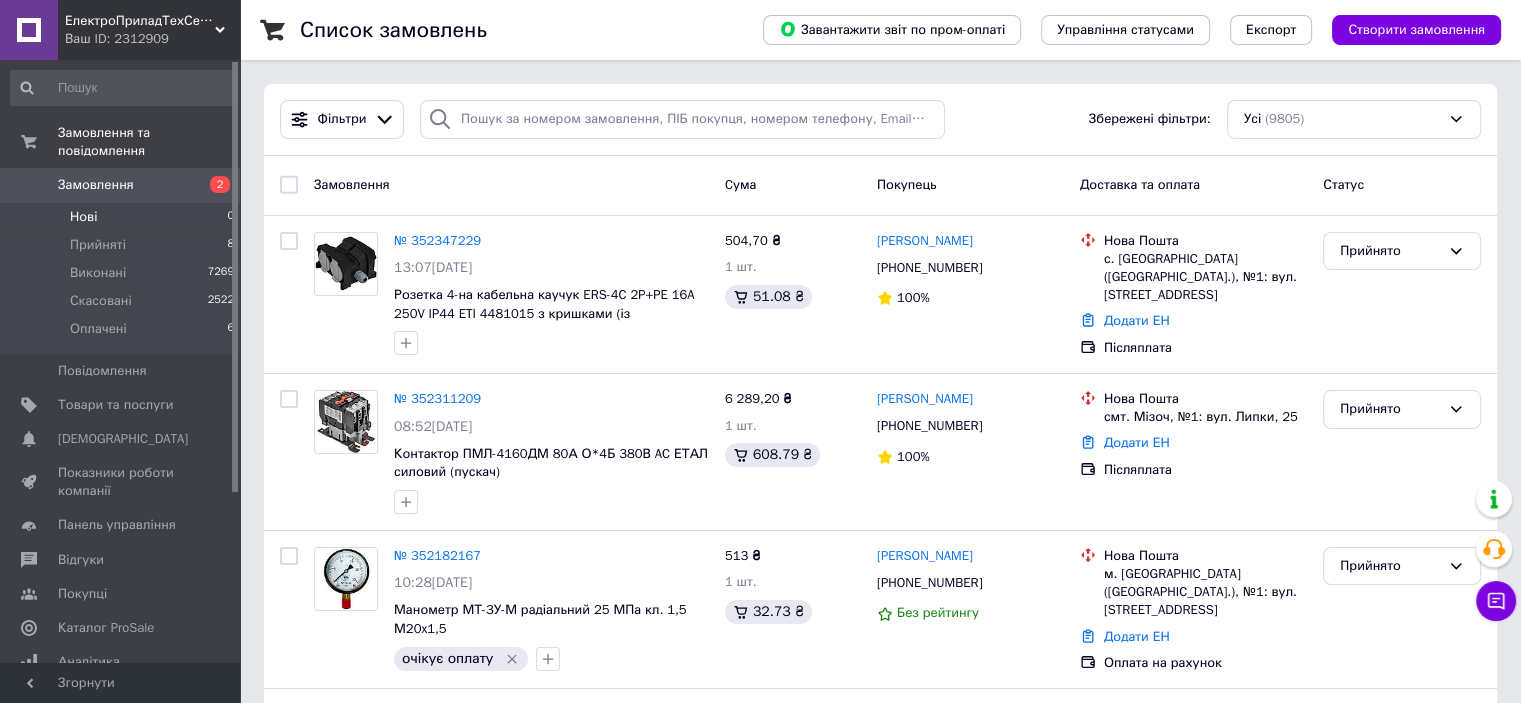 click on "Нові 0" at bounding box center (123, 217) 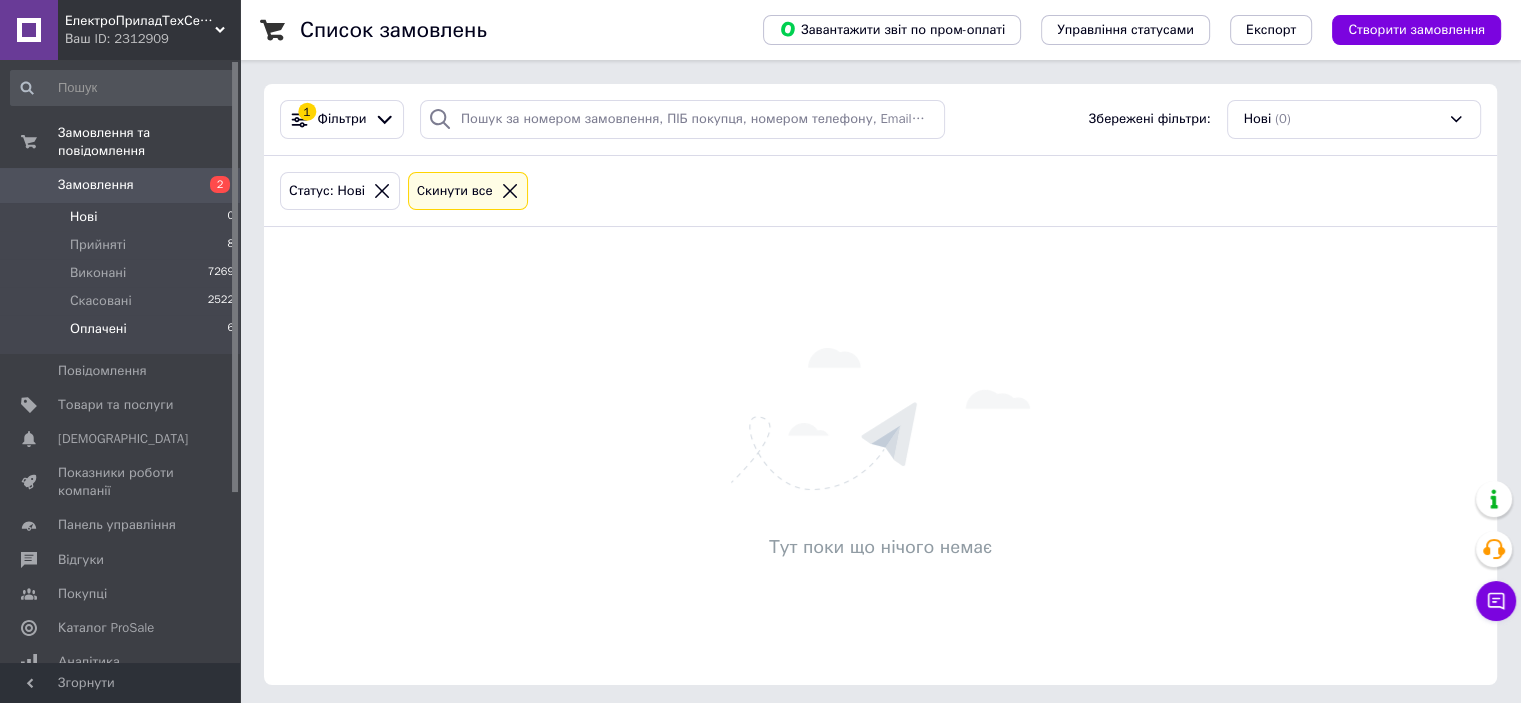 click on "Оплачені 6" at bounding box center [123, 334] 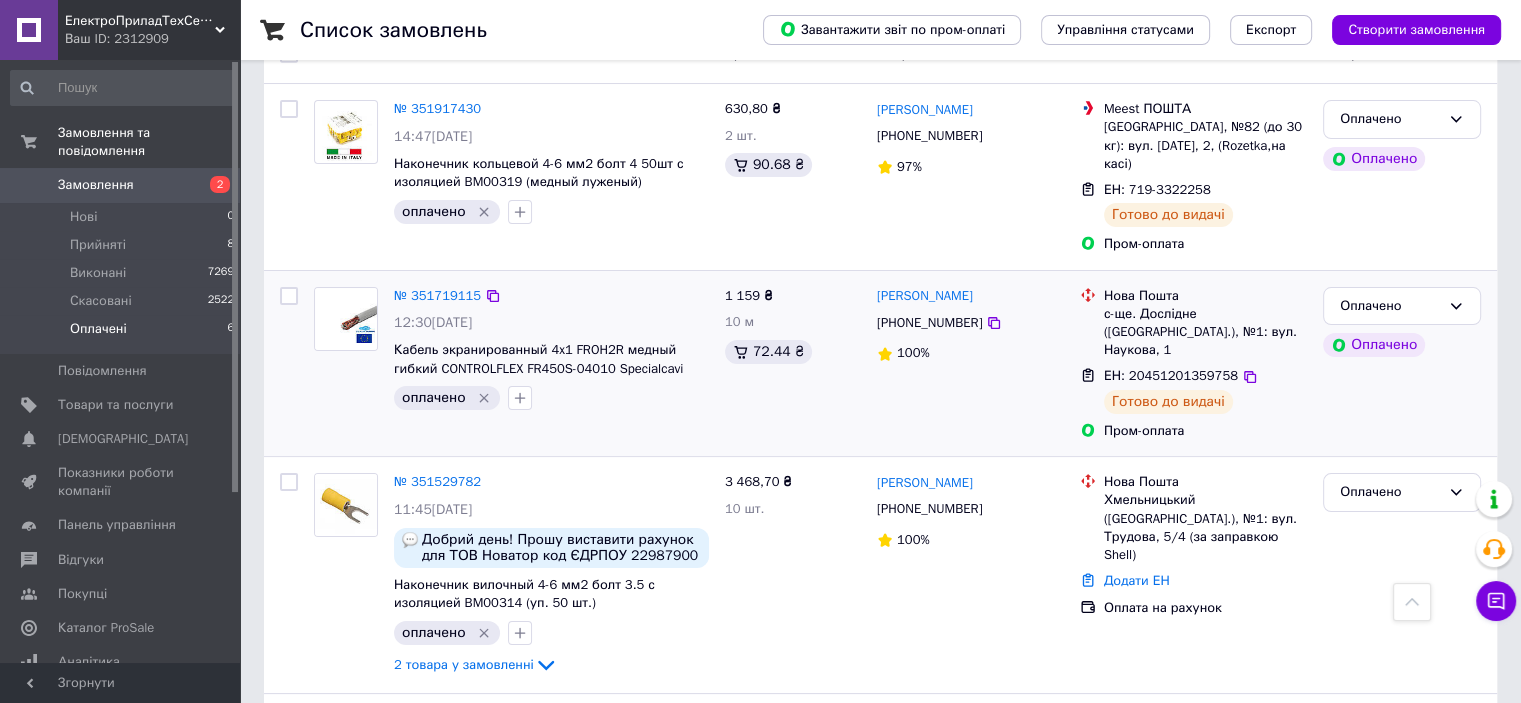 scroll, scrollTop: 0, scrollLeft: 0, axis: both 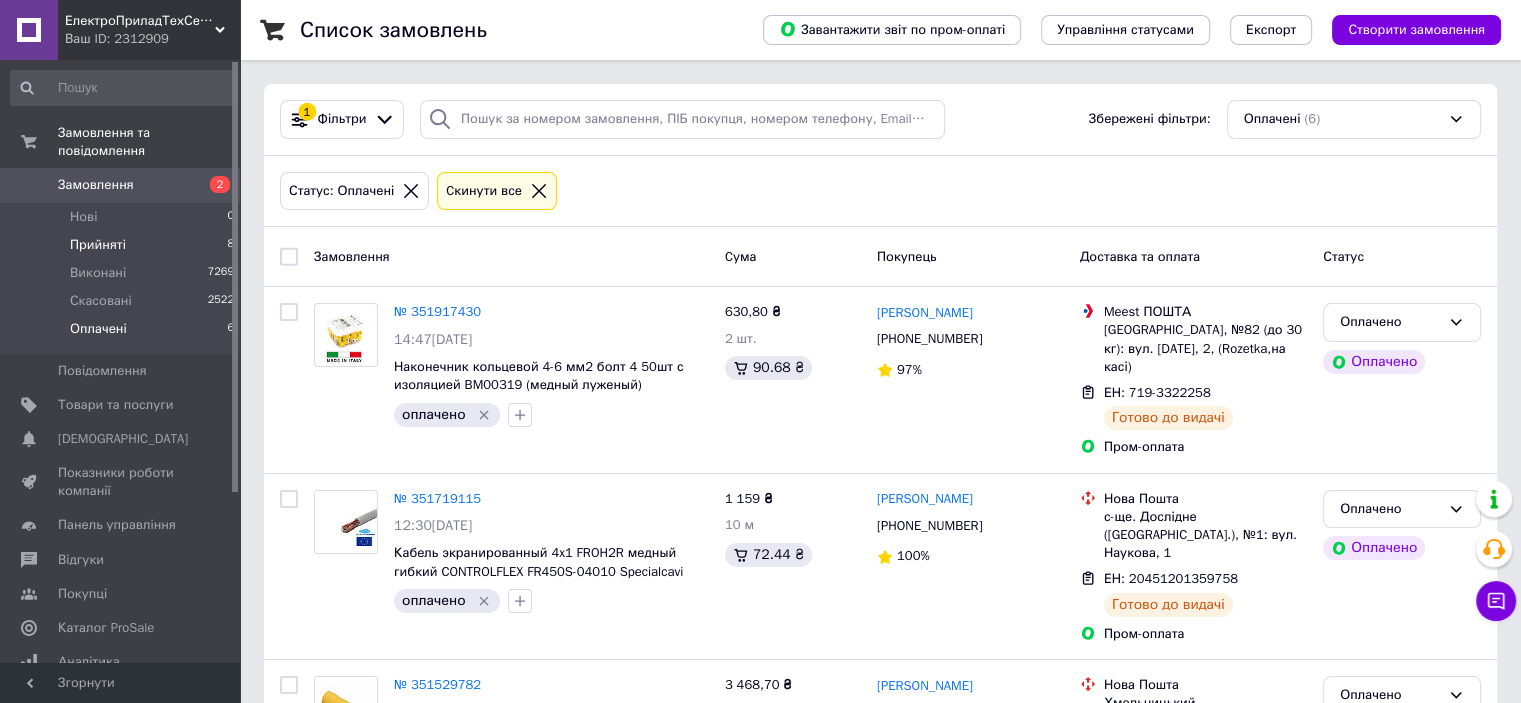 click on "Прийняті 8" at bounding box center (123, 245) 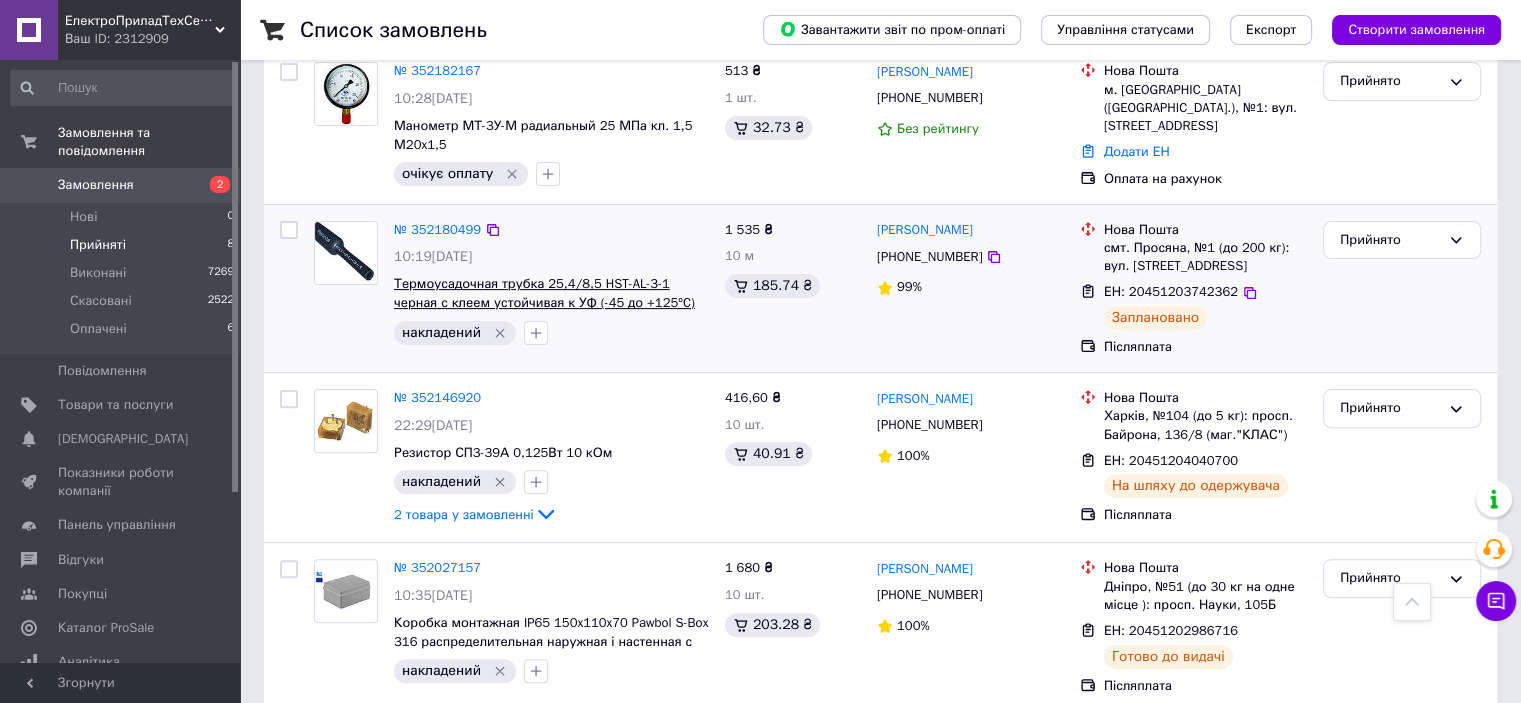 scroll, scrollTop: 256, scrollLeft: 0, axis: vertical 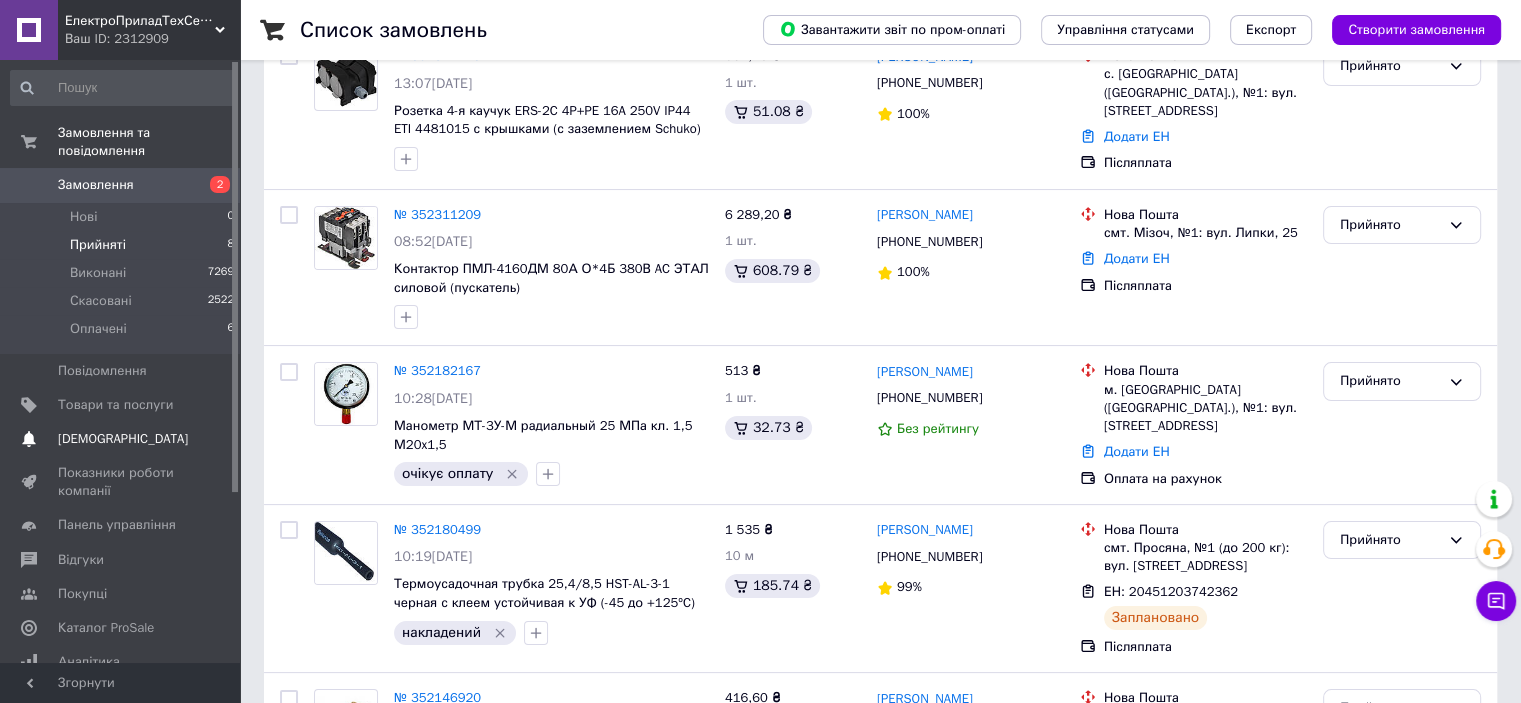 click on "[DEMOGRAPHIC_DATA]" at bounding box center [123, 439] 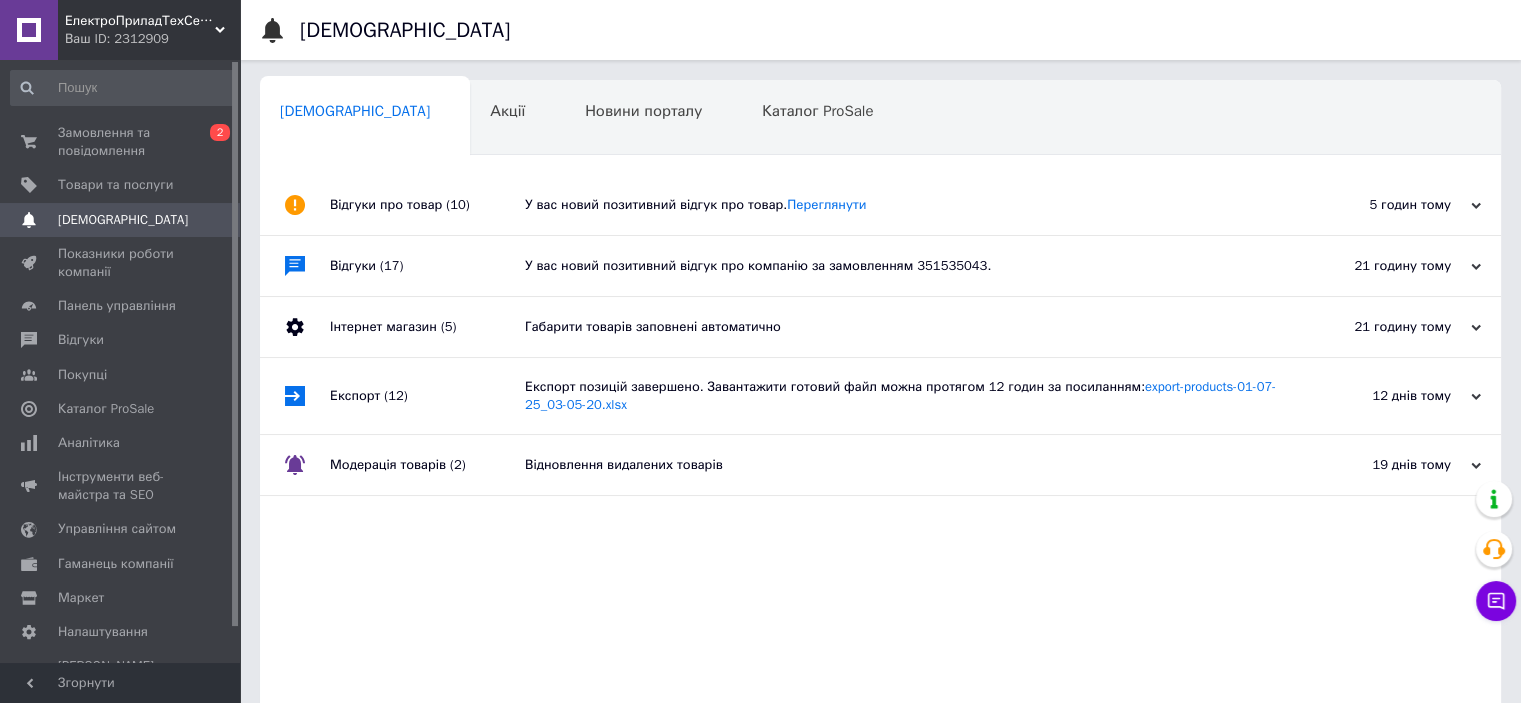 click on "У вас новий позитивний відгук про товар.  Переглянути" at bounding box center [903, 205] 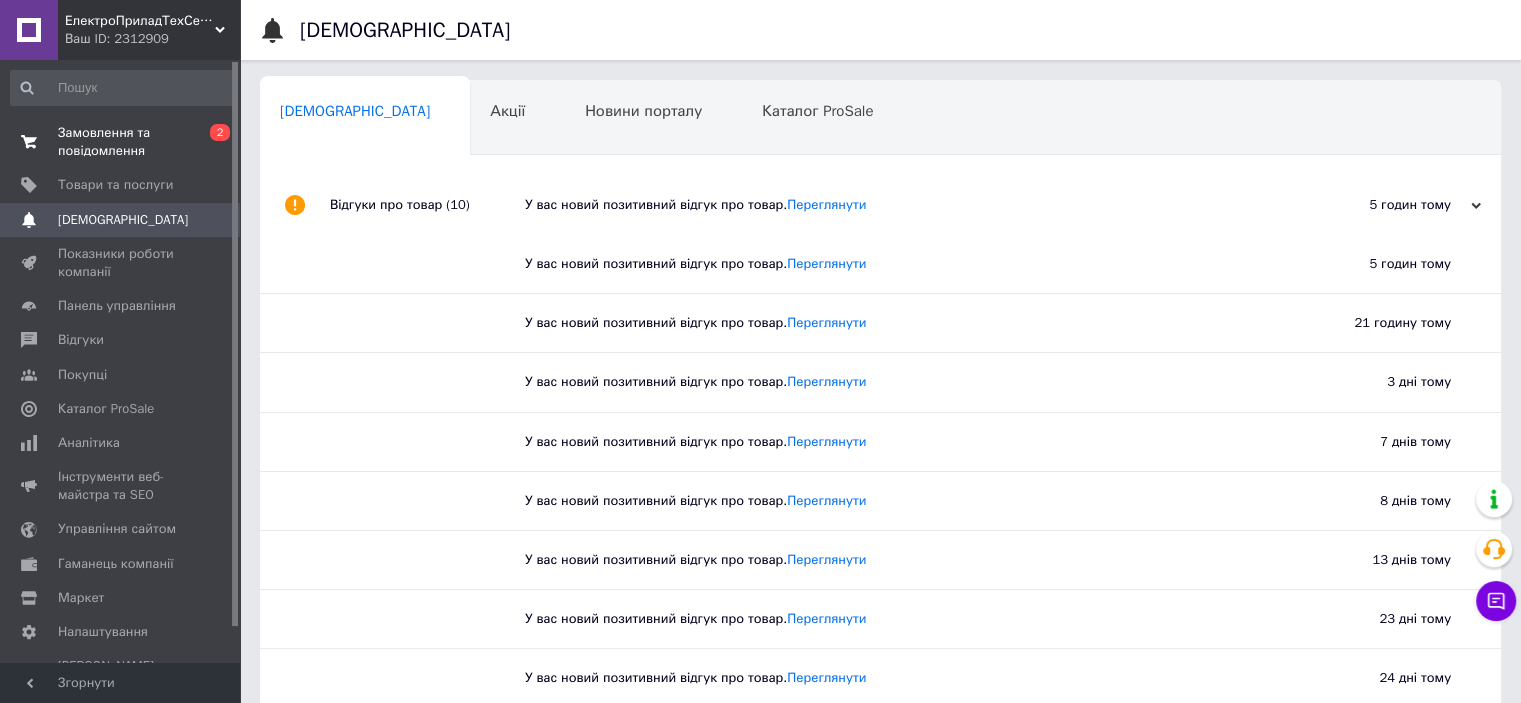 click on "Замовлення та повідомлення" at bounding box center (121, 142) 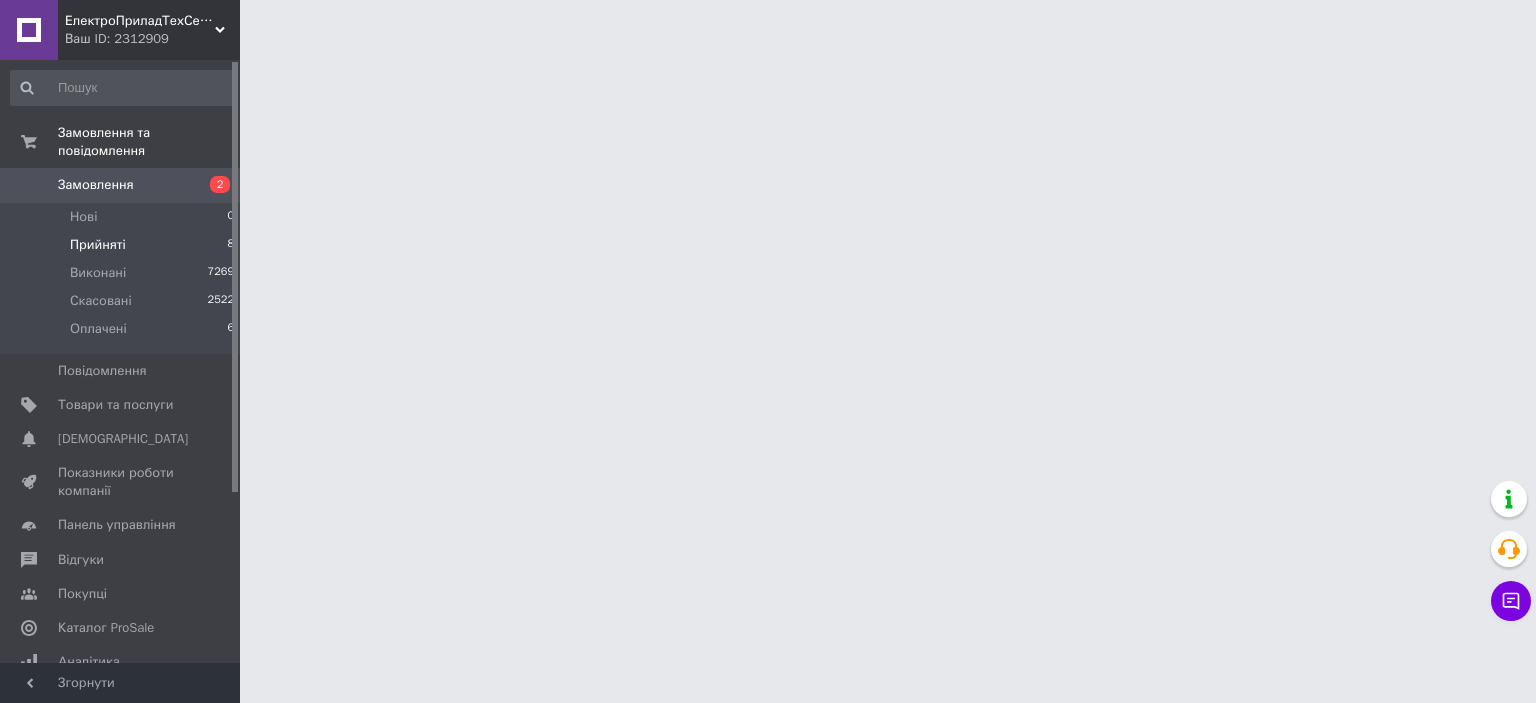 click on "Прийняті 8" at bounding box center [123, 245] 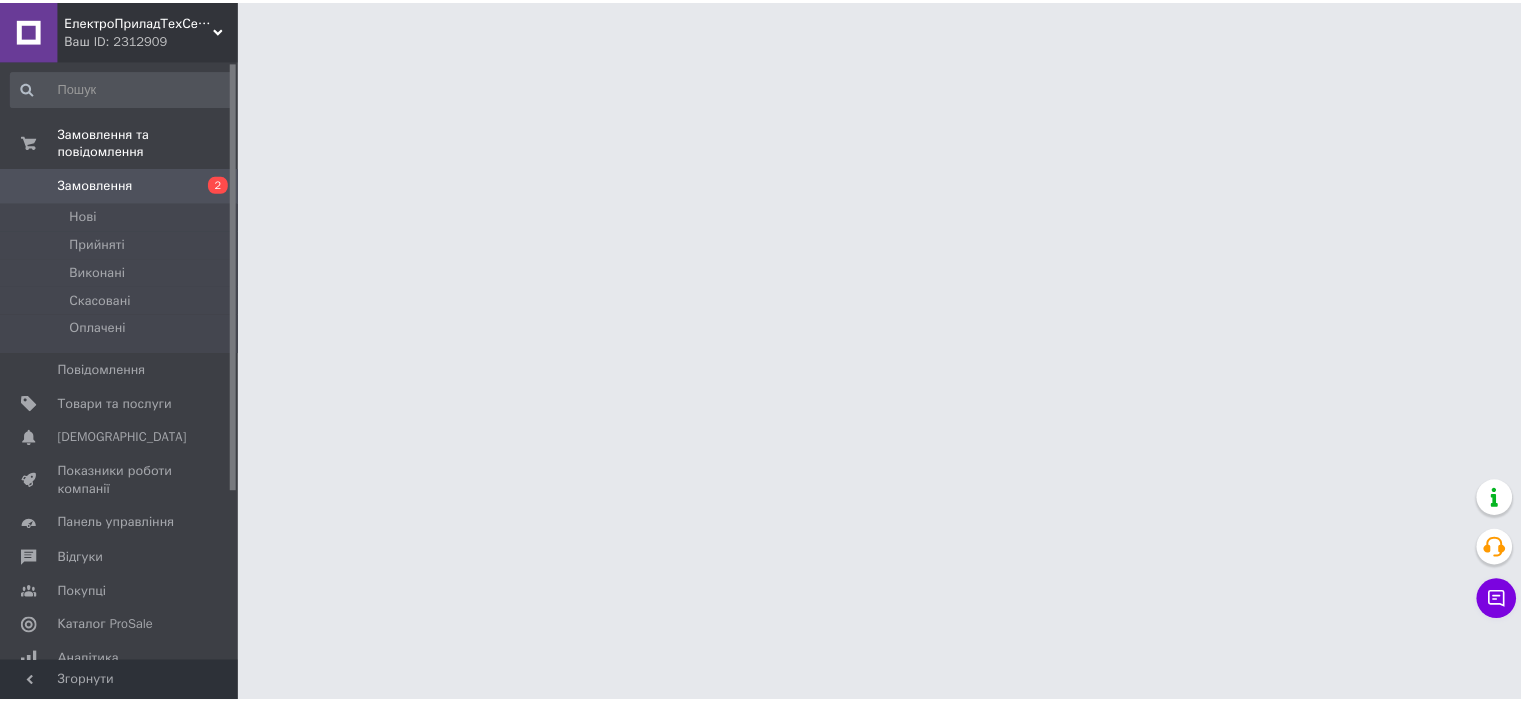 scroll, scrollTop: 0, scrollLeft: 0, axis: both 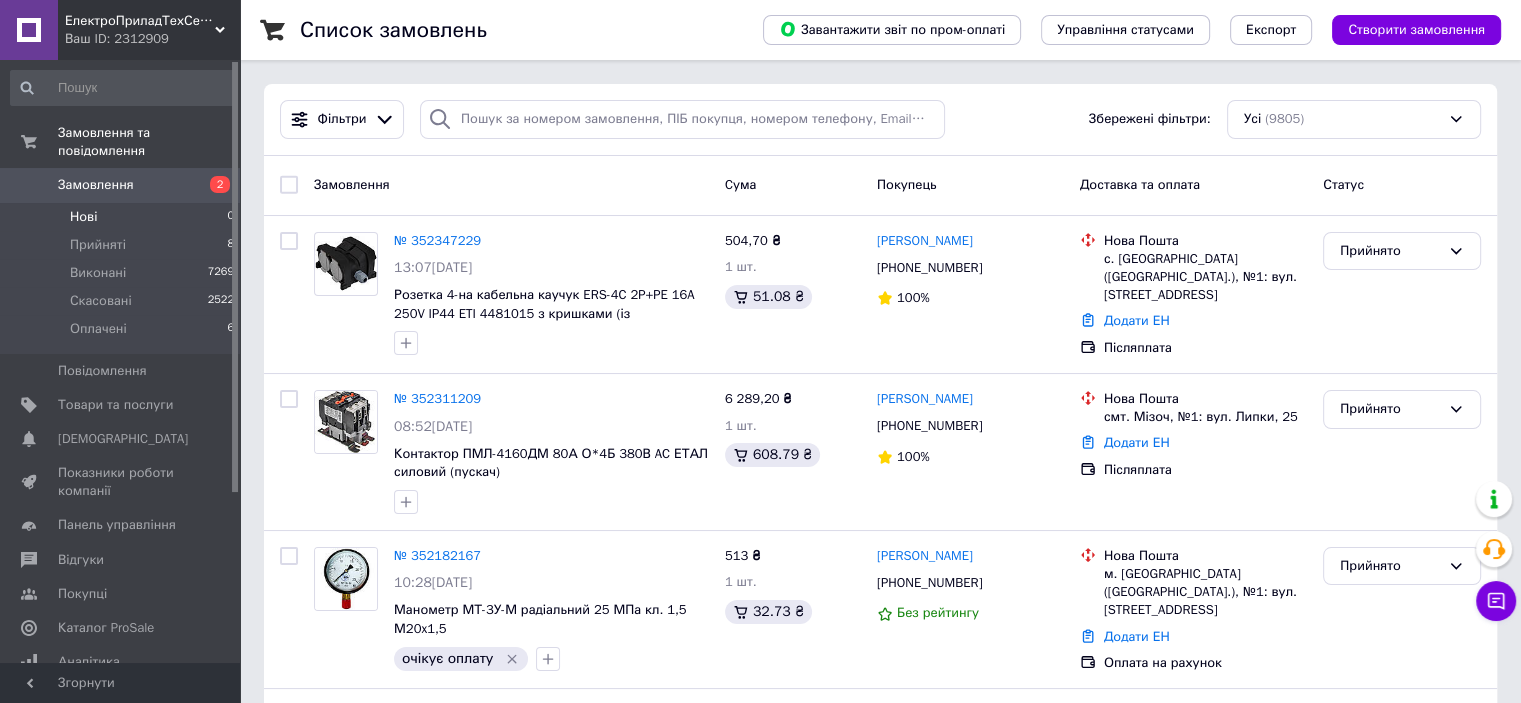 click on "Нові 0" at bounding box center (123, 217) 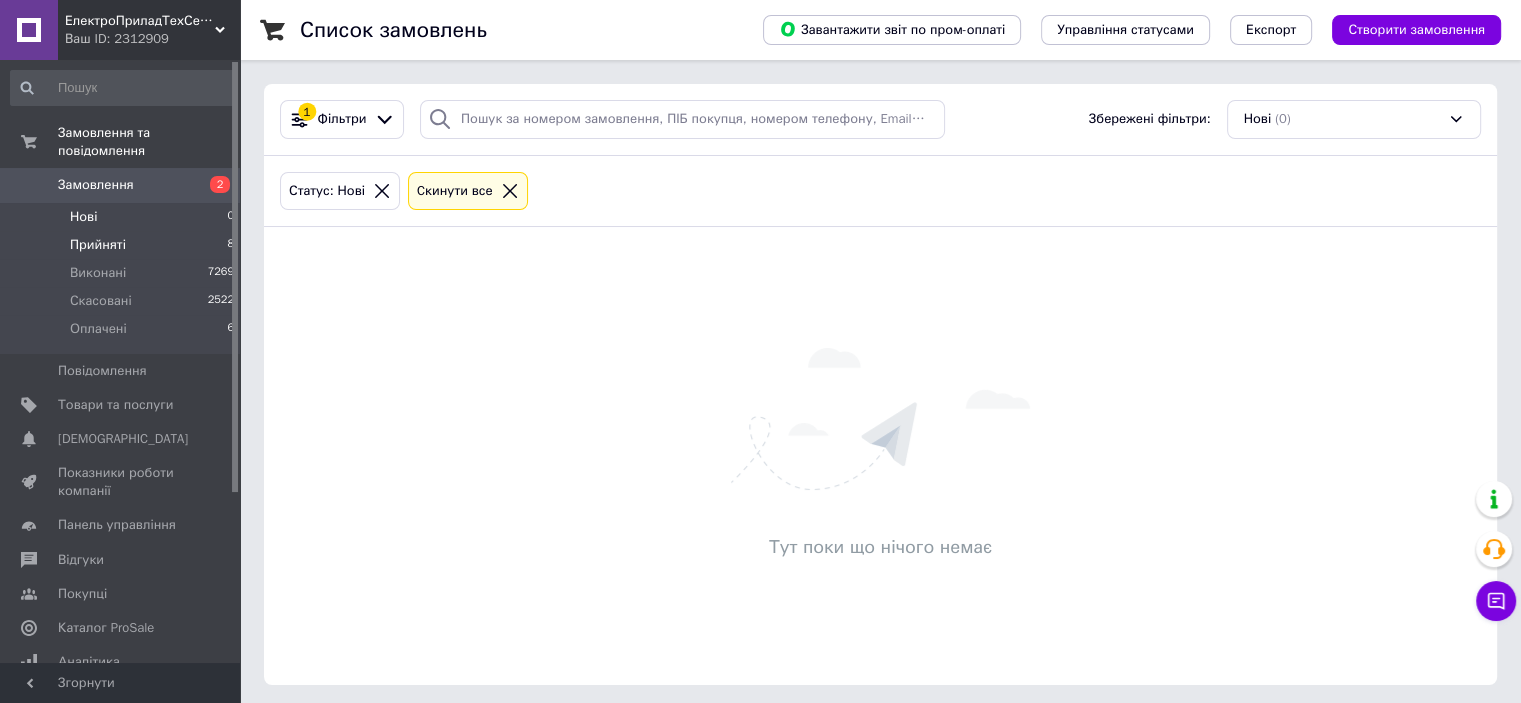 click on "Прийняті 8" at bounding box center [123, 245] 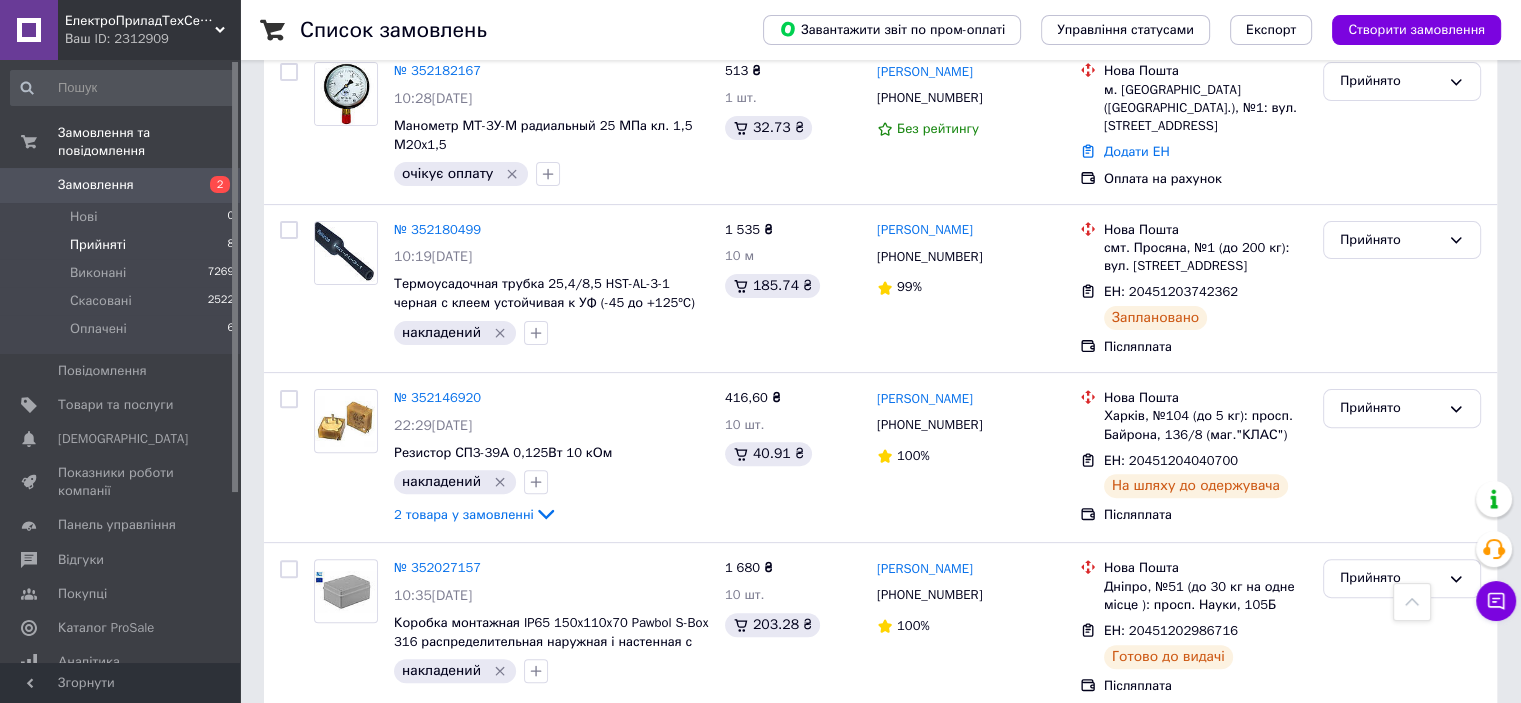 scroll, scrollTop: 956, scrollLeft: 0, axis: vertical 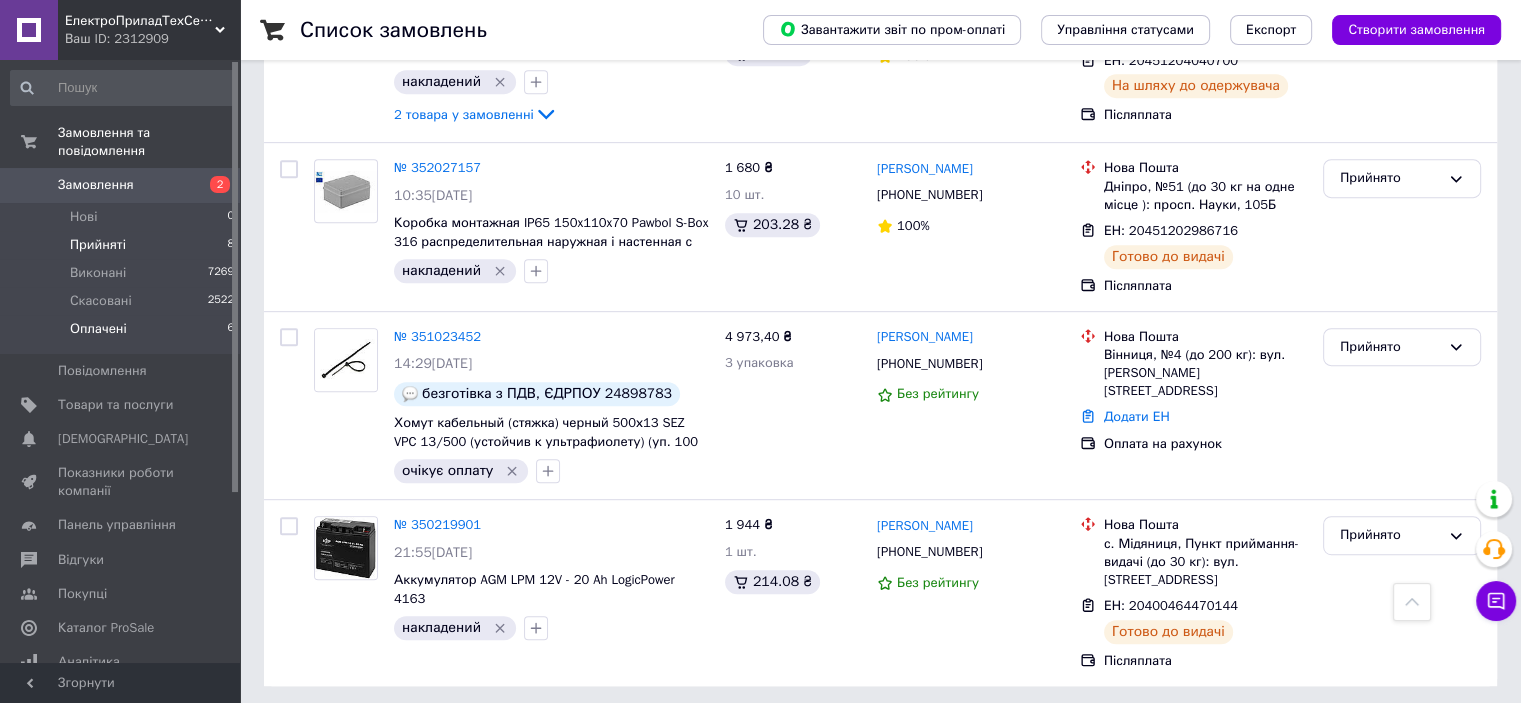 click on "Оплачені 6" at bounding box center (123, 334) 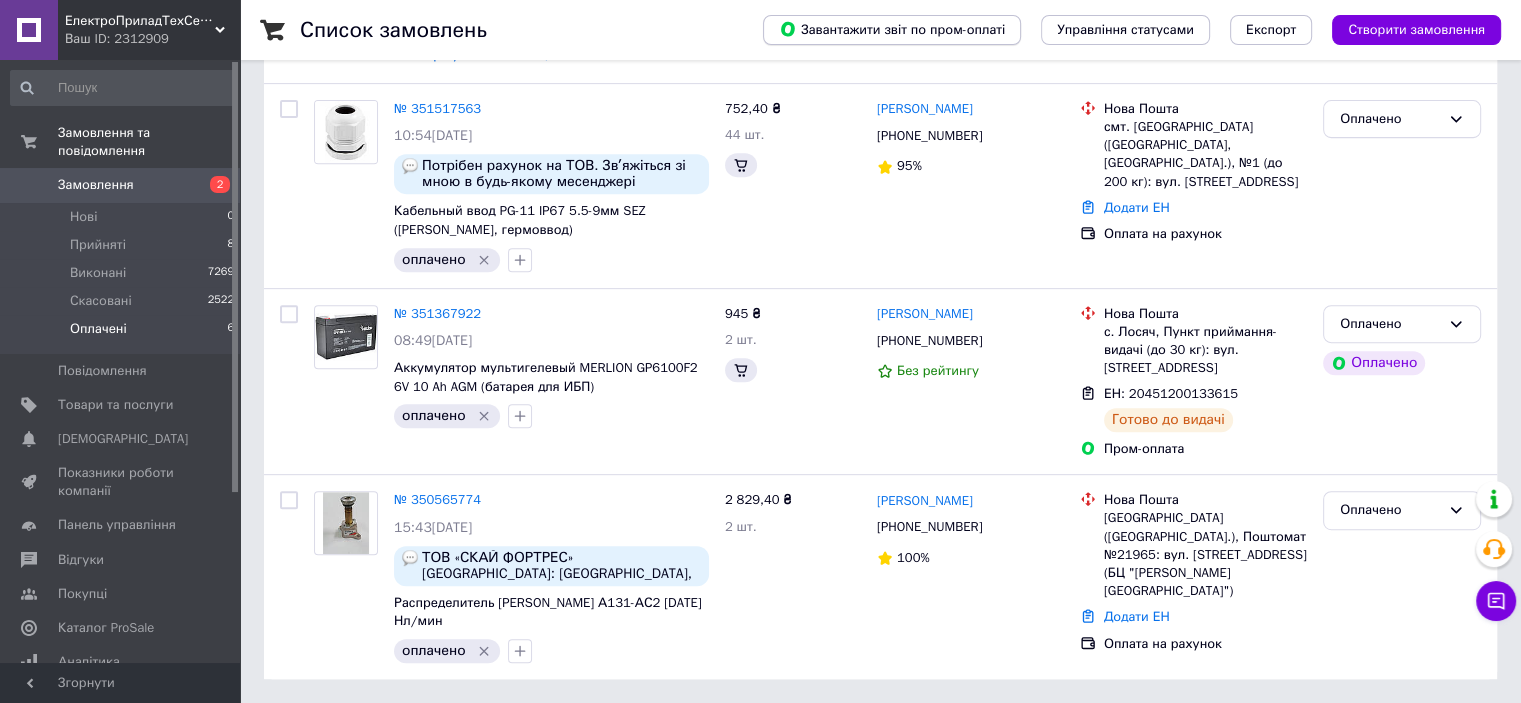 scroll, scrollTop: 0, scrollLeft: 0, axis: both 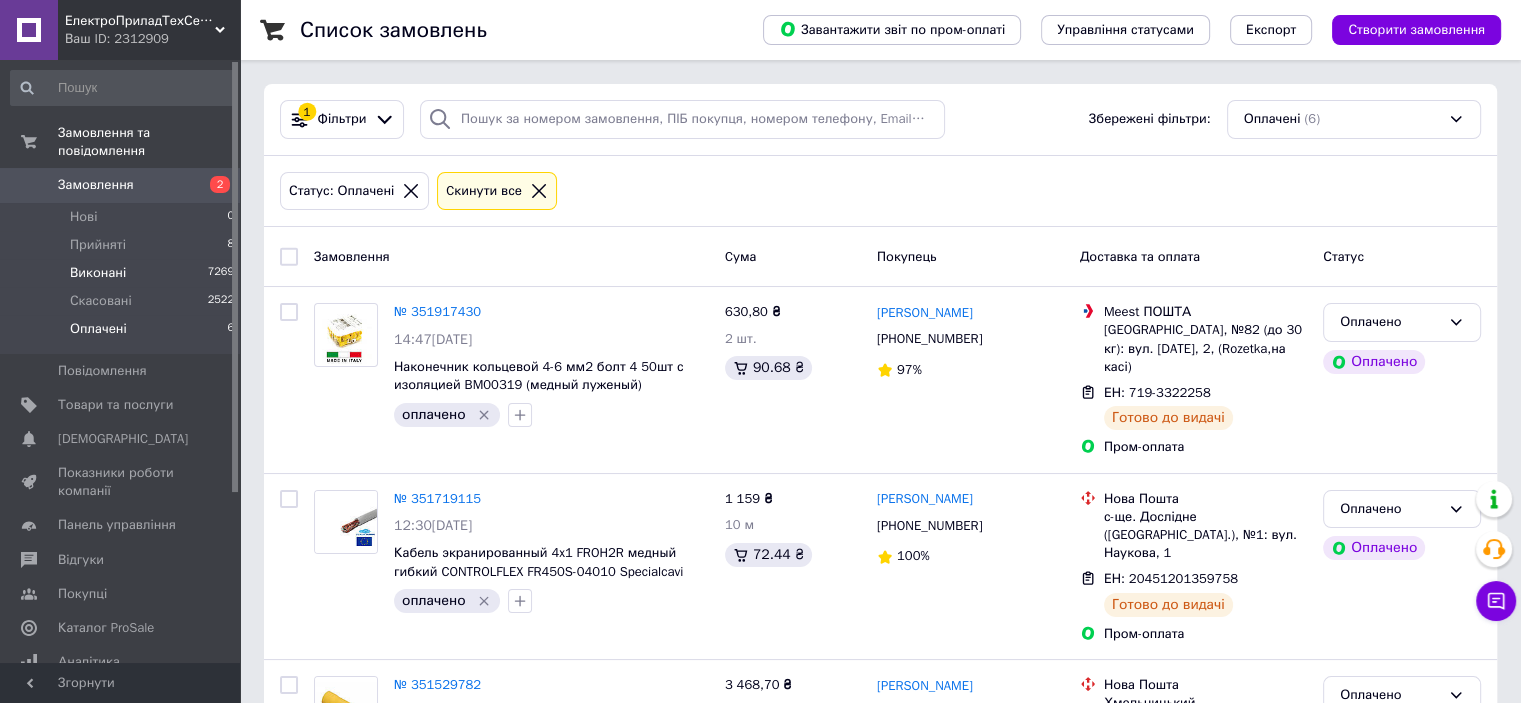 click on "Виконані 7269" at bounding box center (123, 273) 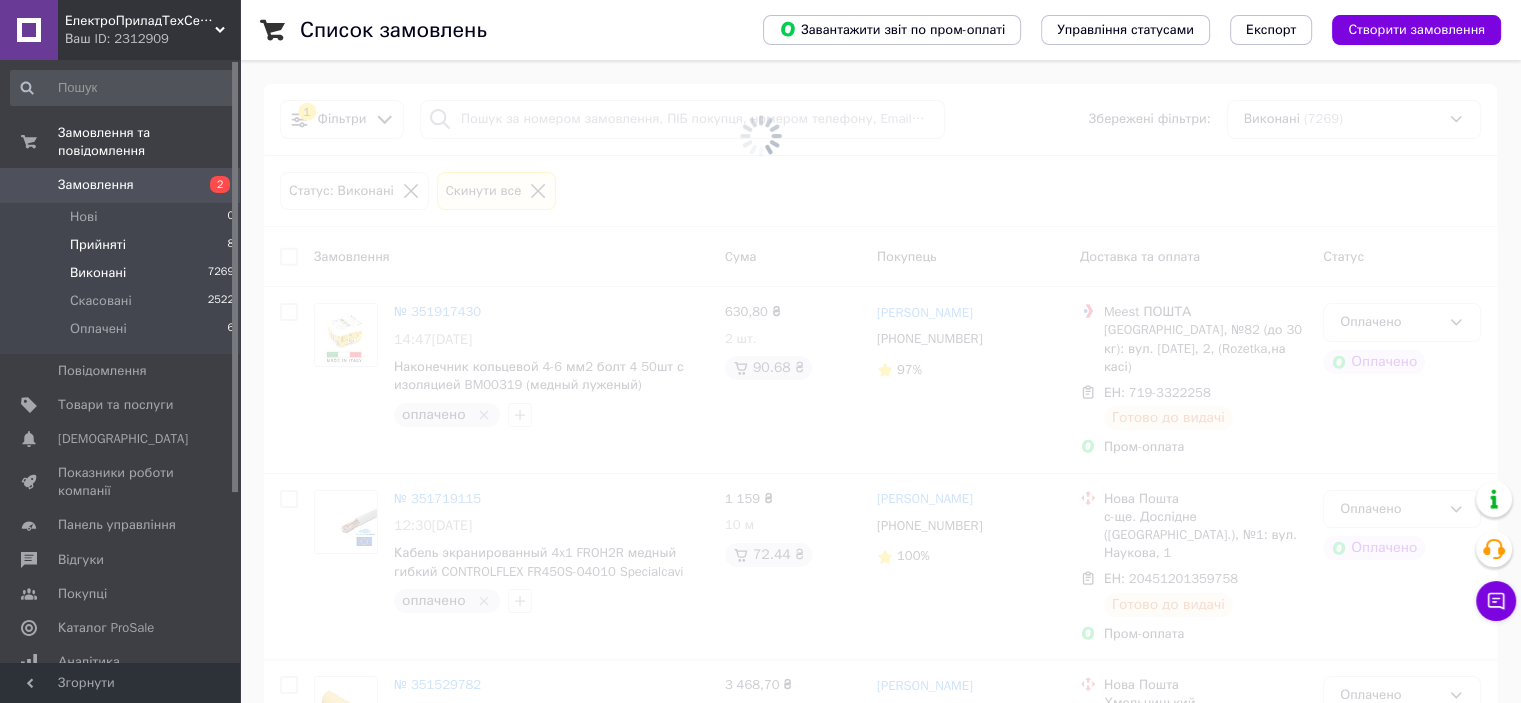 click on "Прийняті 8" at bounding box center [123, 245] 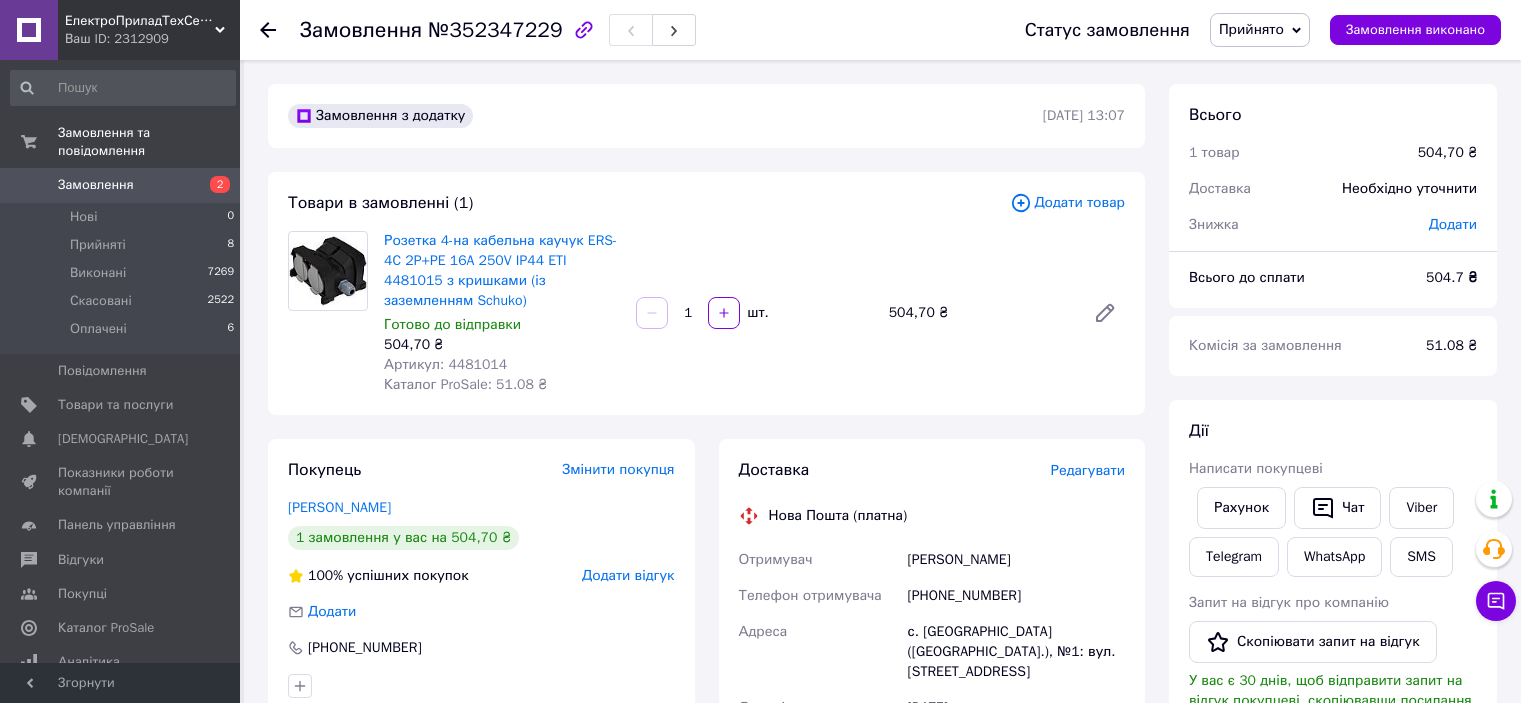 scroll, scrollTop: 0, scrollLeft: 0, axis: both 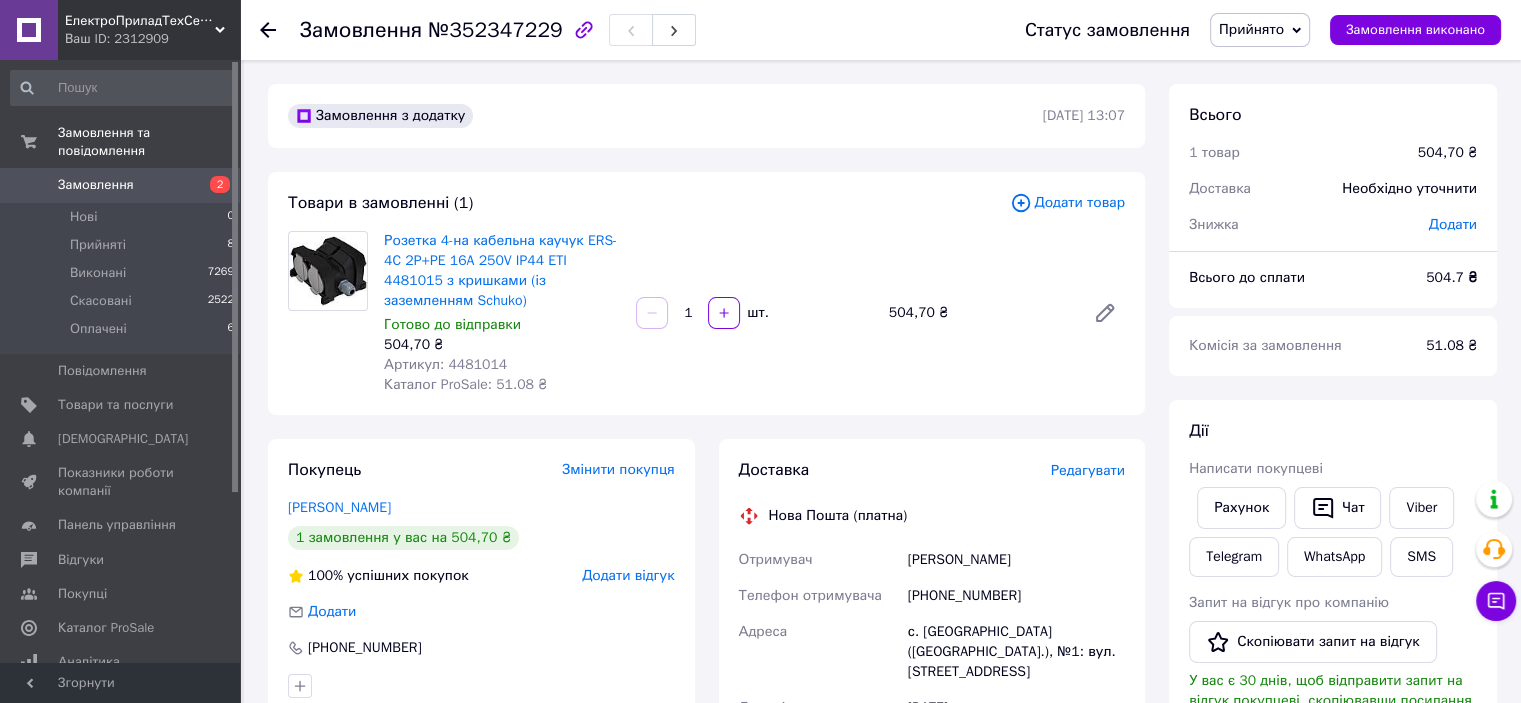 click on "Артикул: 4481014" at bounding box center [445, 364] 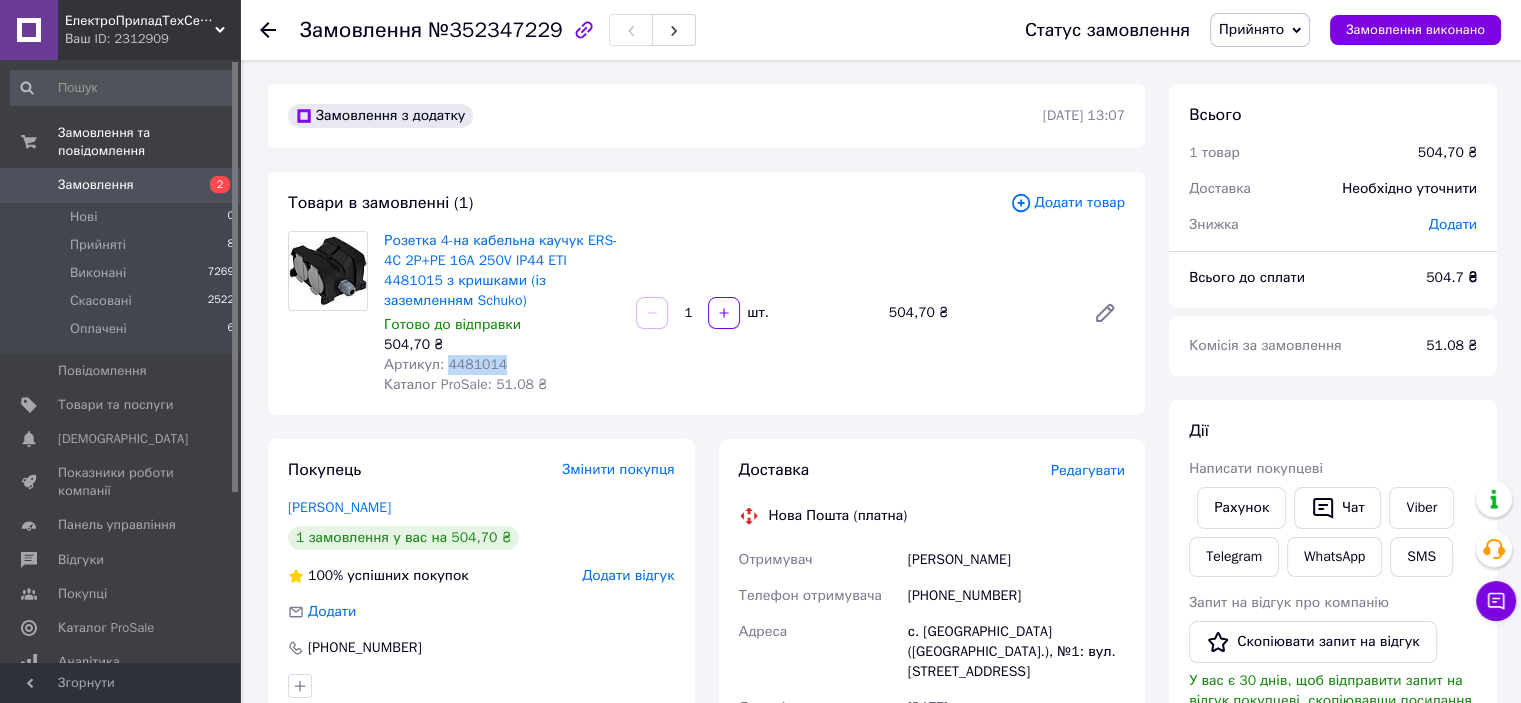 click on "Артикул: 4481014" at bounding box center [445, 364] 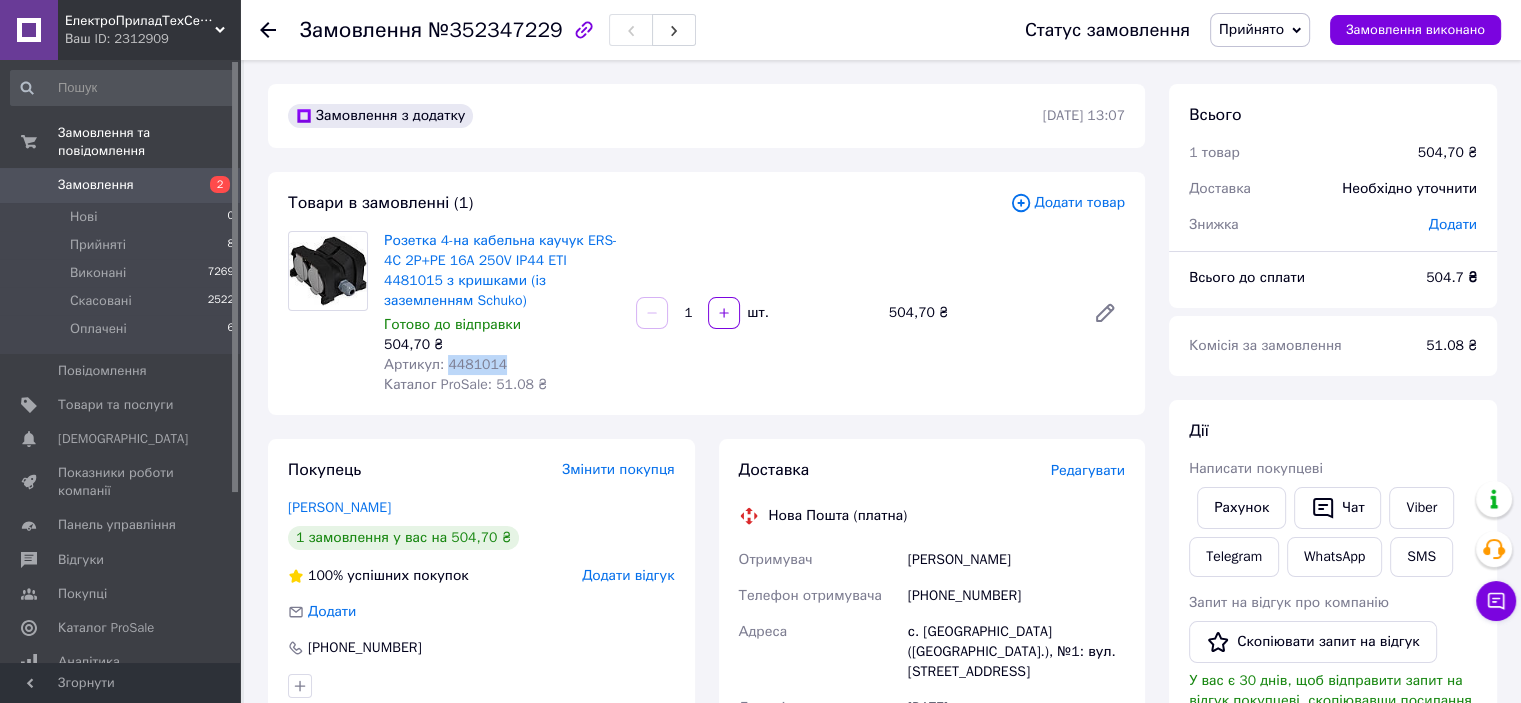 copy on "4481014" 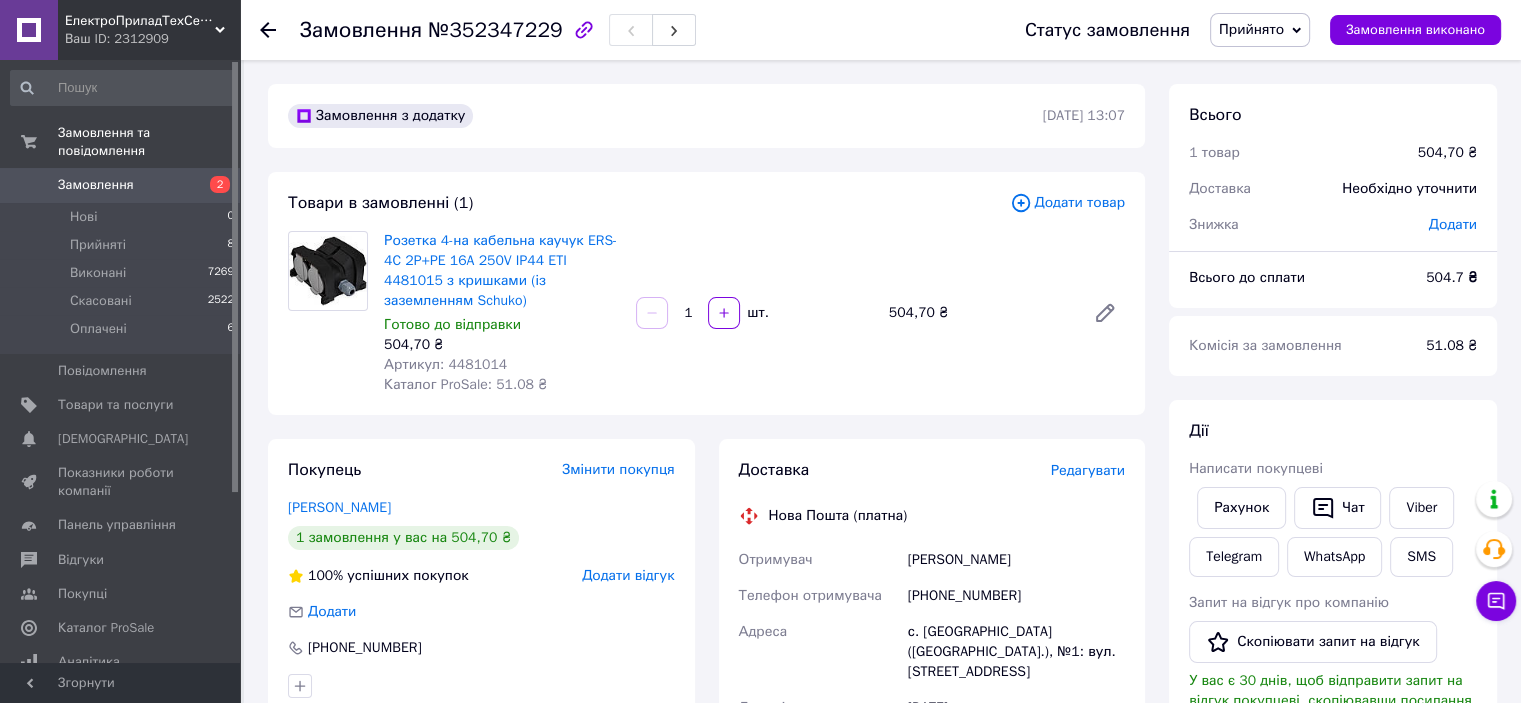 click on "[PHONE_NUMBER]" at bounding box center [1016, 596] 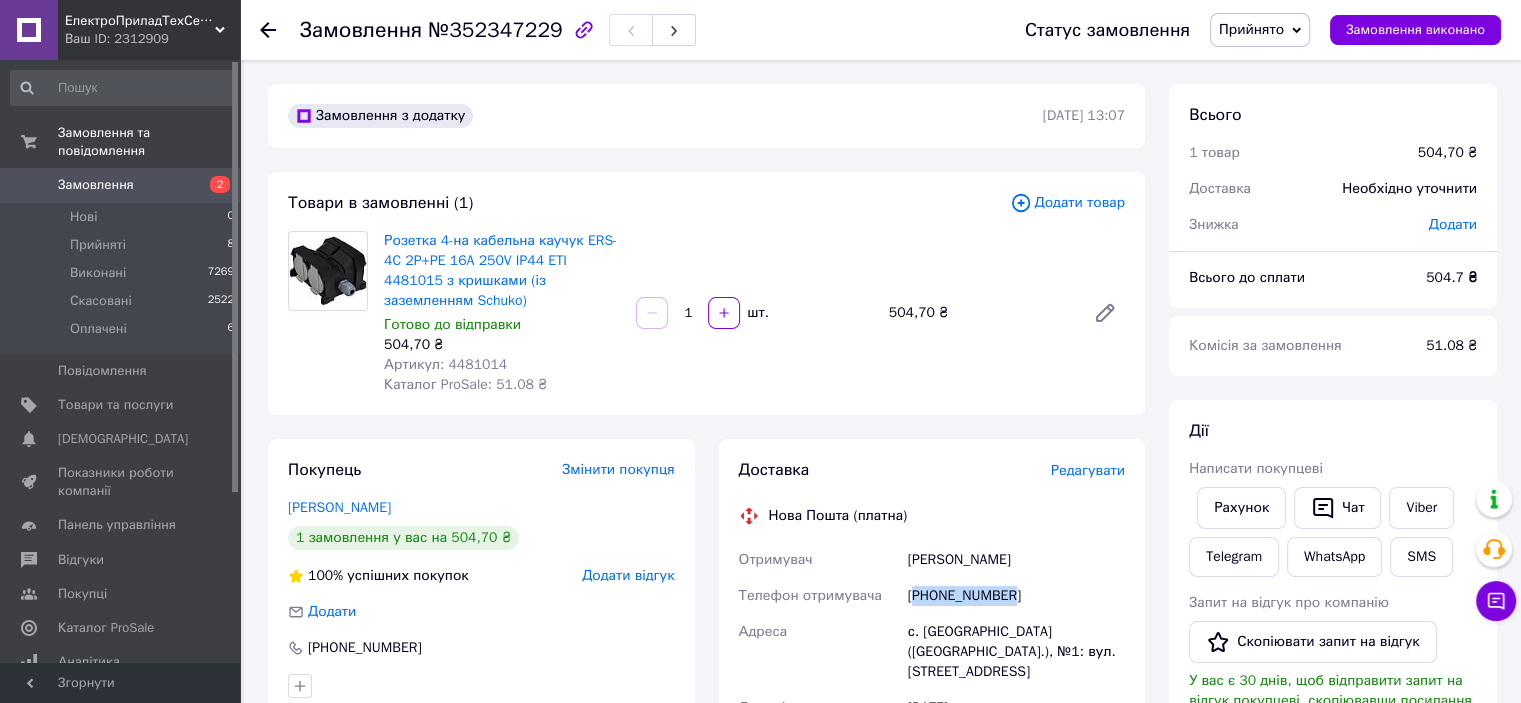 click on "+380995371892" at bounding box center (1016, 596) 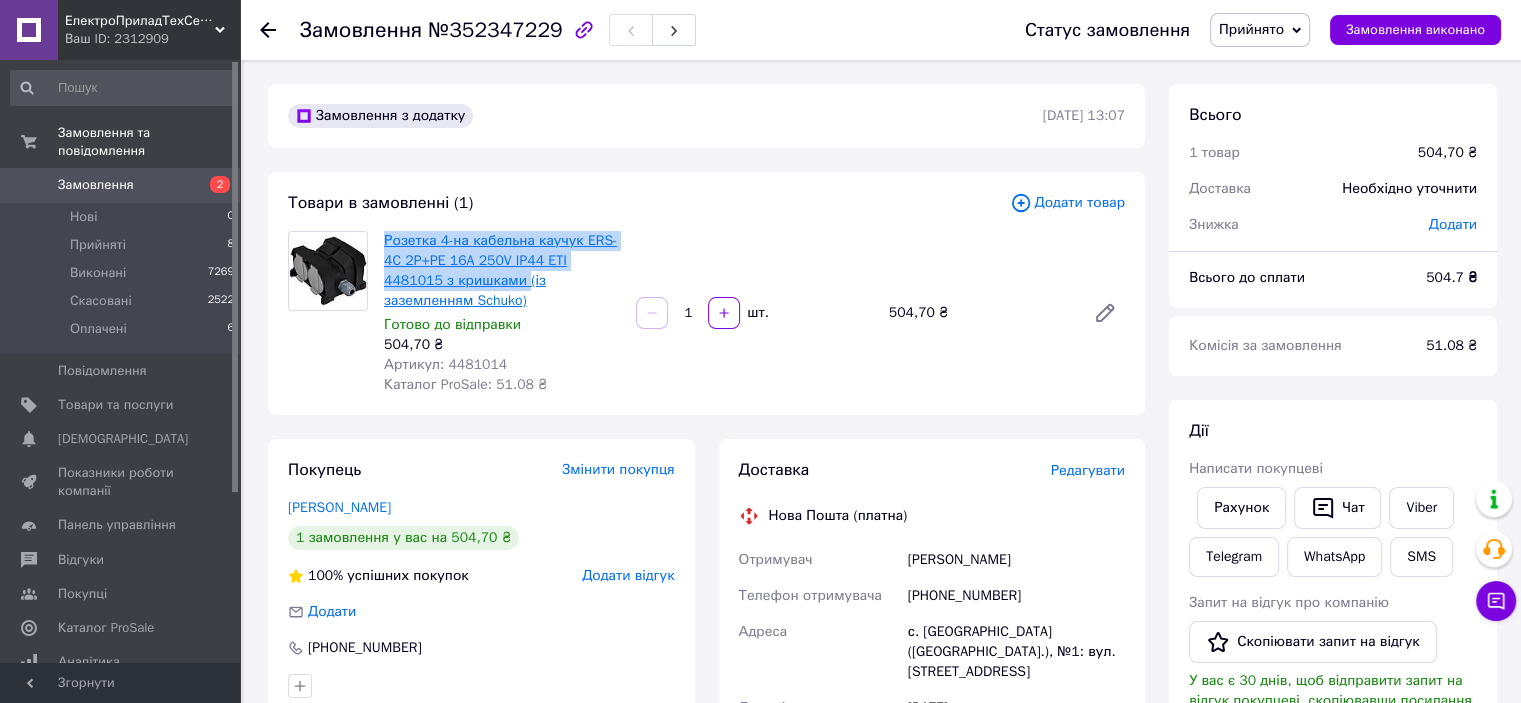 copy on "Розетка 4-на кабельна каучук ERS-4C 2P+PE 16A 250V IP44 ETI 4481015 з кришками" 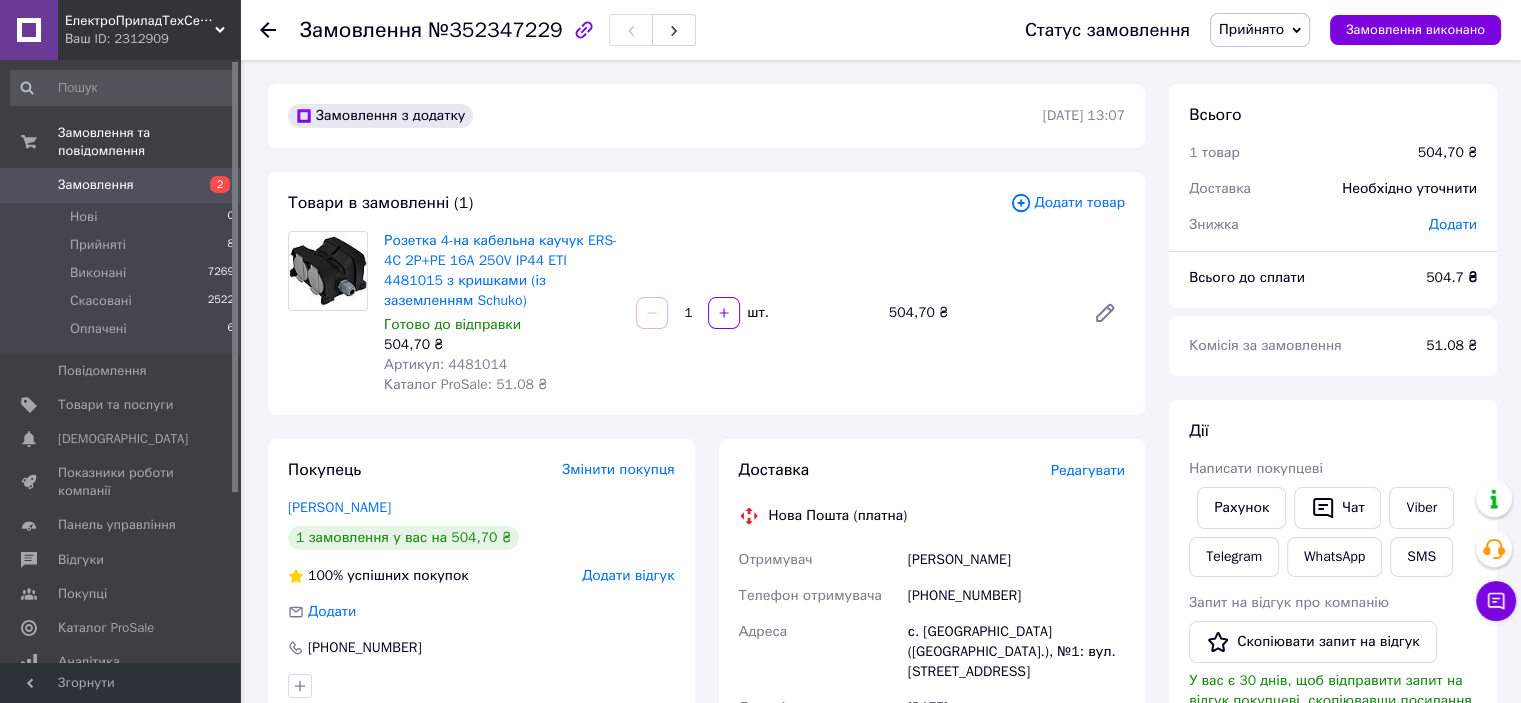 click on "№352347229" at bounding box center [495, 30] 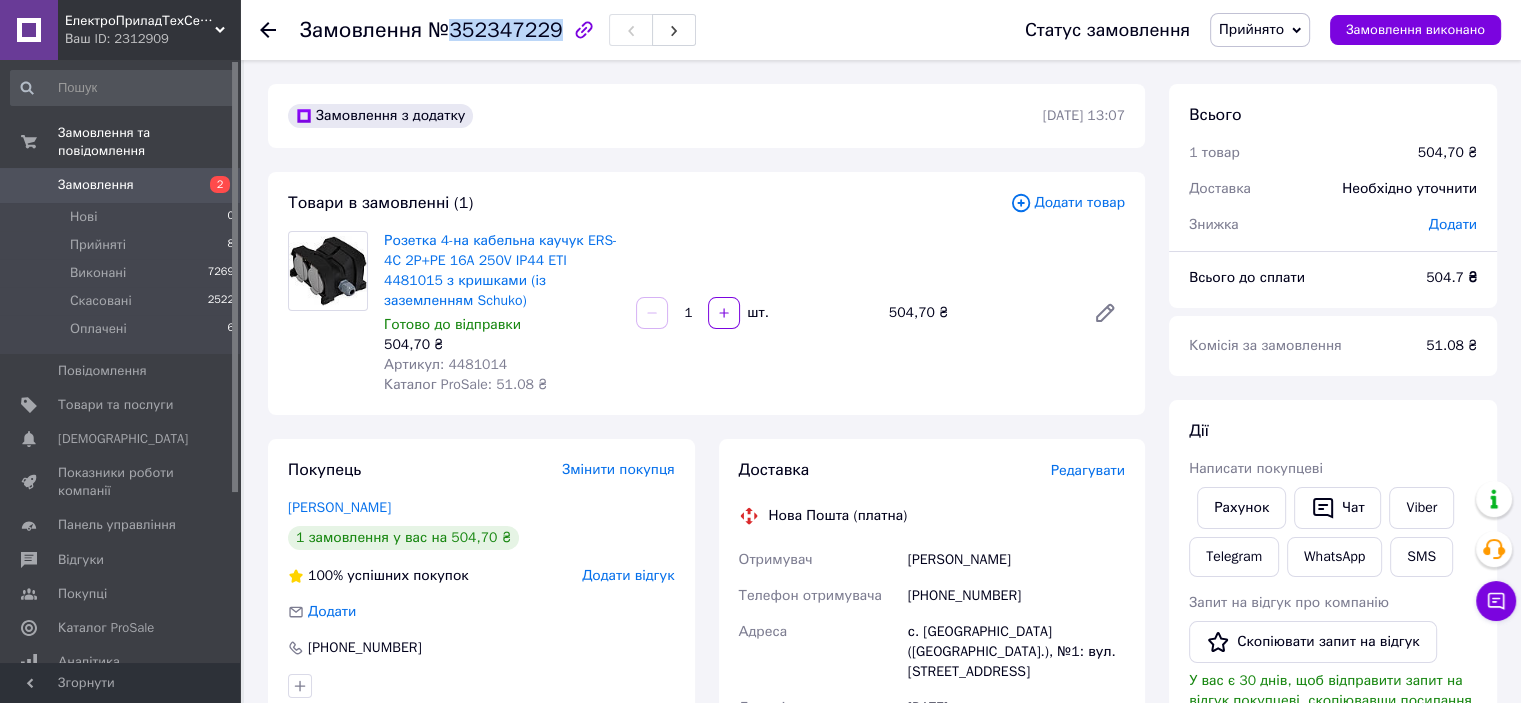 click on "№352347229" at bounding box center (495, 30) 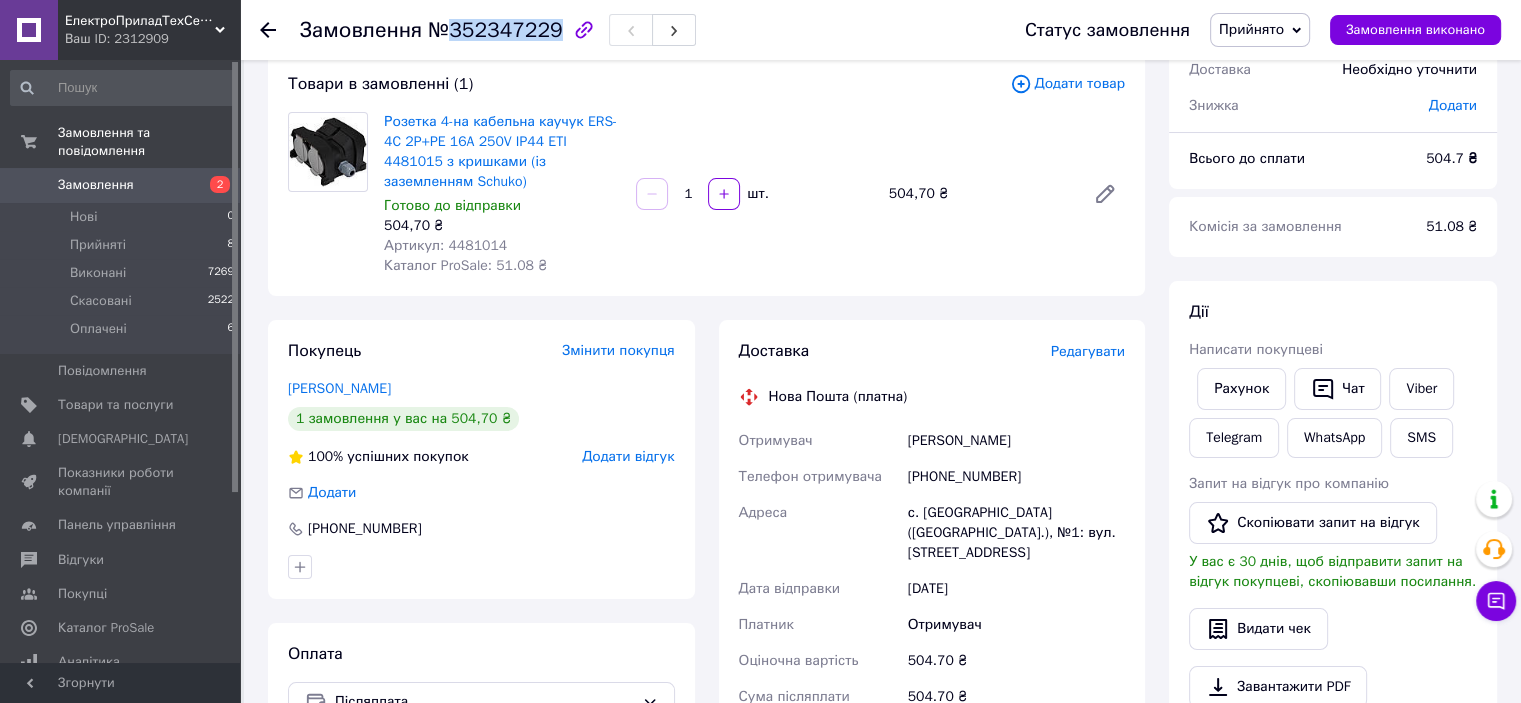 scroll, scrollTop: 0, scrollLeft: 0, axis: both 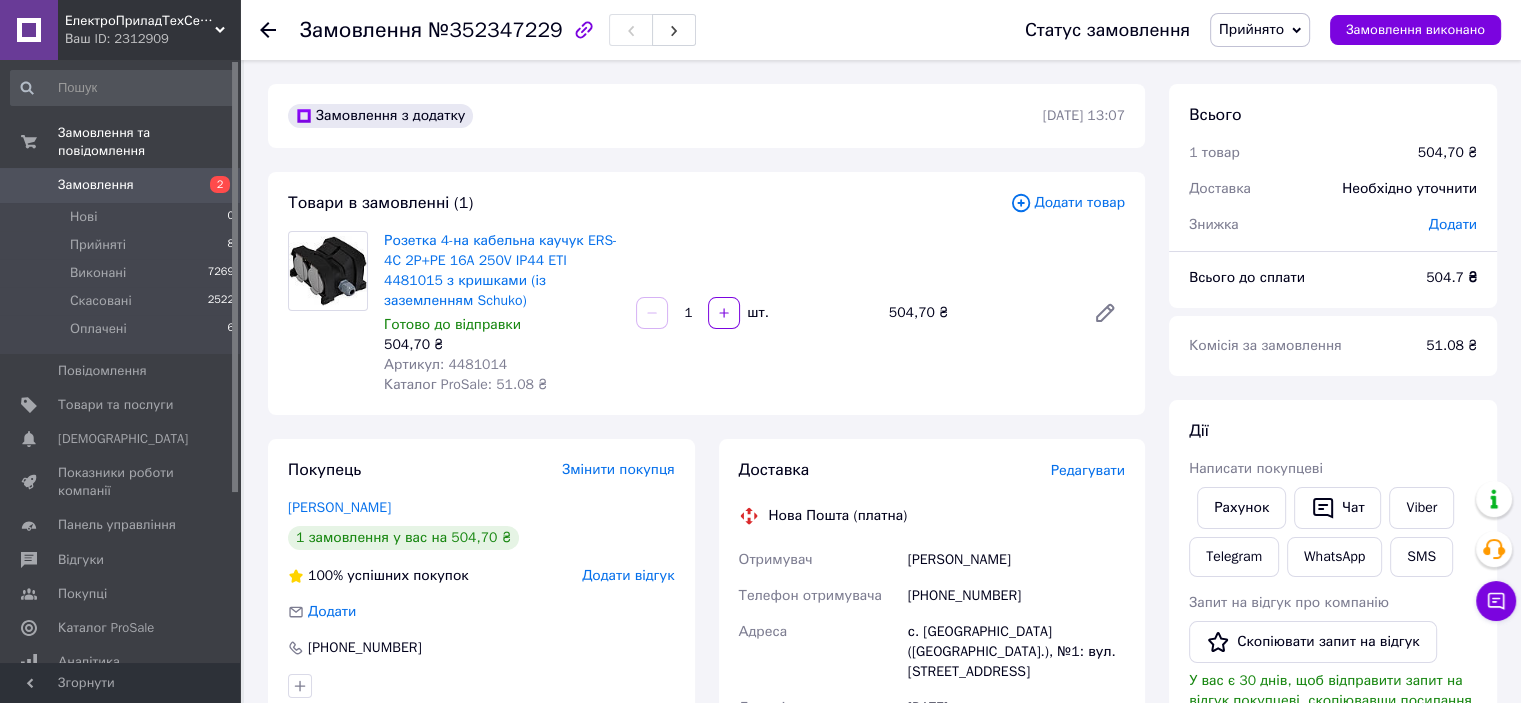 click on "Югас Володимир" at bounding box center (1016, 560) 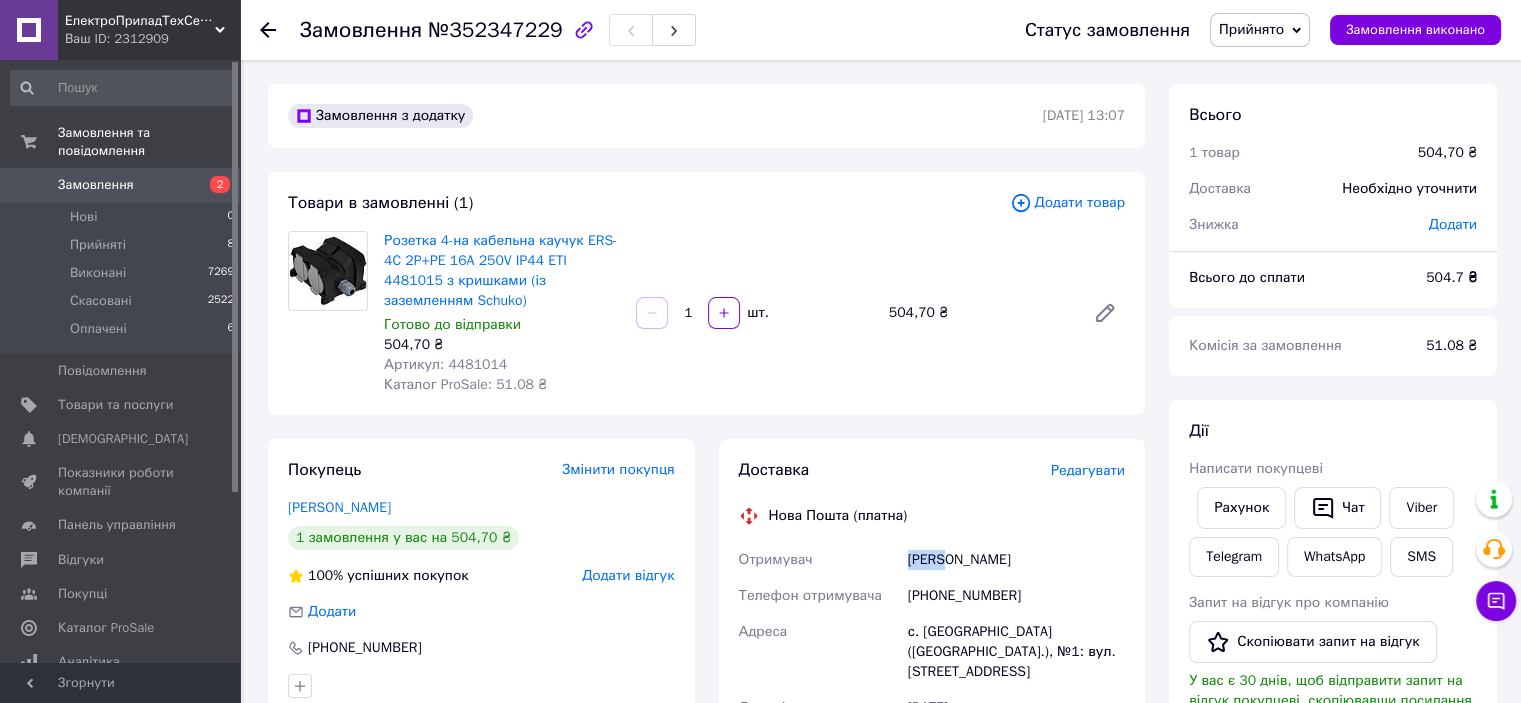 click on "Югас Володимир" at bounding box center (1016, 560) 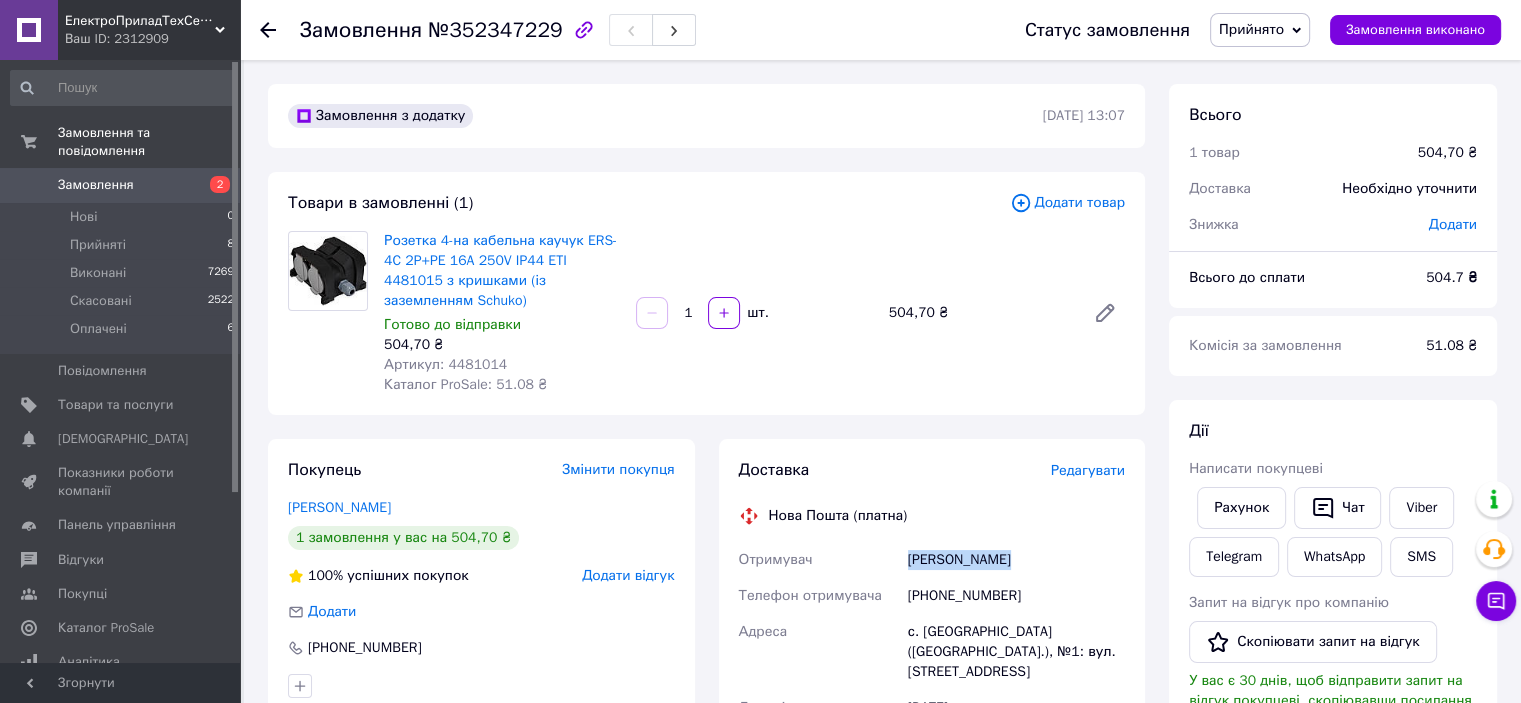 click on "Югас Володимир" at bounding box center [1016, 560] 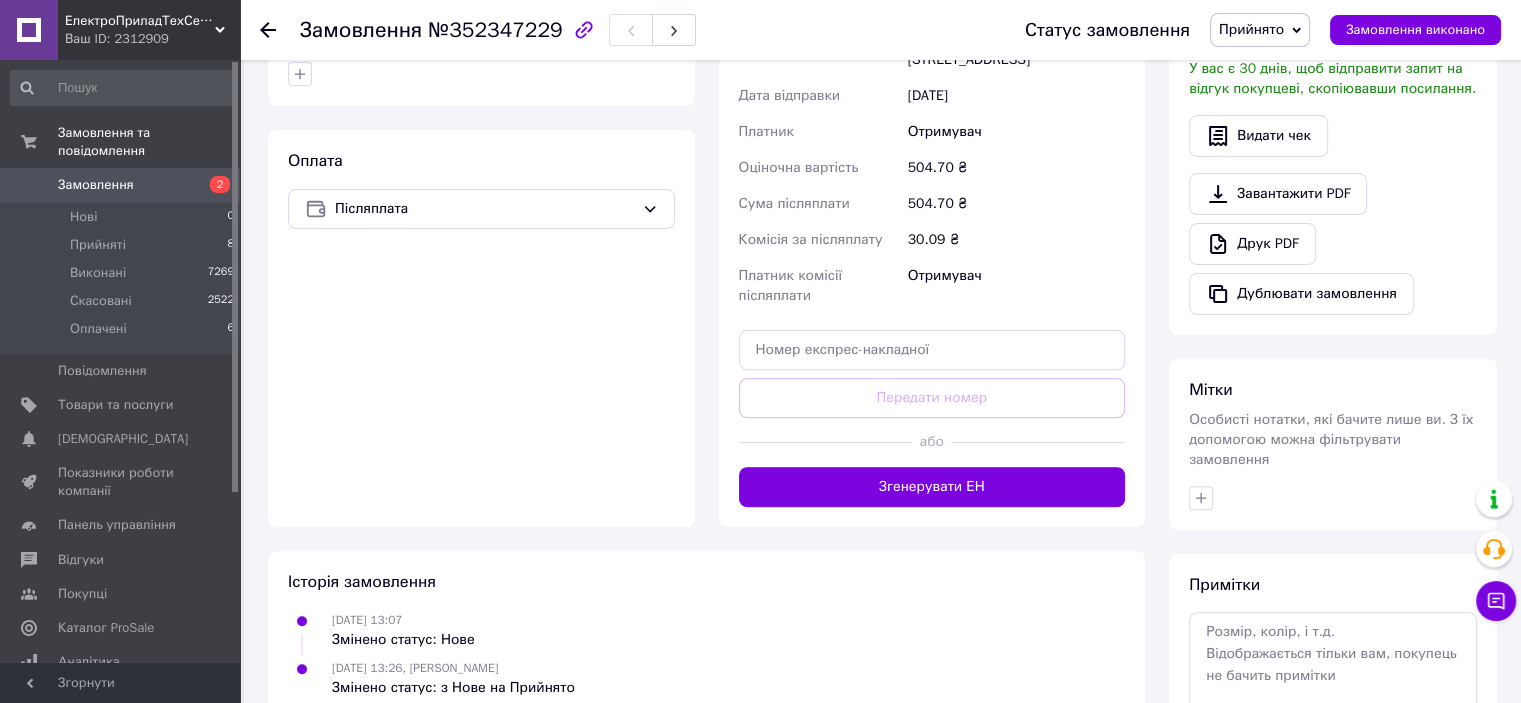 scroll, scrollTop: 700, scrollLeft: 0, axis: vertical 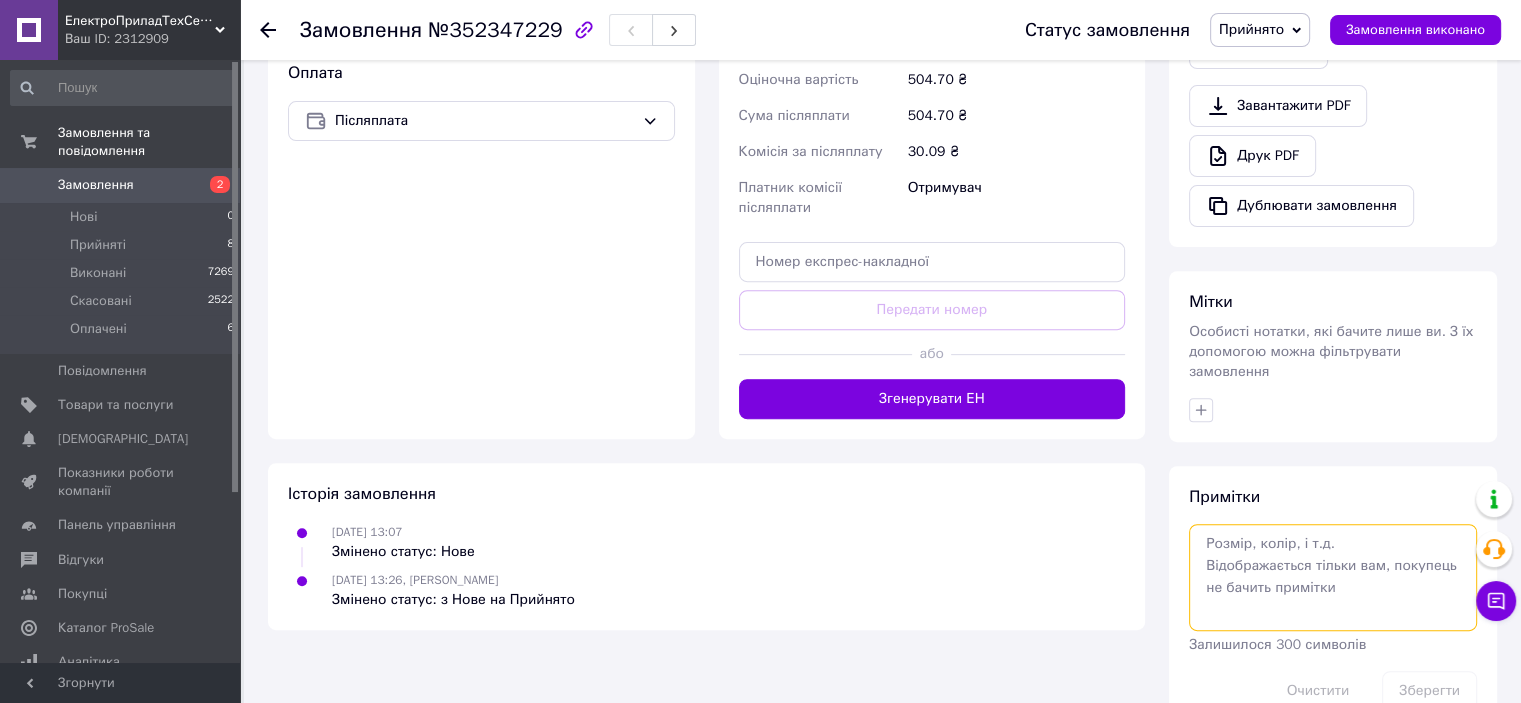 click at bounding box center (1333, 577) 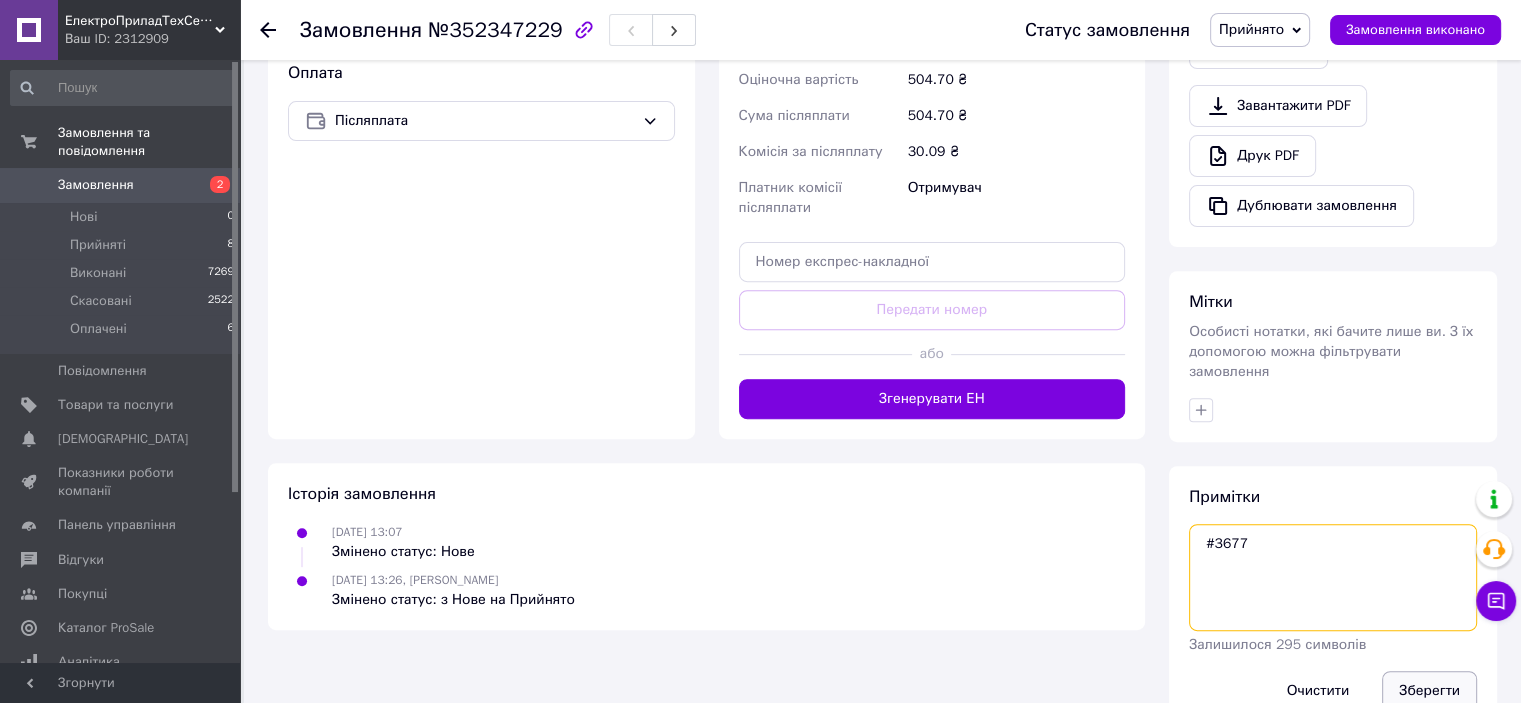 type on "#3677" 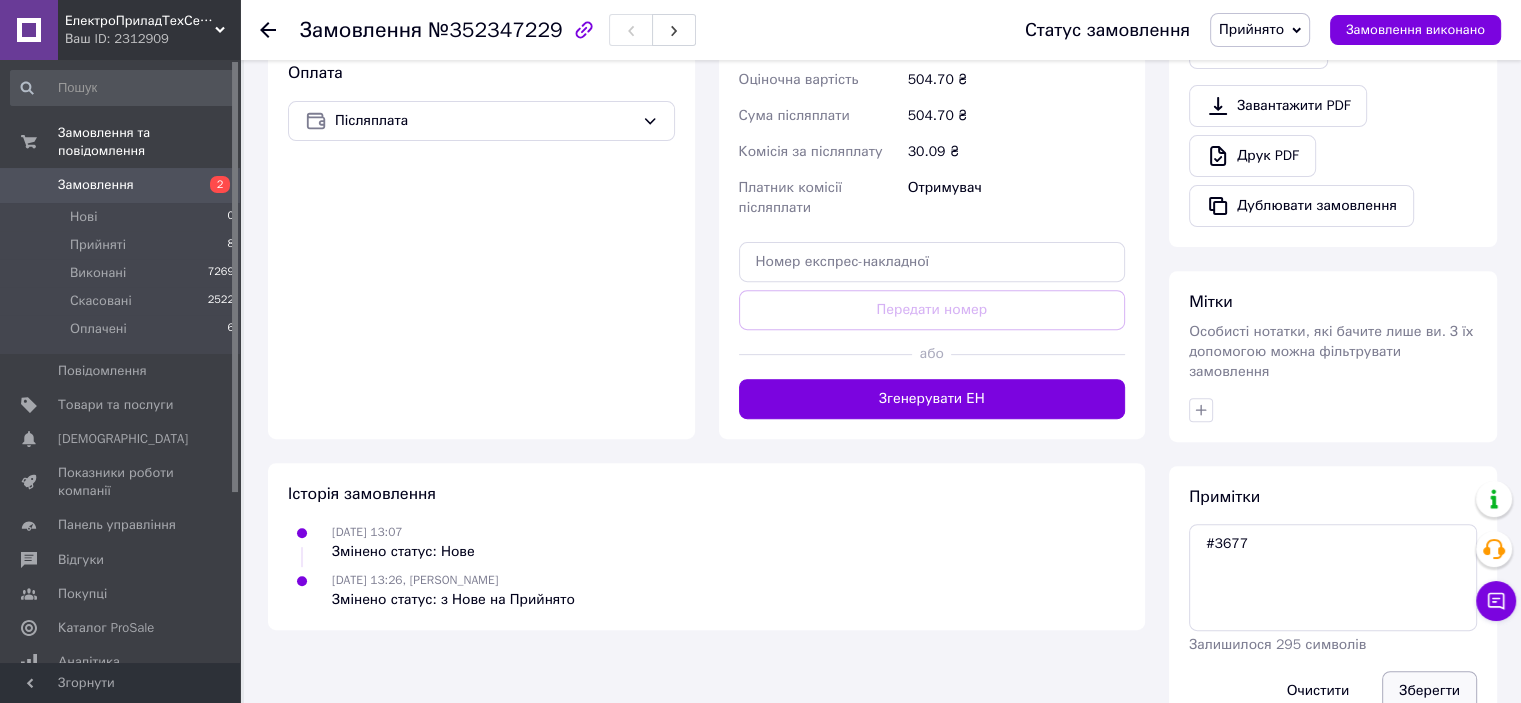 click on "Зберегти" at bounding box center [1429, 691] 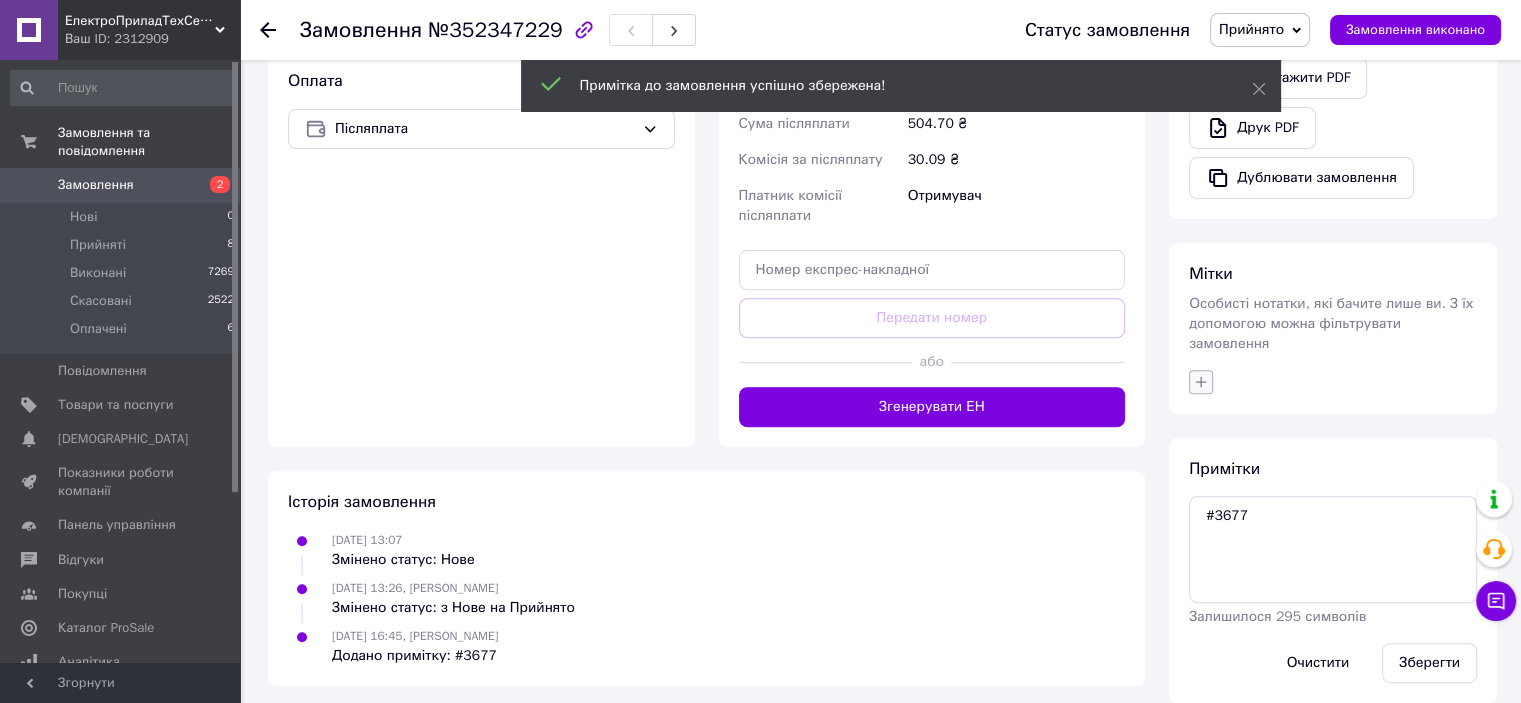 click 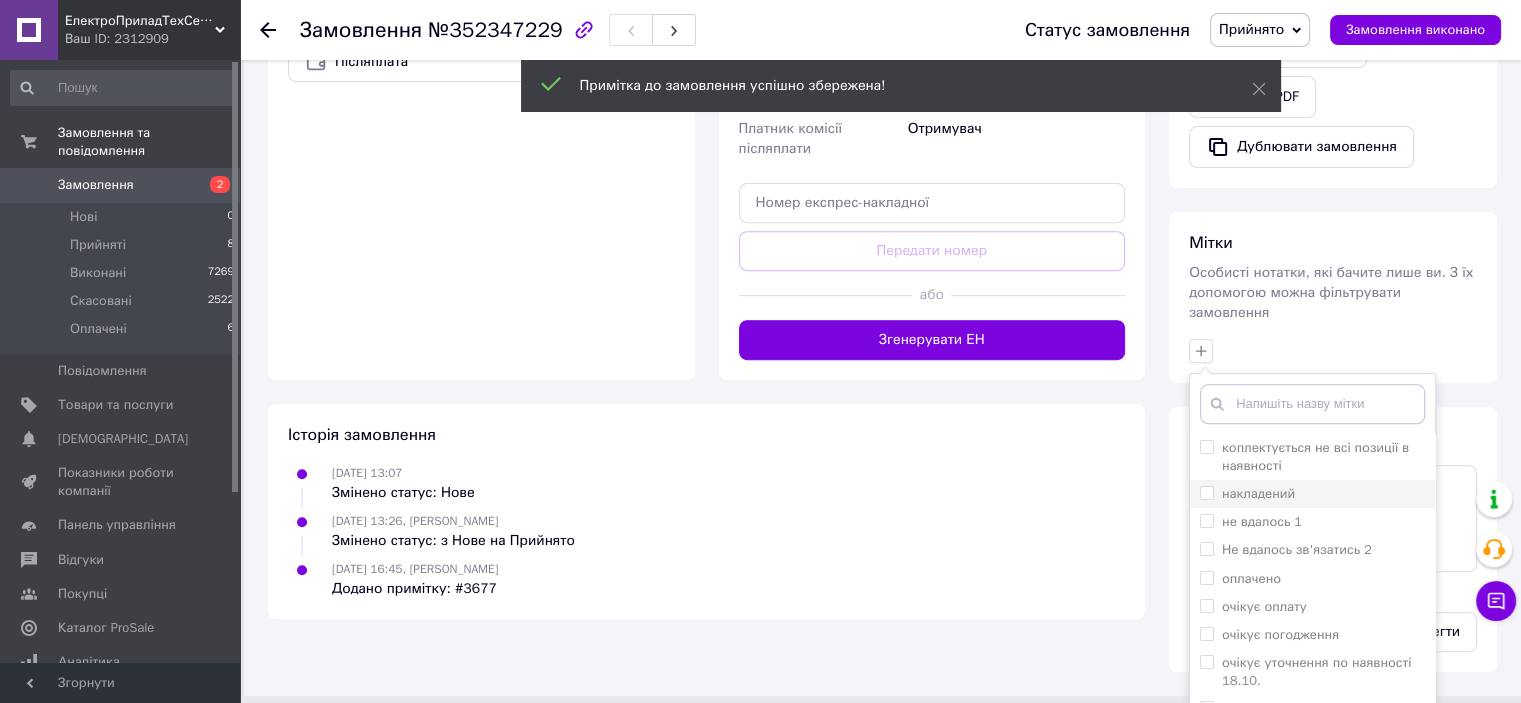 scroll, scrollTop: 832, scrollLeft: 0, axis: vertical 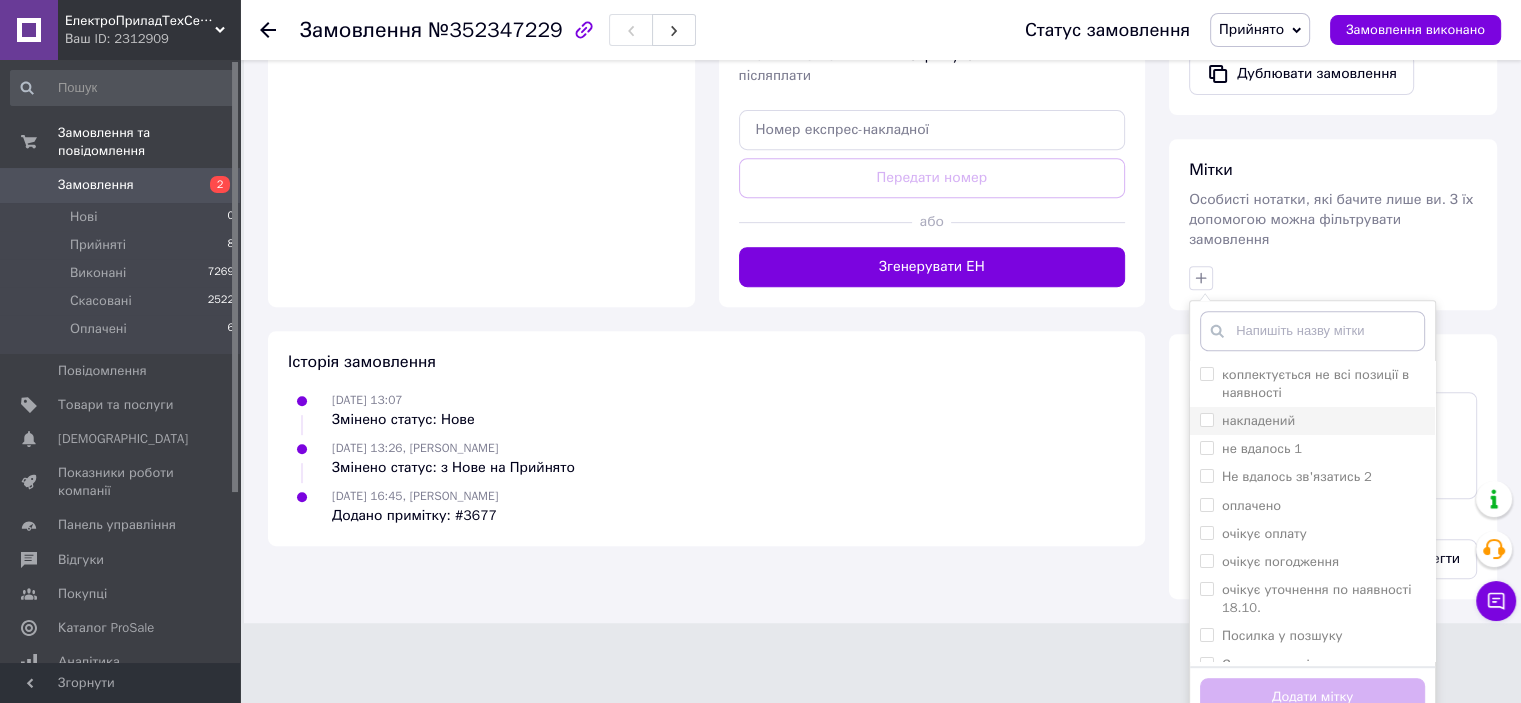 click on "накладений" at bounding box center [1258, 420] 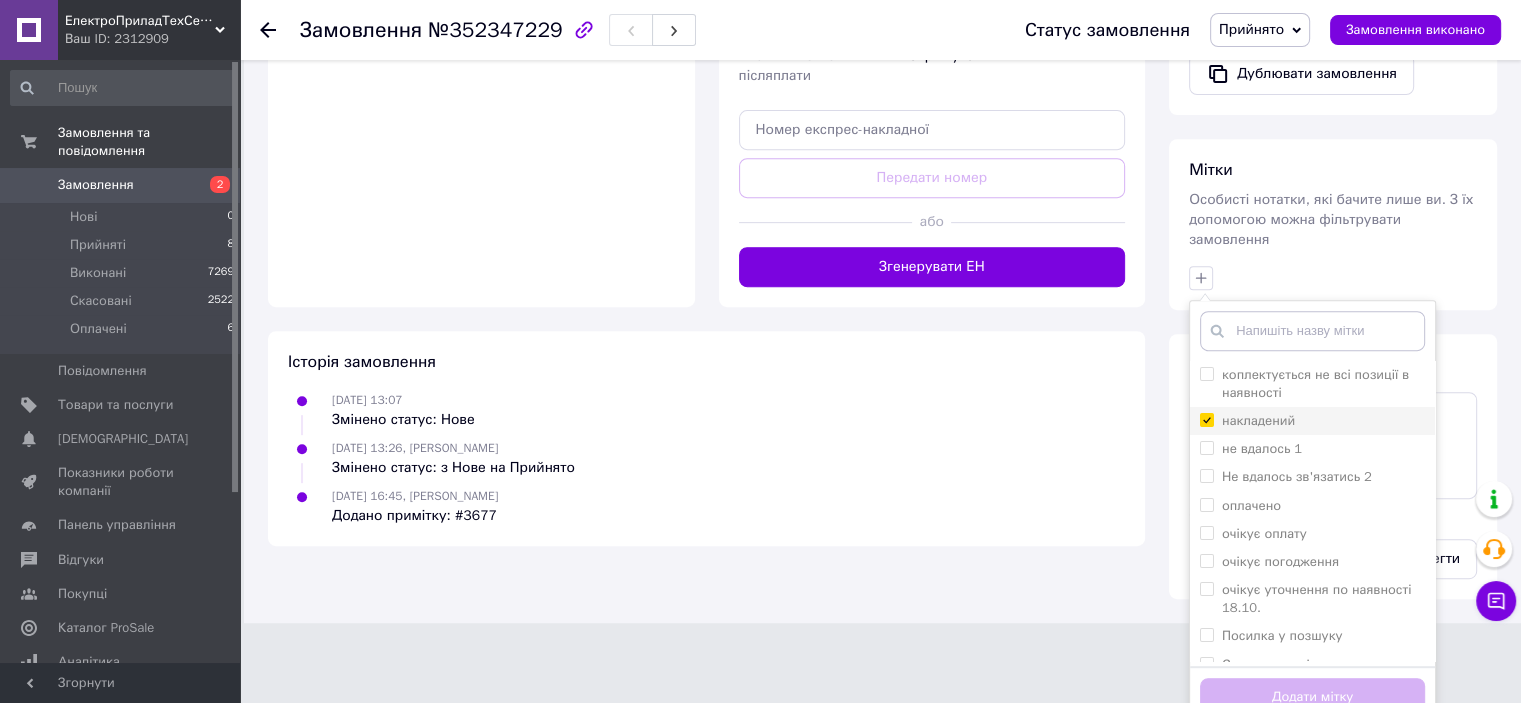 checkbox on "true" 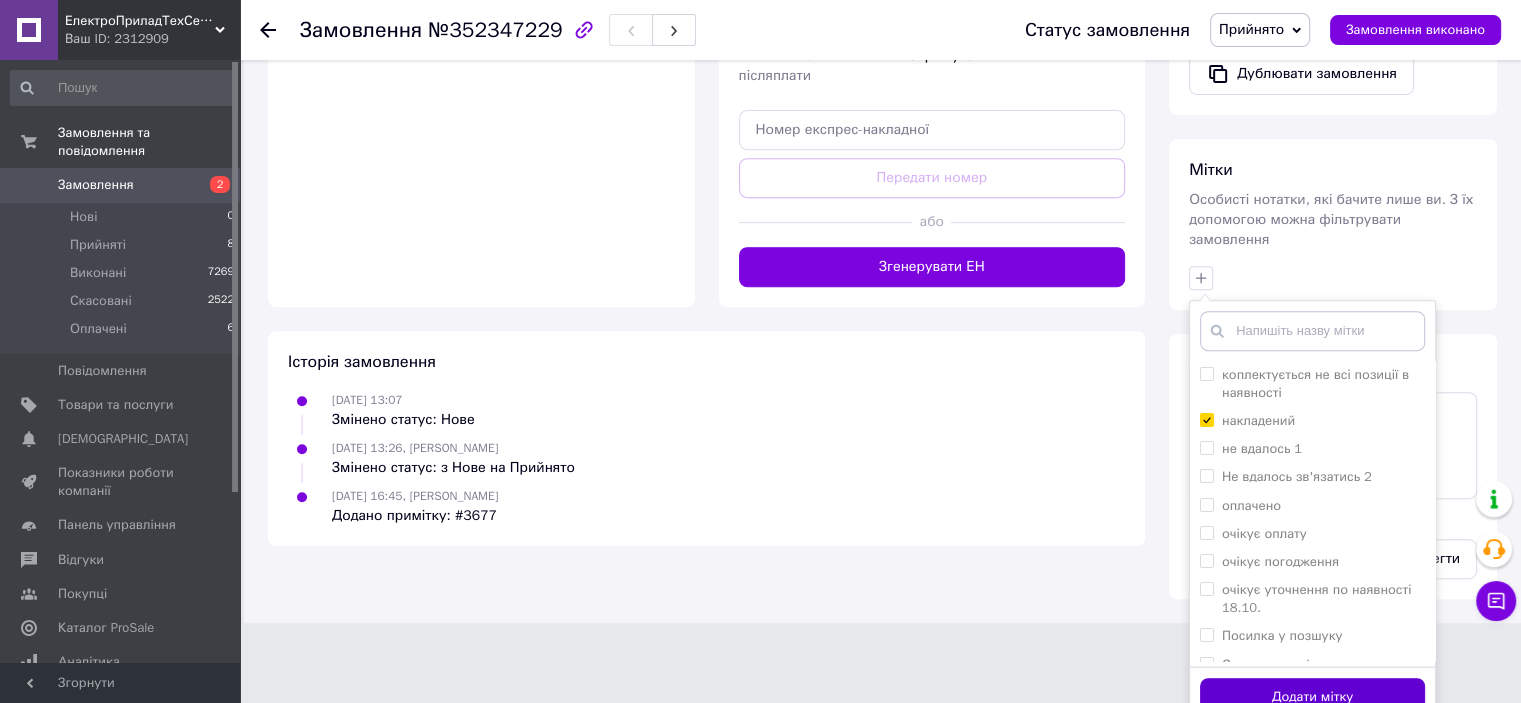 click on "Додати мітку" at bounding box center (1312, 697) 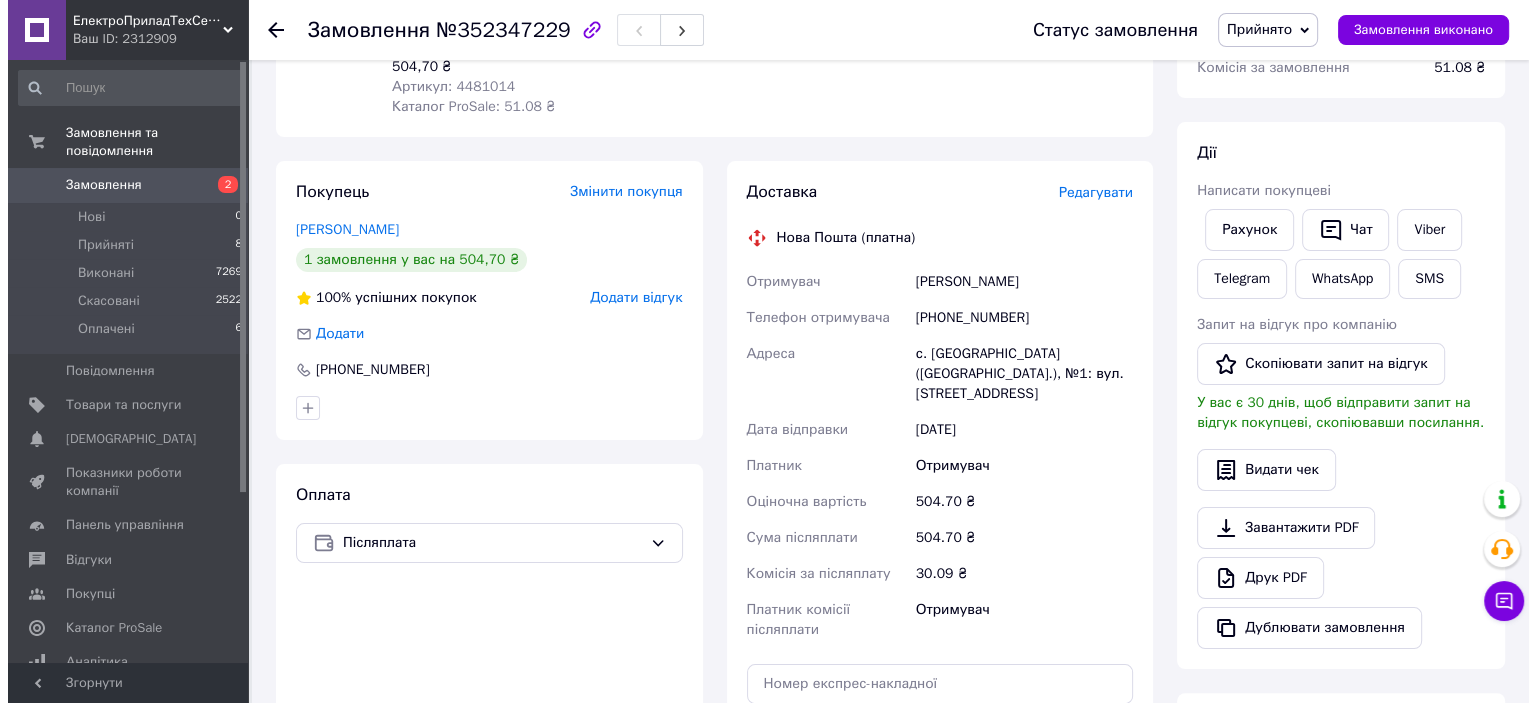 scroll, scrollTop: 161, scrollLeft: 0, axis: vertical 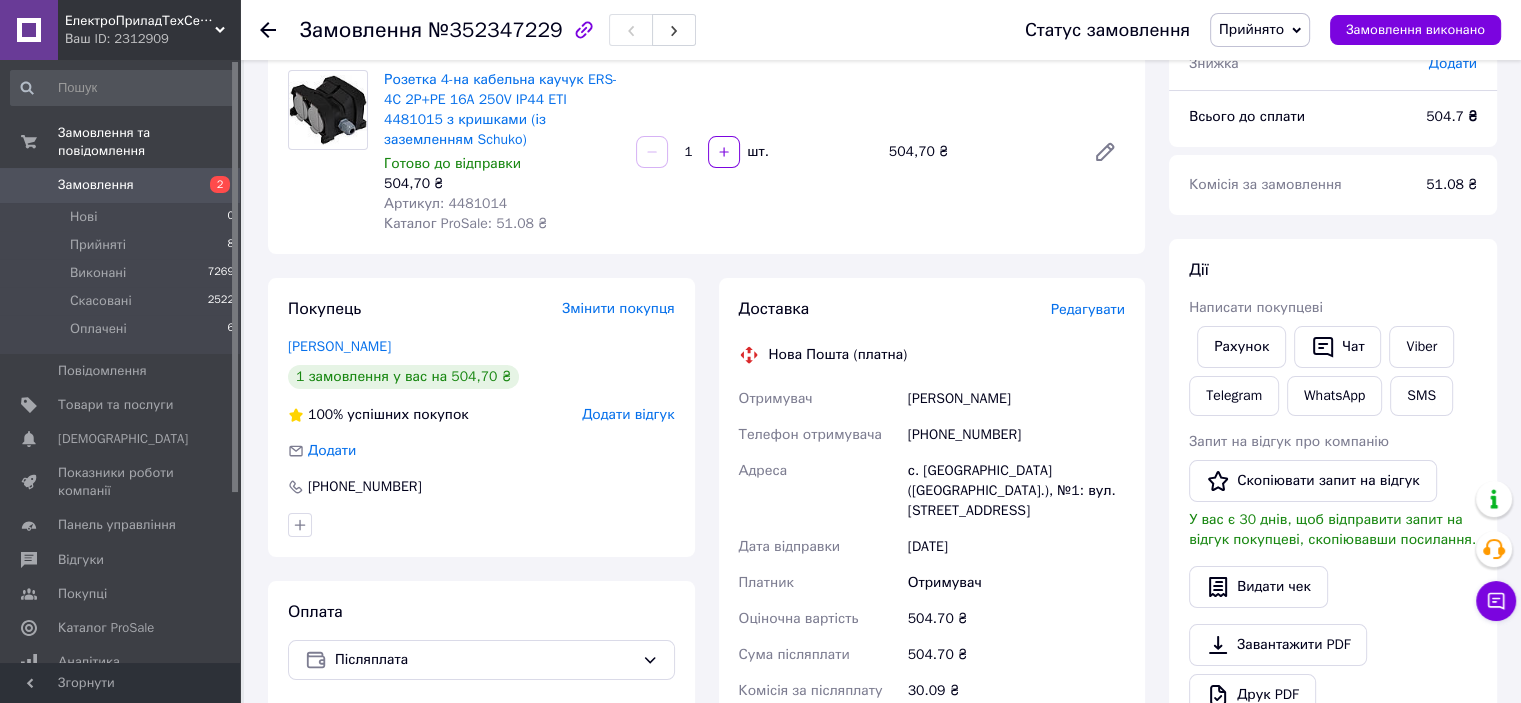 click on "Редагувати" at bounding box center [1088, 309] 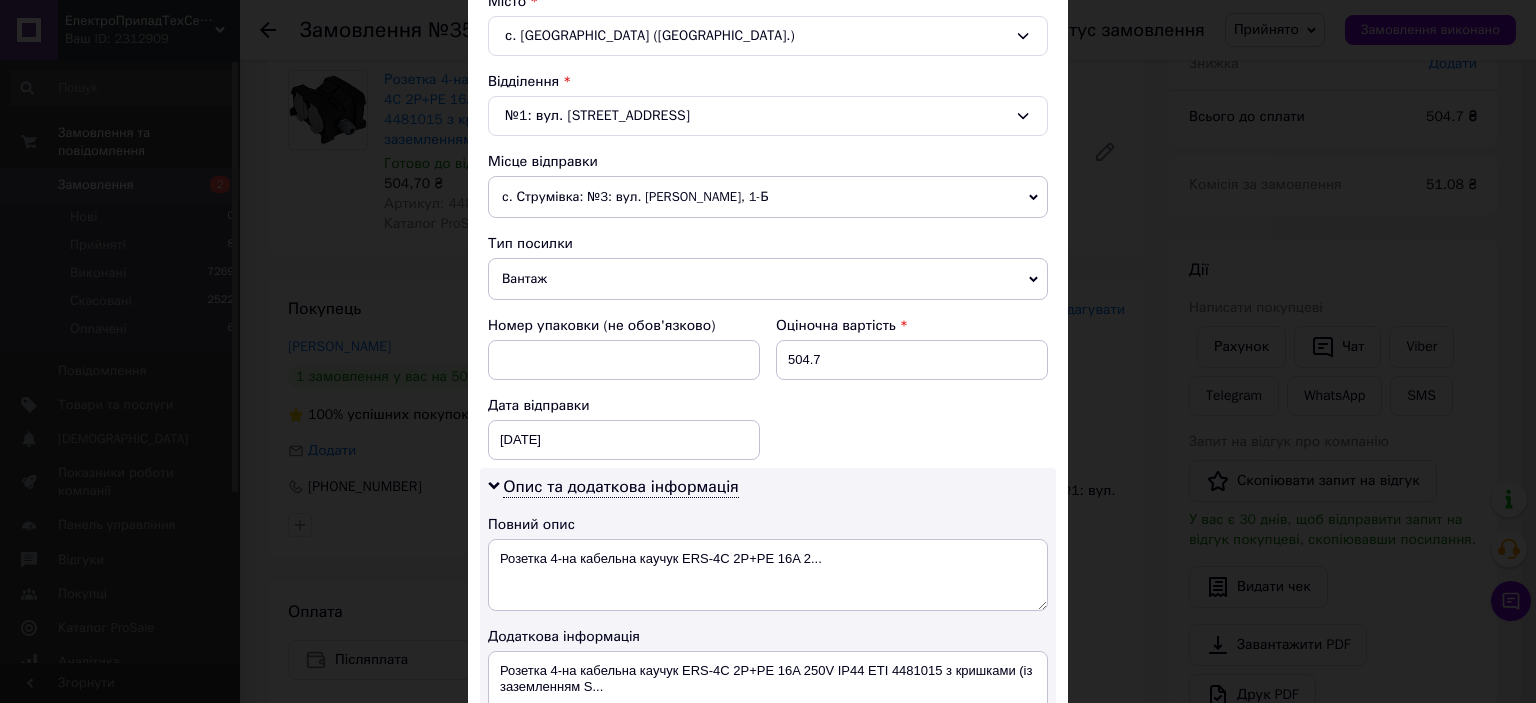 scroll, scrollTop: 700, scrollLeft: 0, axis: vertical 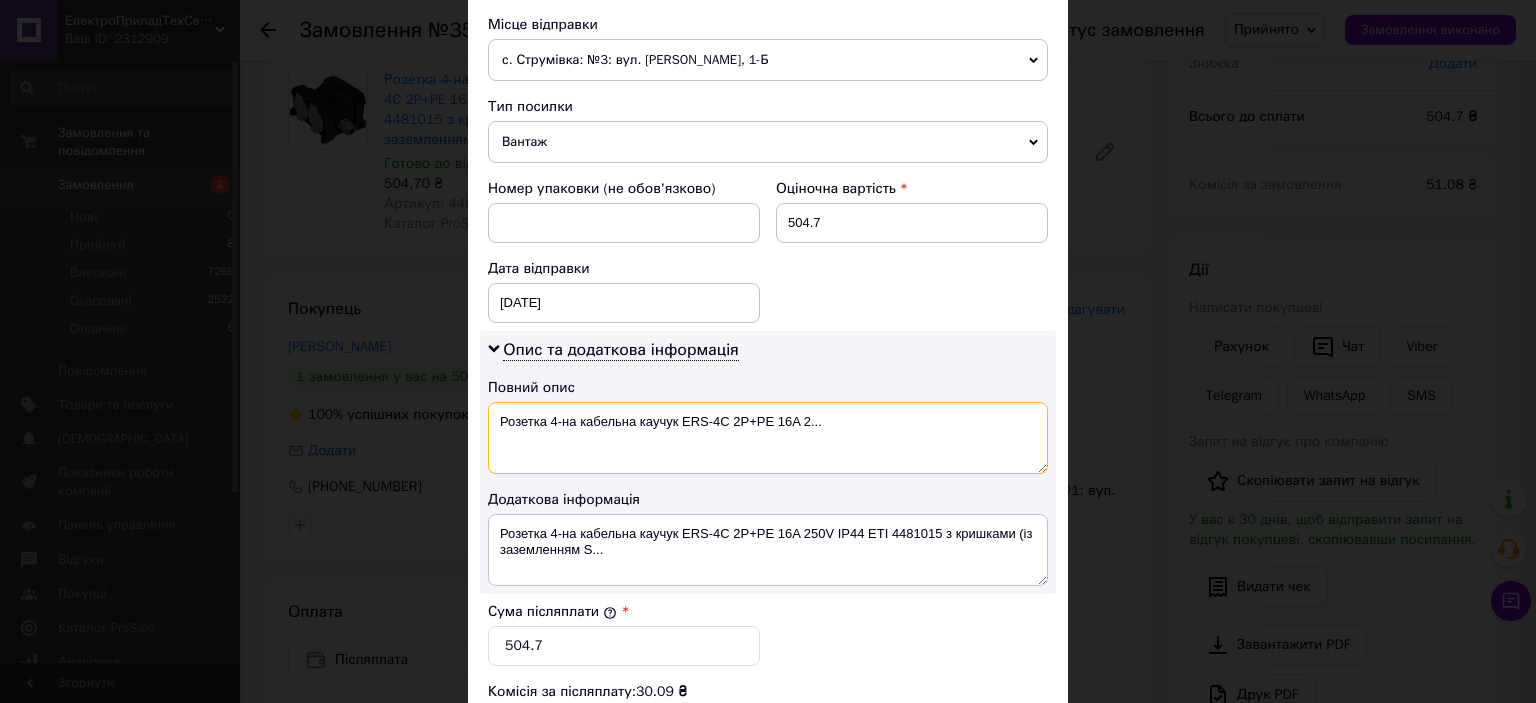 drag, startPoint x: 801, startPoint y: 415, endPoint x: 826, endPoint y: 411, distance: 25.317978 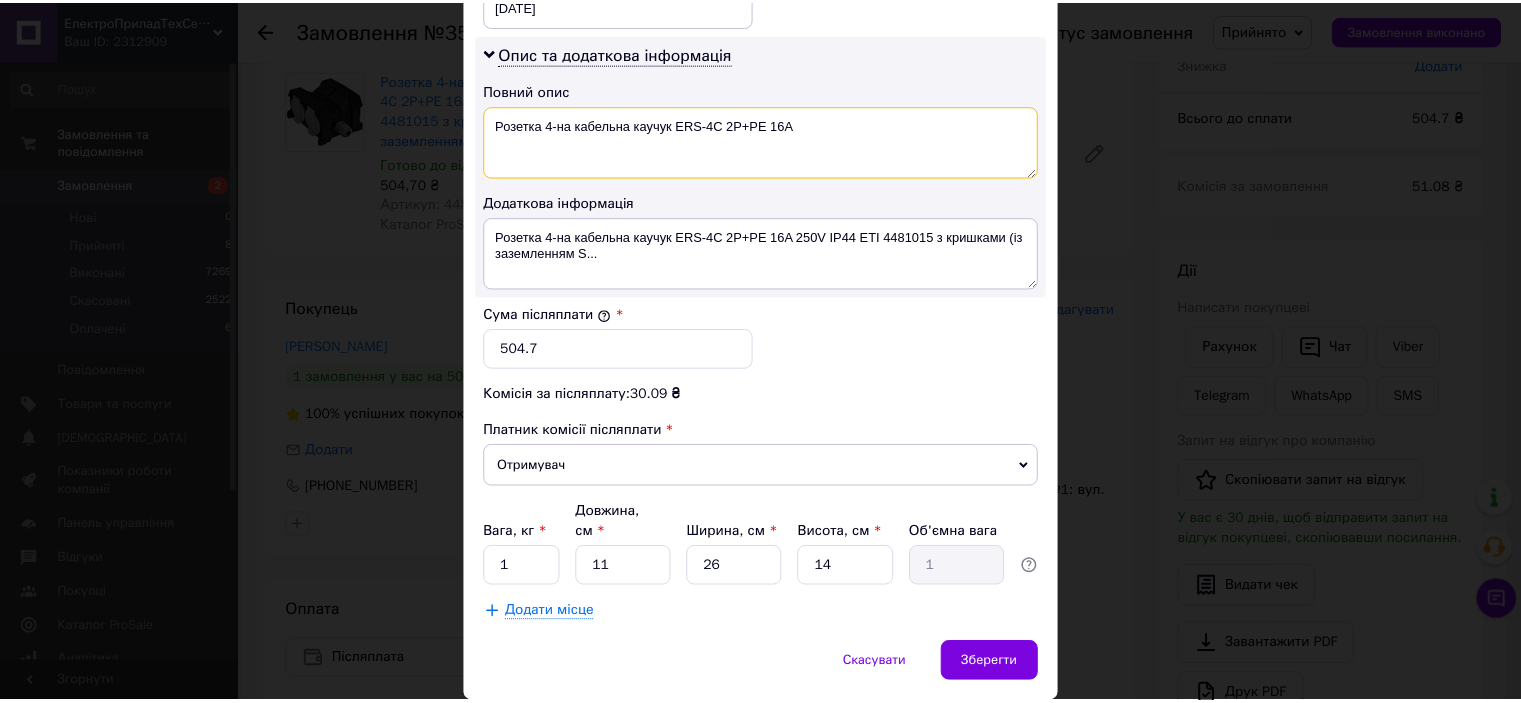 scroll, scrollTop: 1000, scrollLeft: 0, axis: vertical 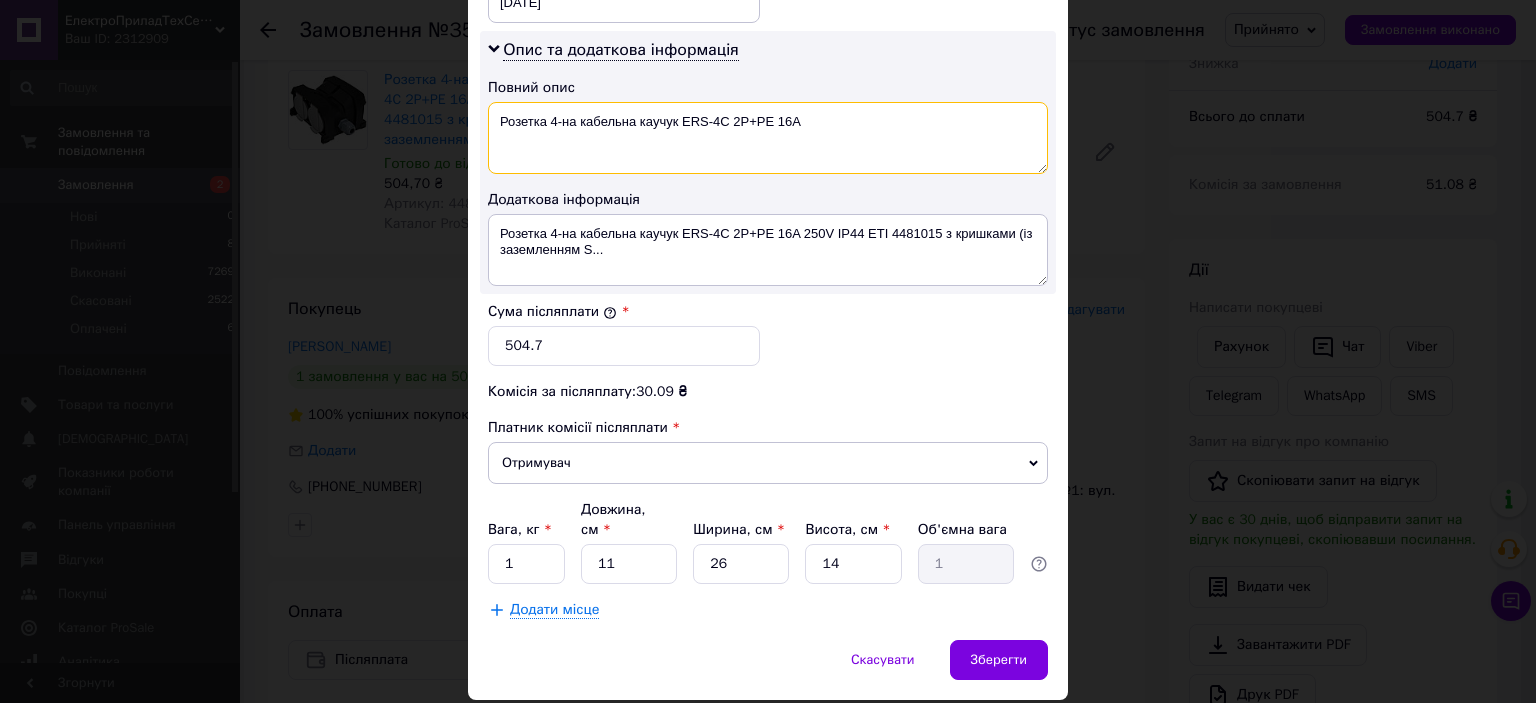 type on "Розетка 4-на кабельна каучук ERS-4C 2P+PE 16A" 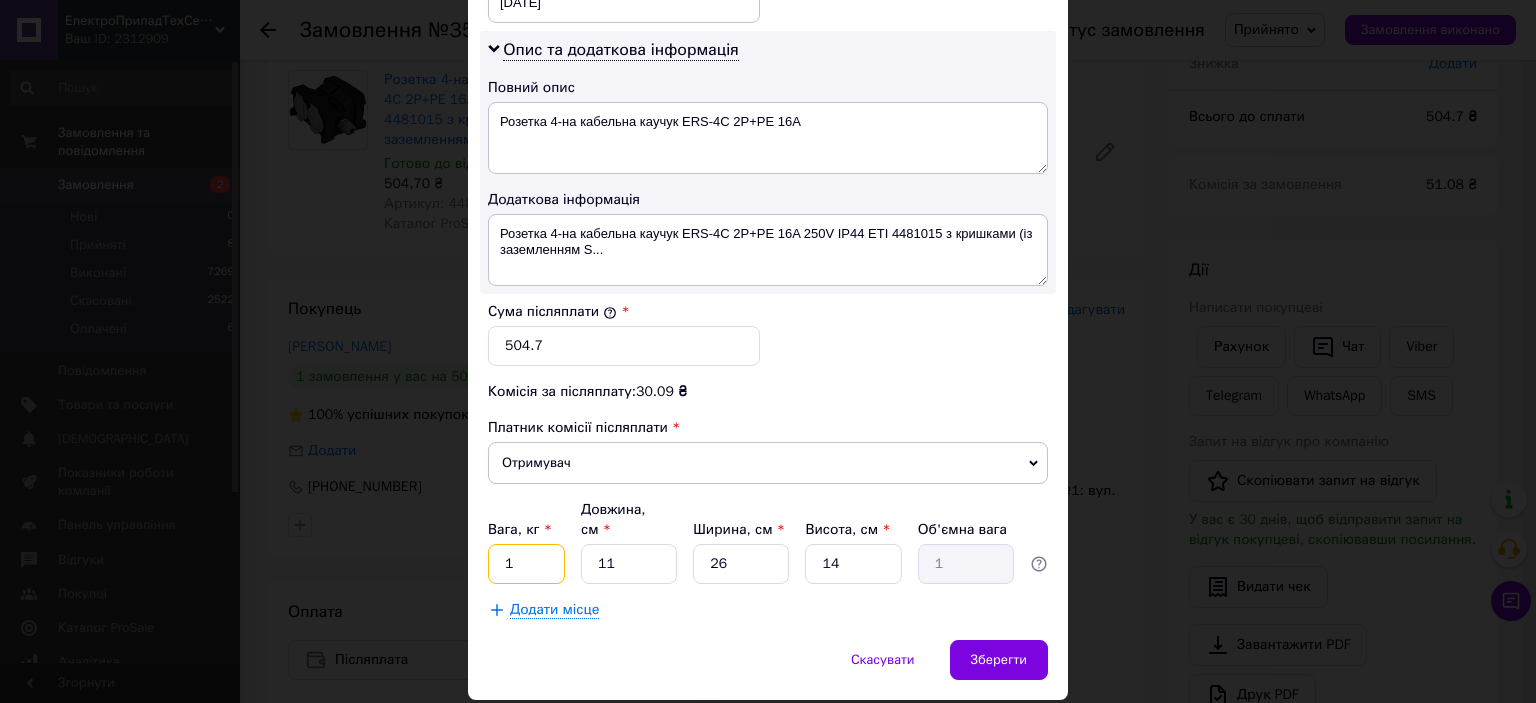 click on "1" at bounding box center (526, 564) 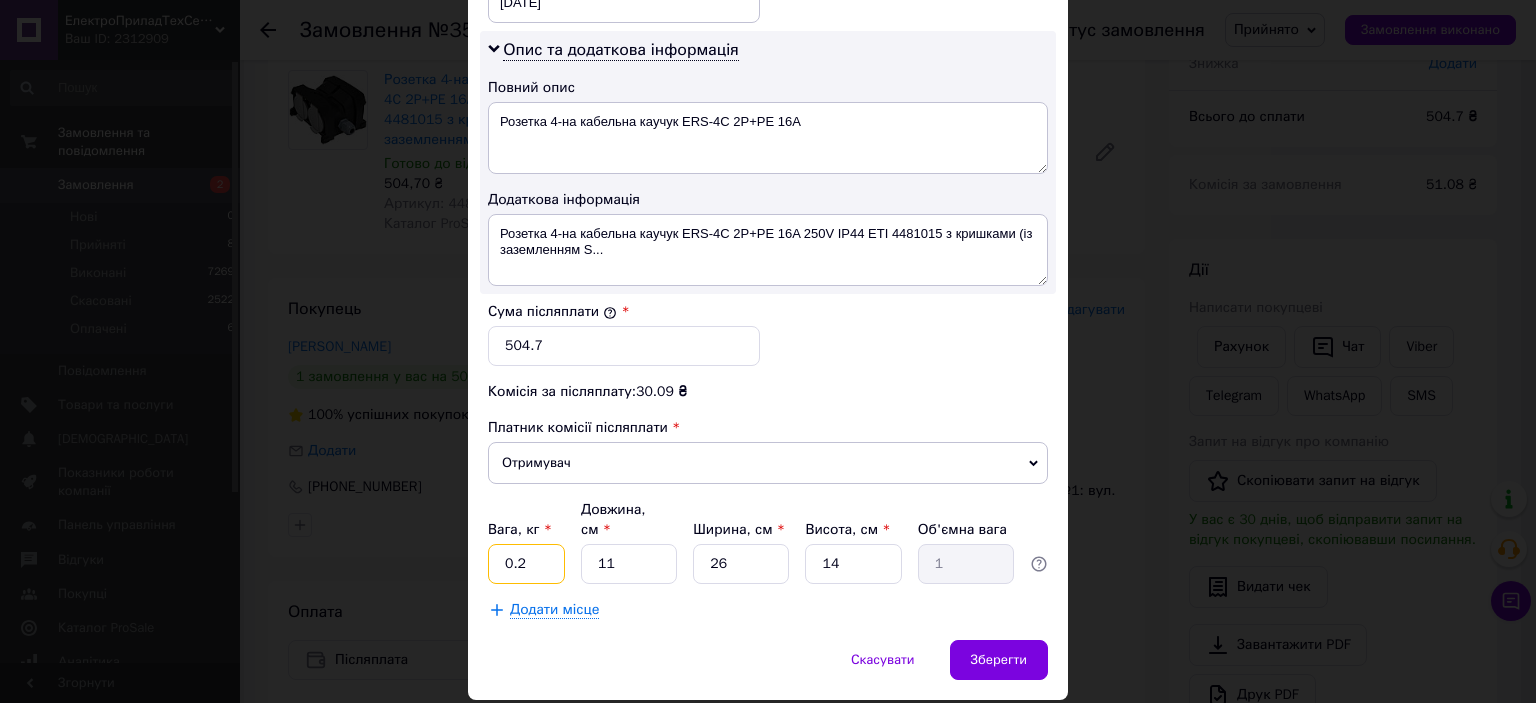 type on "0.2" 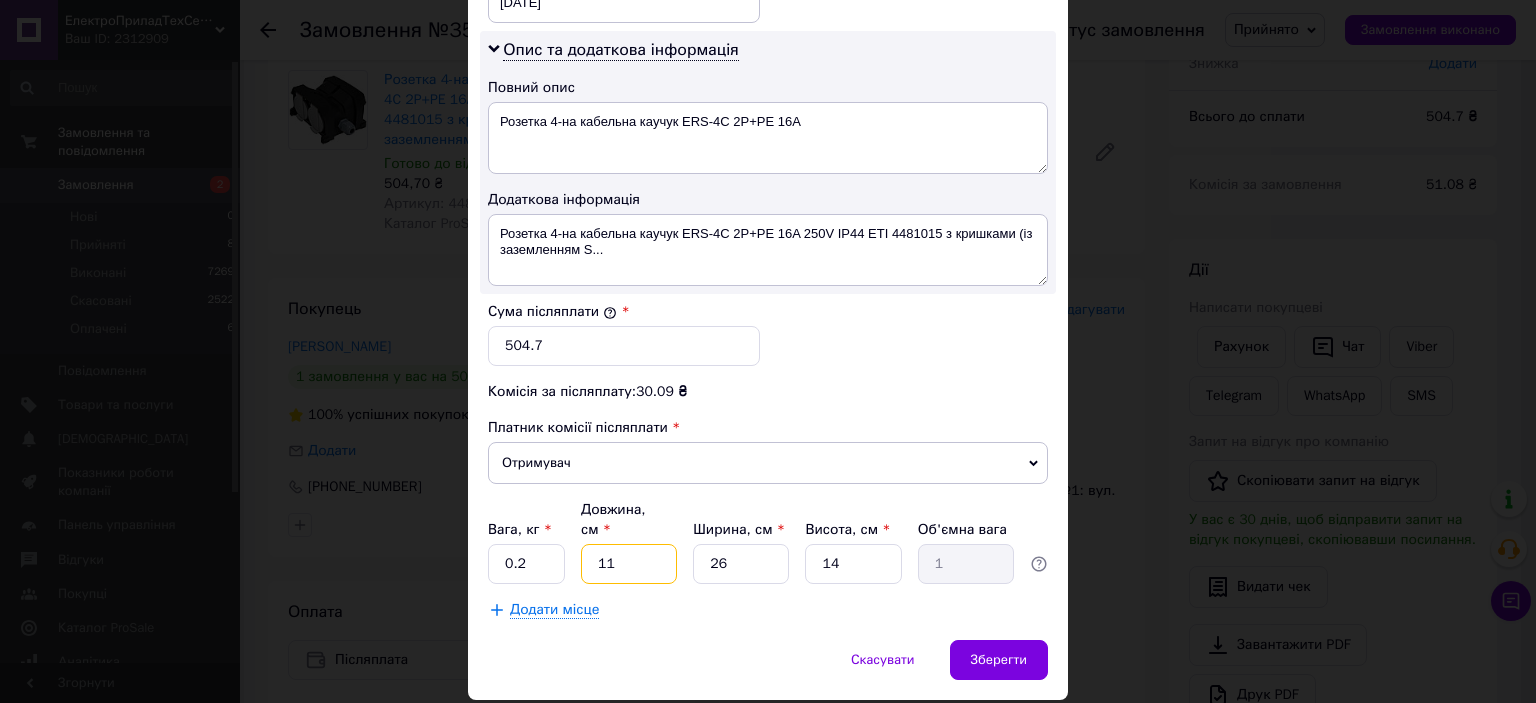 click on "11" at bounding box center [629, 564] 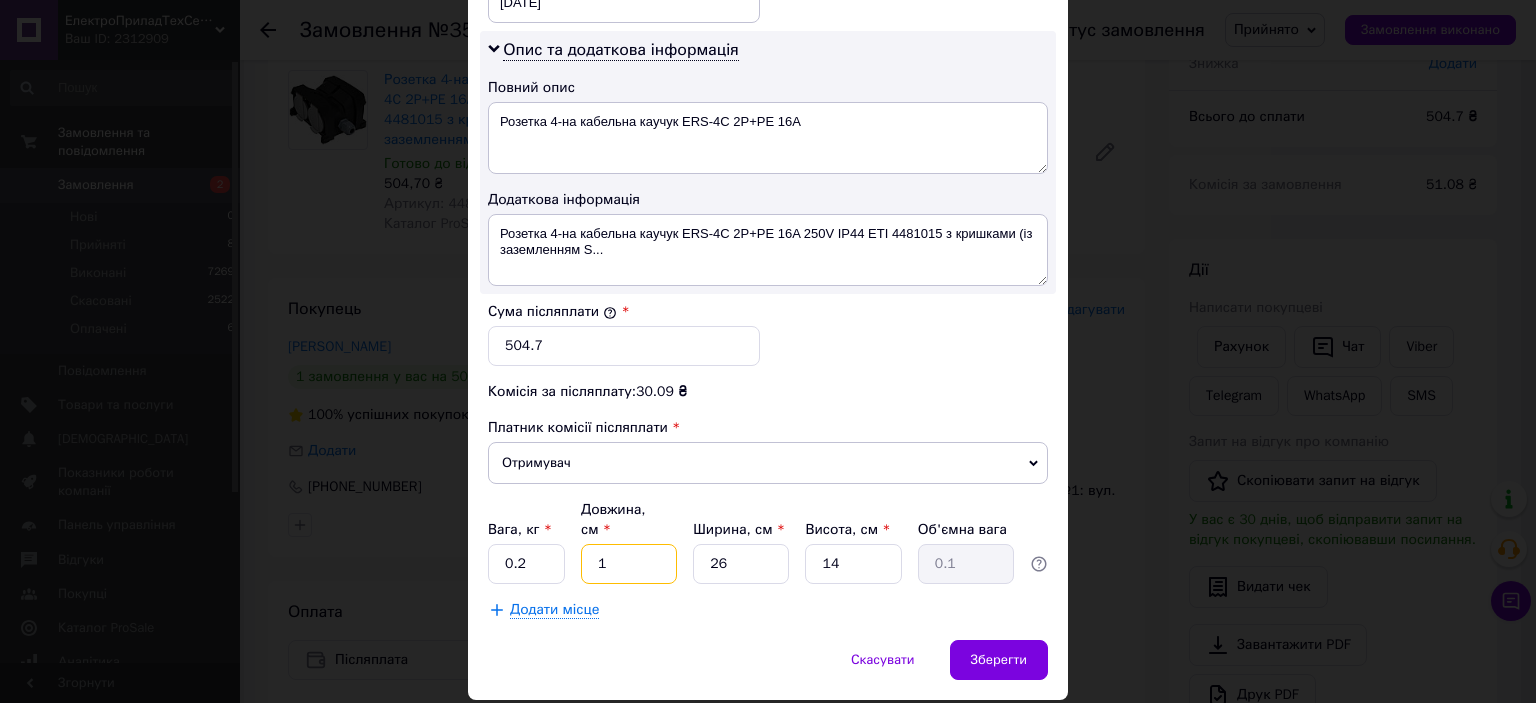 type on "15" 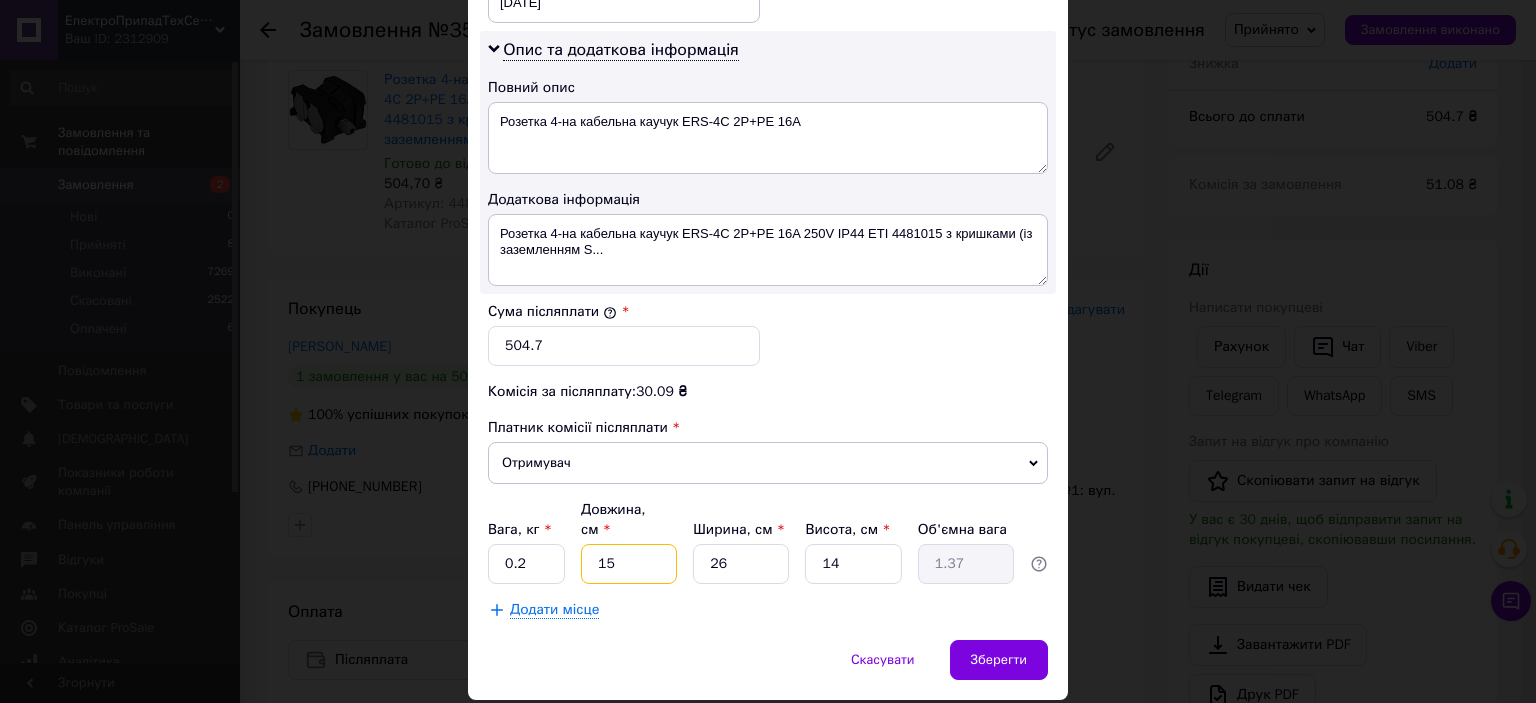 type on "15" 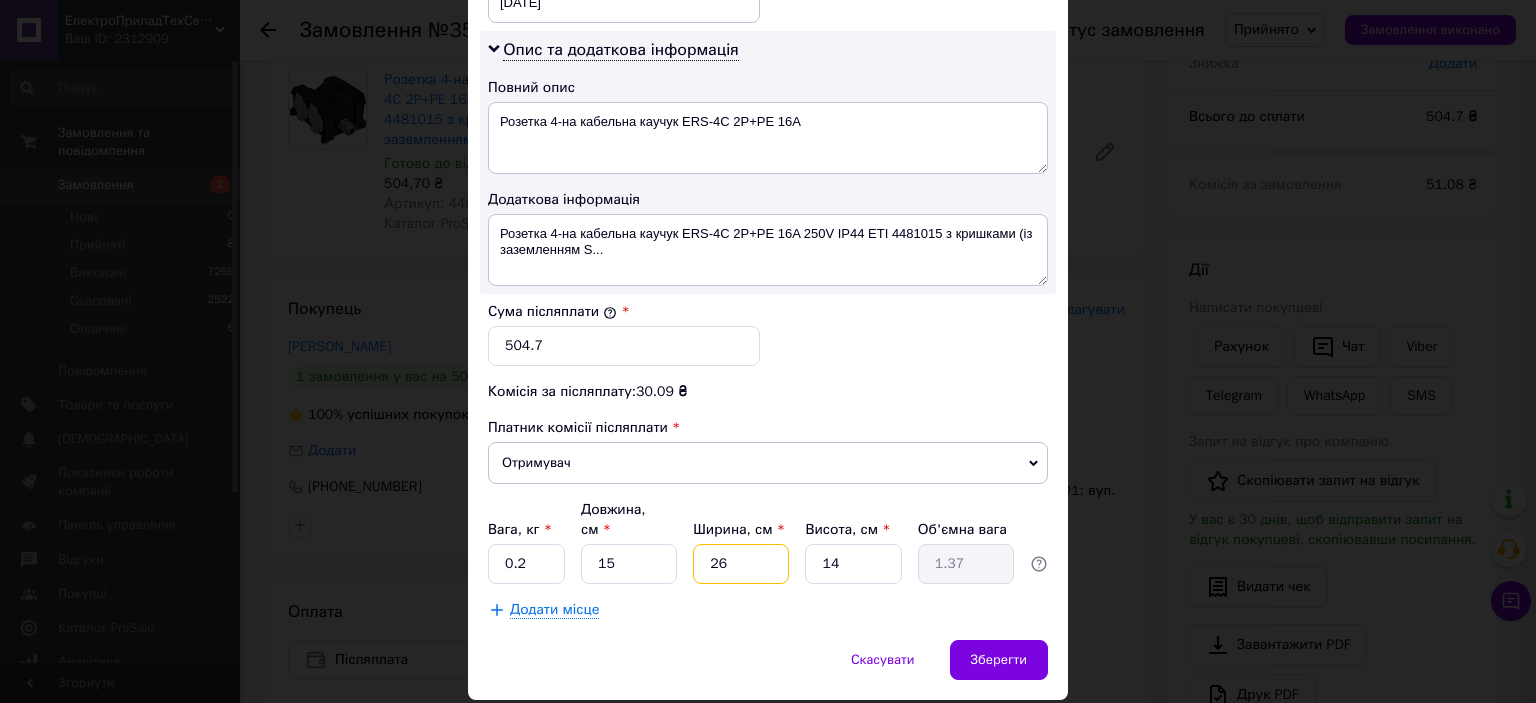 click on "26" at bounding box center (741, 564) 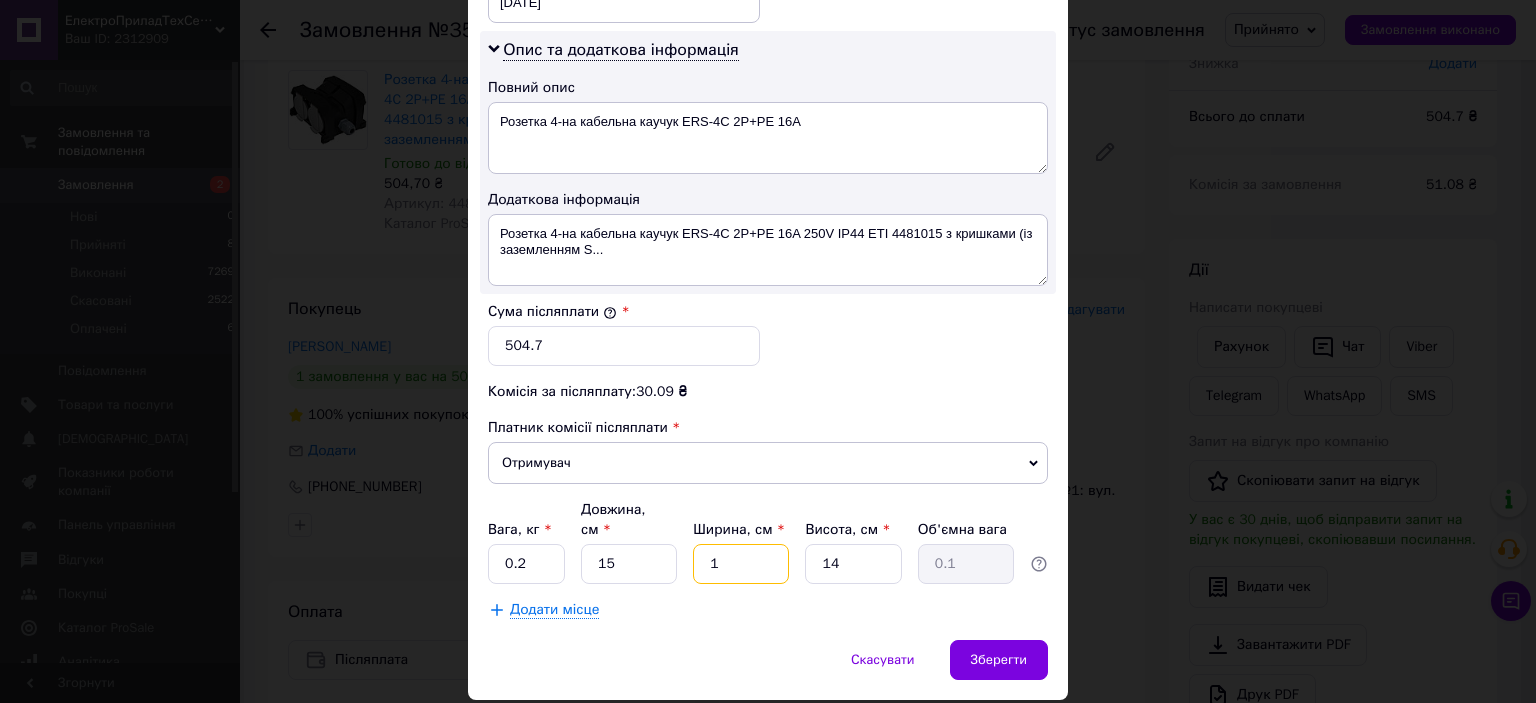 type on "12" 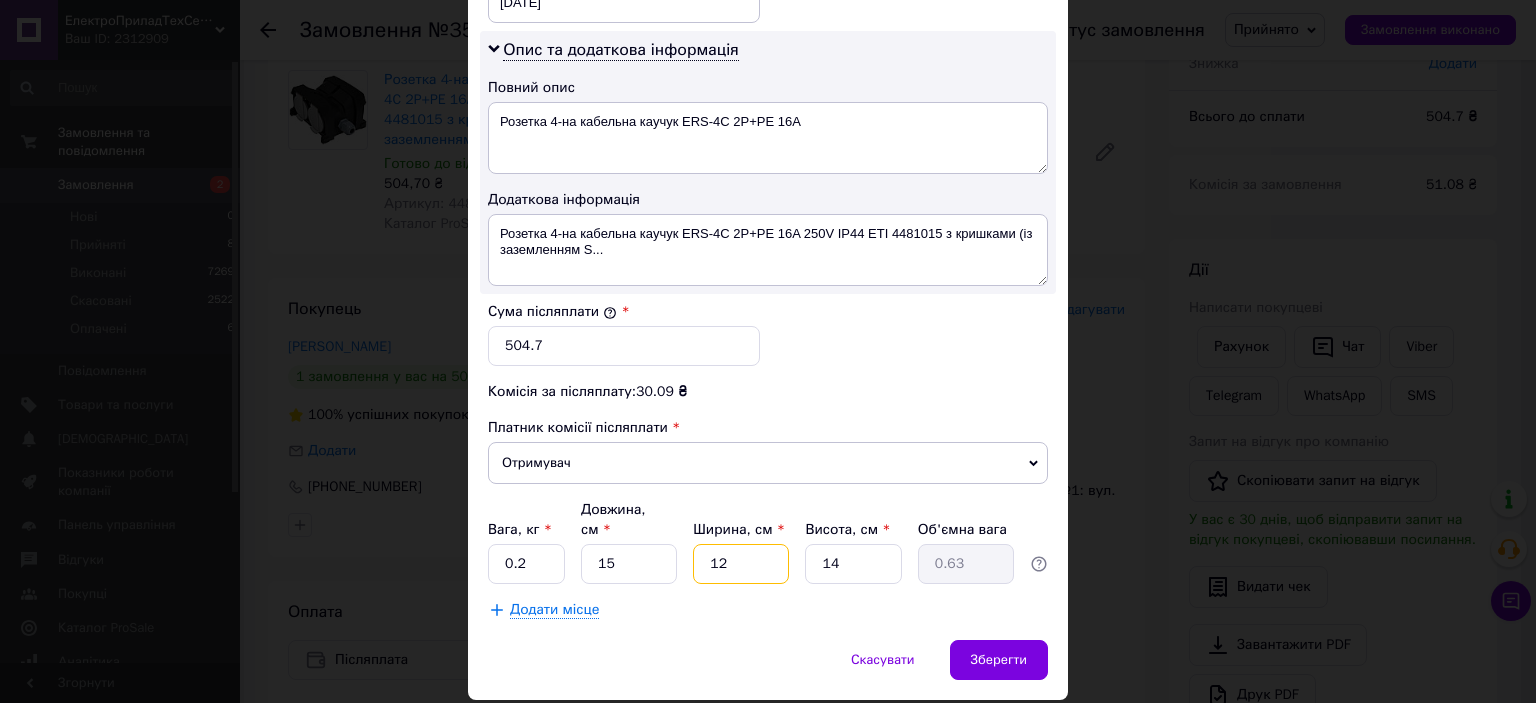 type on "12" 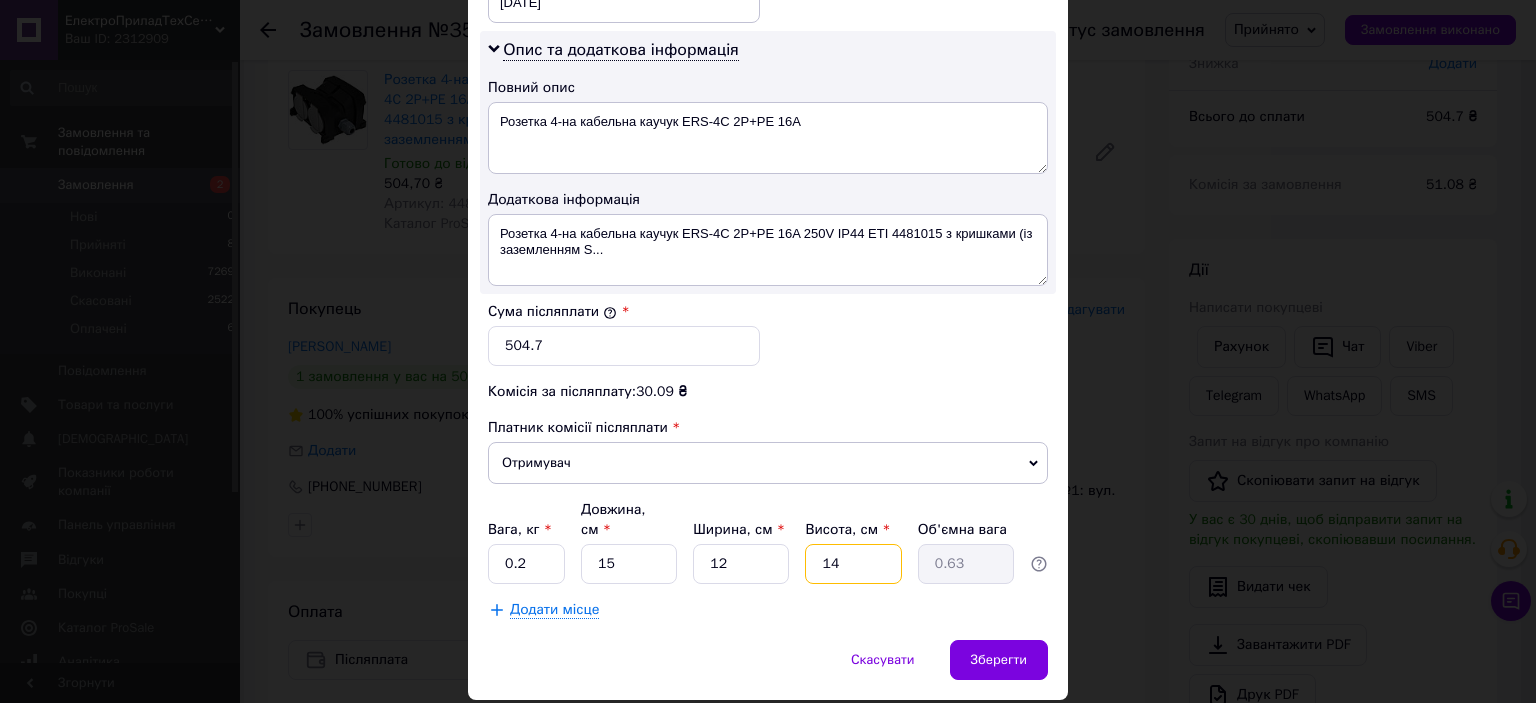 click on "14" at bounding box center (853, 564) 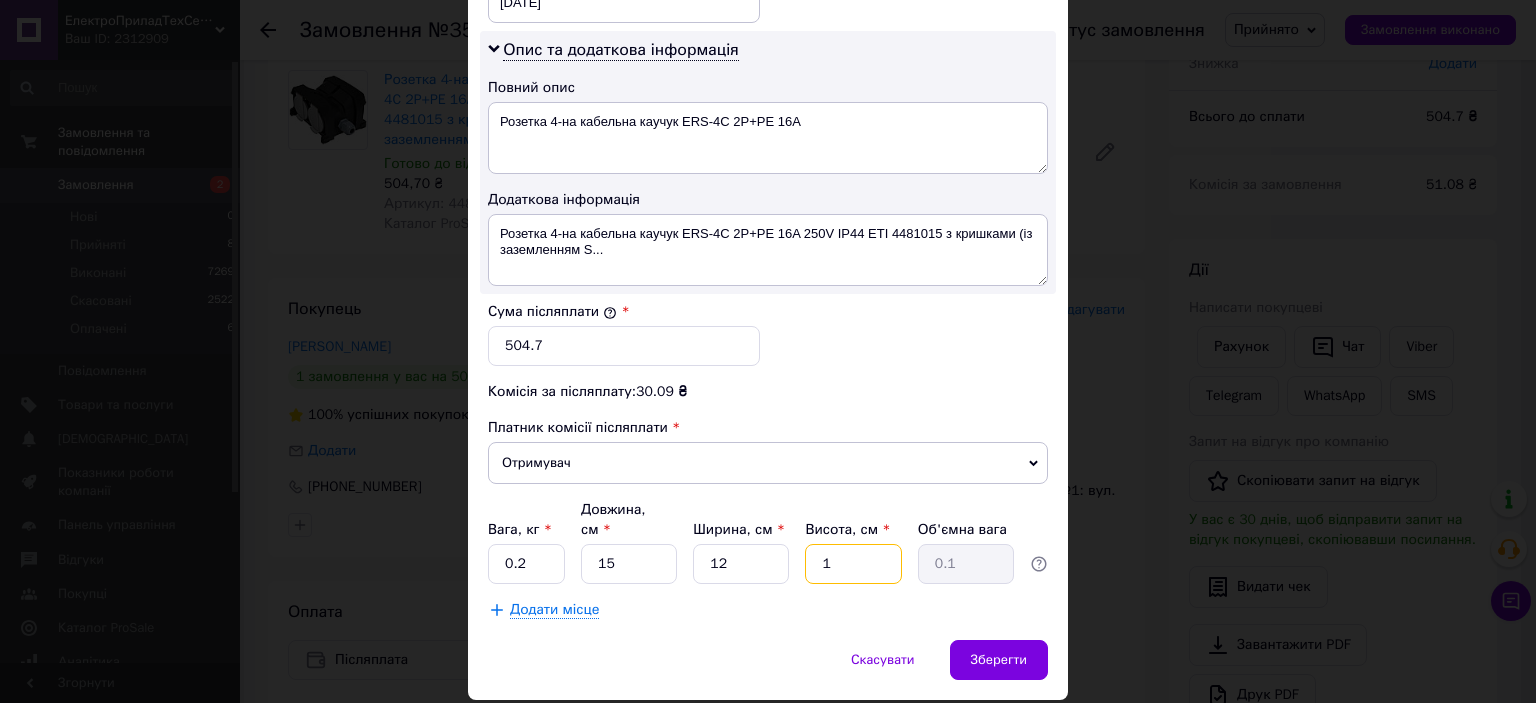 type on "10" 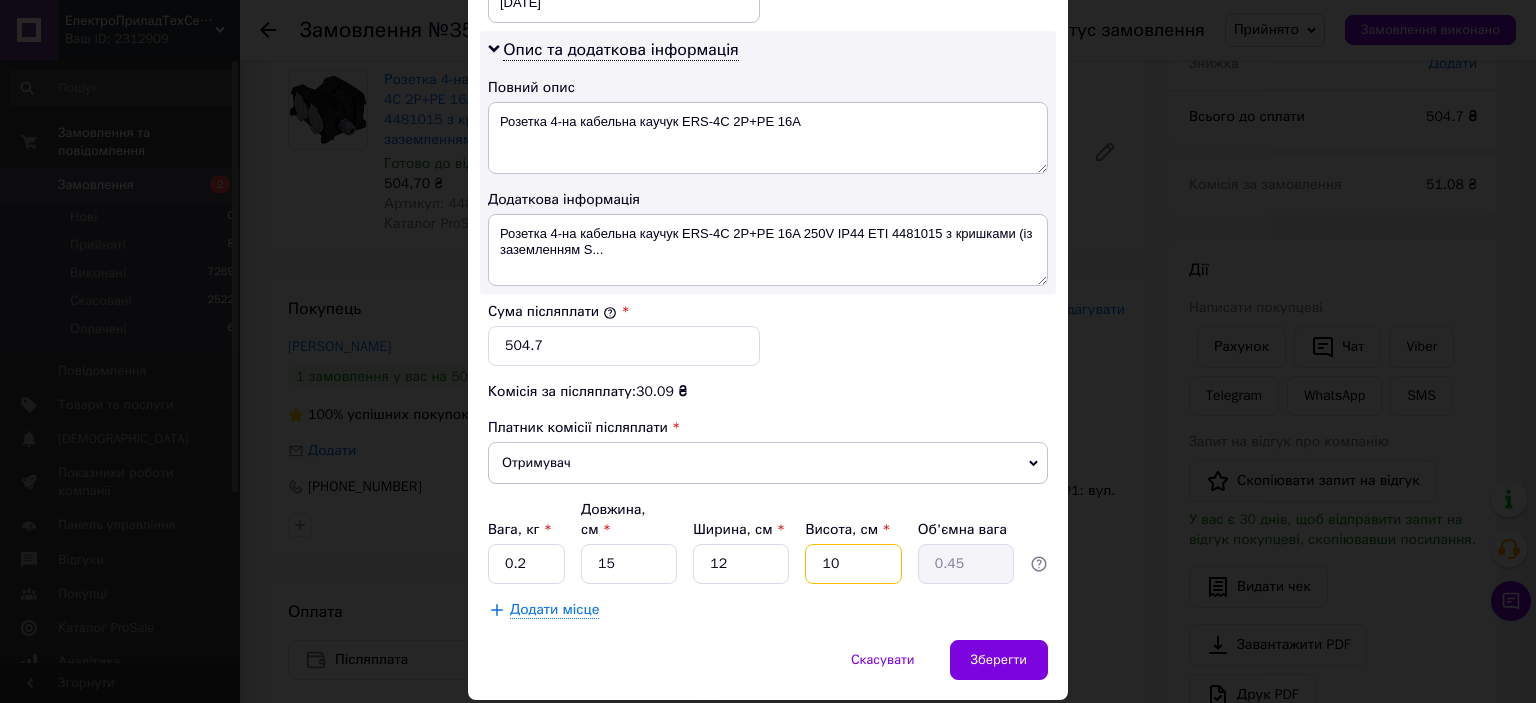 type on "10" 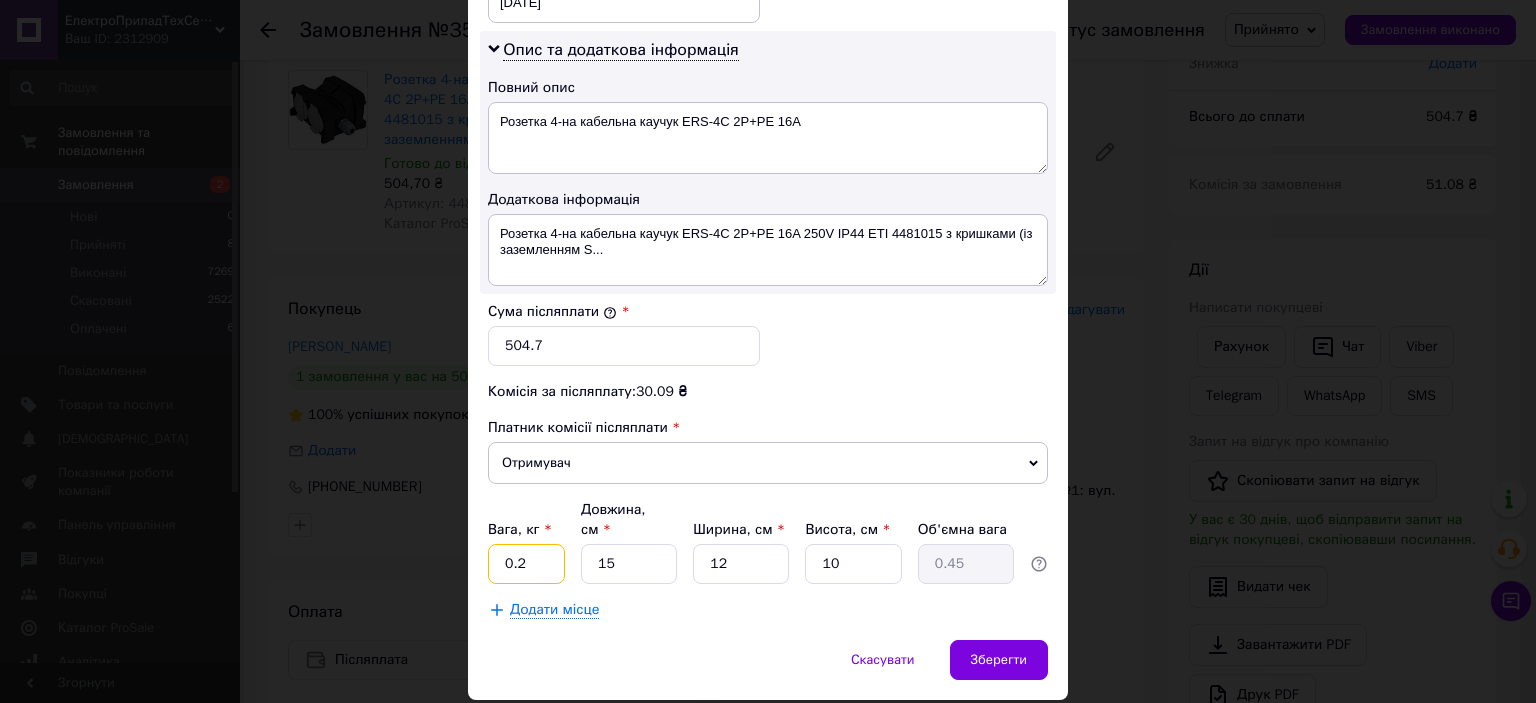 click on "0.2" at bounding box center (526, 564) 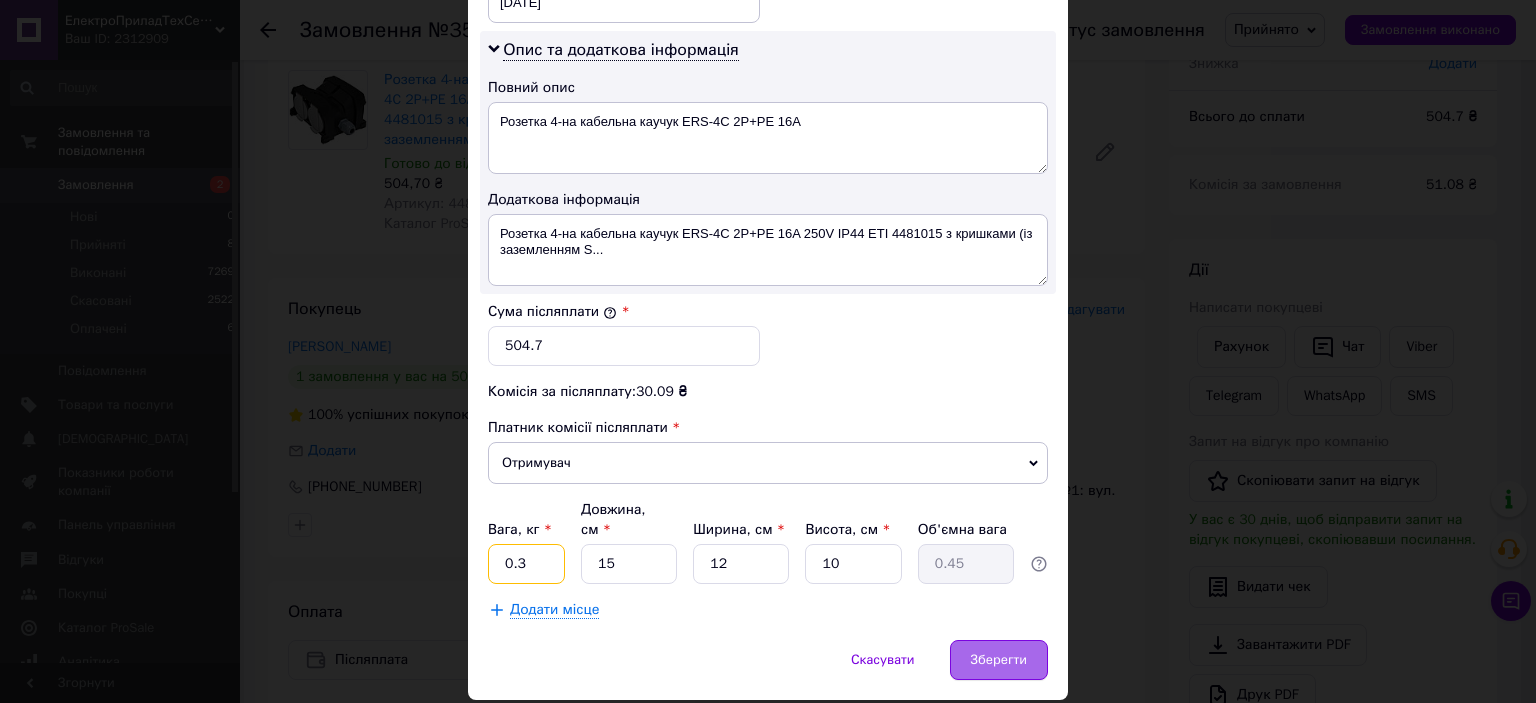 type on "0.3" 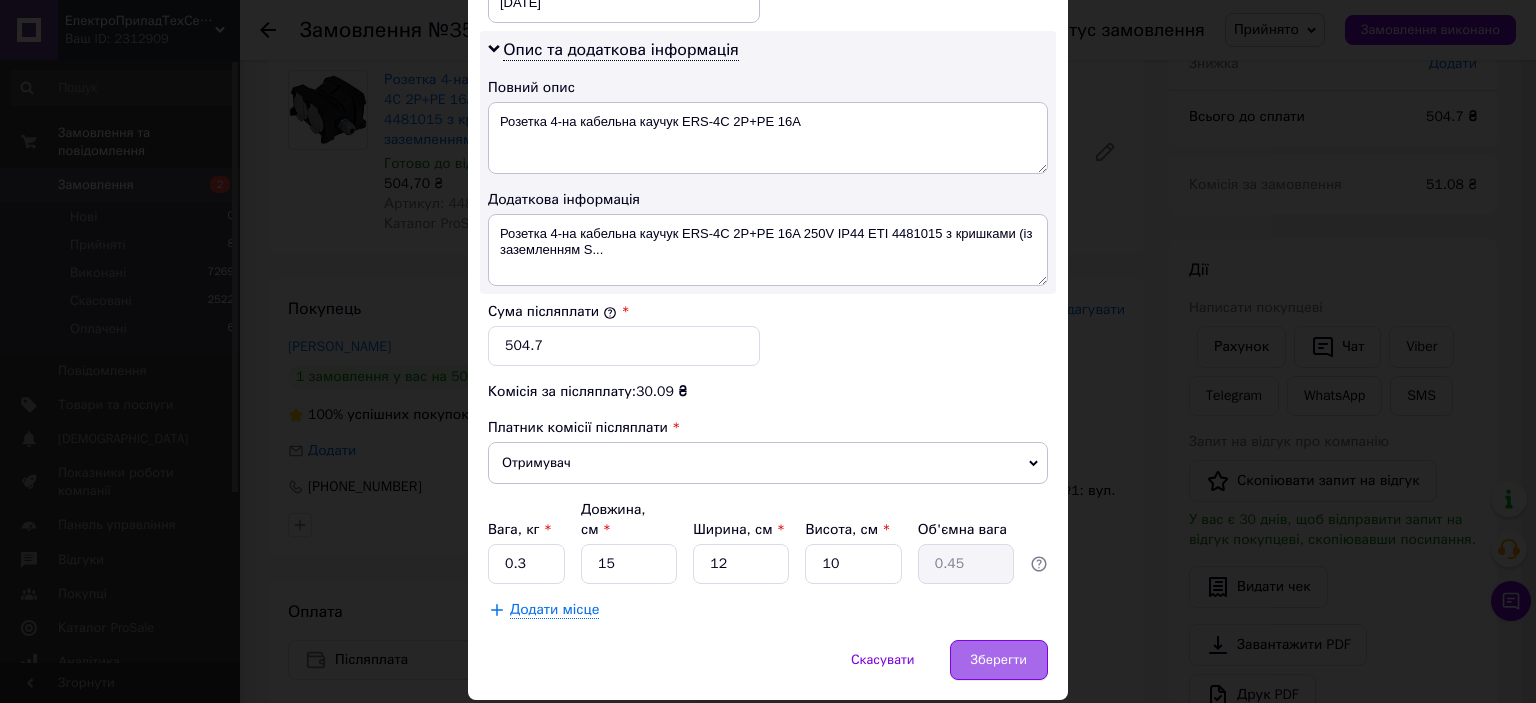 click on "Зберегти" at bounding box center (999, 660) 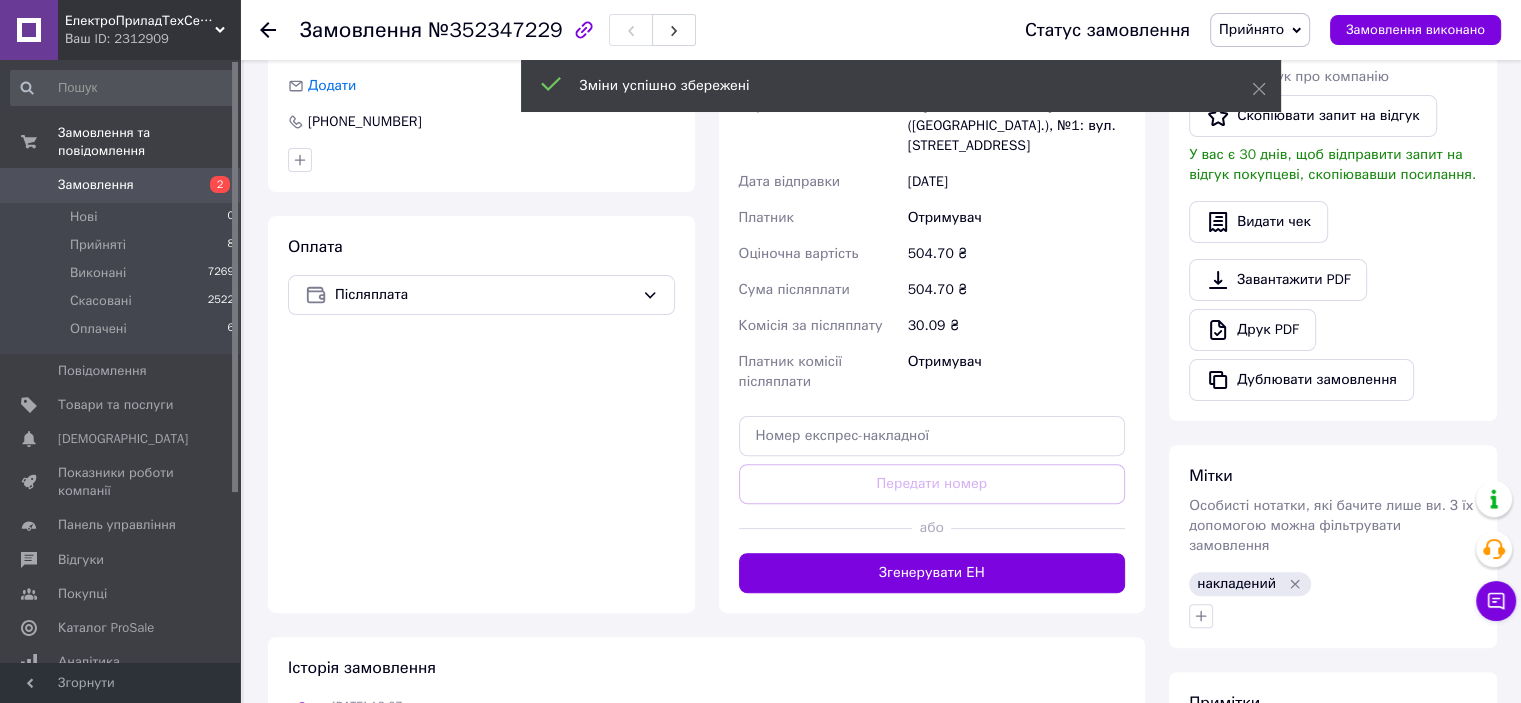 scroll, scrollTop: 561, scrollLeft: 0, axis: vertical 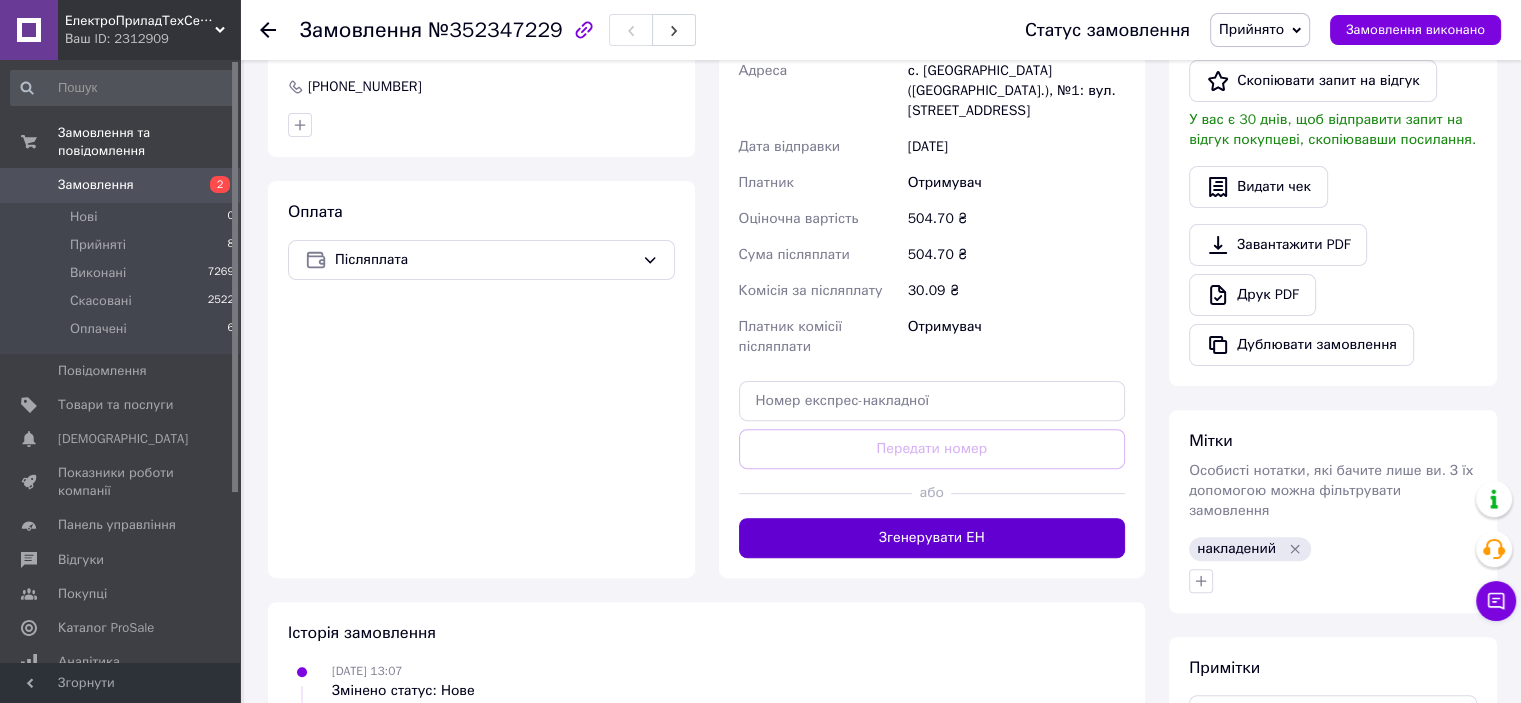 click on "Згенерувати ЕН" at bounding box center [932, 538] 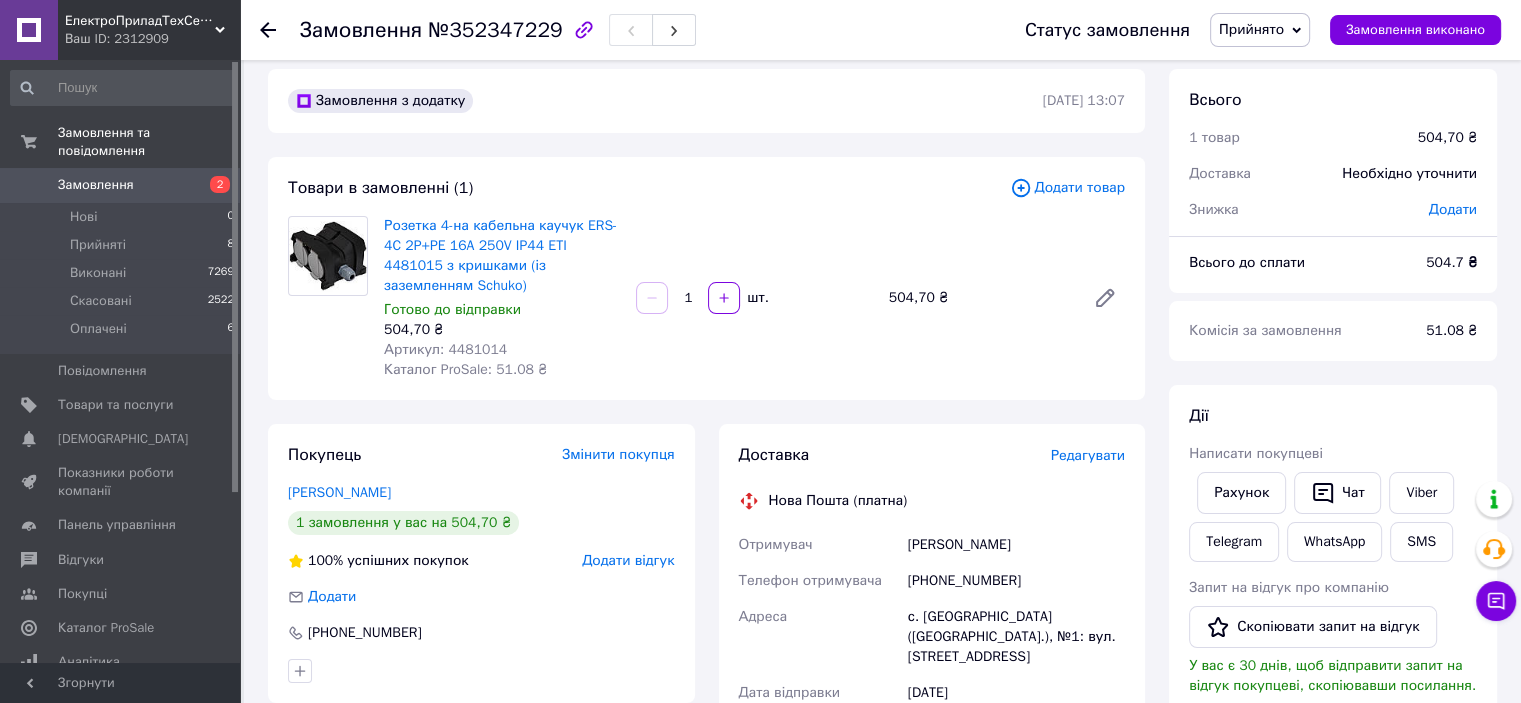 scroll, scrollTop: 0, scrollLeft: 0, axis: both 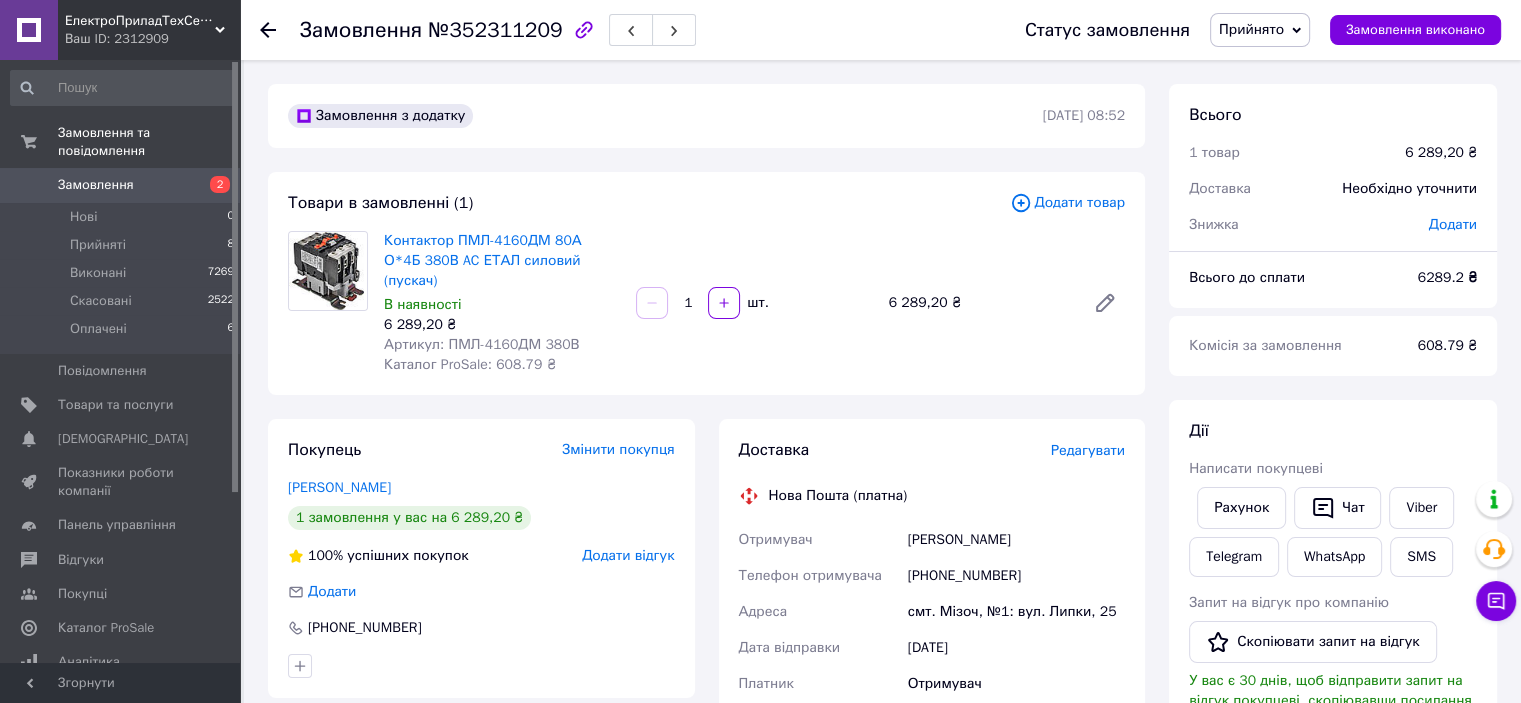 click on "[PHONE_NUMBER]" at bounding box center [1016, 576] 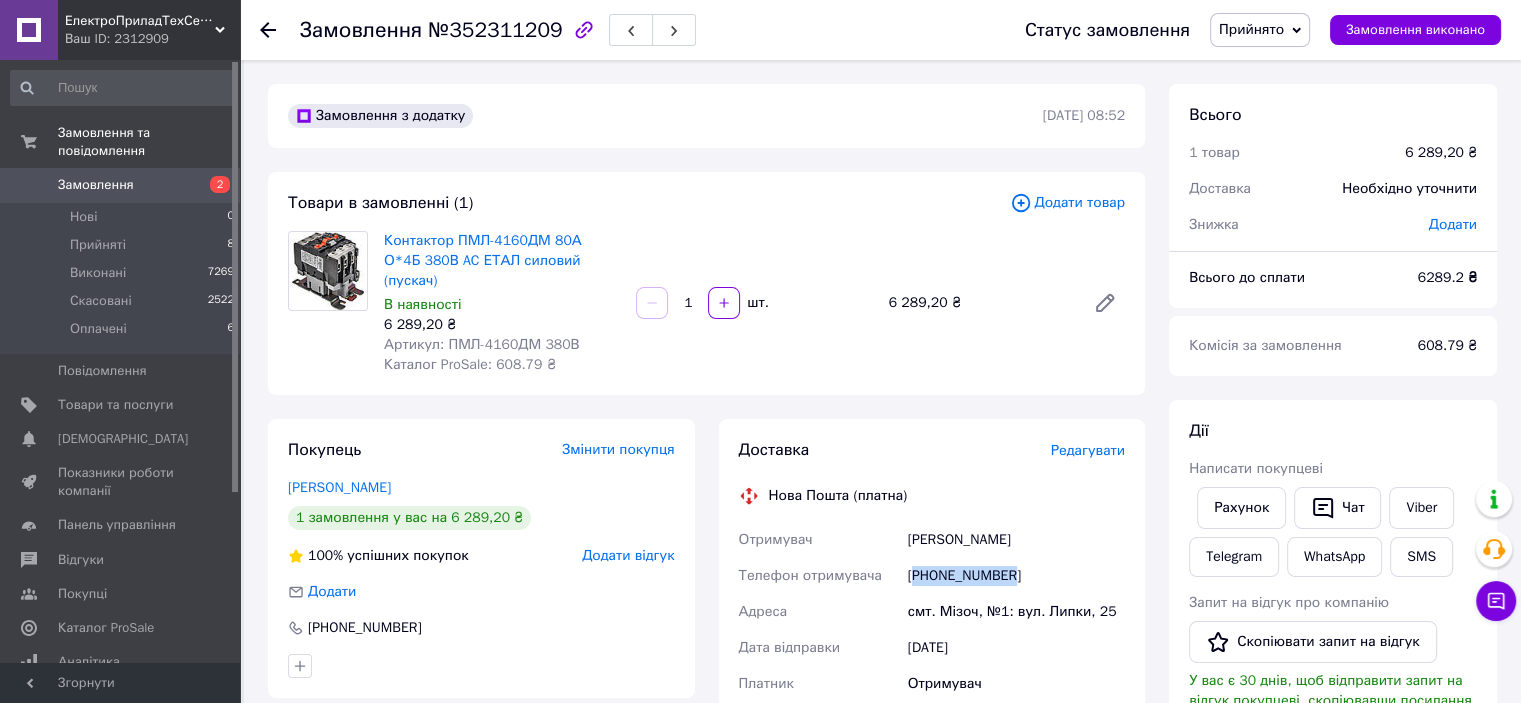 click on "[PHONE_NUMBER]" at bounding box center (1016, 576) 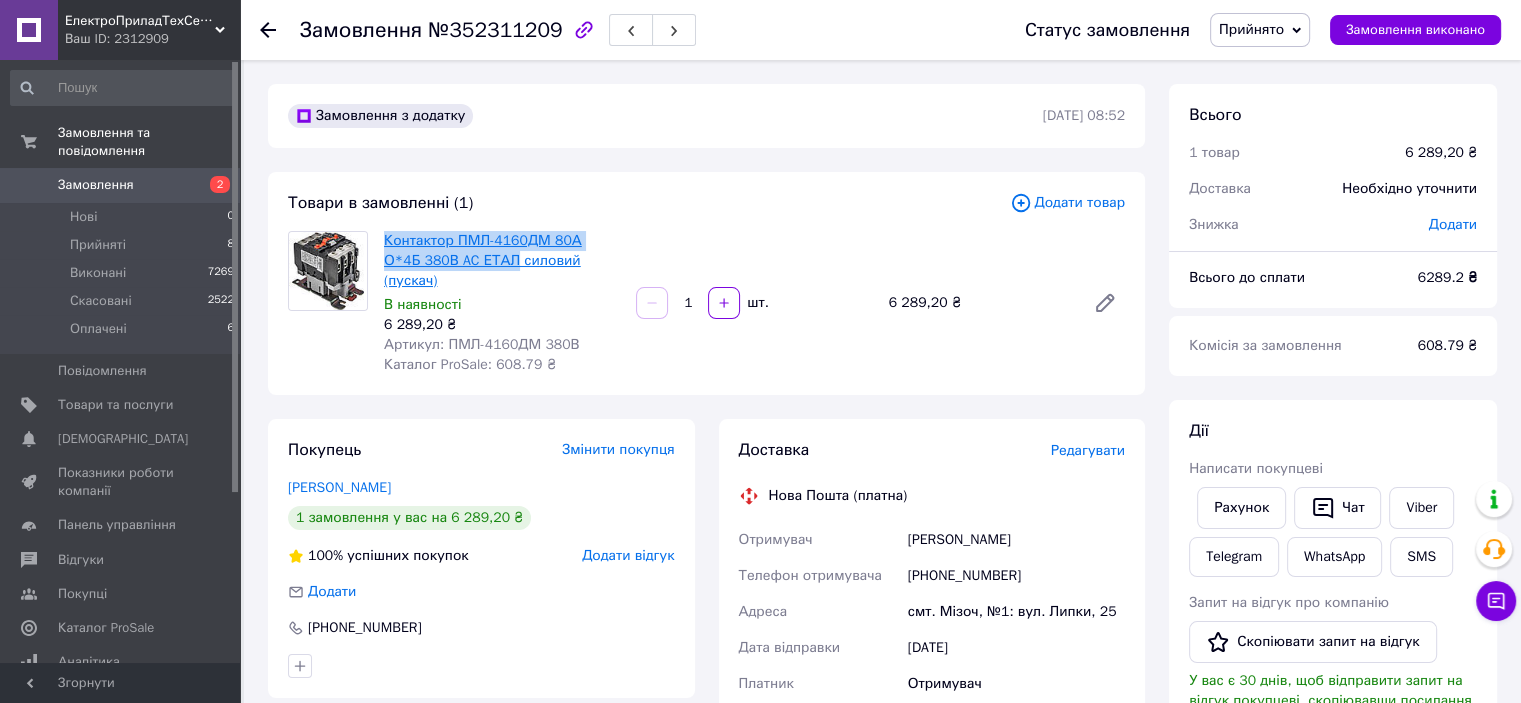 drag, startPoint x: 383, startPoint y: 224, endPoint x: 468, endPoint y: 268, distance: 95.71311 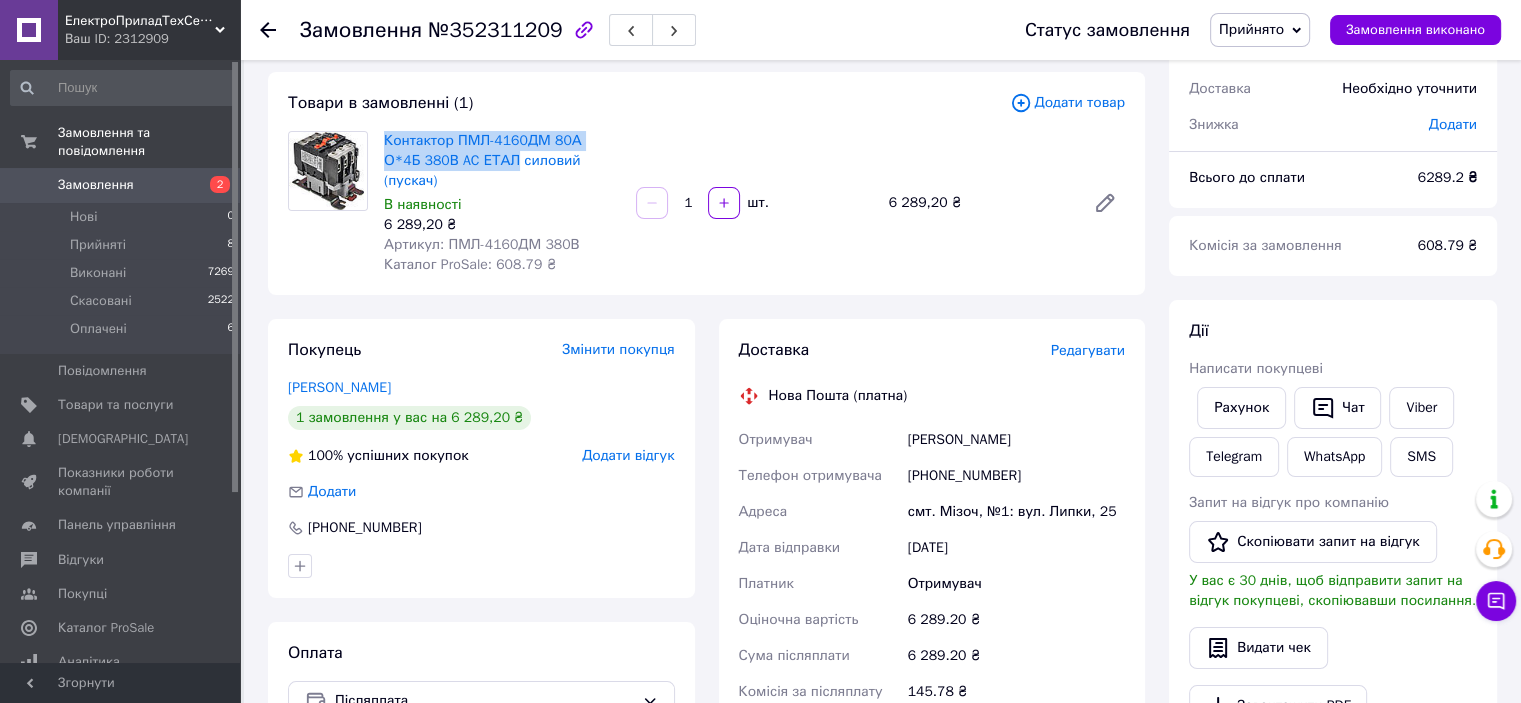 scroll, scrollTop: 0, scrollLeft: 0, axis: both 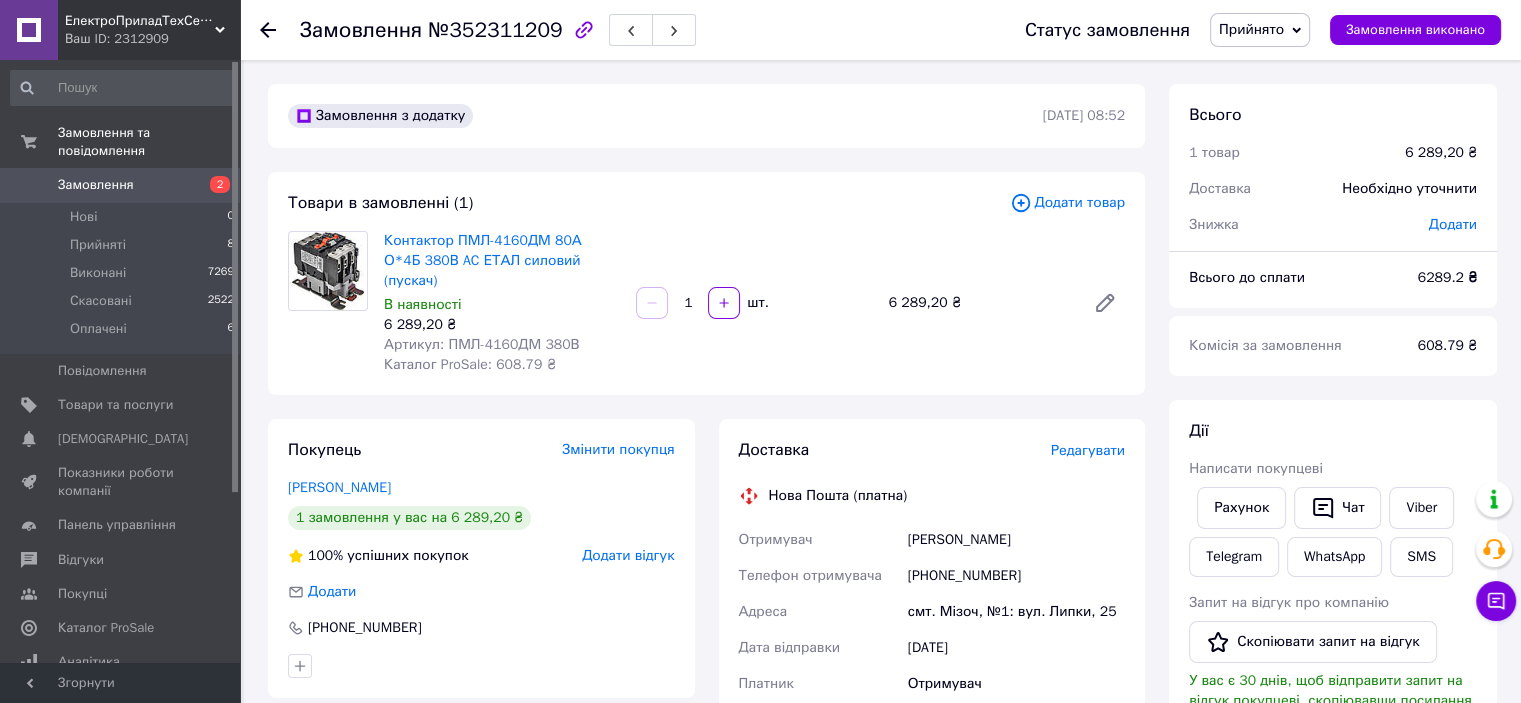 click on "№352311209" at bounding box center (495, 30) 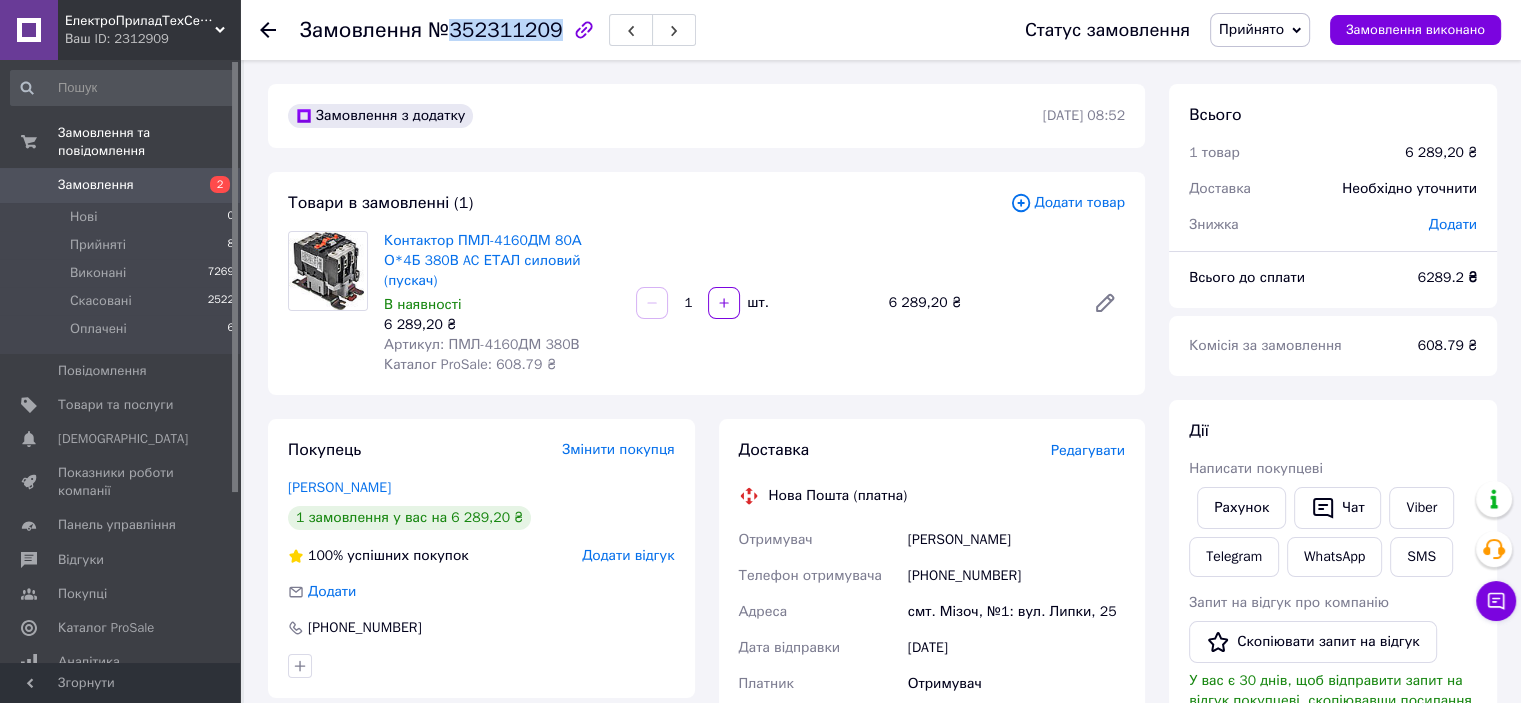 click on "№352311209" at bounding box center [495, 30] 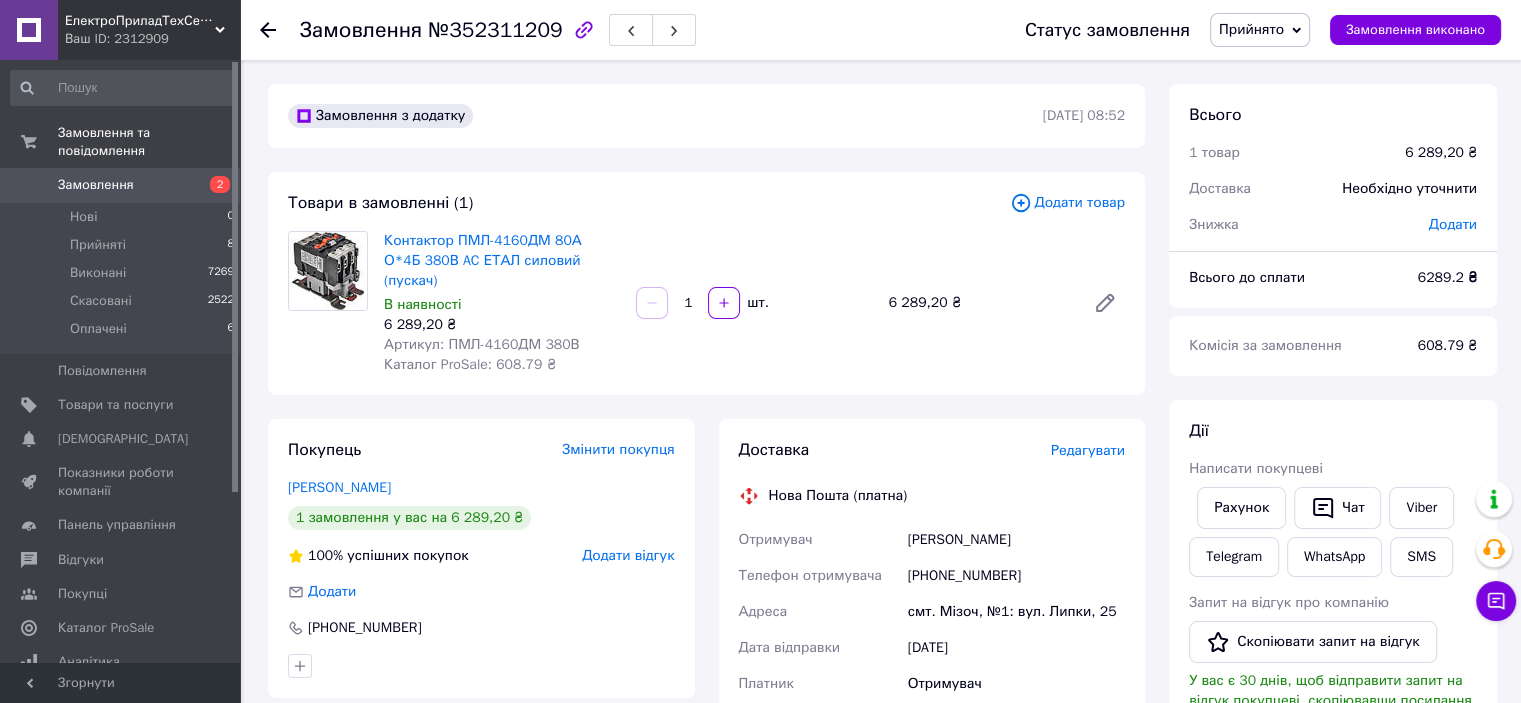 click on "[PERSON_NAME]" at bounding box center [1016, 540] 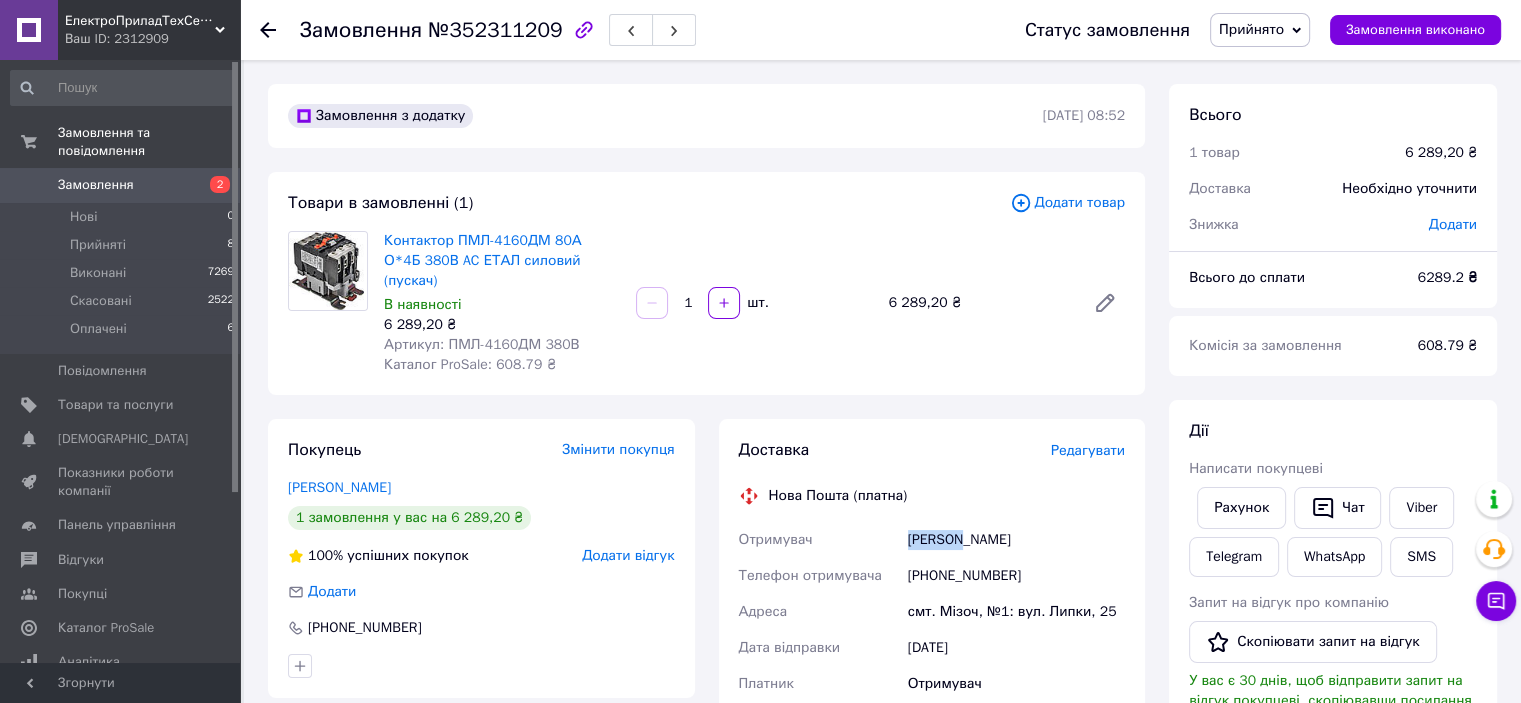 click on "[PERSON_NAME]" at bounding box center (1016, 540) 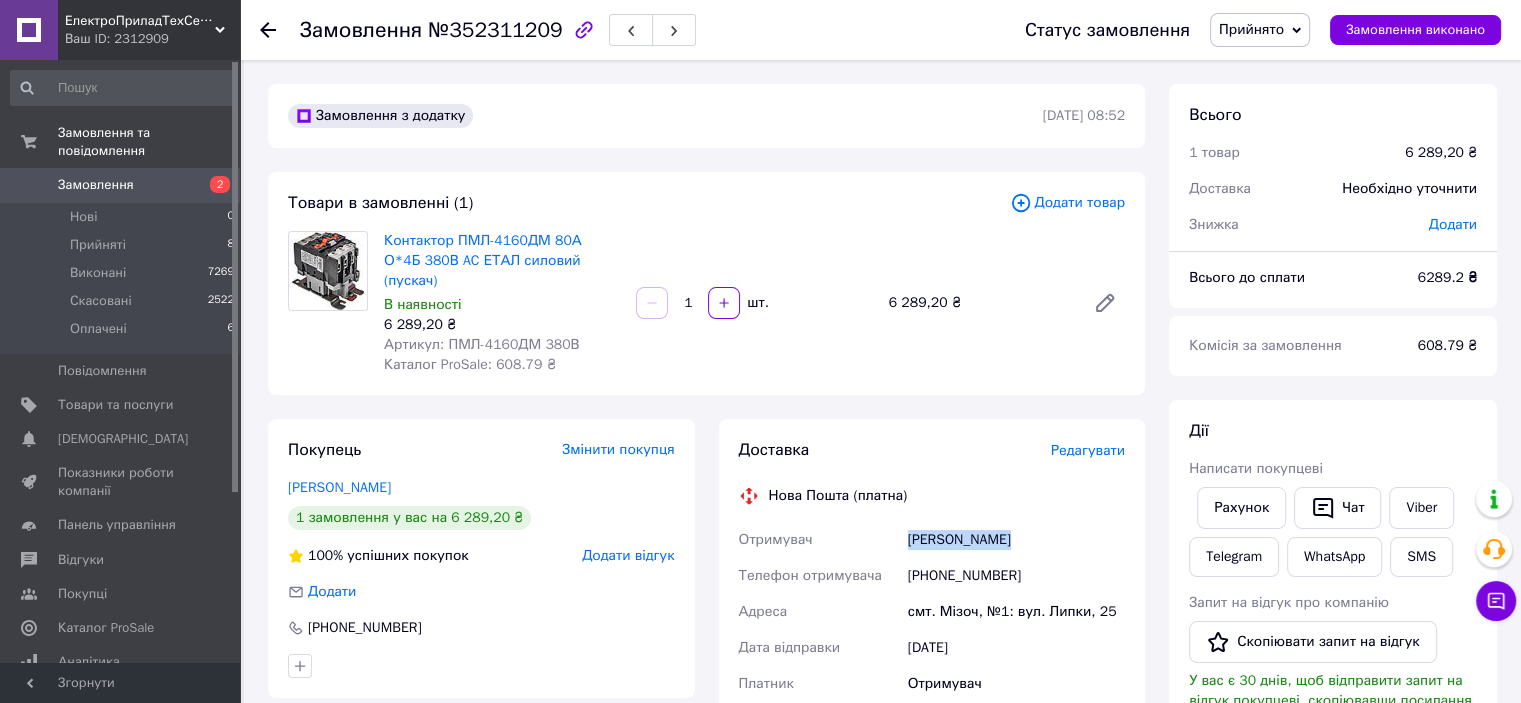 click on "ГАВРИШ Александр" at bounding box center [1016, 540] 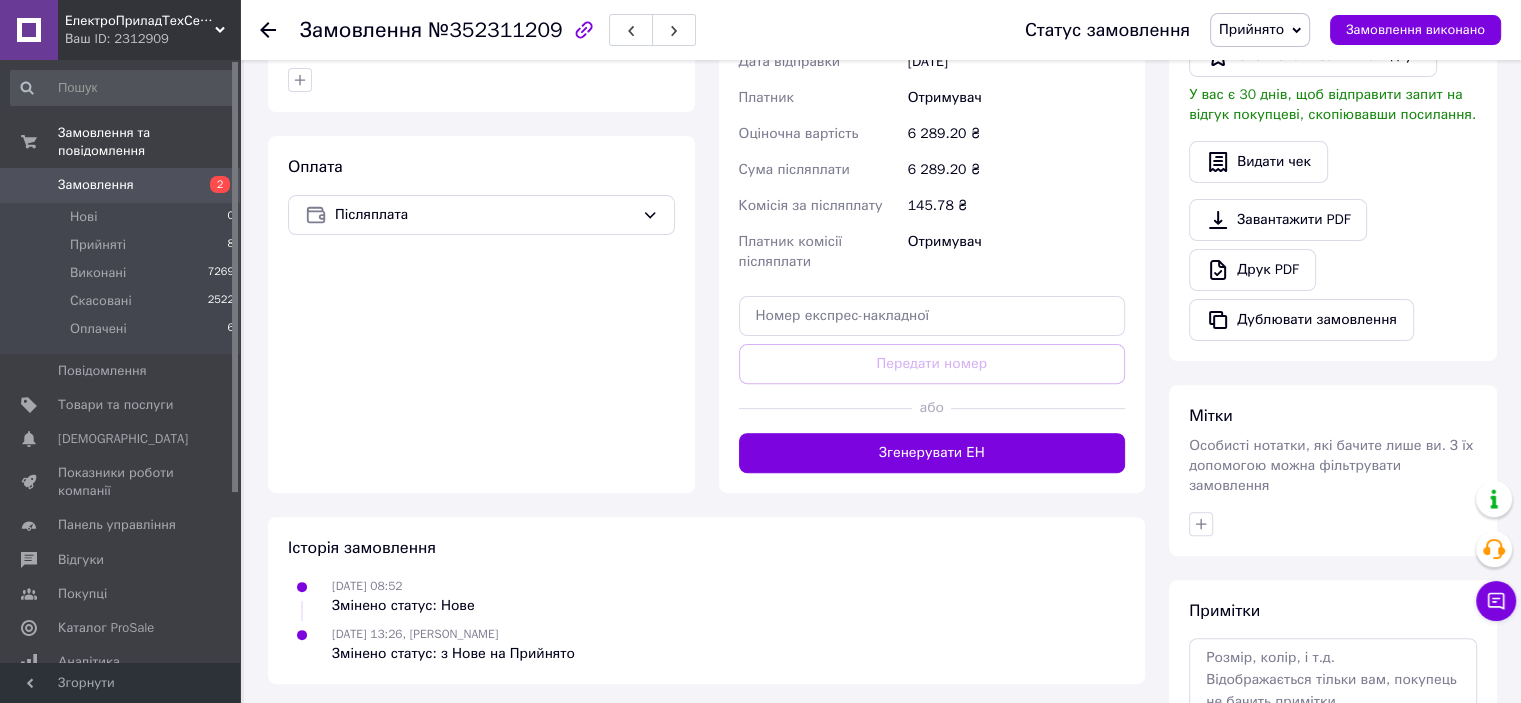 scroll, scrollTop: 700, scrollLeft: 0, axis: vertical 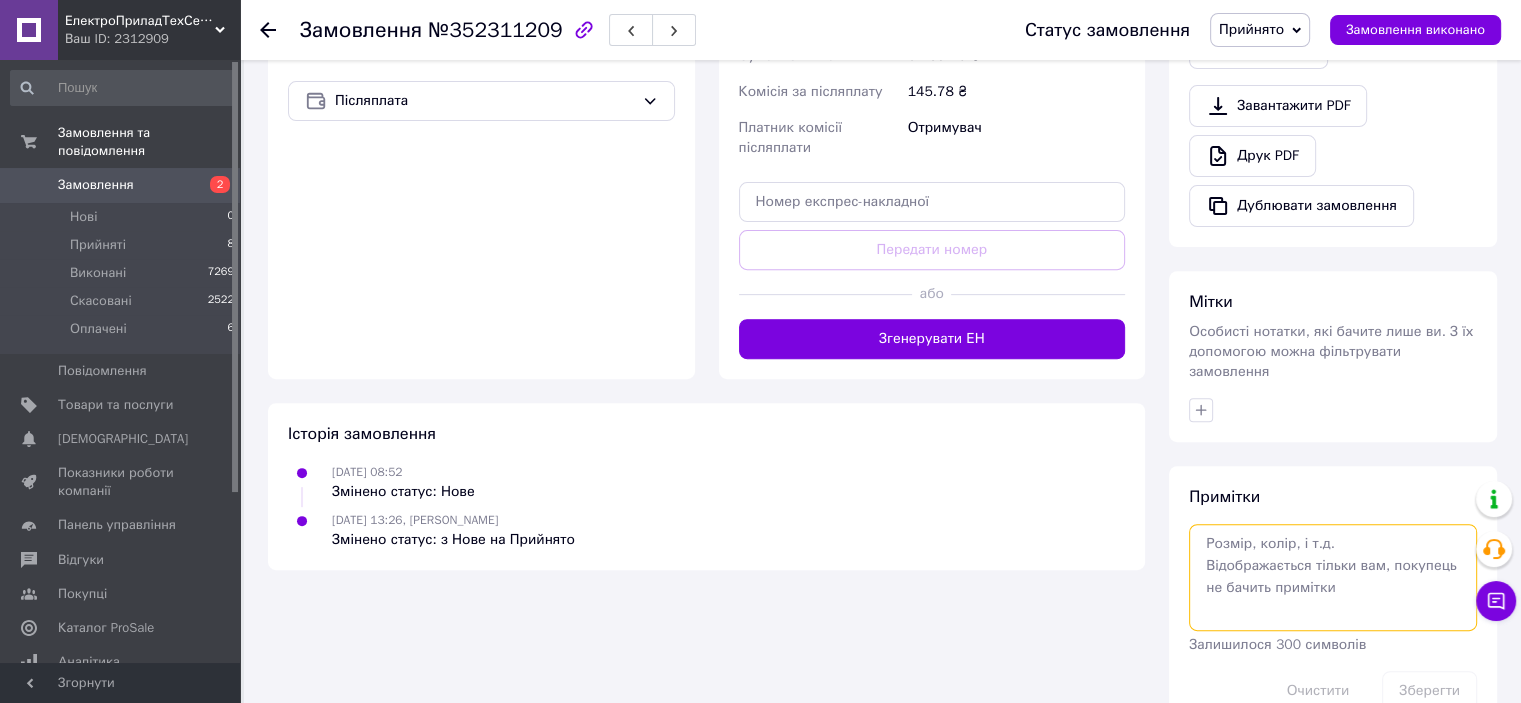 click at bounding box center (1333, 577) 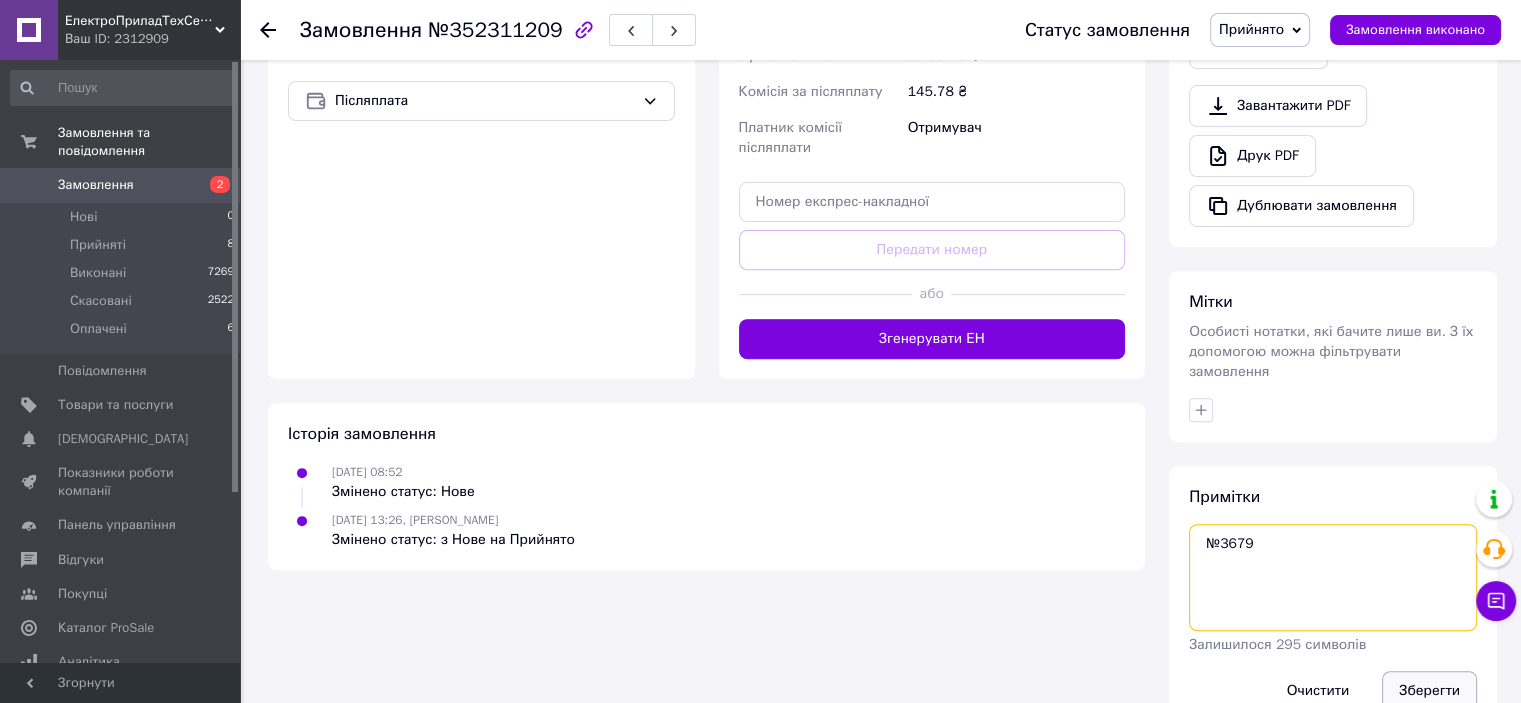 type on "№3679" 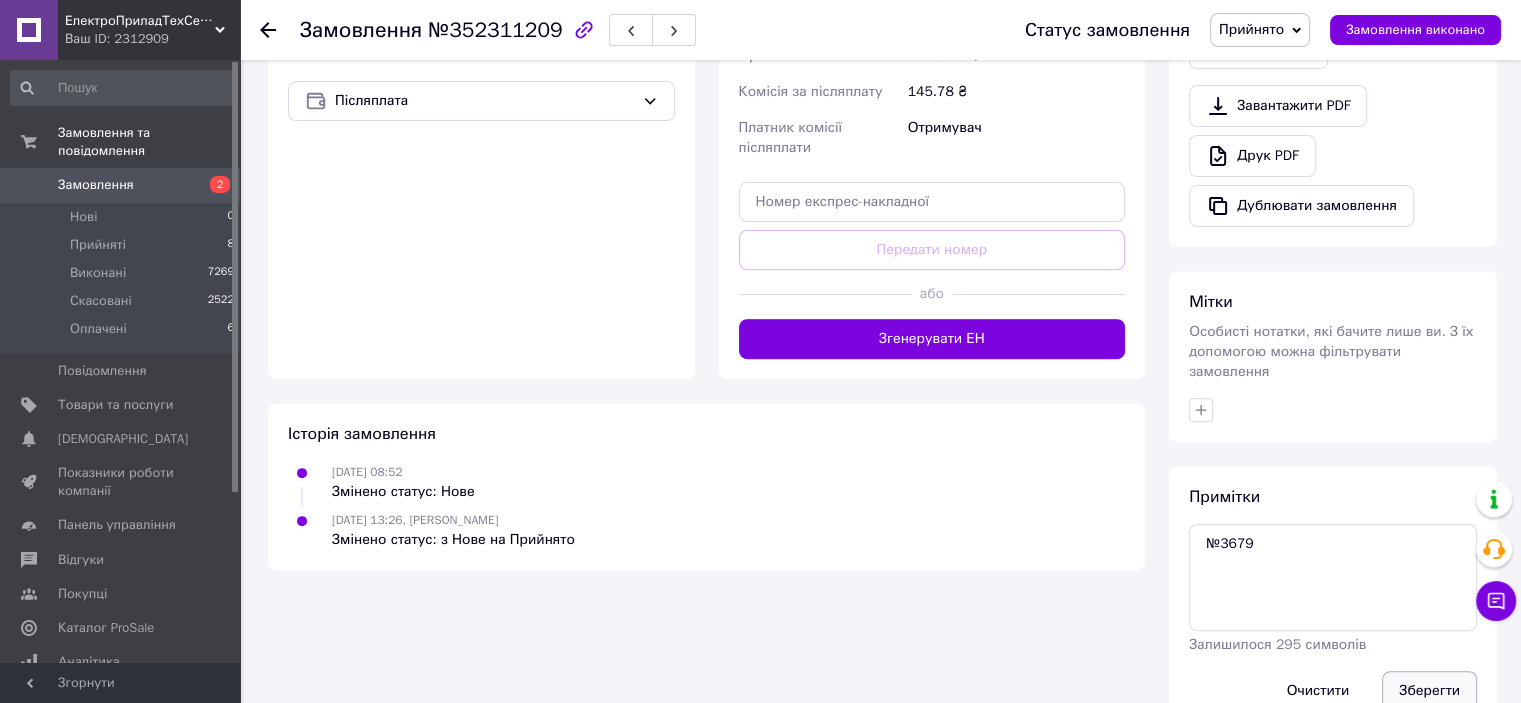 click on "Зберегти" at bounding box center (1429, 691) 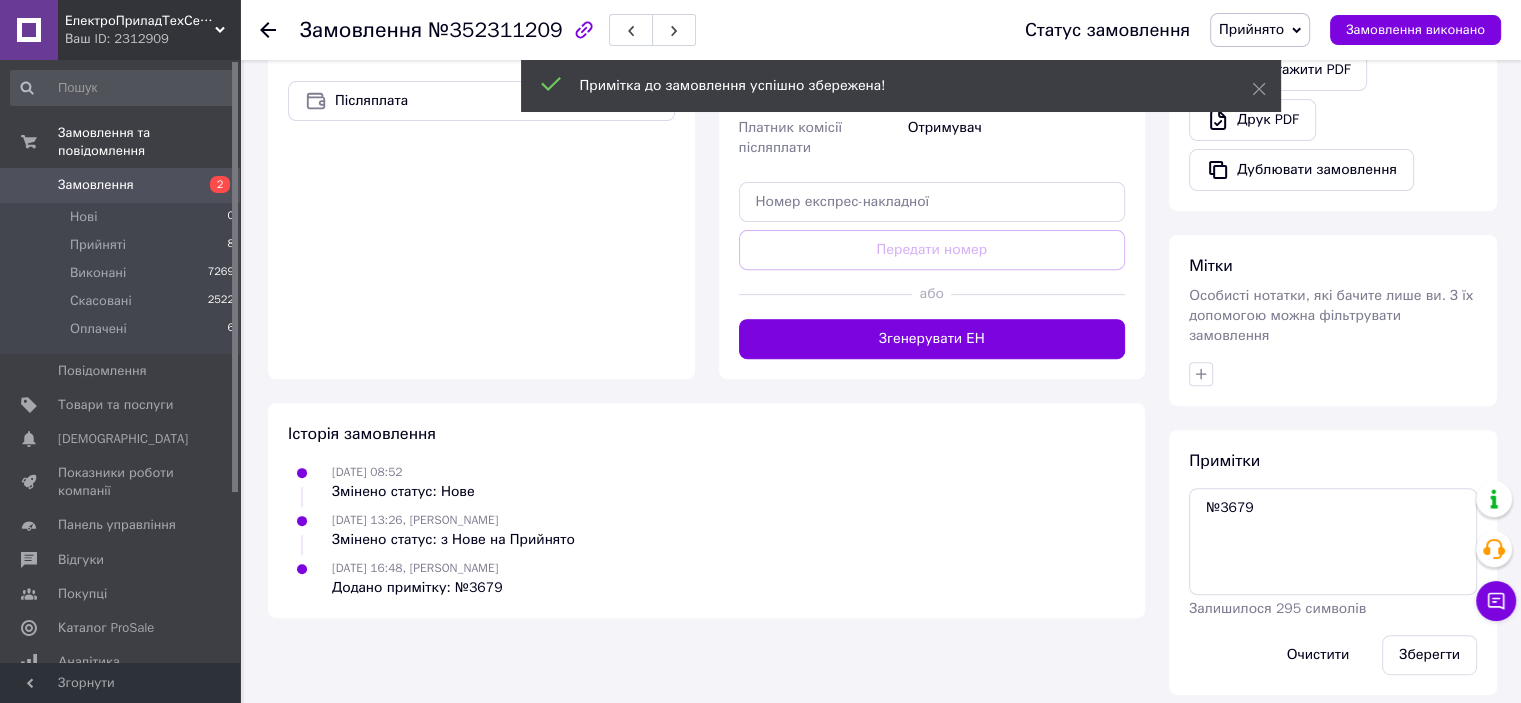 scroll, scrollTop: 692, scrollLeft: 0, axis: vertical 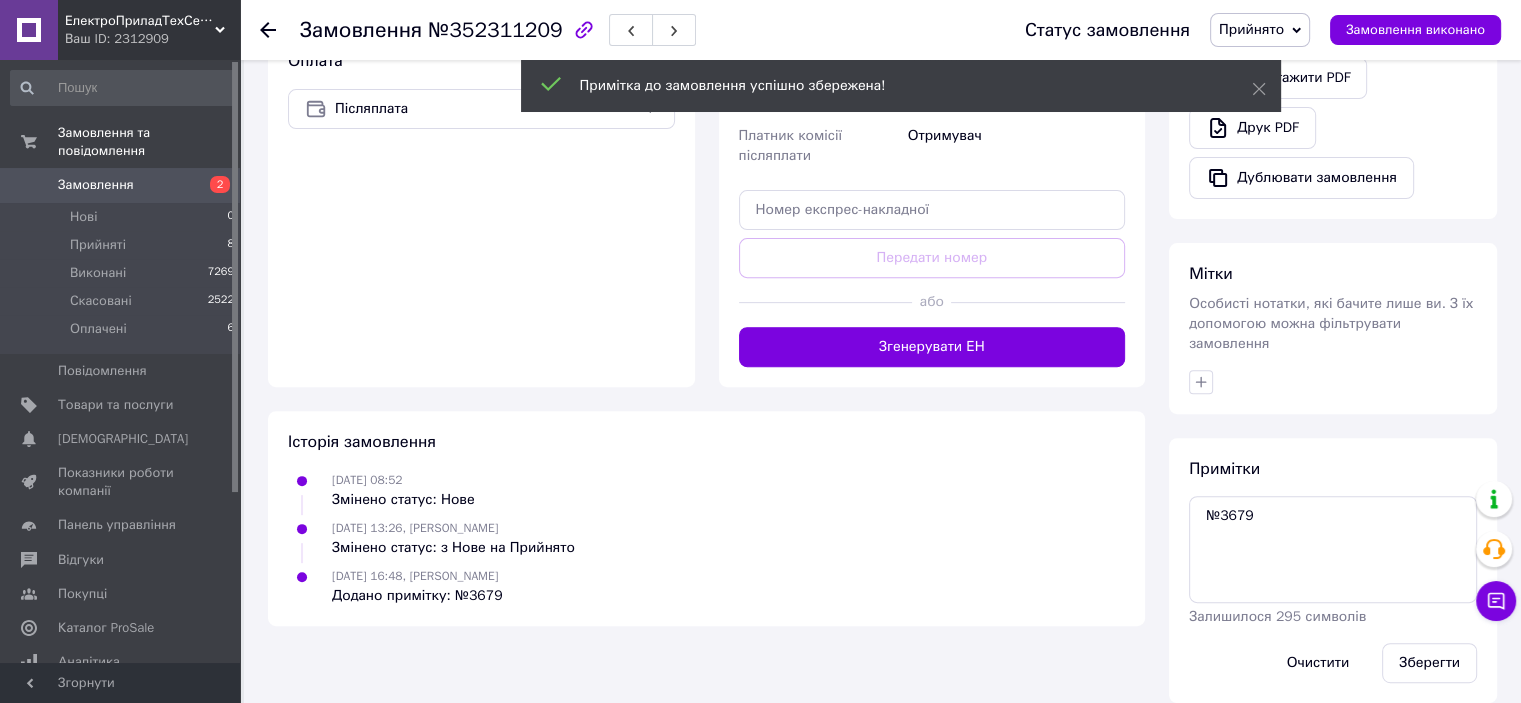 click on "Мітки Особисті нотатки, які бачите лише ви. З їх допомогою можна фільтрувати замовлення" at bounding box center [1333, 328] 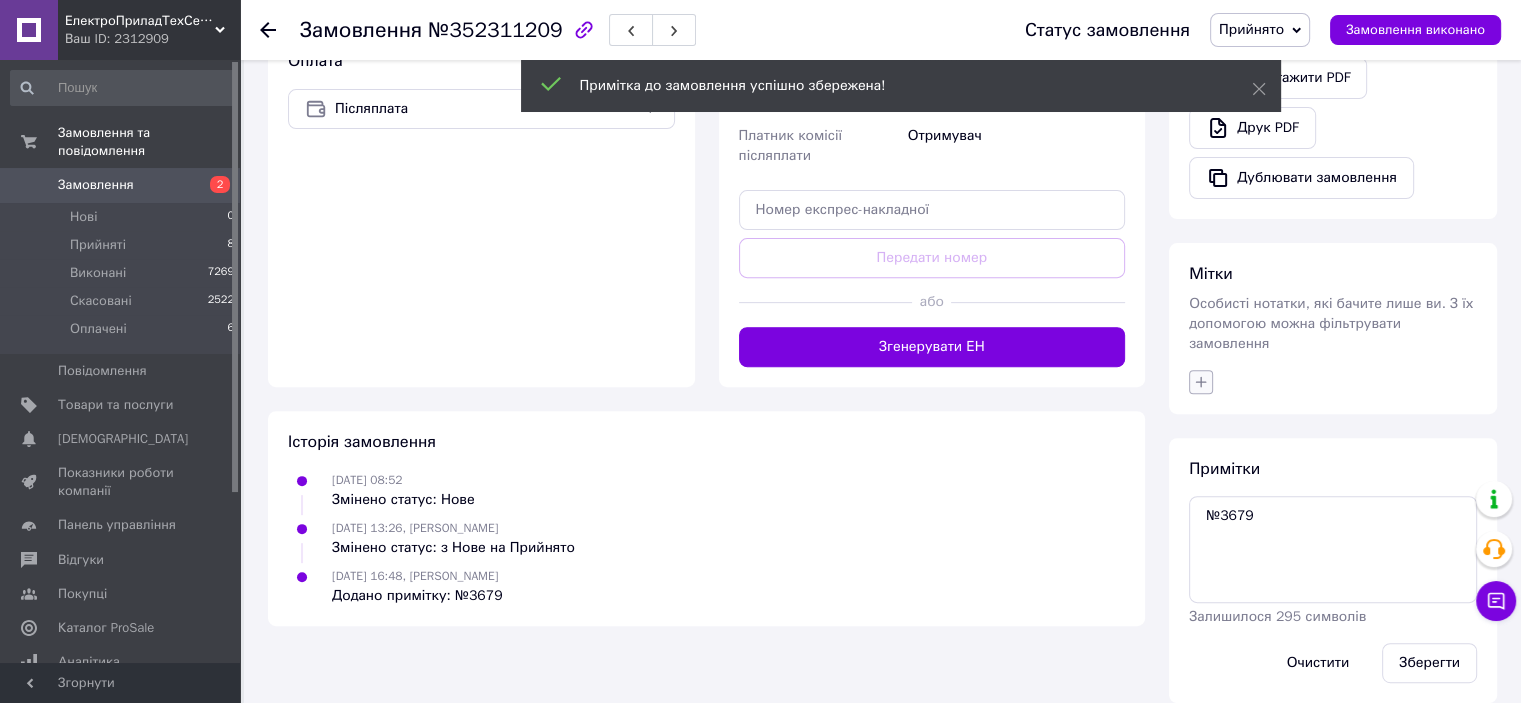 click at bounding box center [1201, 382] 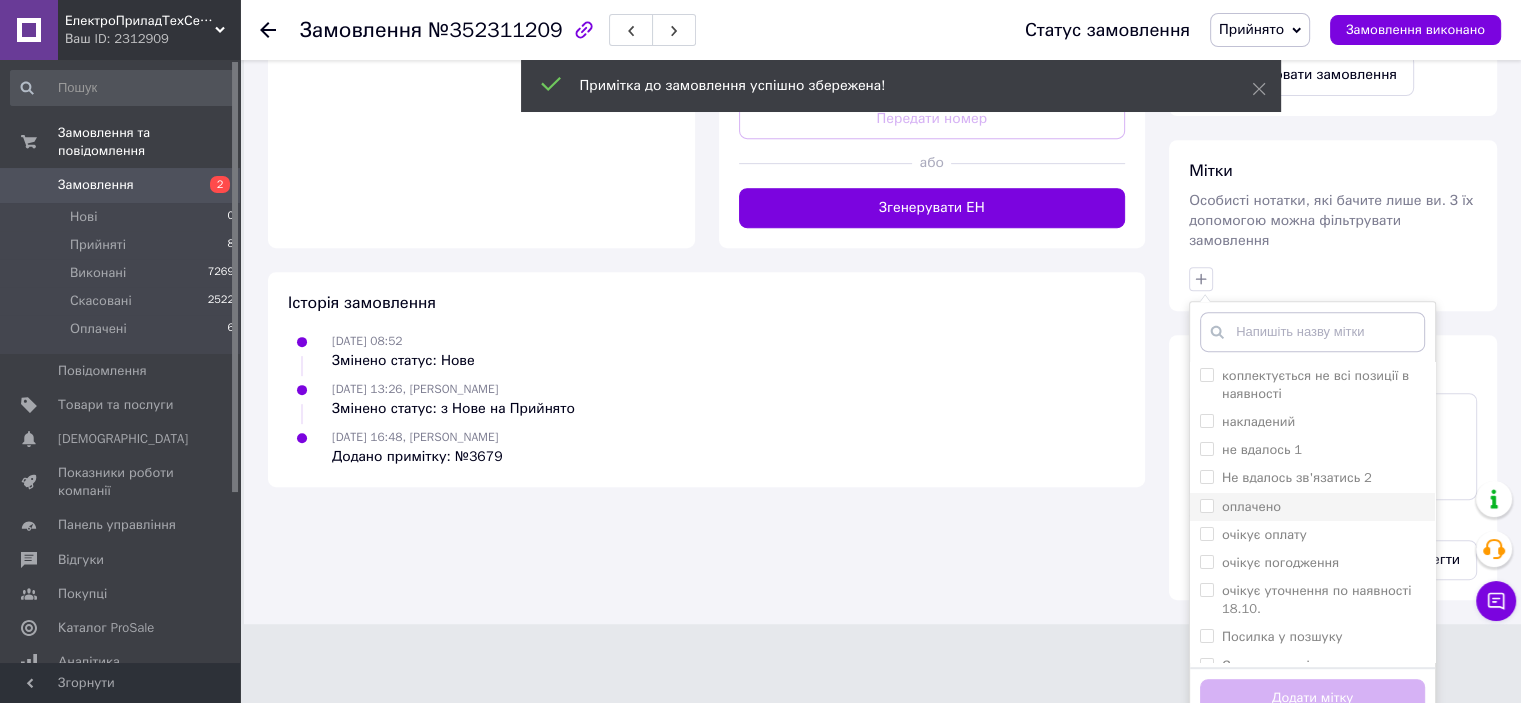 scroll, scrollTop: 832, scrollLeft: 0, axis: vertical 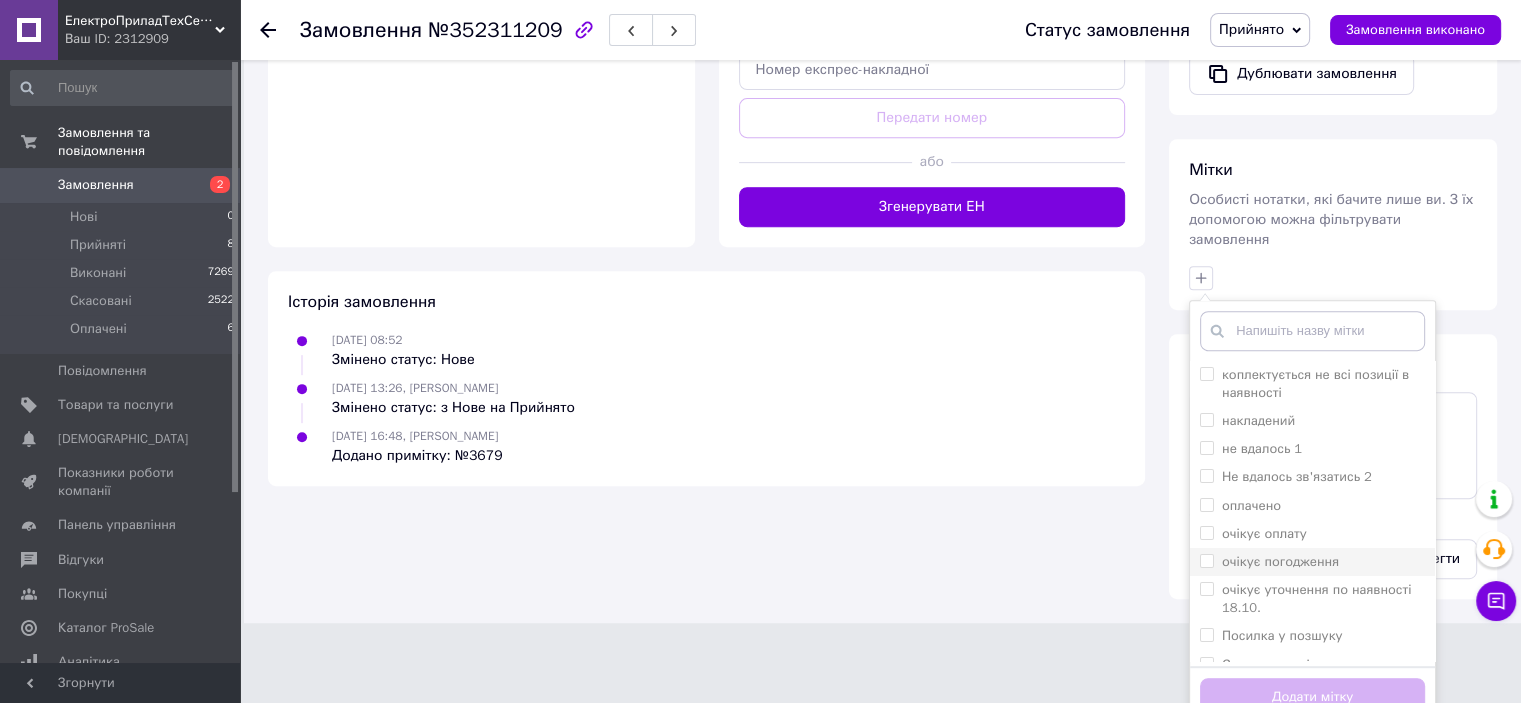 click on "очікує погодження" at bounding box center [1280, 561] 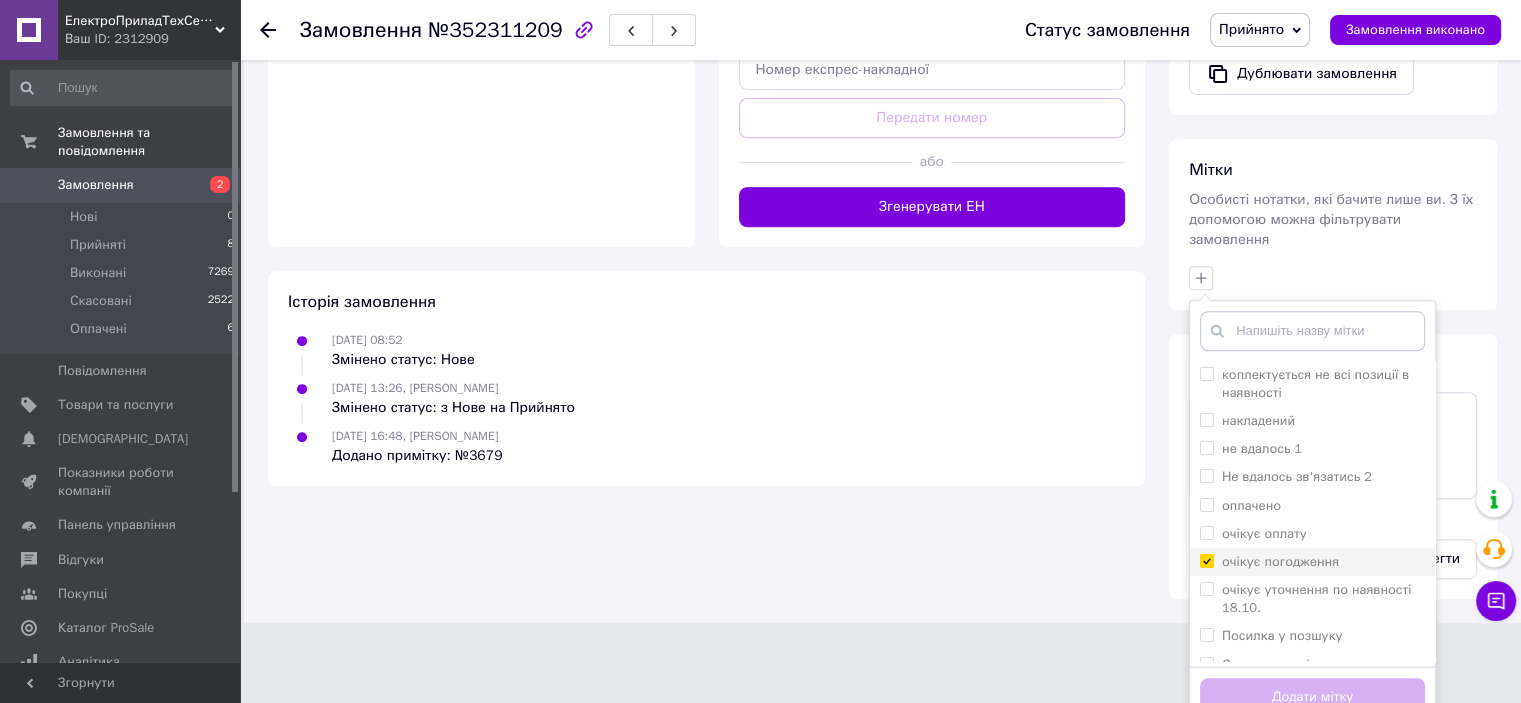 checkbox on "true" 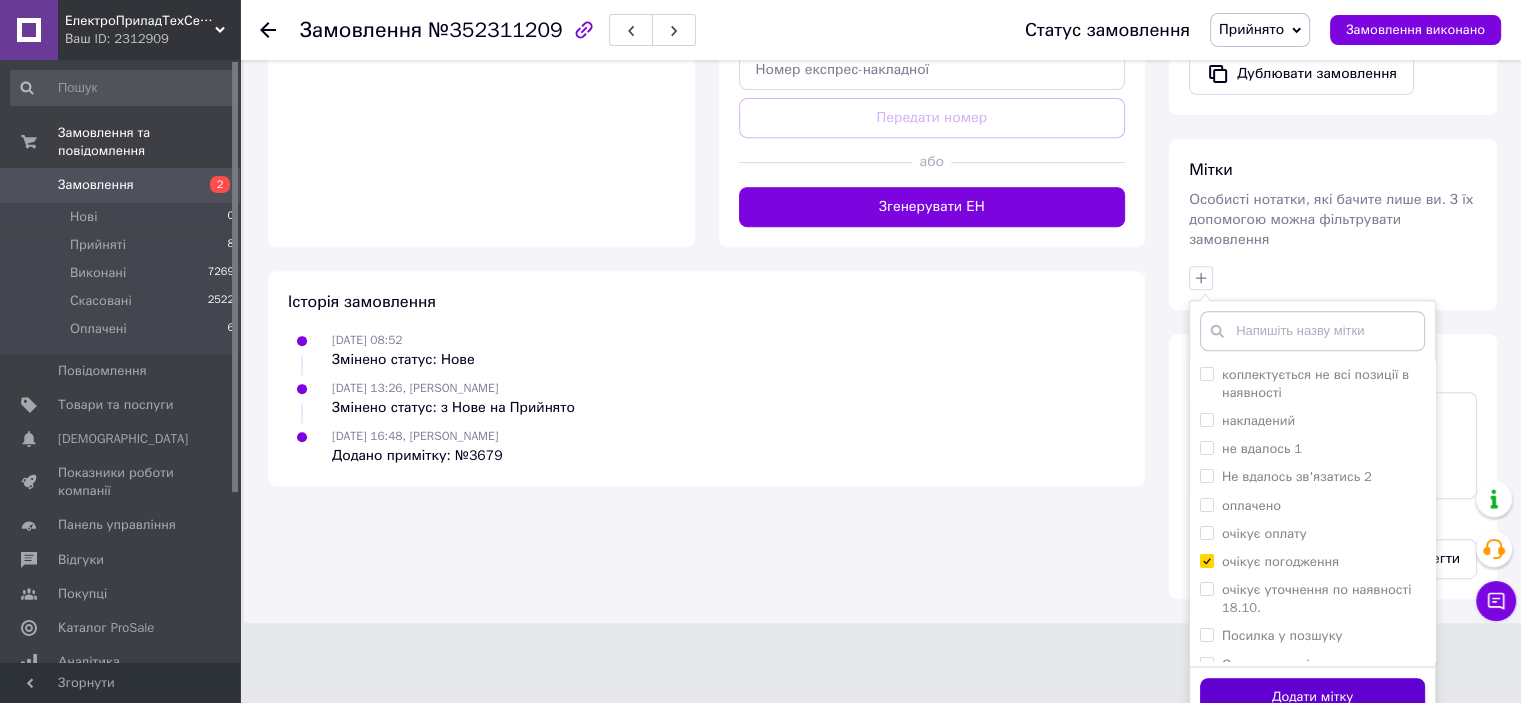 click on "Додати мітку" at bounding box center (1312, 697) 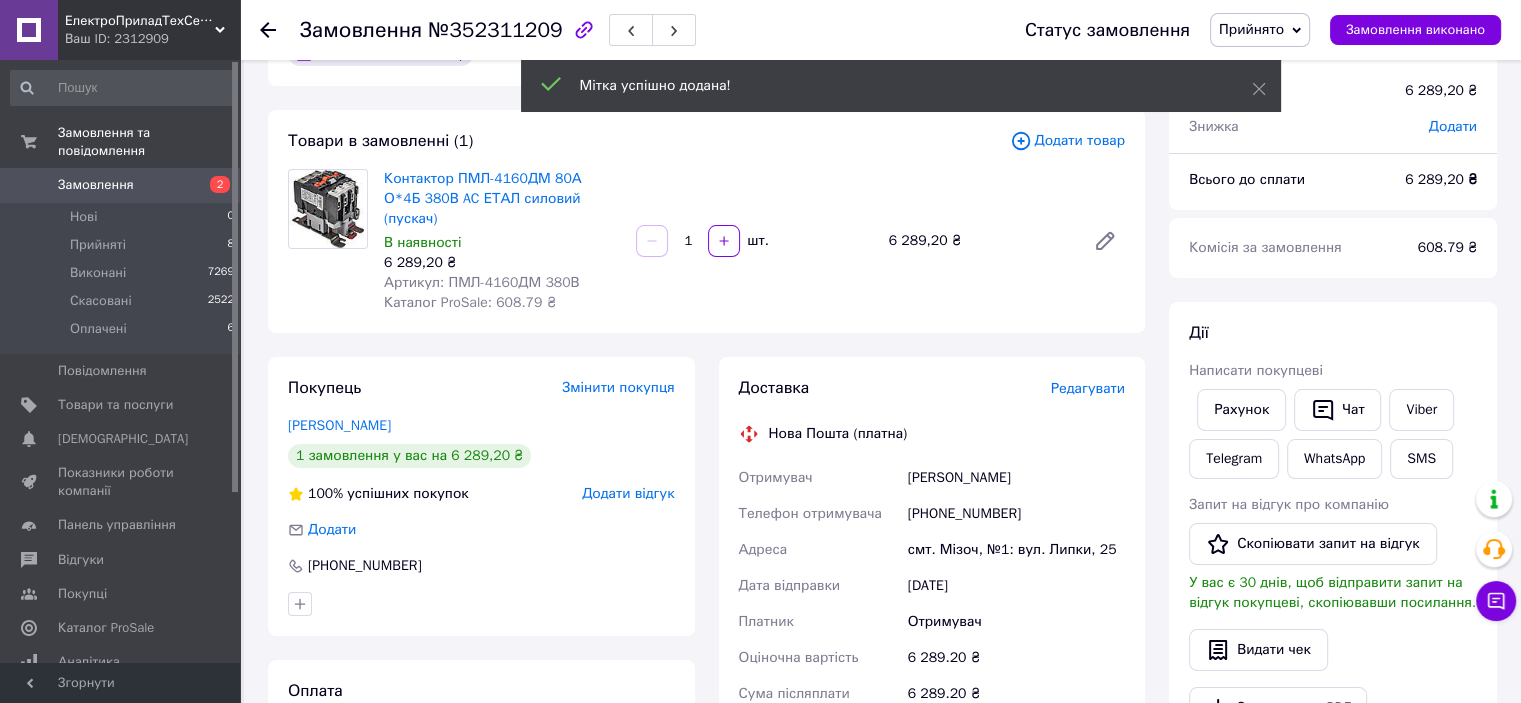 scroll, scrollTop: 0, scrollLeft: 0, axis: both 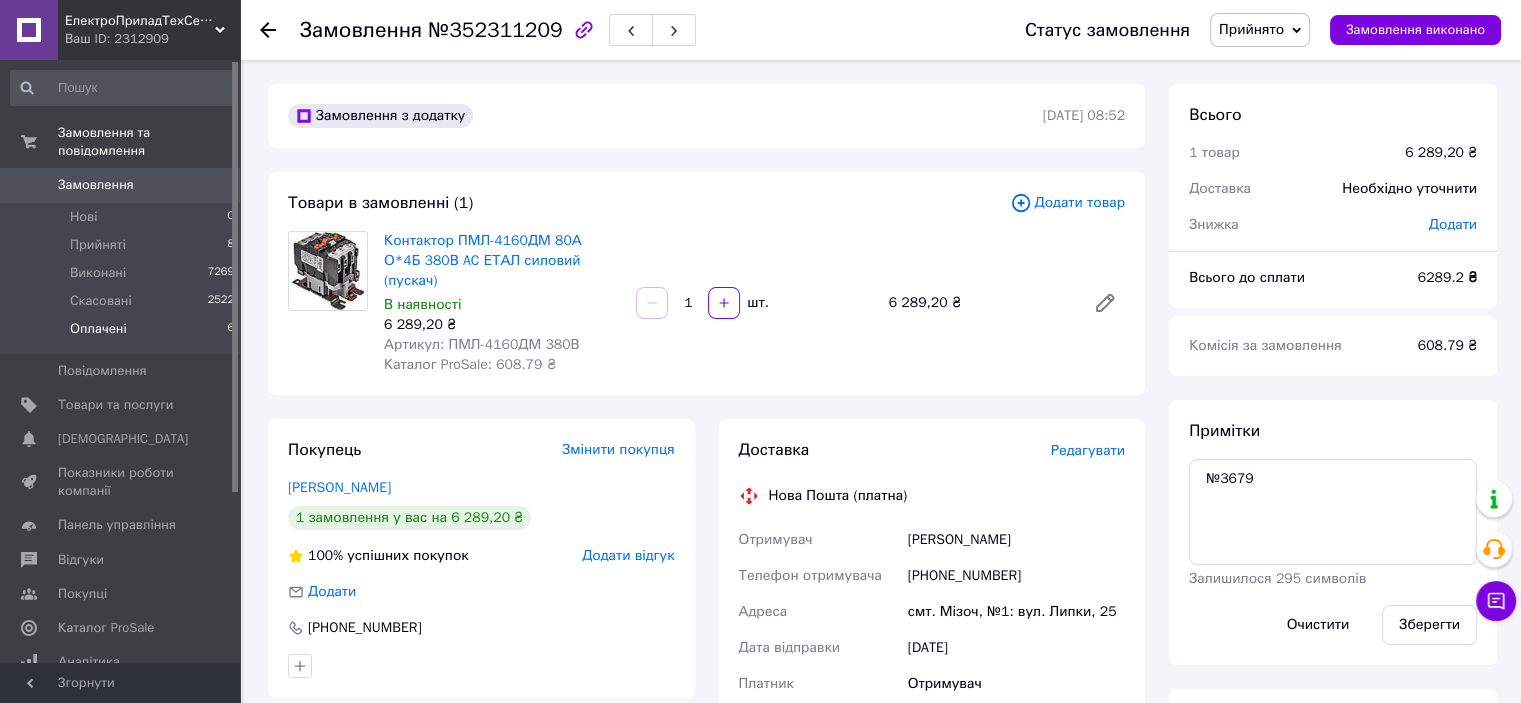 click on "Оплачені 6" at bounding box center [123, 334] 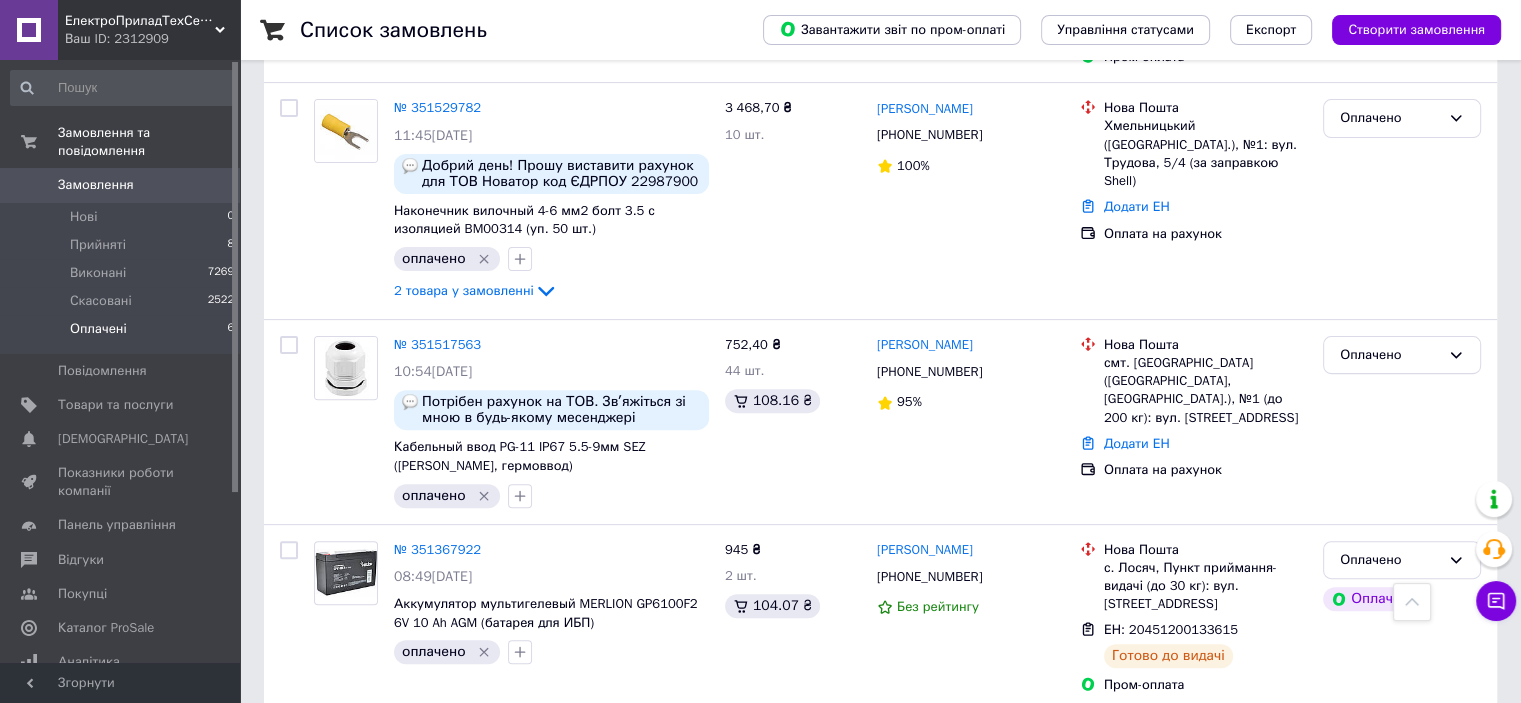 scroll, scrollTop: 500, scrollLeft: 0, axis: vertical 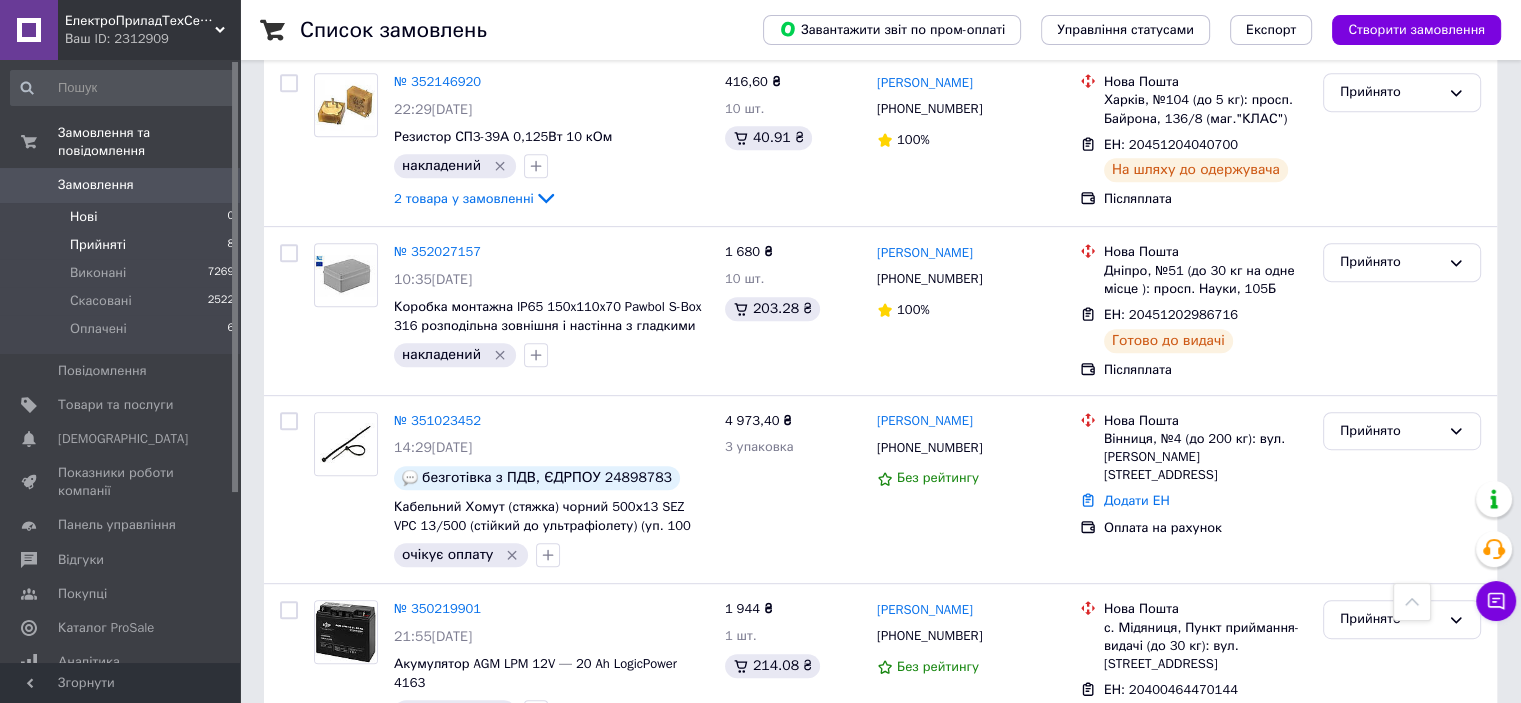 click on "Нові 0" at bounding box center [123, 217] 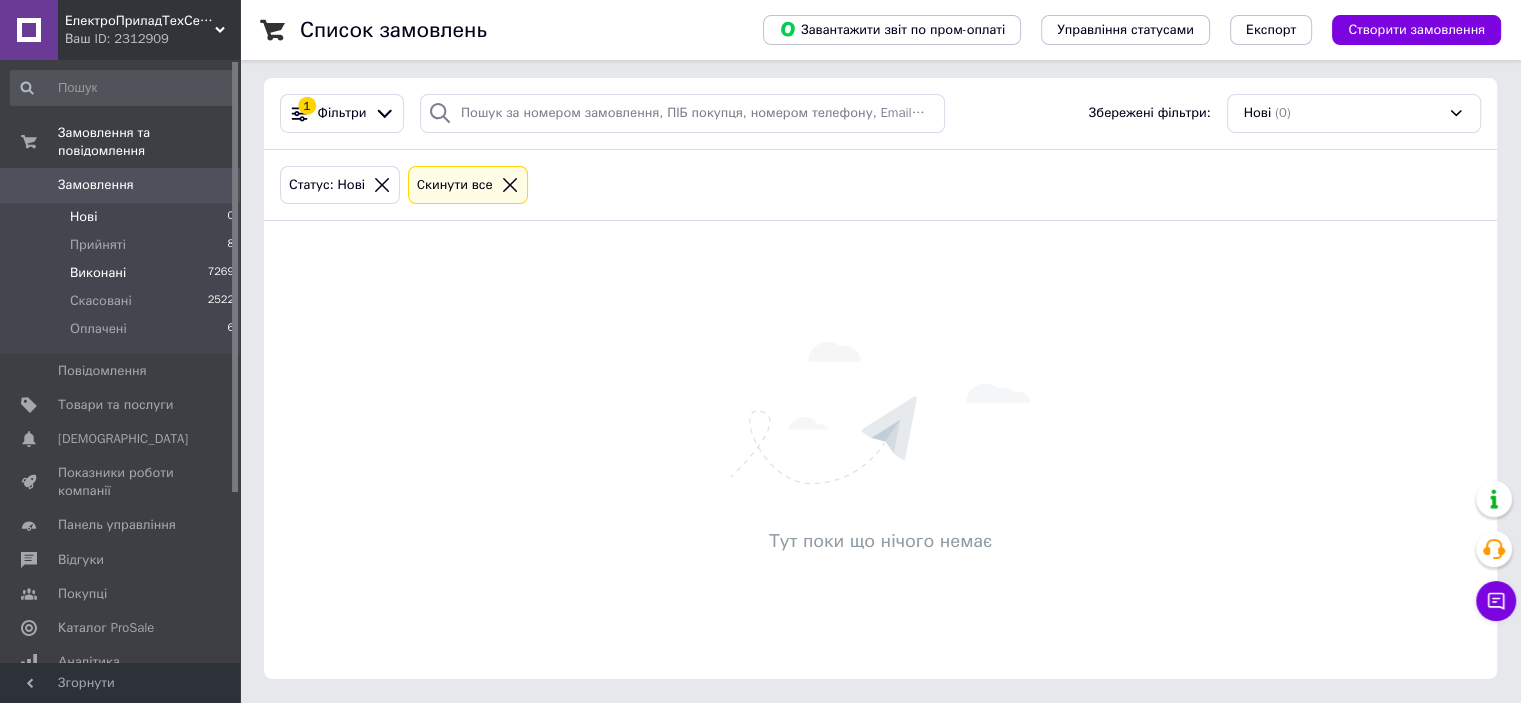 scroll, scrollTop: 0, scrollLeft: 0, axis: both 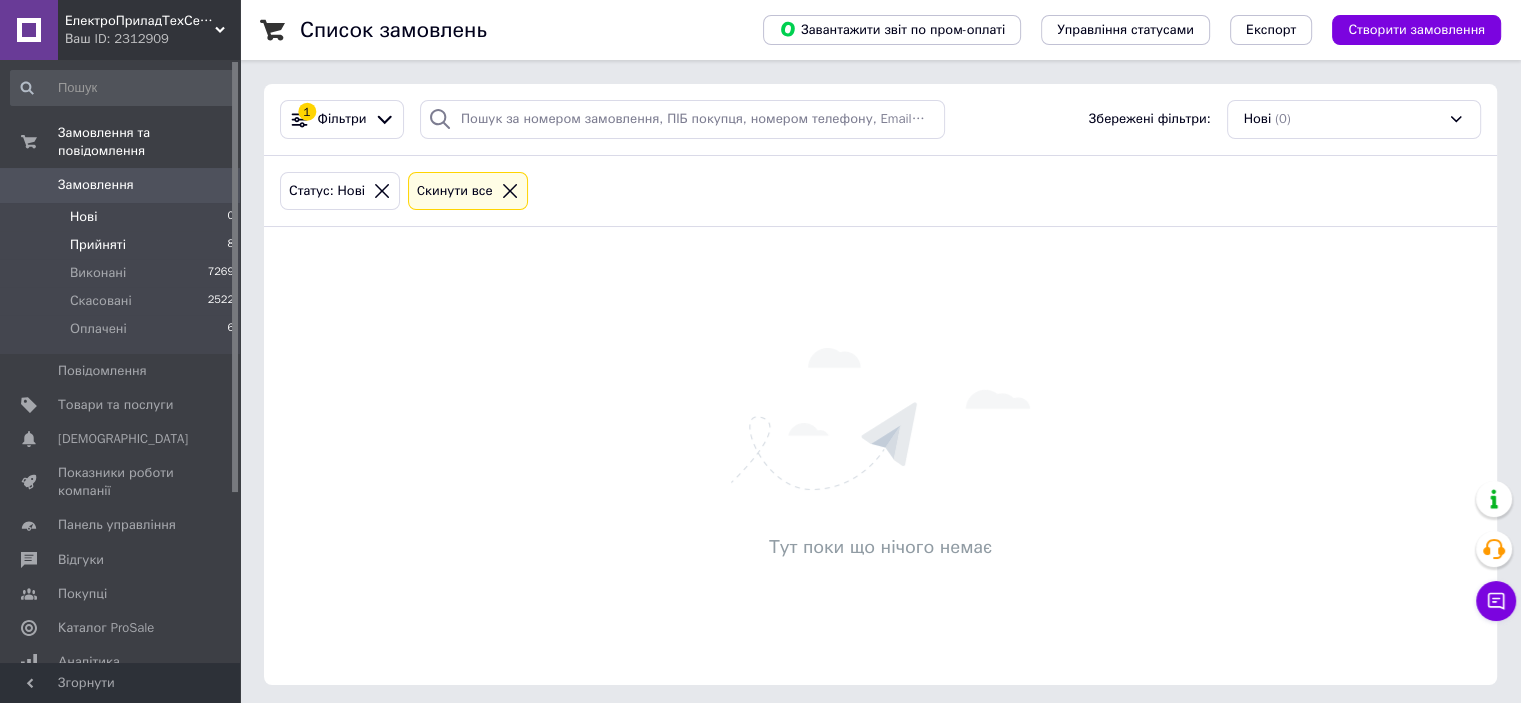 click on "Прийняті" at bounding box center [98, 245] 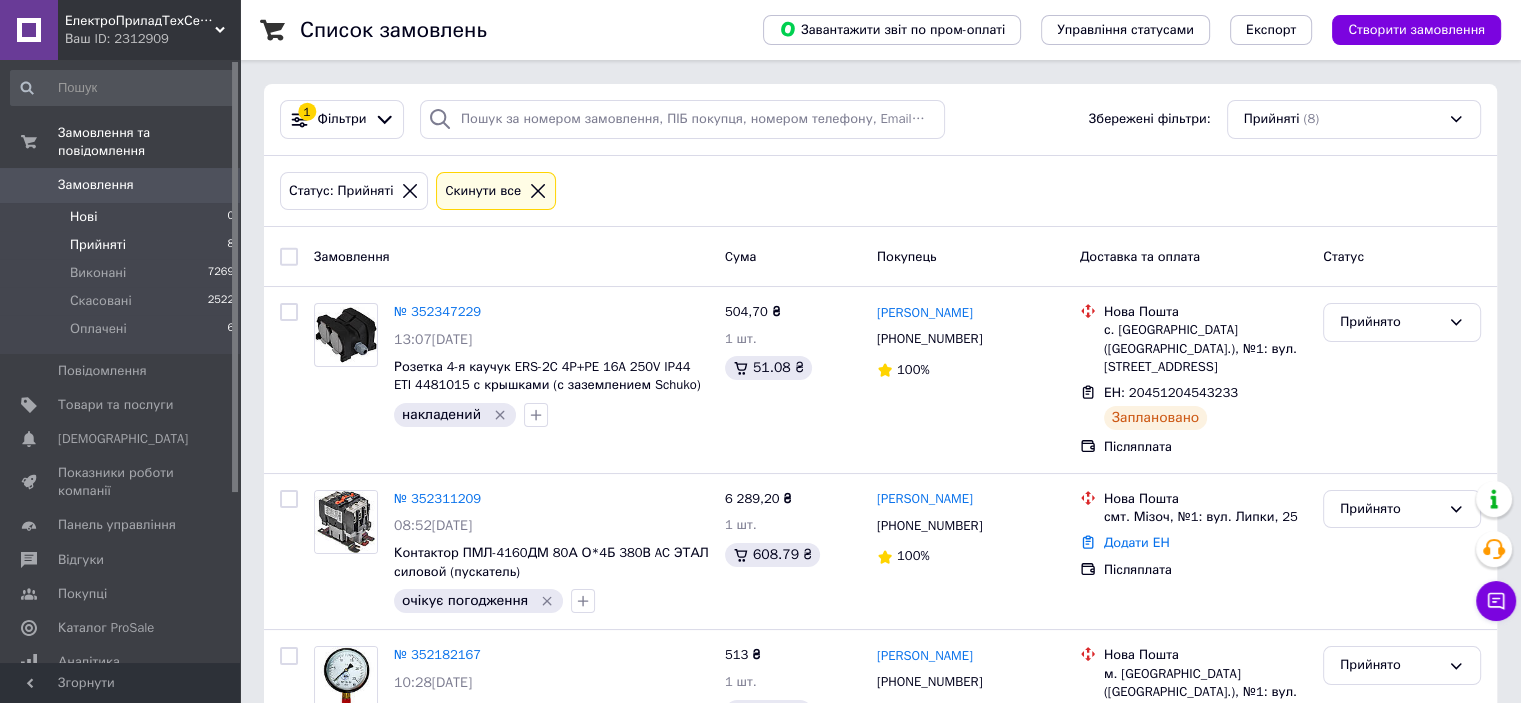 click on "Нові 0" at bounding box center (123, 217) 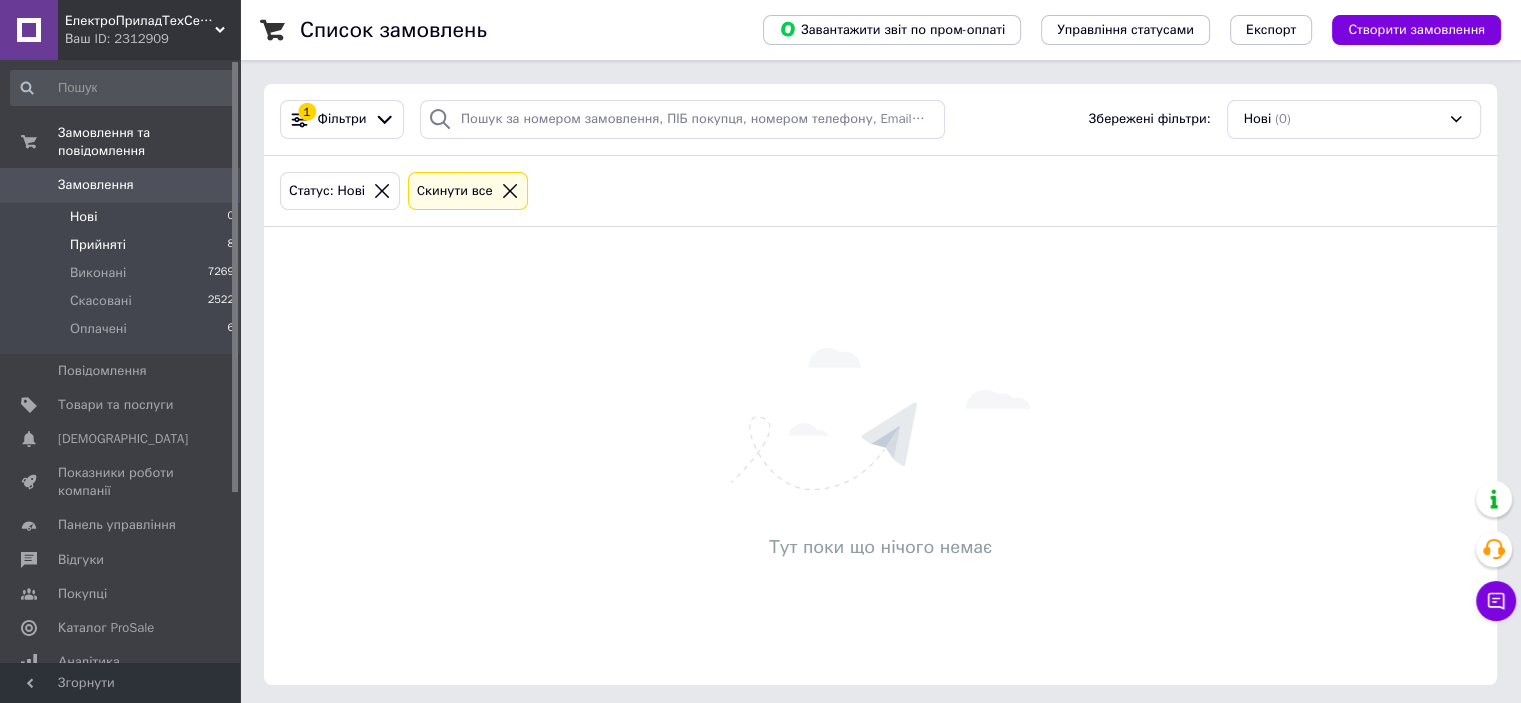 click on "Прийняті 8" at bounding box center [123, 245] 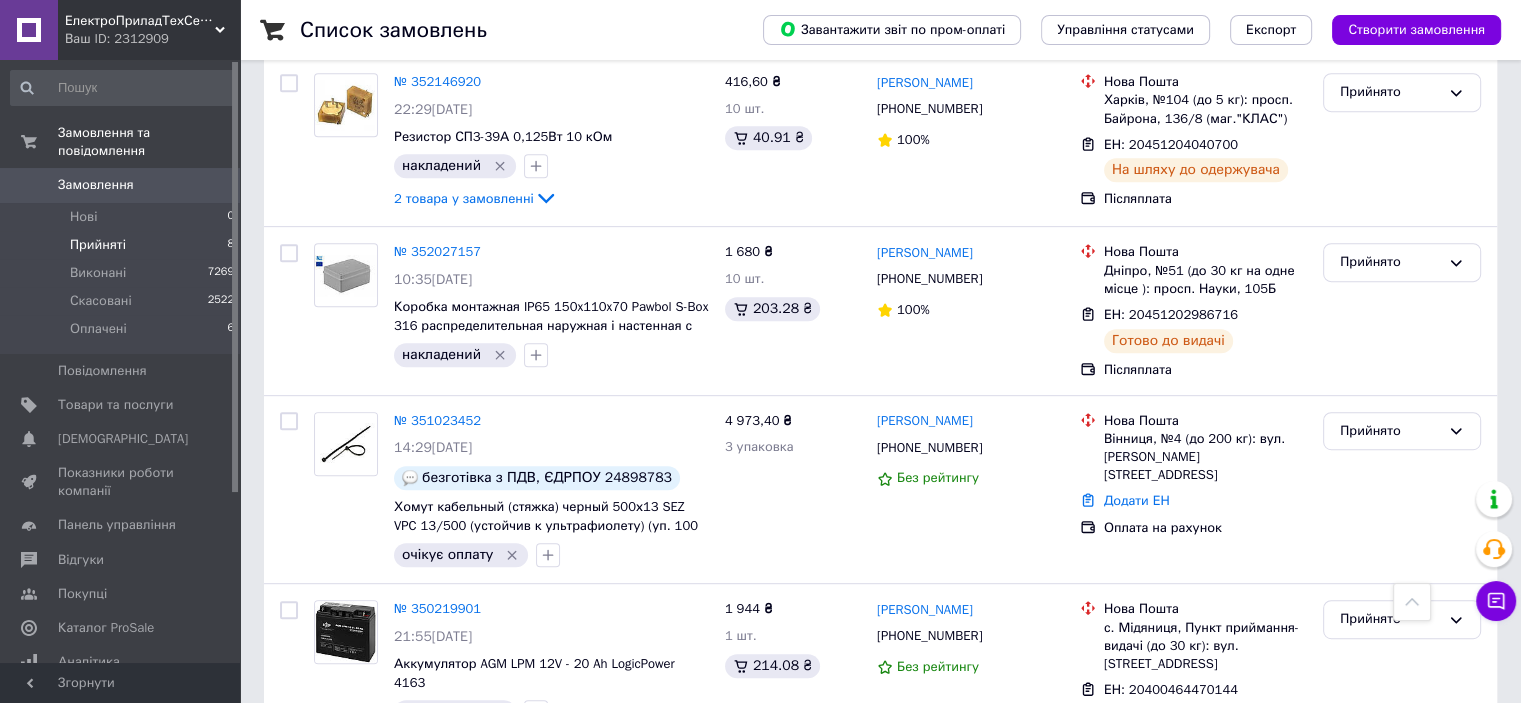 scroll, scrollTop: 968, scrollLeft: 0, axis: vertical 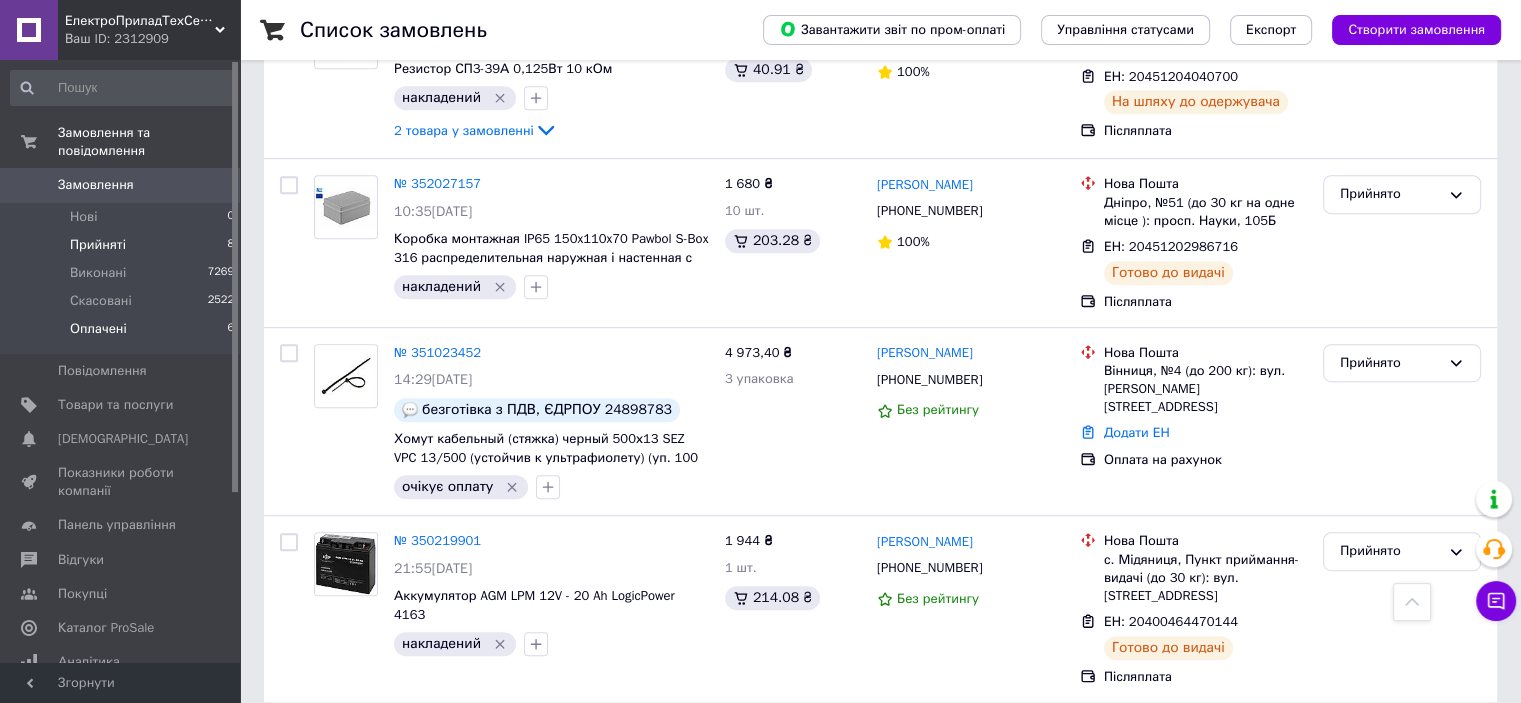 click on "Оплачені 6" at bounding box center [123, 334] 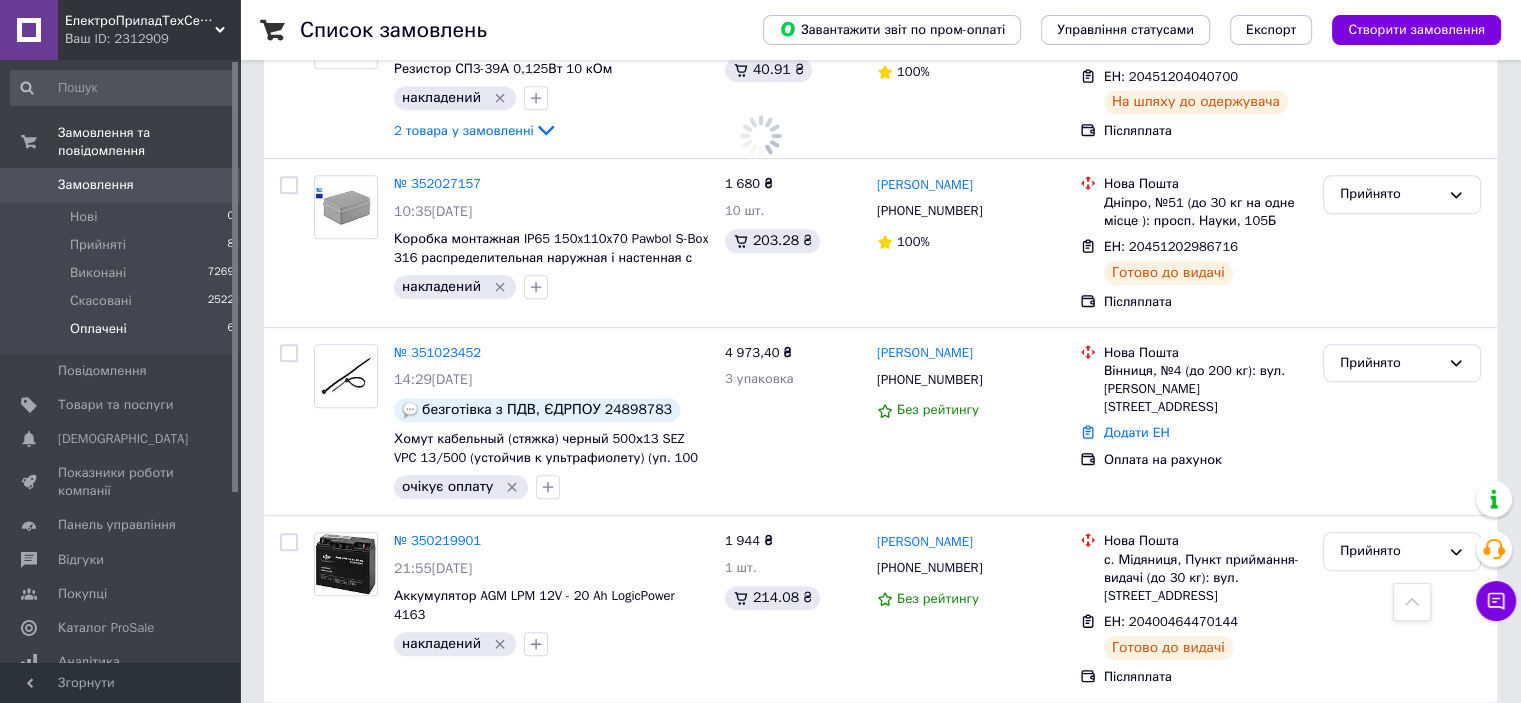 scroll, scrollTop: 0, scrollLeft: 0, axis: both 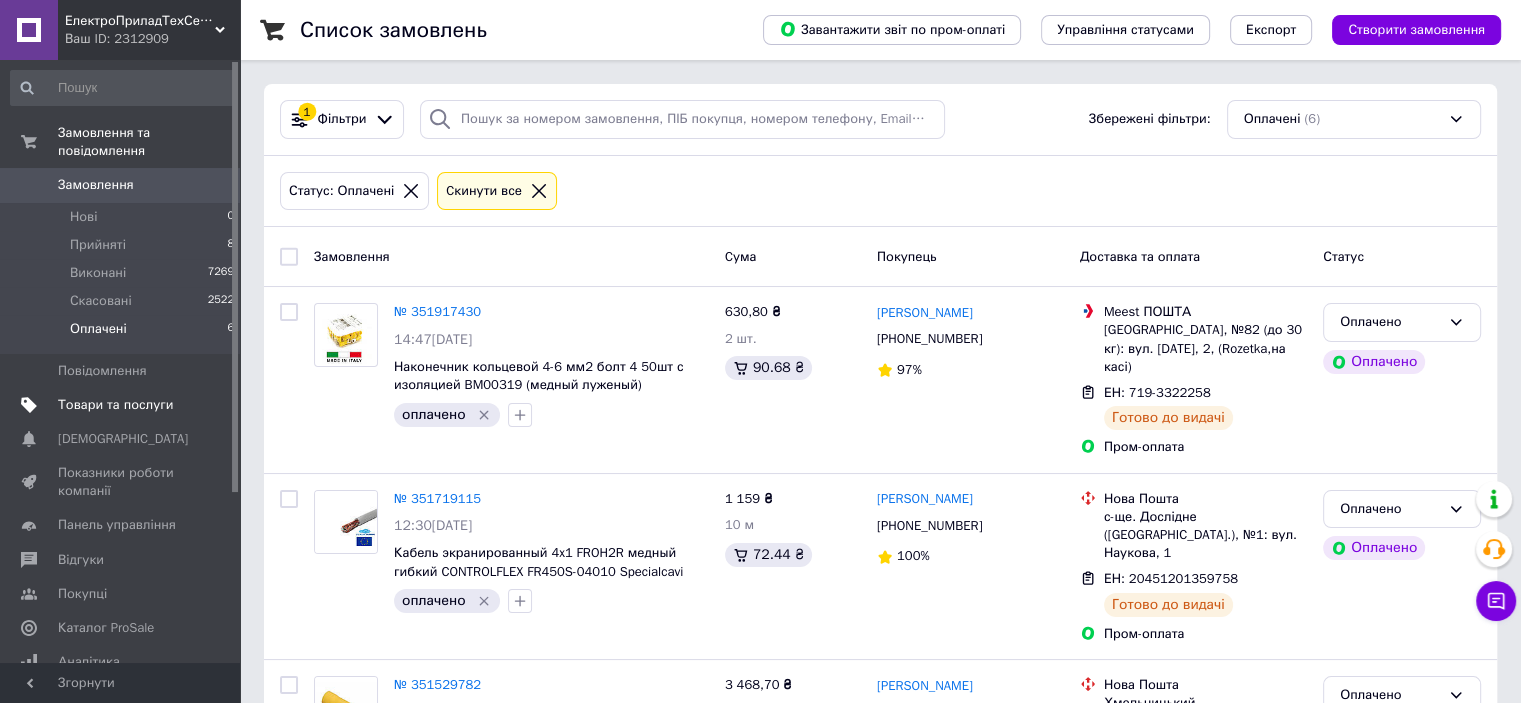 click on "Товари та послуги" at bounding box center (115, 405) 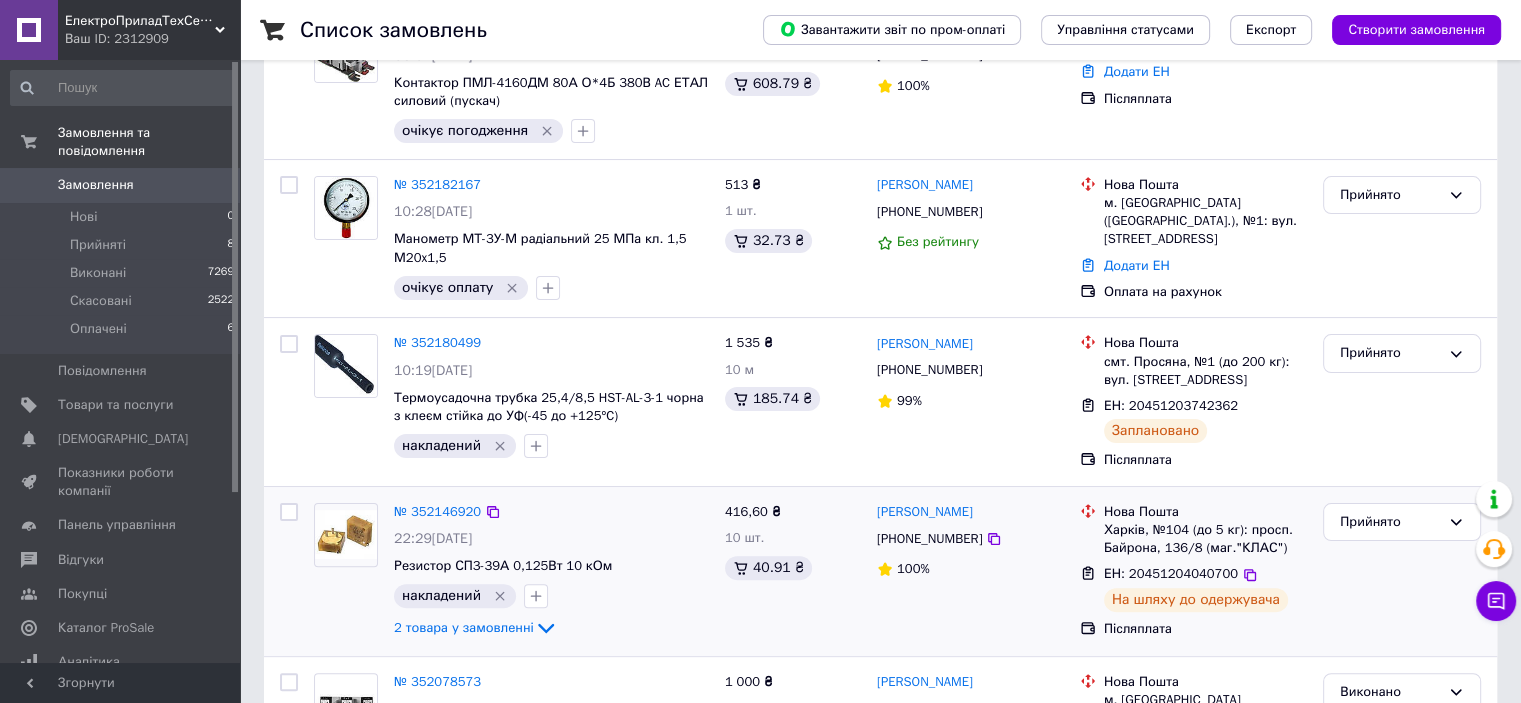 scroll, scrollTop: 600, scrollLeft: 0, axis: vertical 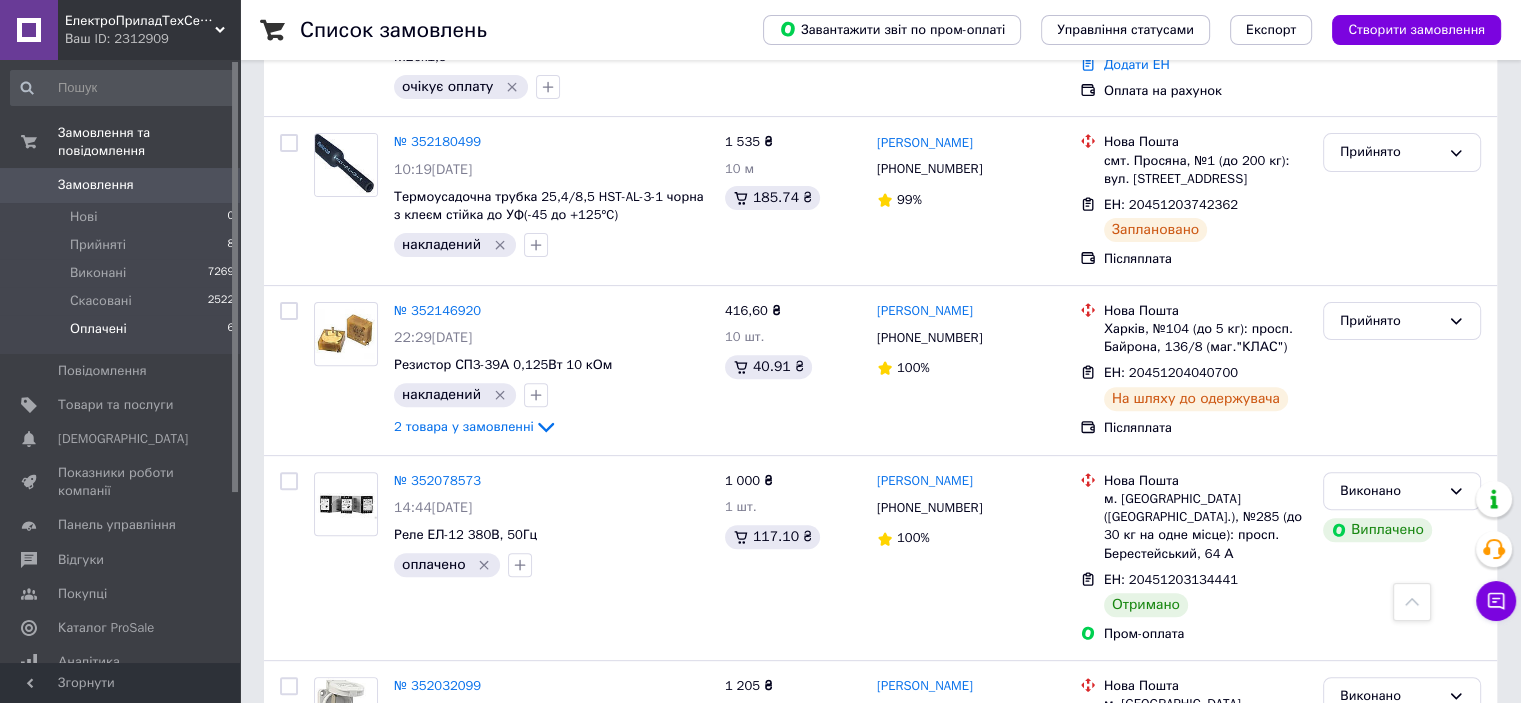click on "Оплачені 6" at bounding box center (123, 334) 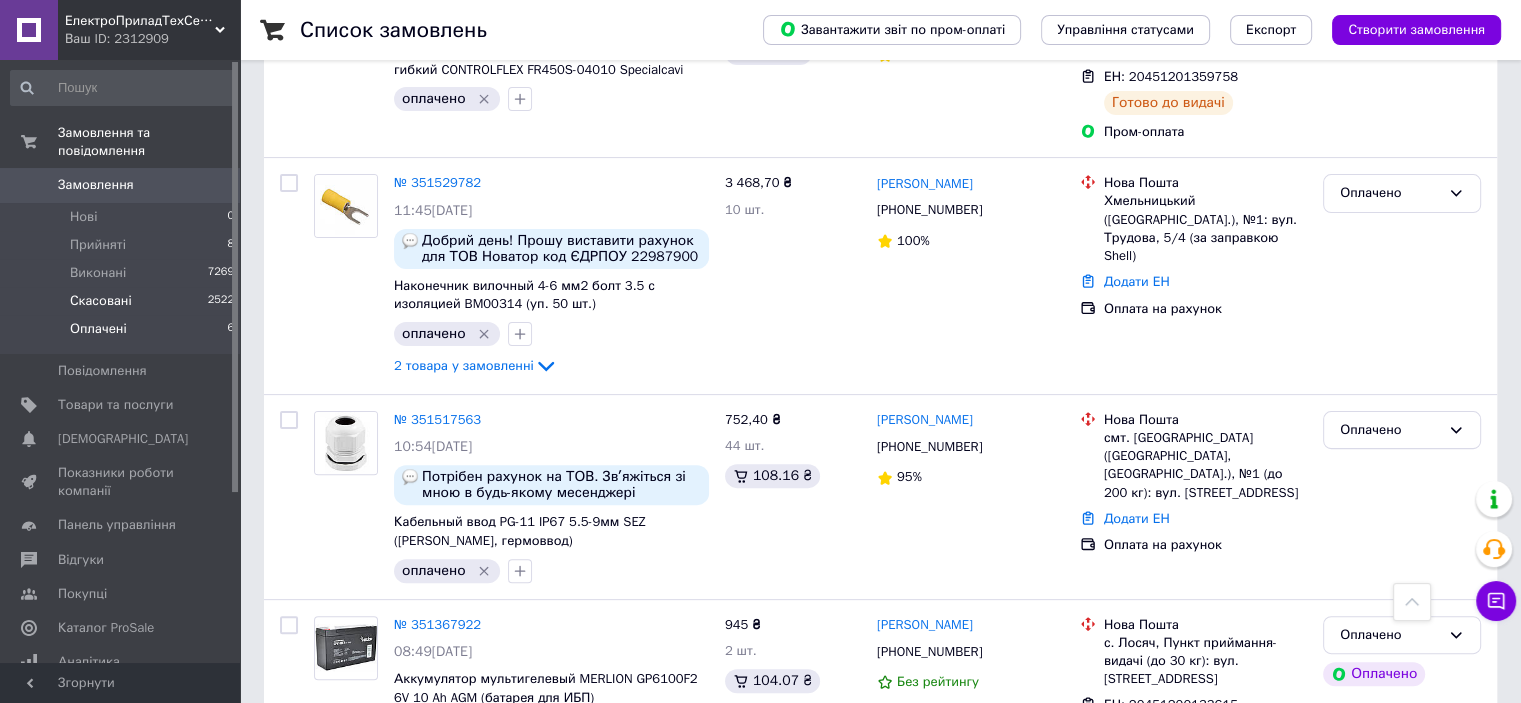 scroll, scrollTop: 473, scrollLeft: 0, axis: vertical 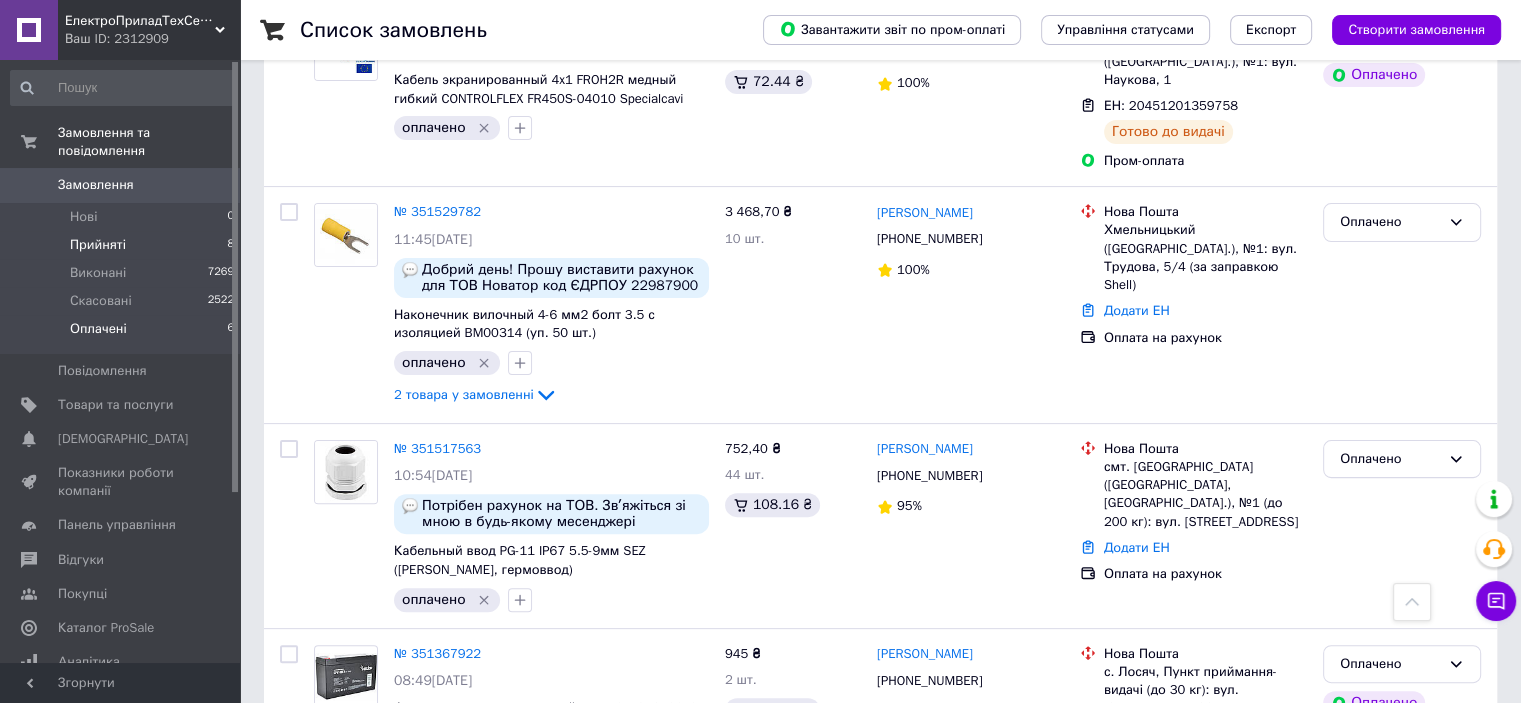 click on "Прийняті 8" at bounding box center [123, 245] 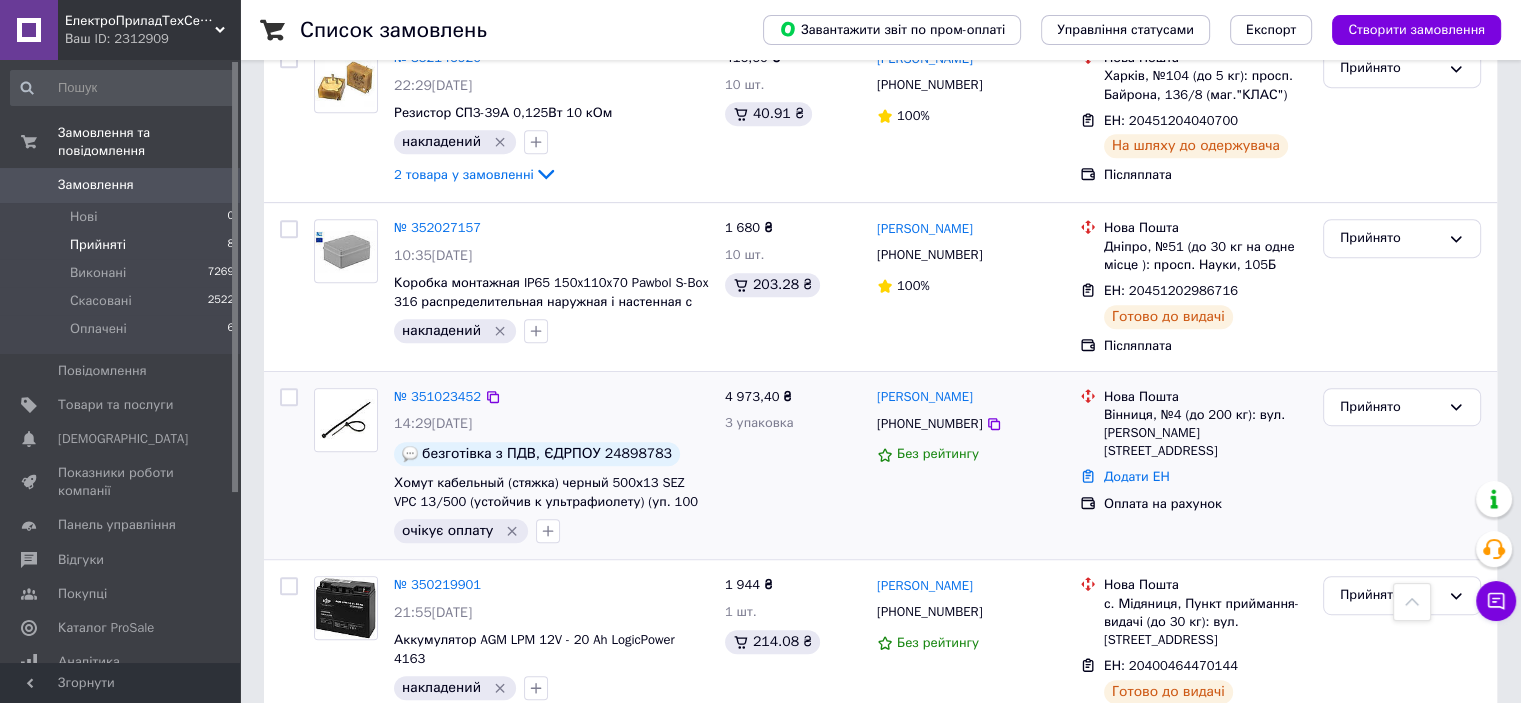 scroll, scrollTop: 968, scrollLeft: 0, axis: vertical 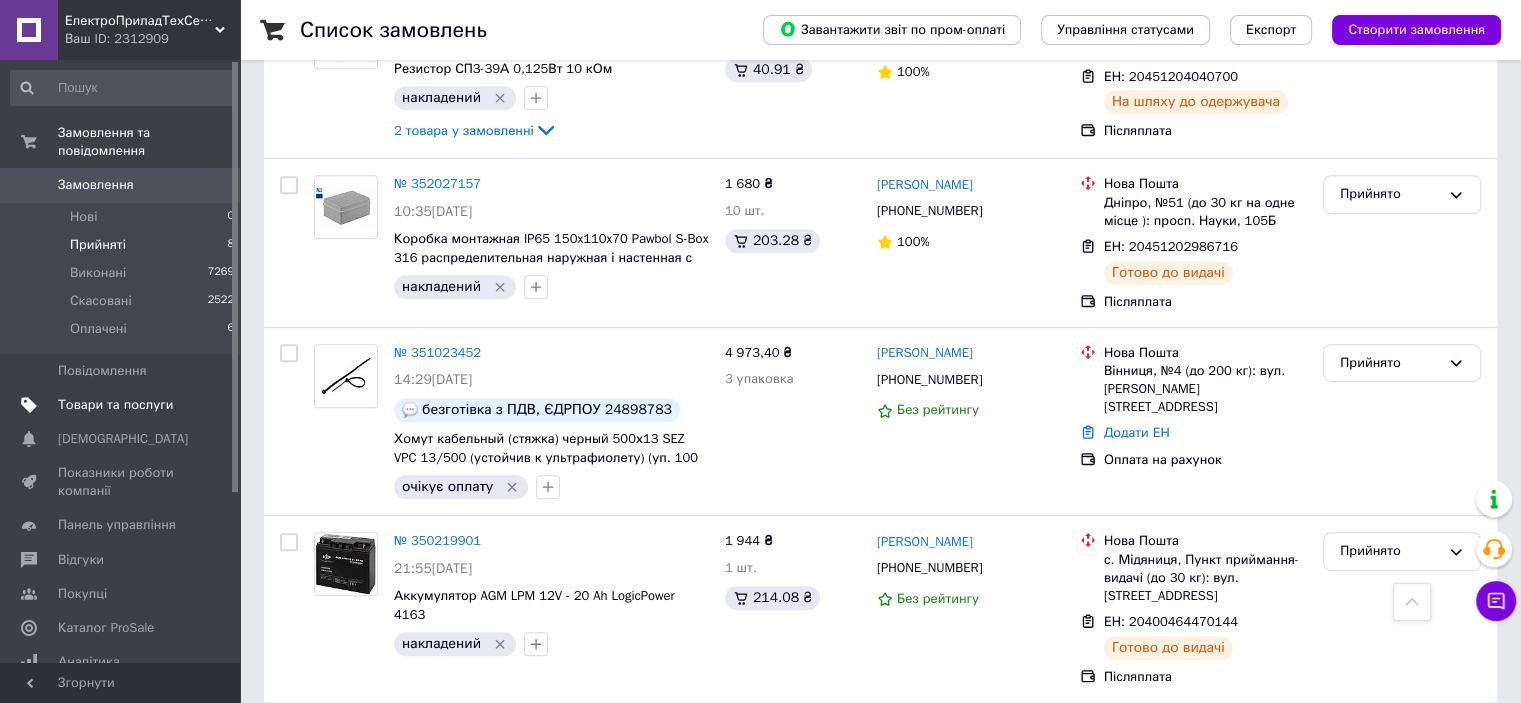 click on "Товари та послуги" at bounding box center [115, 405] 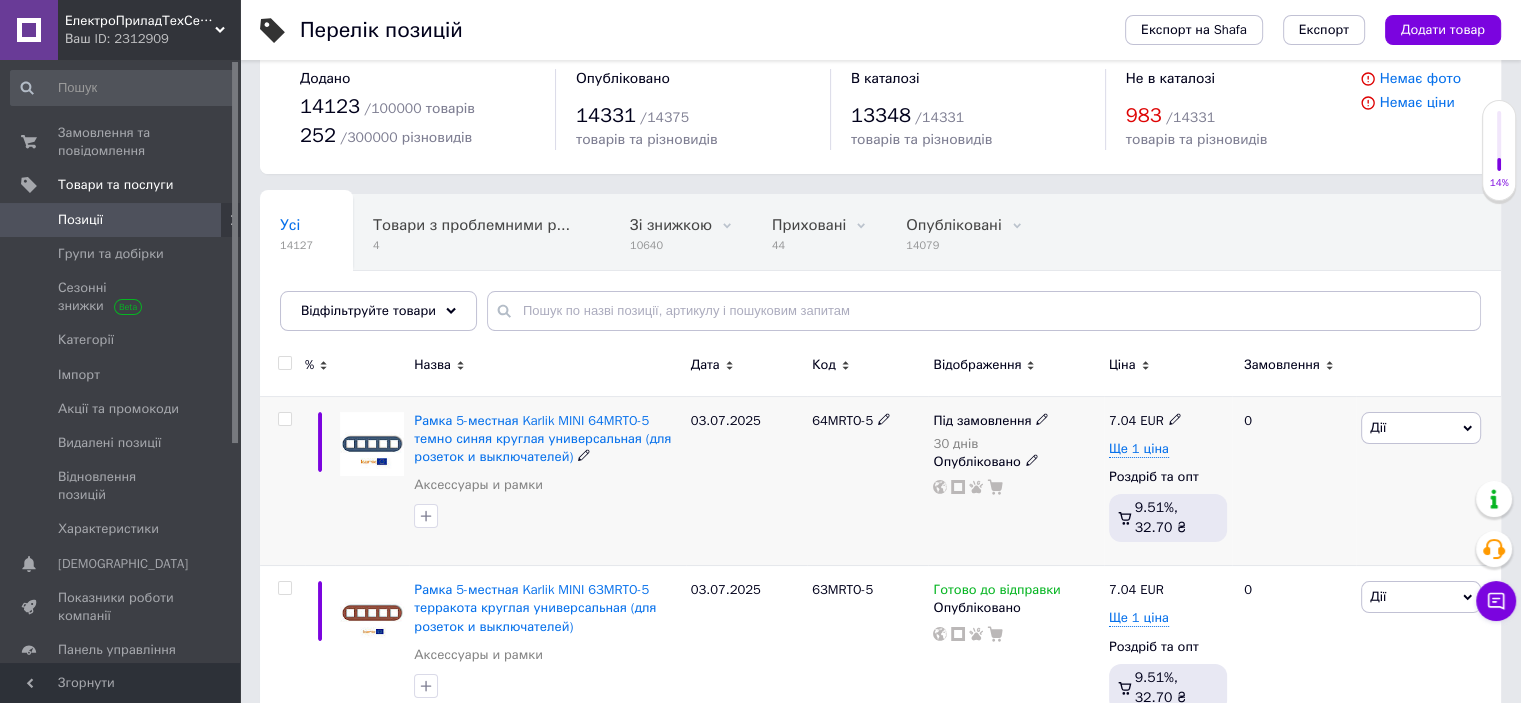 scroll, scrollTop: 0, scrollLeft: 0, axis: both 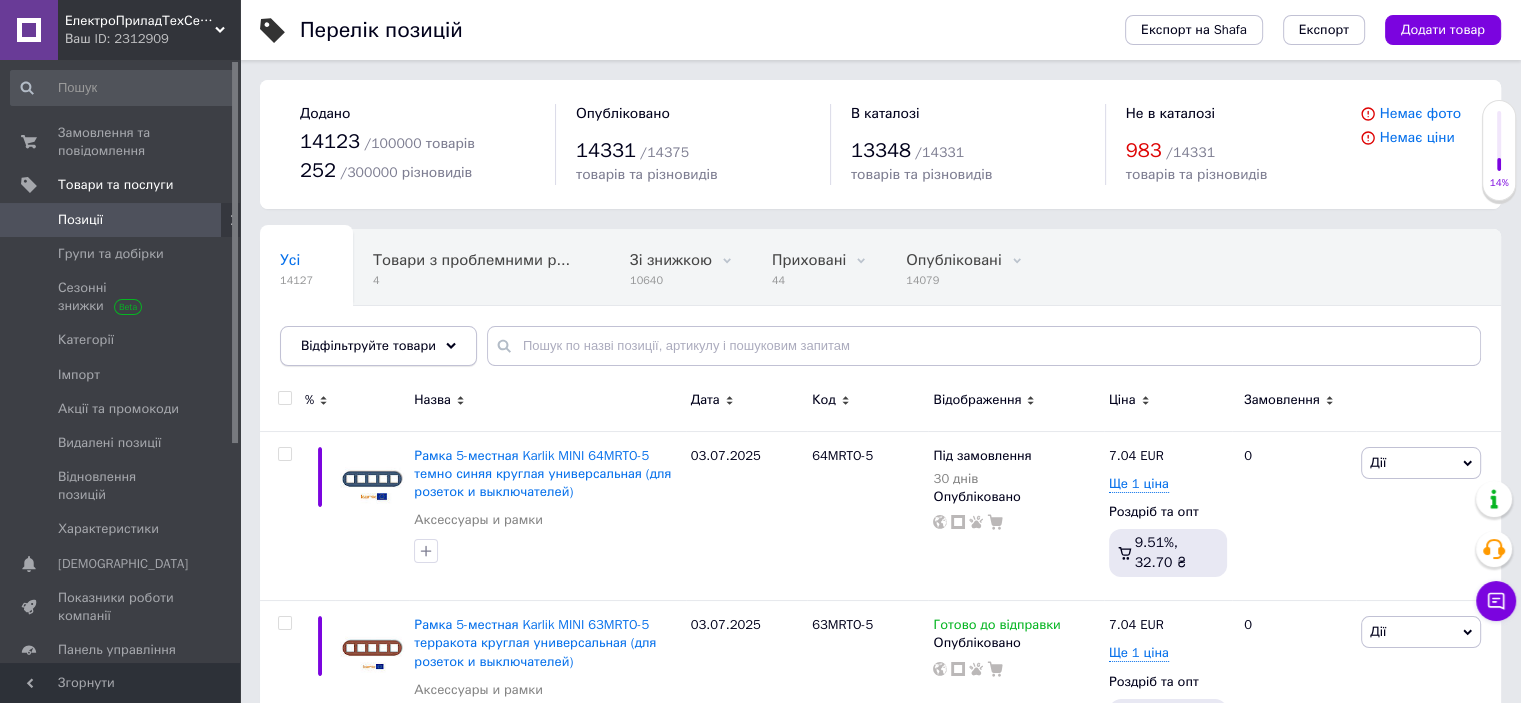 click on "Відфільтруйте товари" at bounding box center [378, 346] 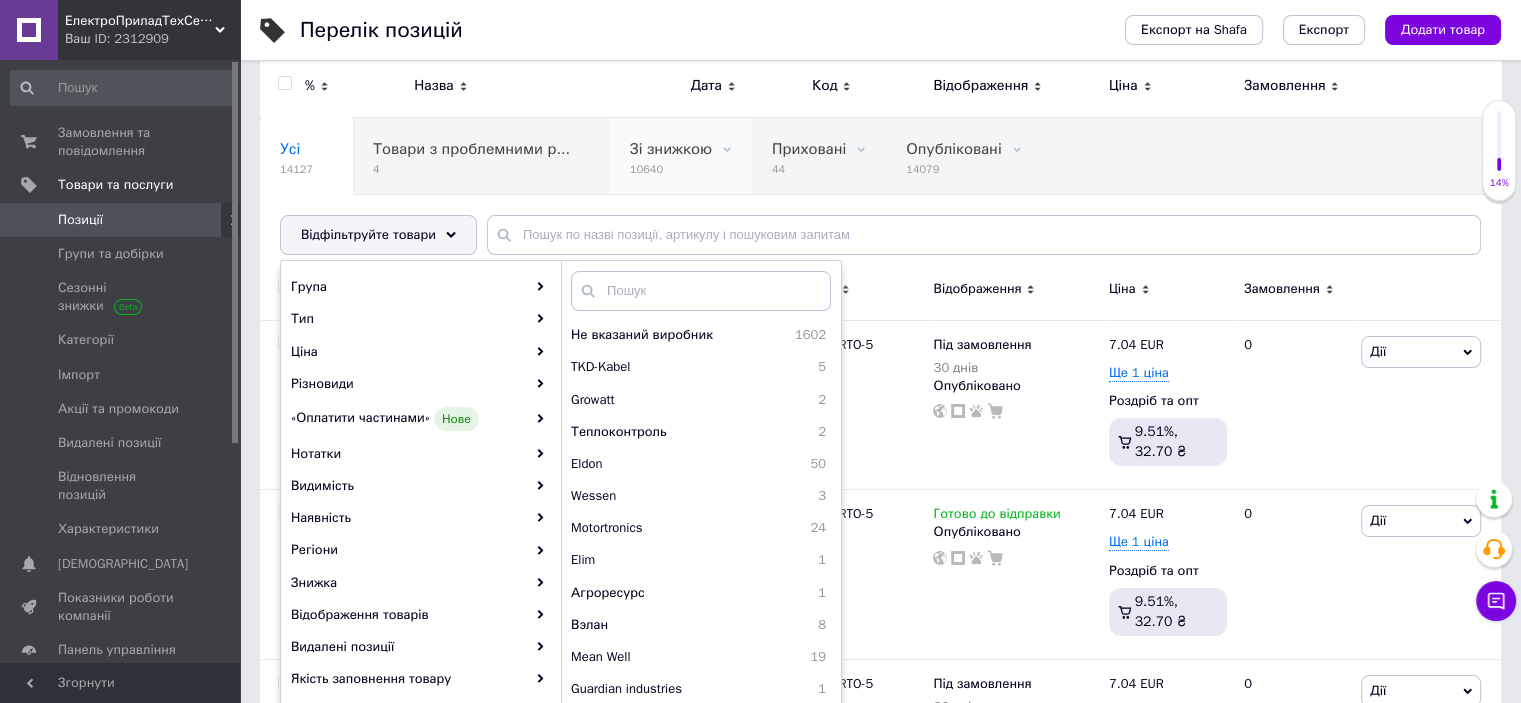 scroll, scrollTop: 100, scrollLeft: 0, axis: vertical 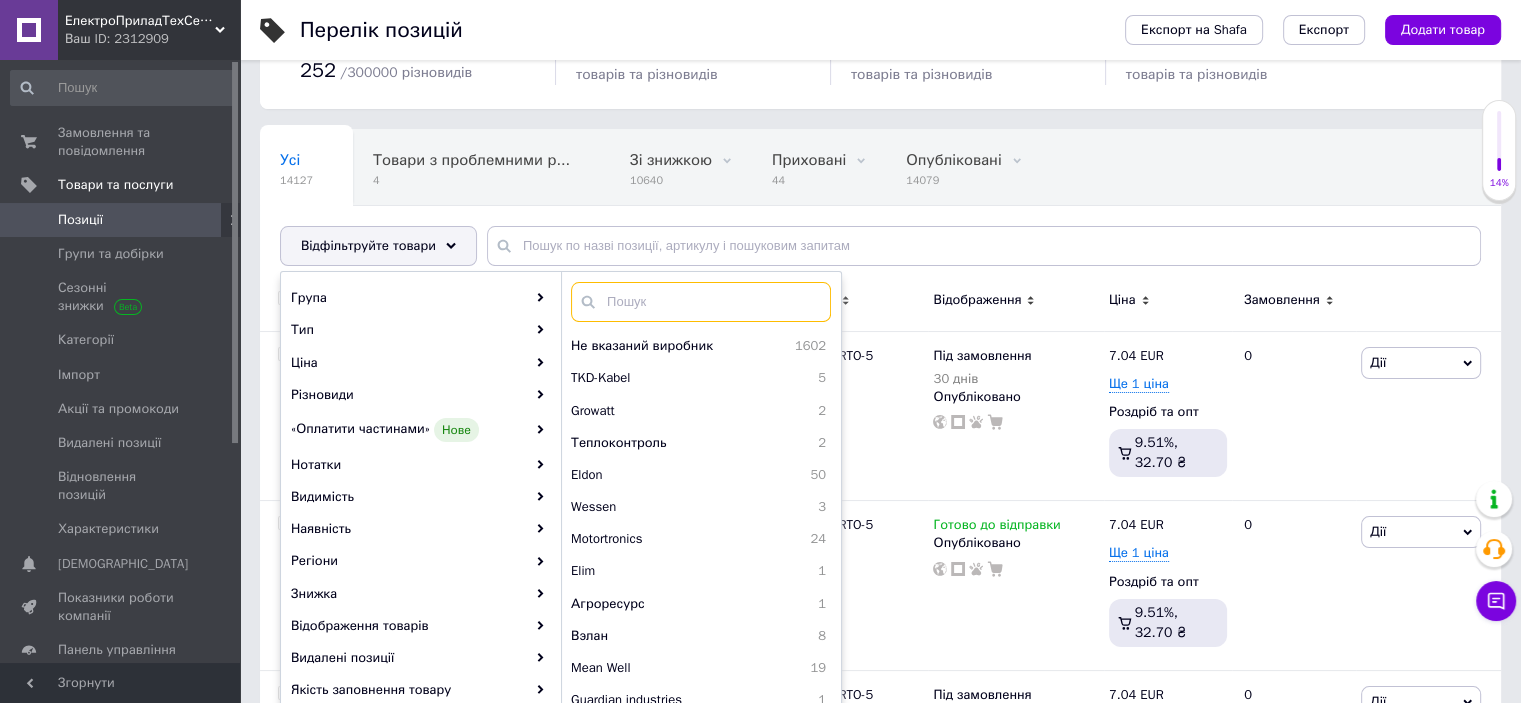 click at bounding box center [701, 302] 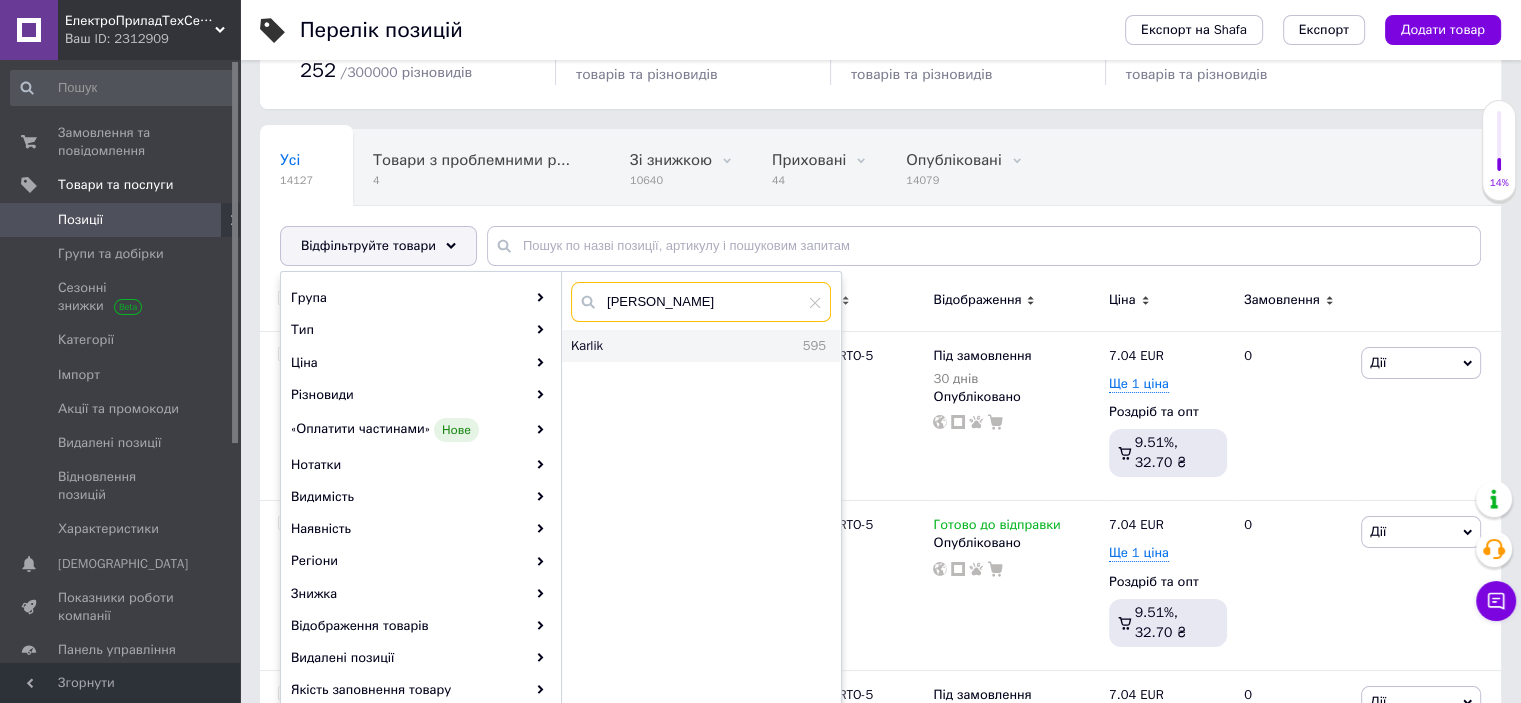 type on "karl" 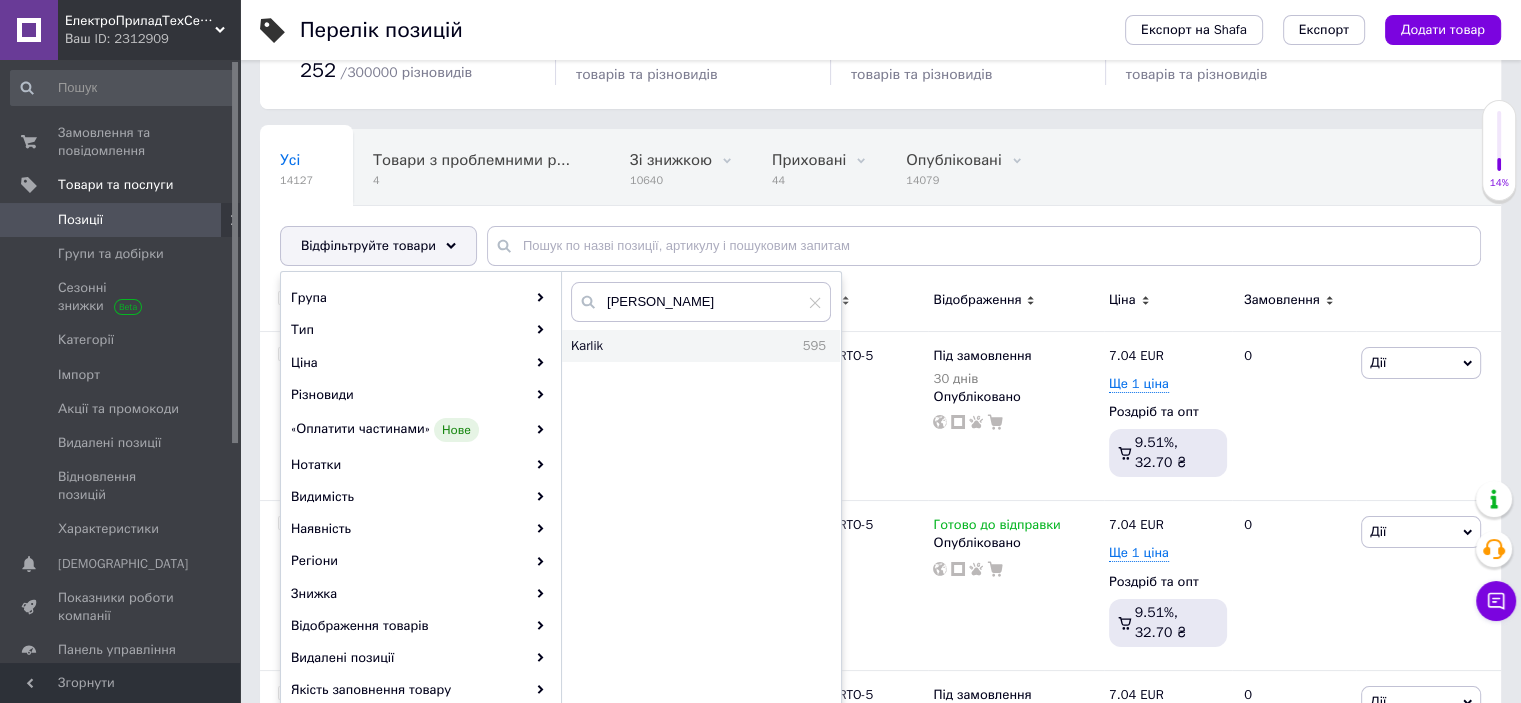 click on "Karlik" at bounding box center (633, 346) 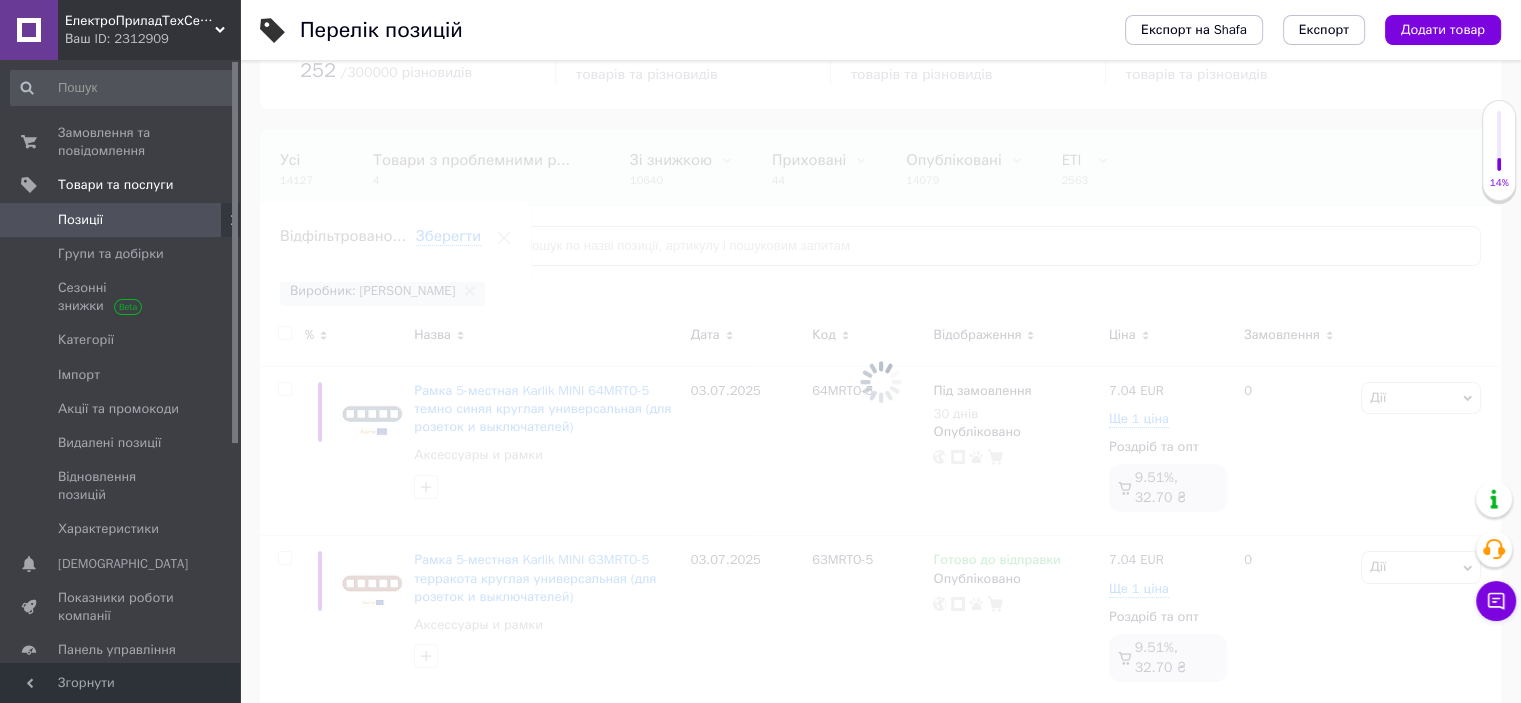 scroll, scrollTop: 0, scrollLeft: 44, axis: horizontal 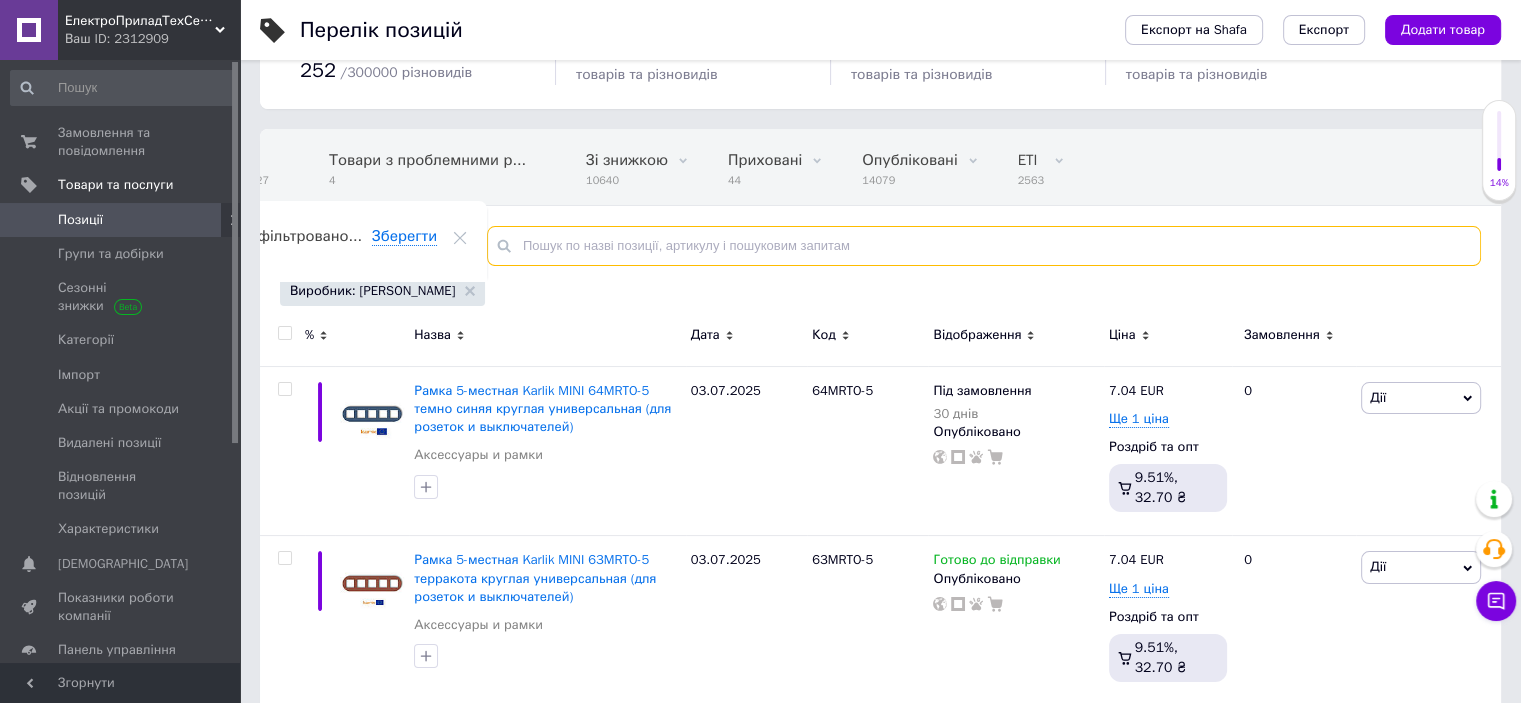 click at bounding box center [984, 246] 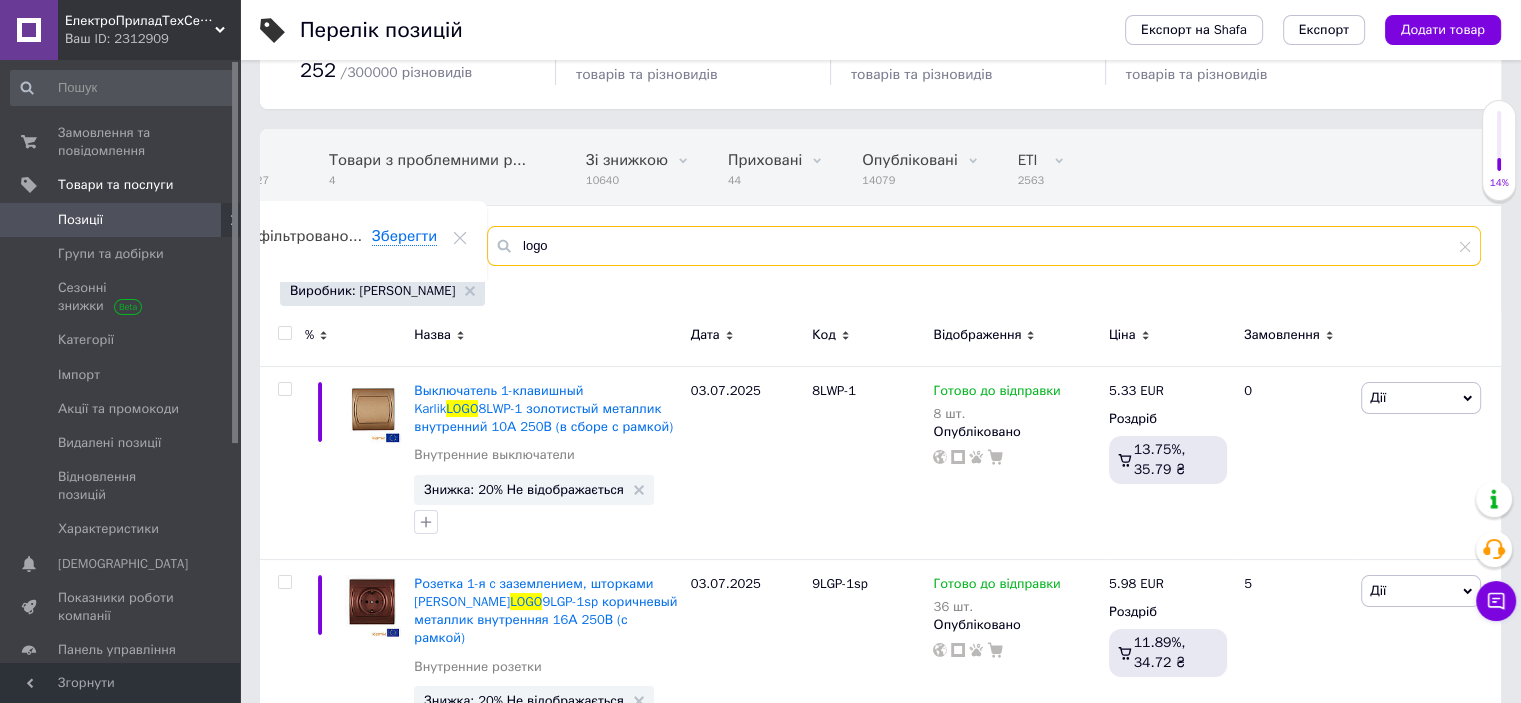 type on "logo" 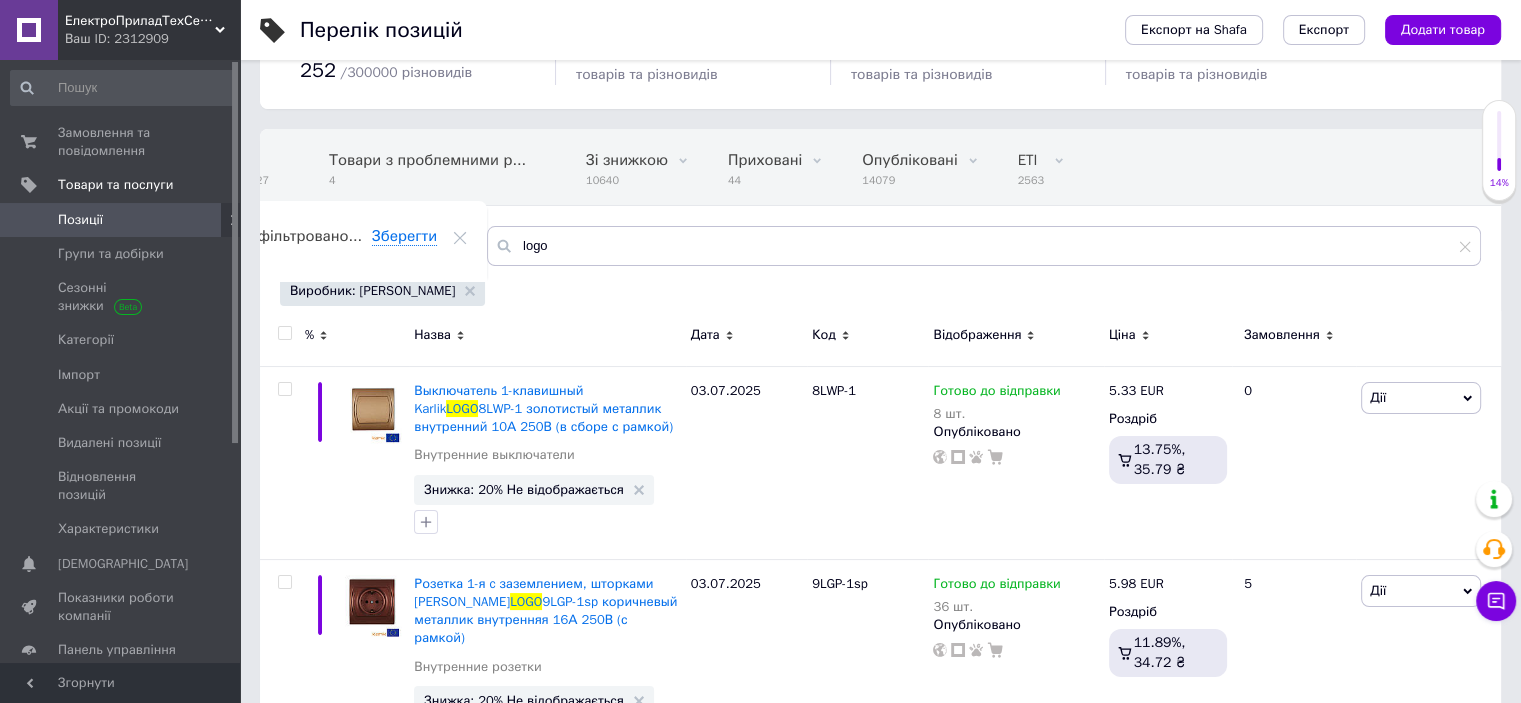 click at bounding box center (284, 333) 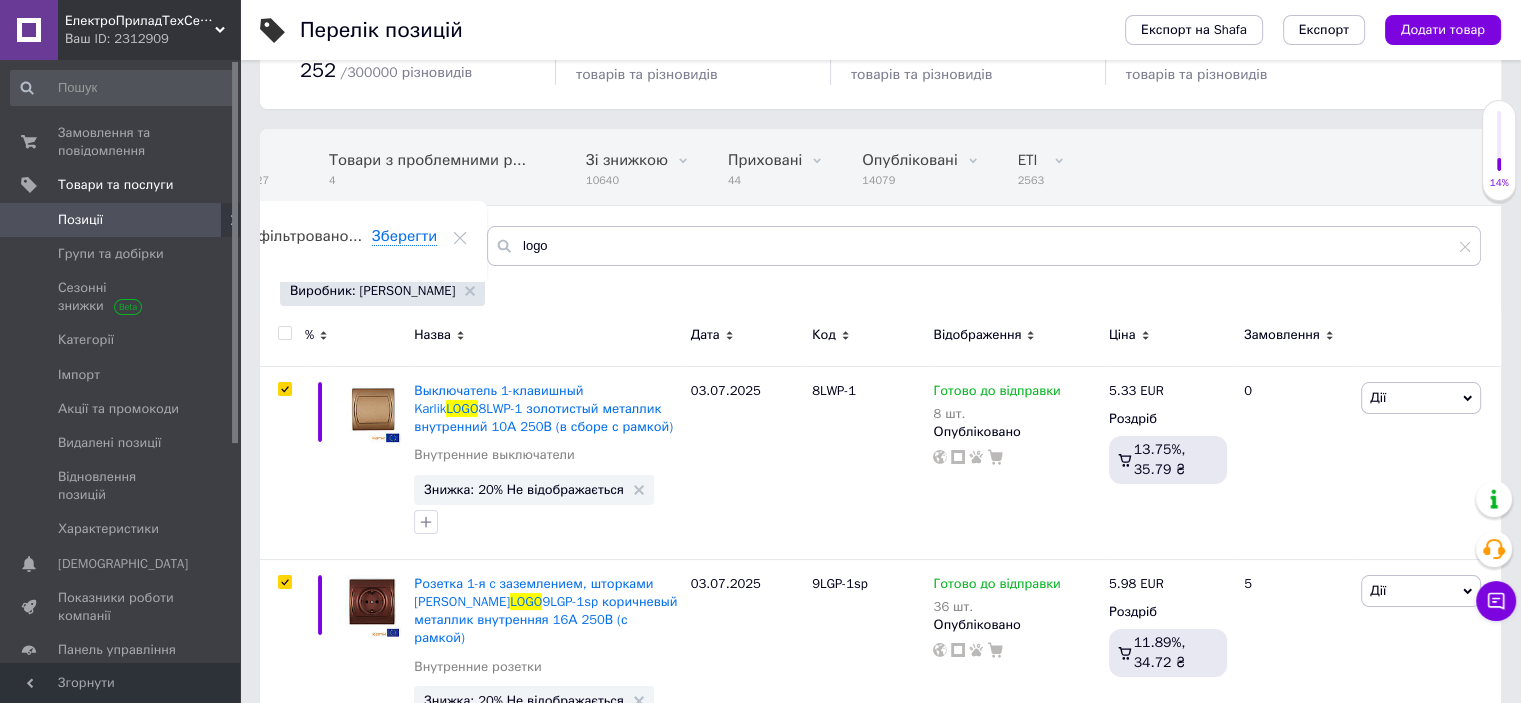 checkbox on "true" 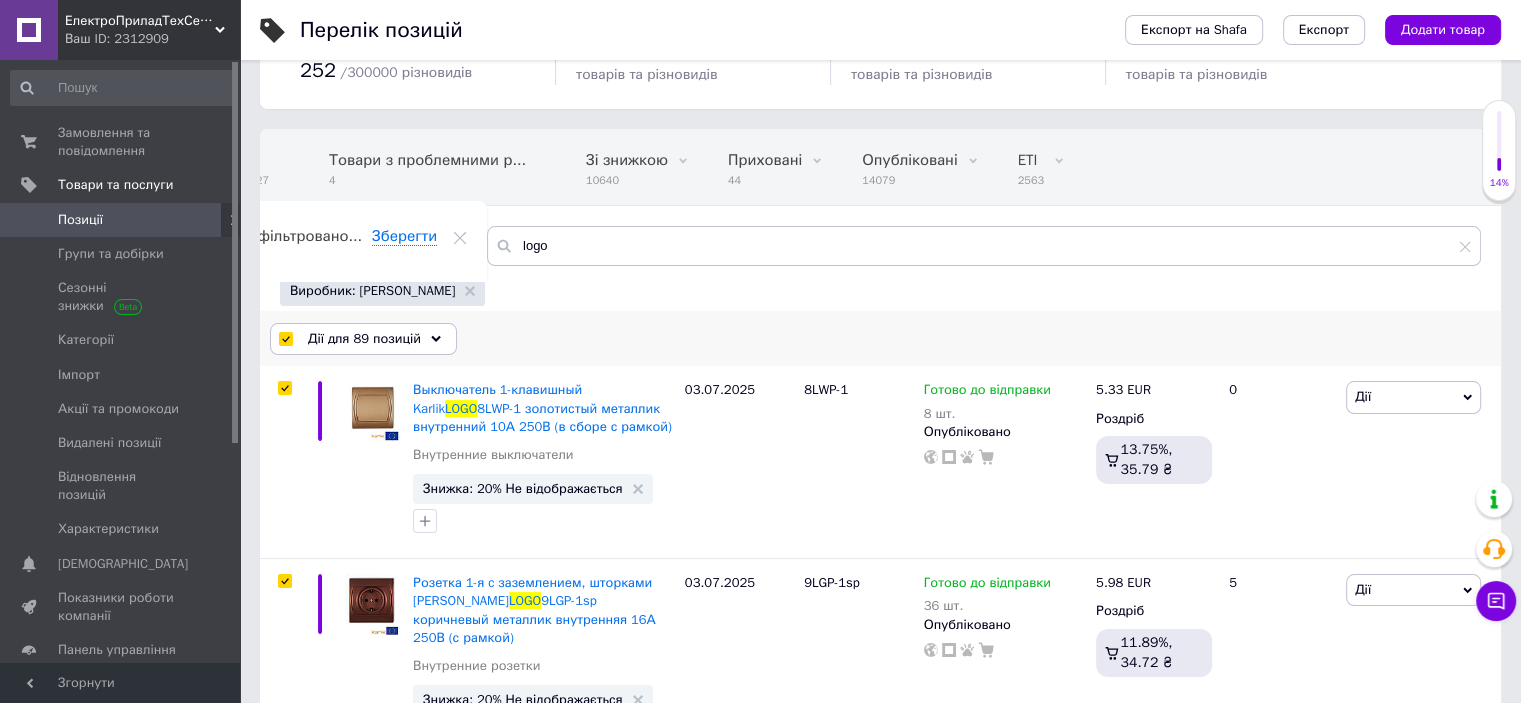 click on "Дії для 89 позицій" at bounding box center [364, 339] 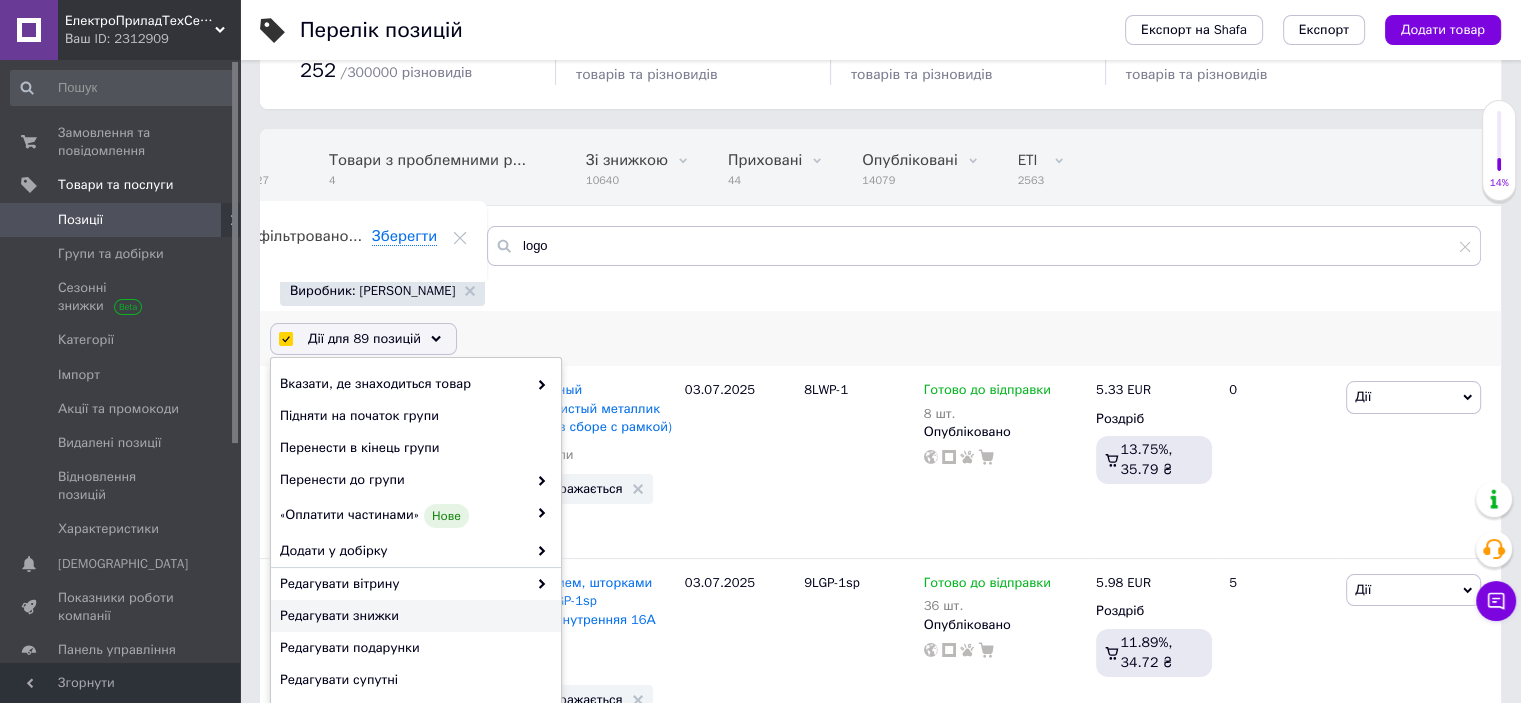 click on "Редагувати знижки" at bounding box center (413, 616) 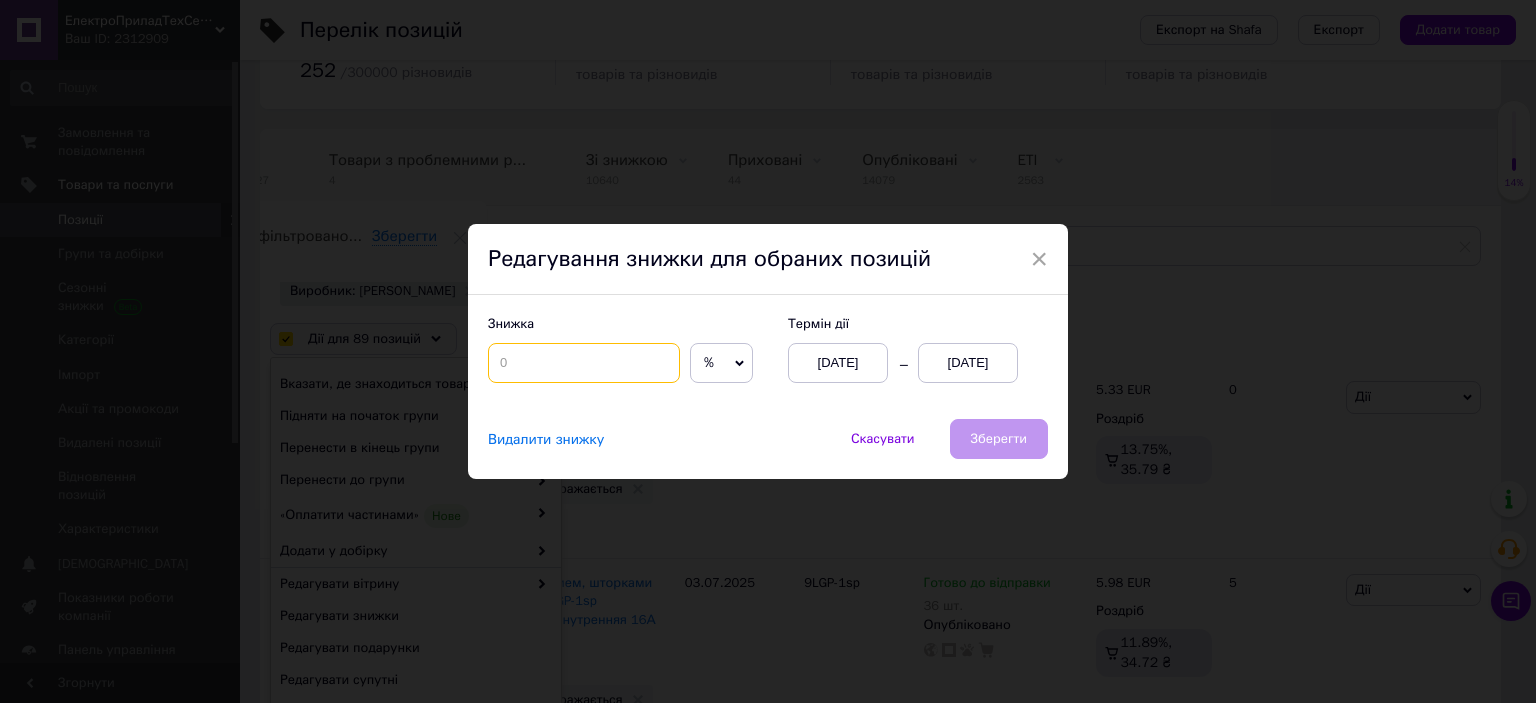 click at bounding box center (584, 363) 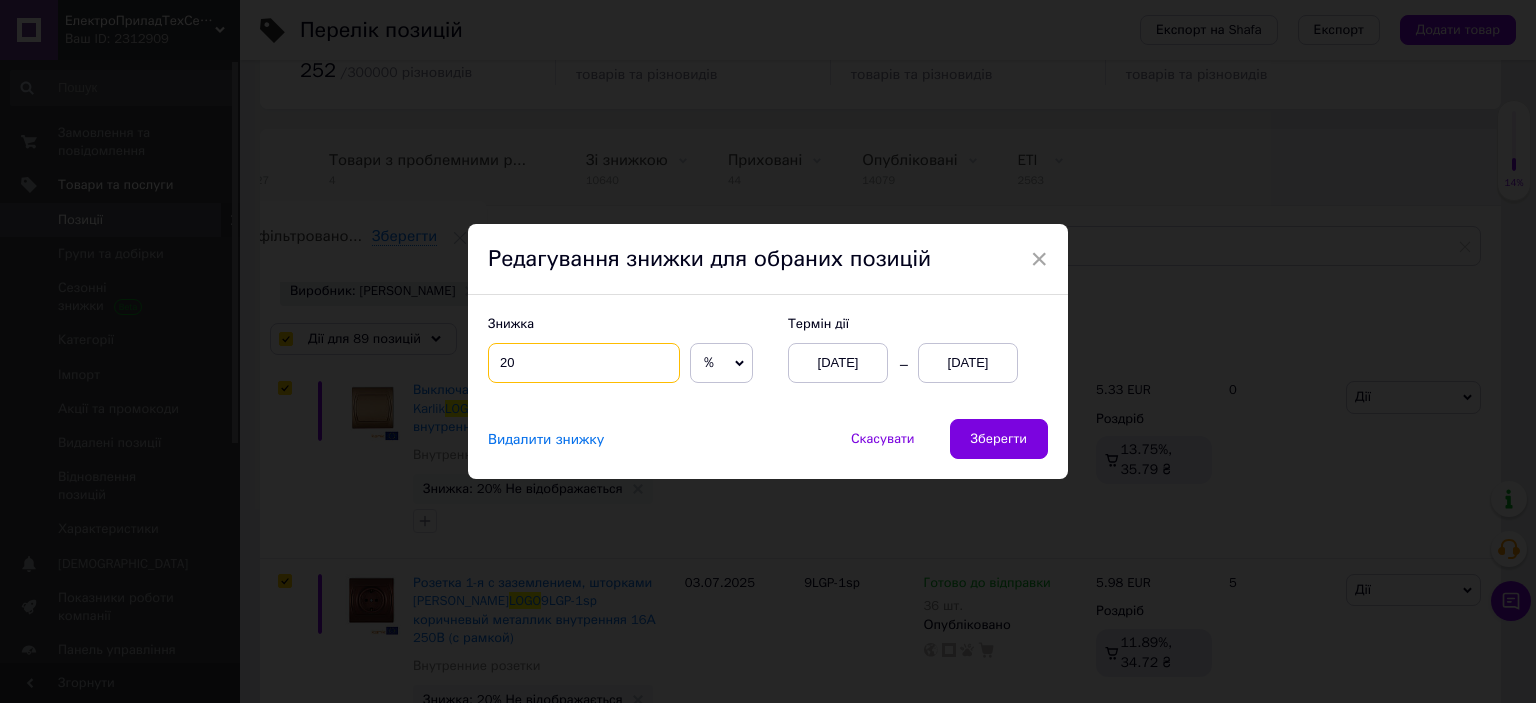 type on "20" 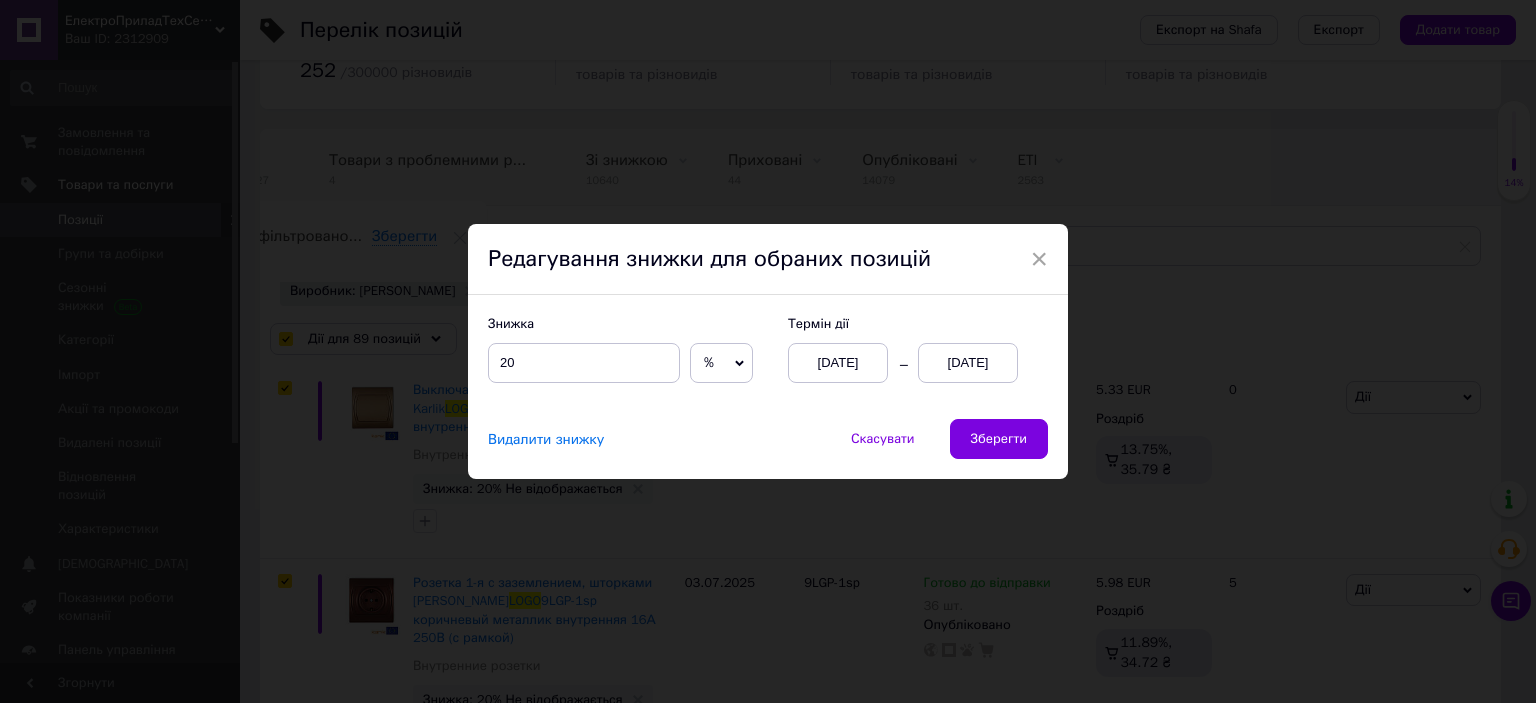click on "12.07.2025" at bounding box center [968, 363] 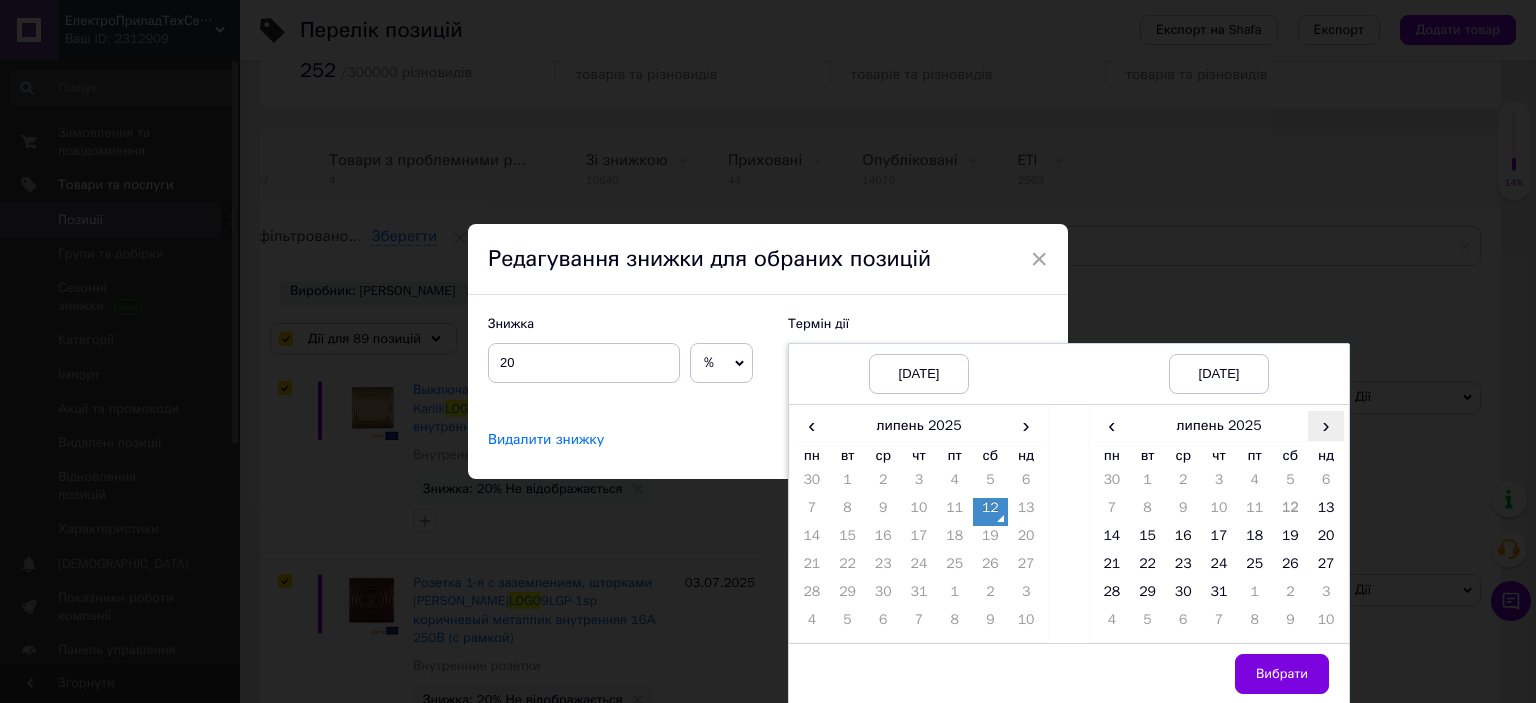 click on "›" at bounding box center [1326, 425] 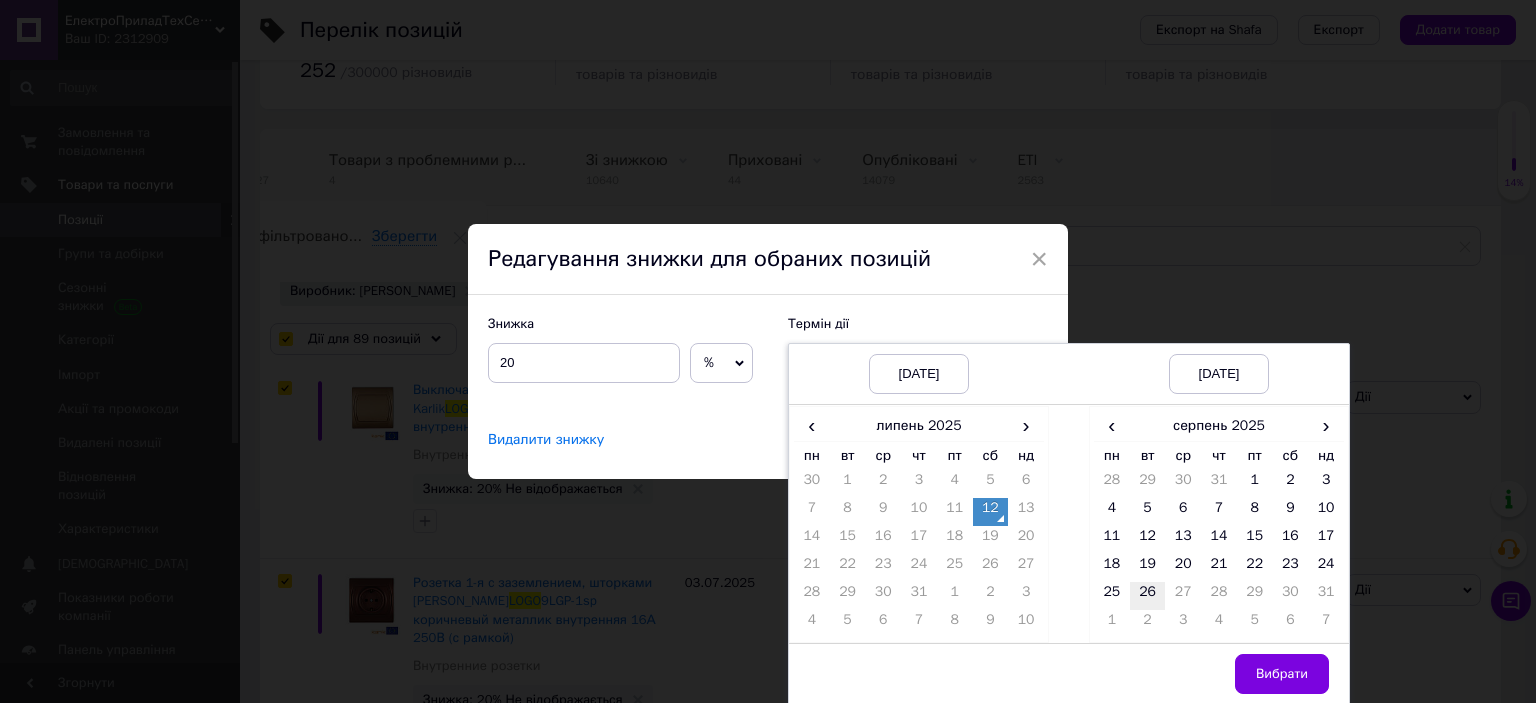 click on "26" at bounding box center (1148, 596) 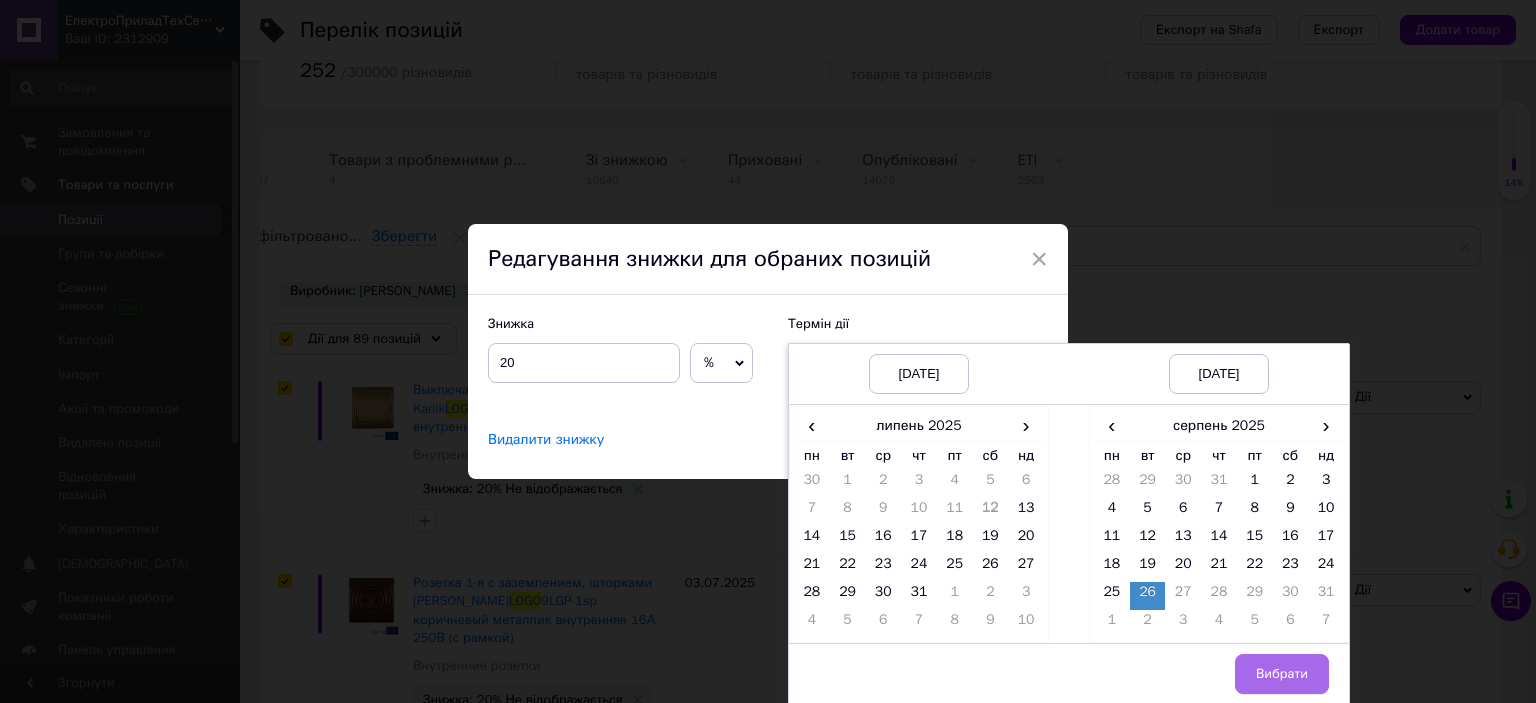 click on "Вибрати" at bounding box center [1282, 674] 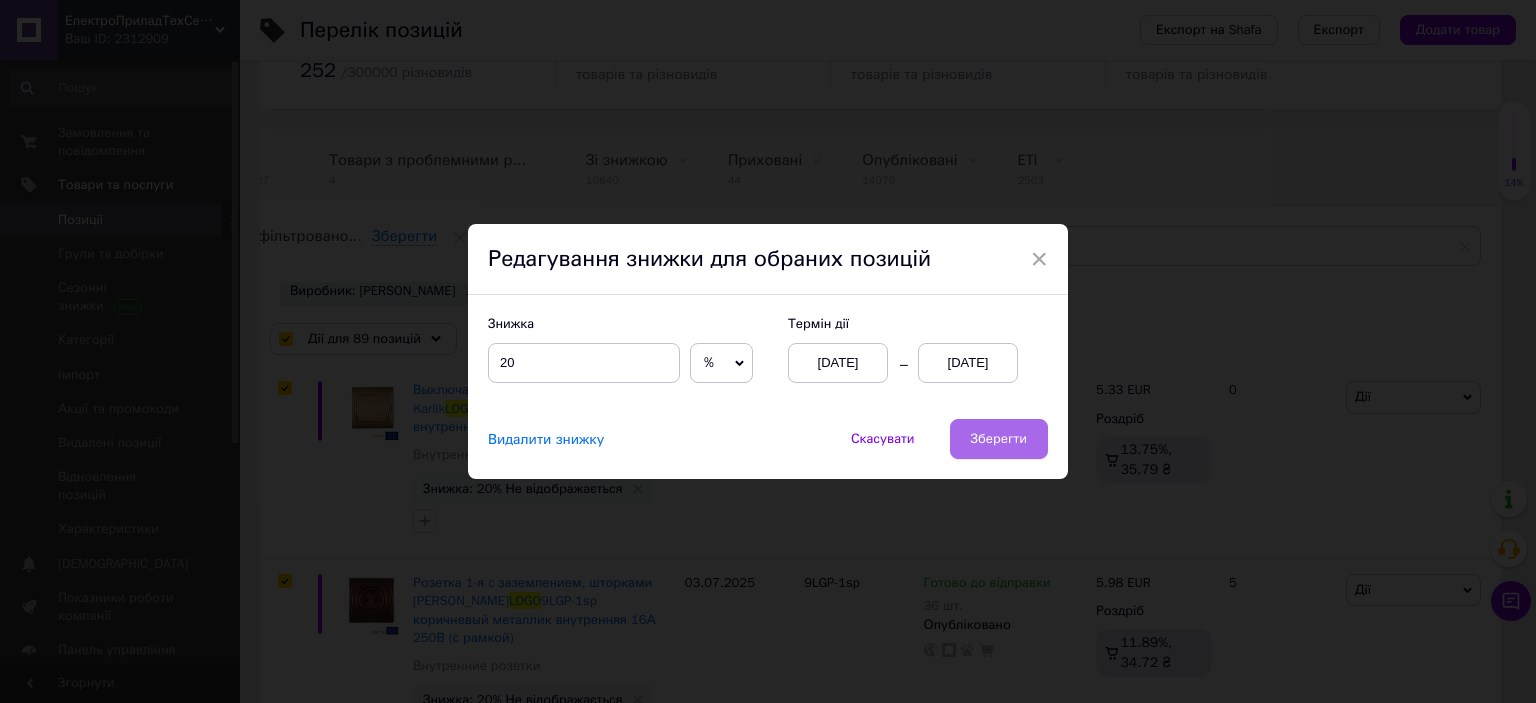 click on "Зберегти" at bounding box center (999, 439) 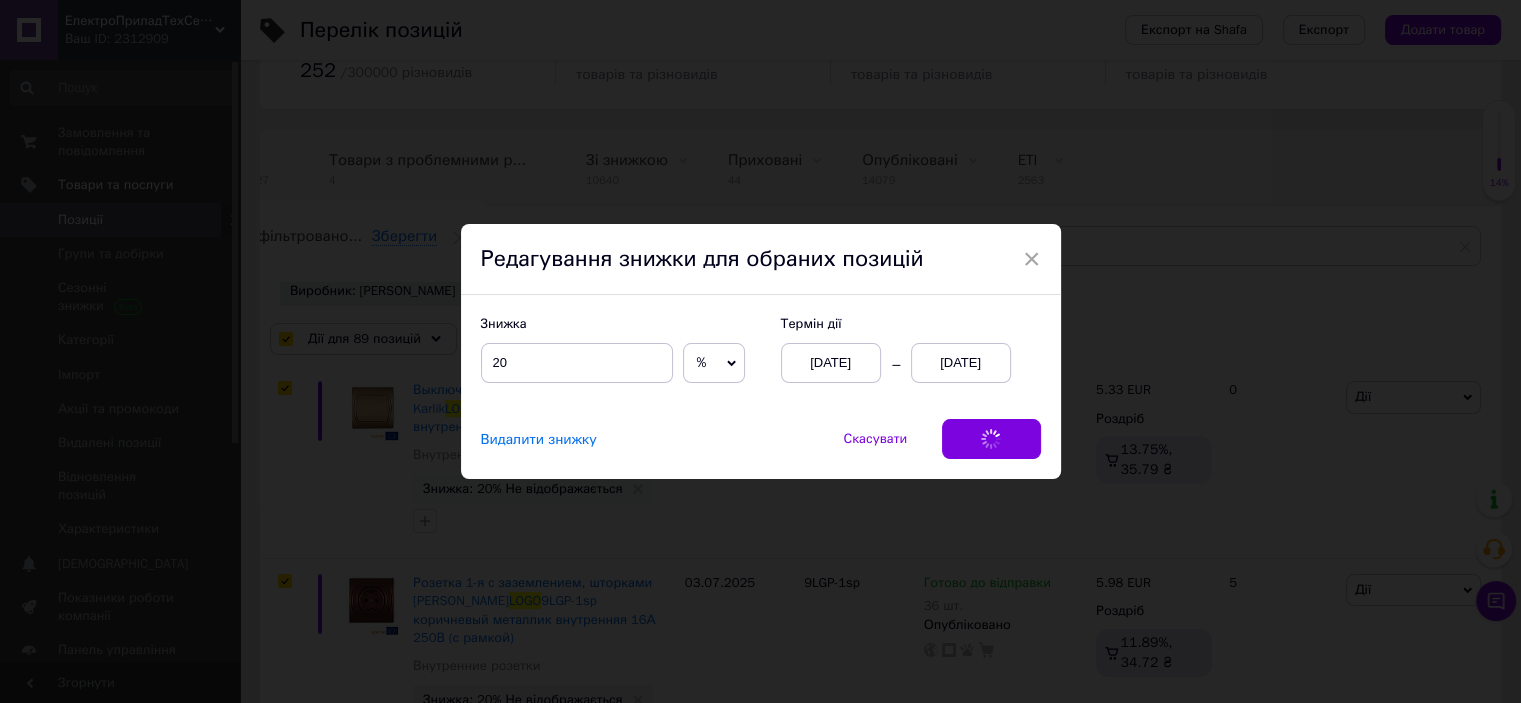 scroll, scrollTop: 0, scrollLeft: 44, axis: horizontal 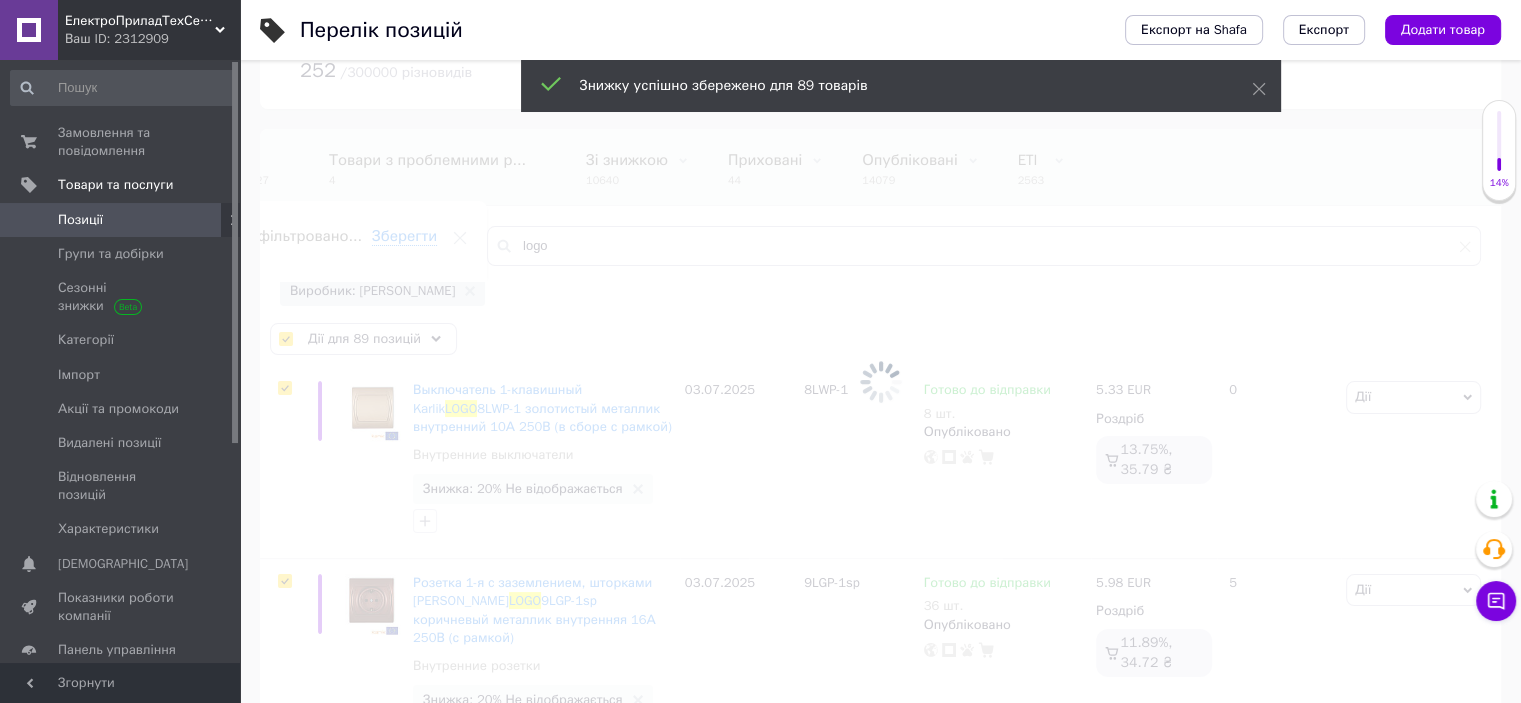 checkbox on "false" 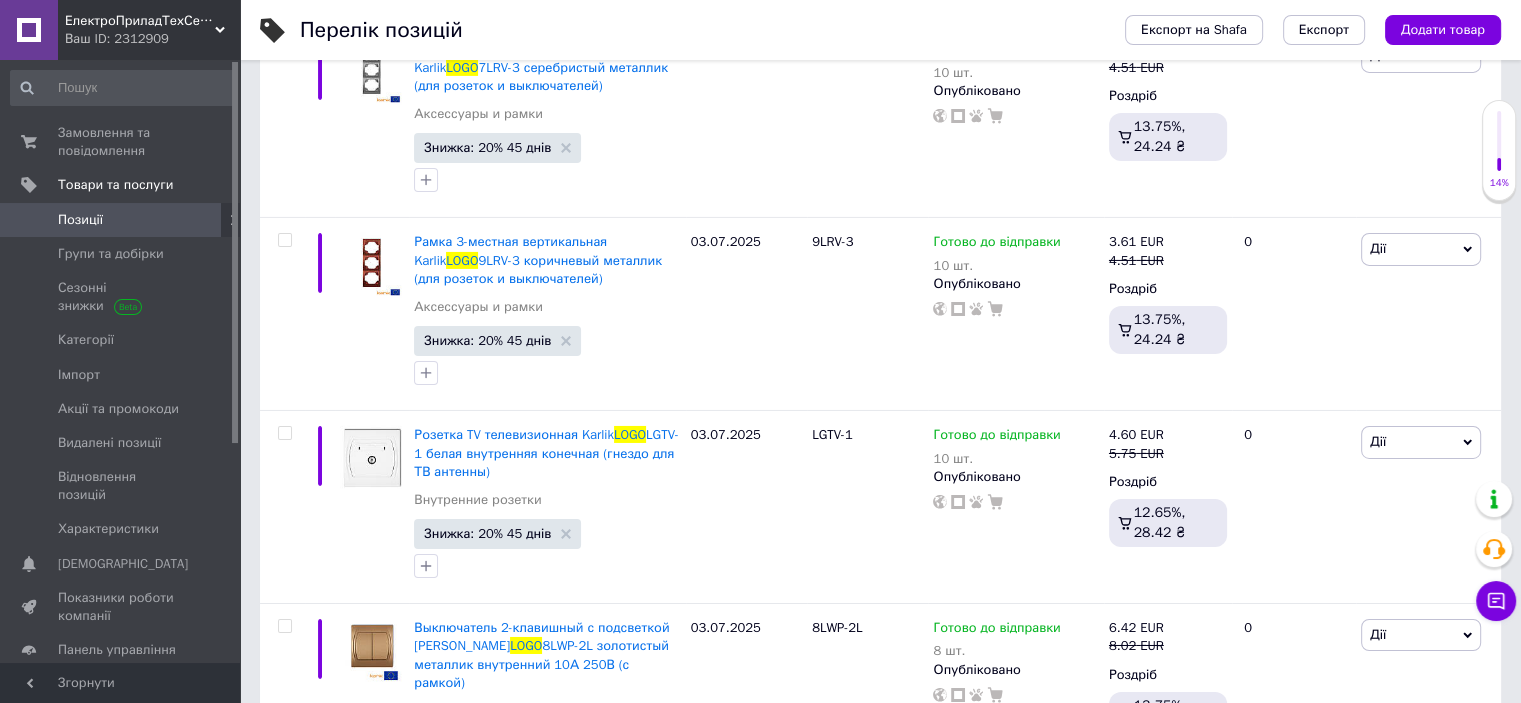 scroll, scrollTop: 16963, scrollLeft: 0, axis: vertical 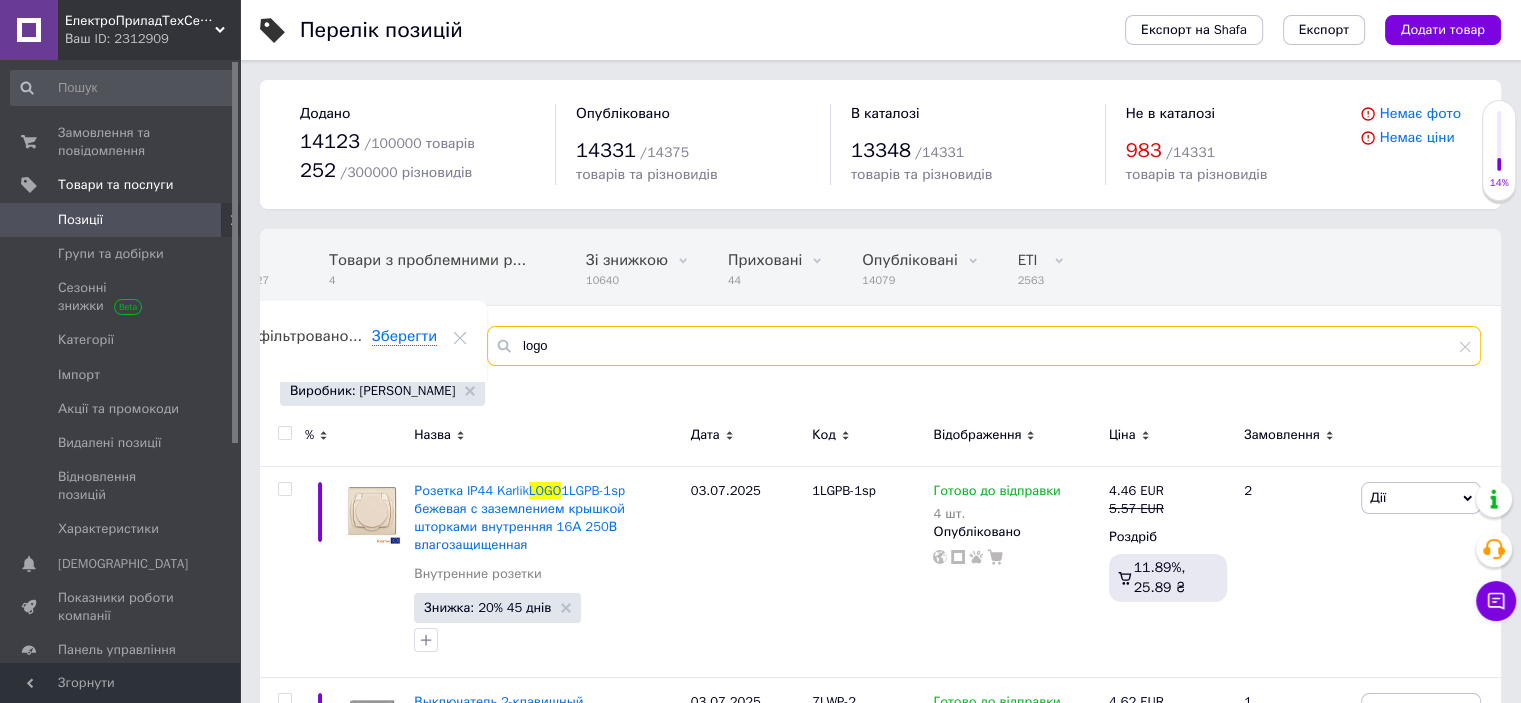 click on "logo" at bounding box center (984, 346) 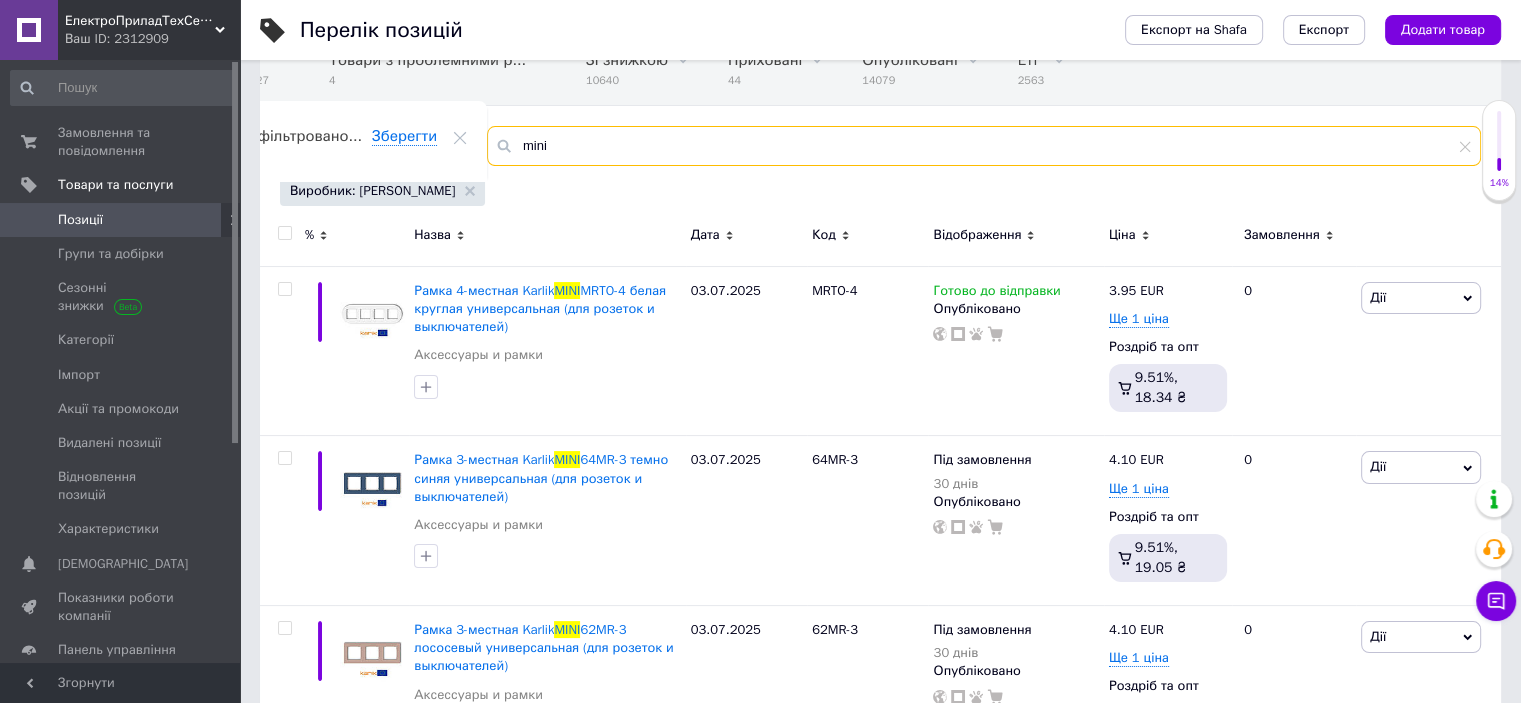 scroll, scrollTop: 200, scrollLeft: 0, axis: vertical 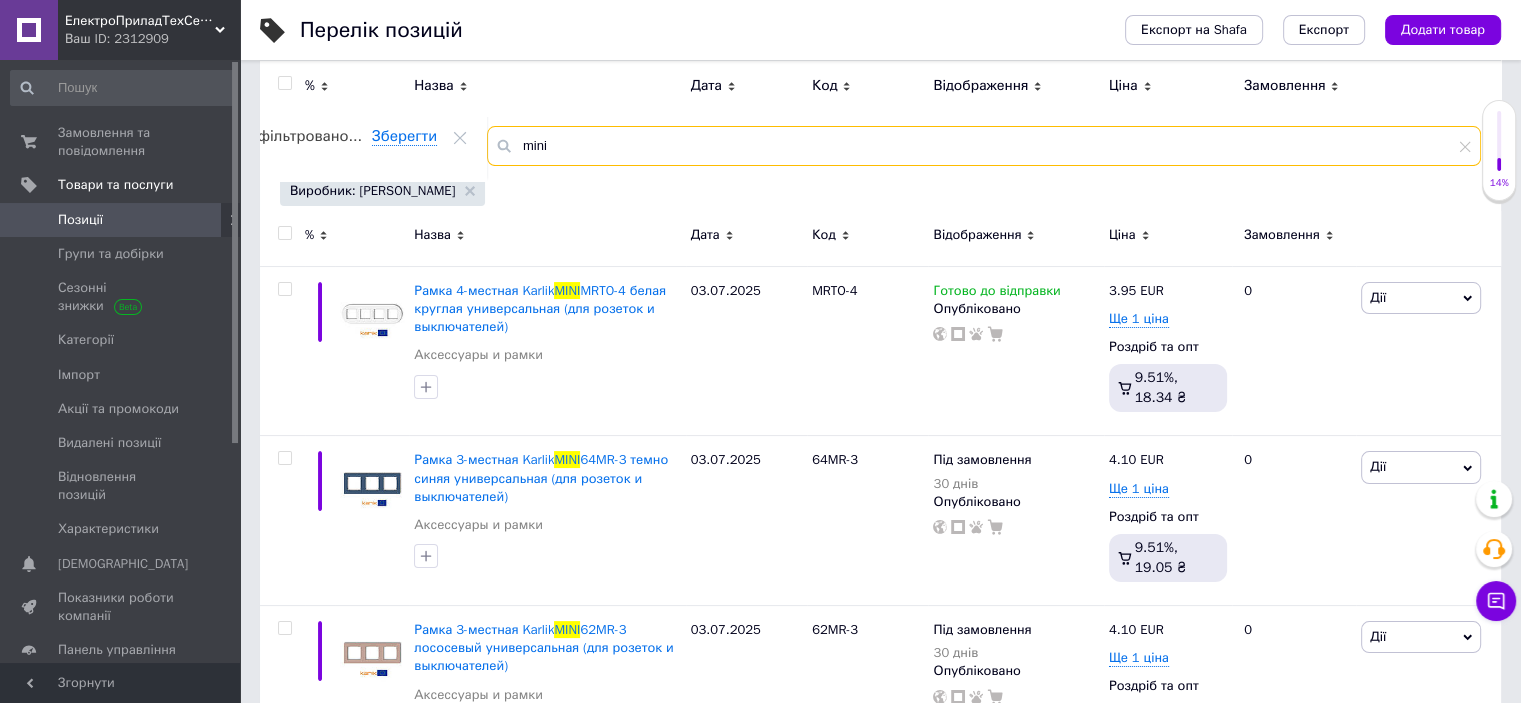 type on "mini" 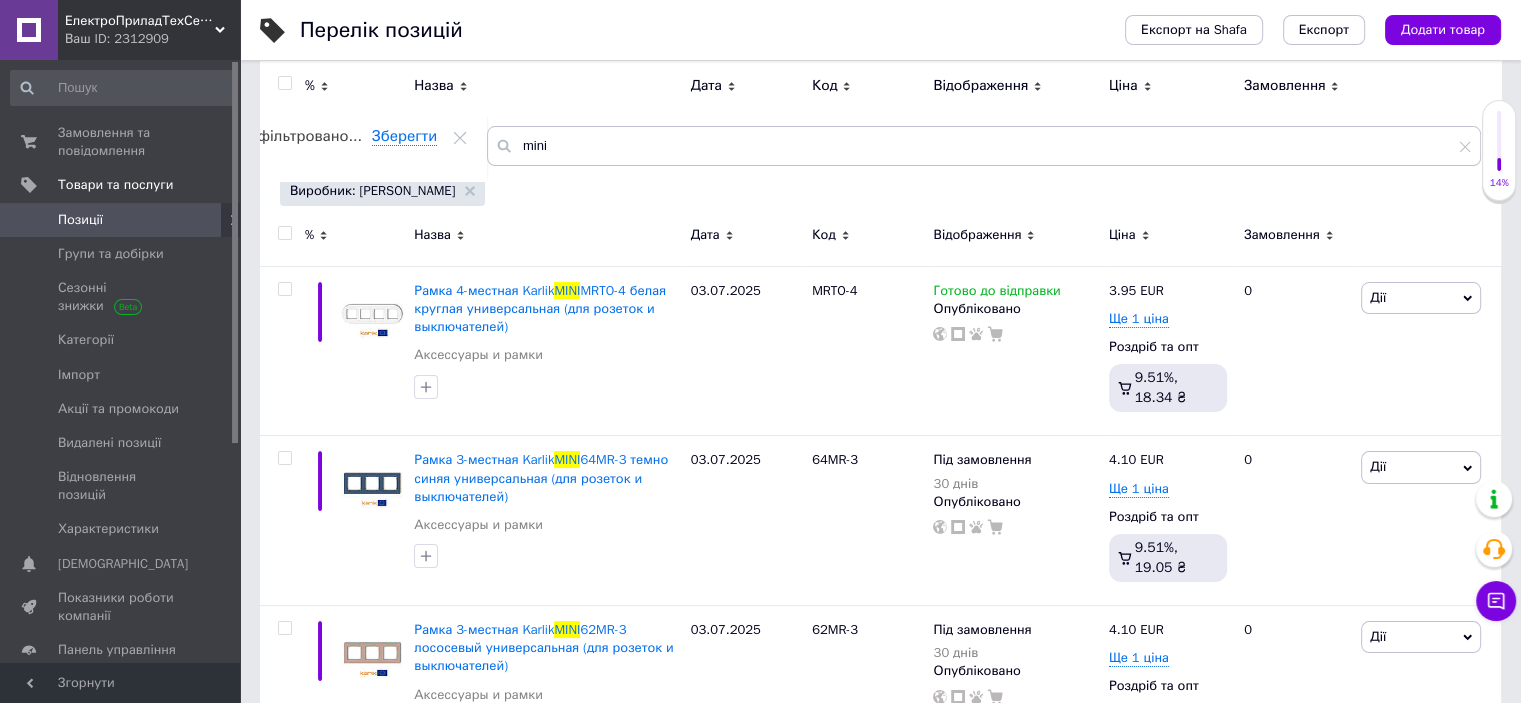 click at bounding box center [284, 233] 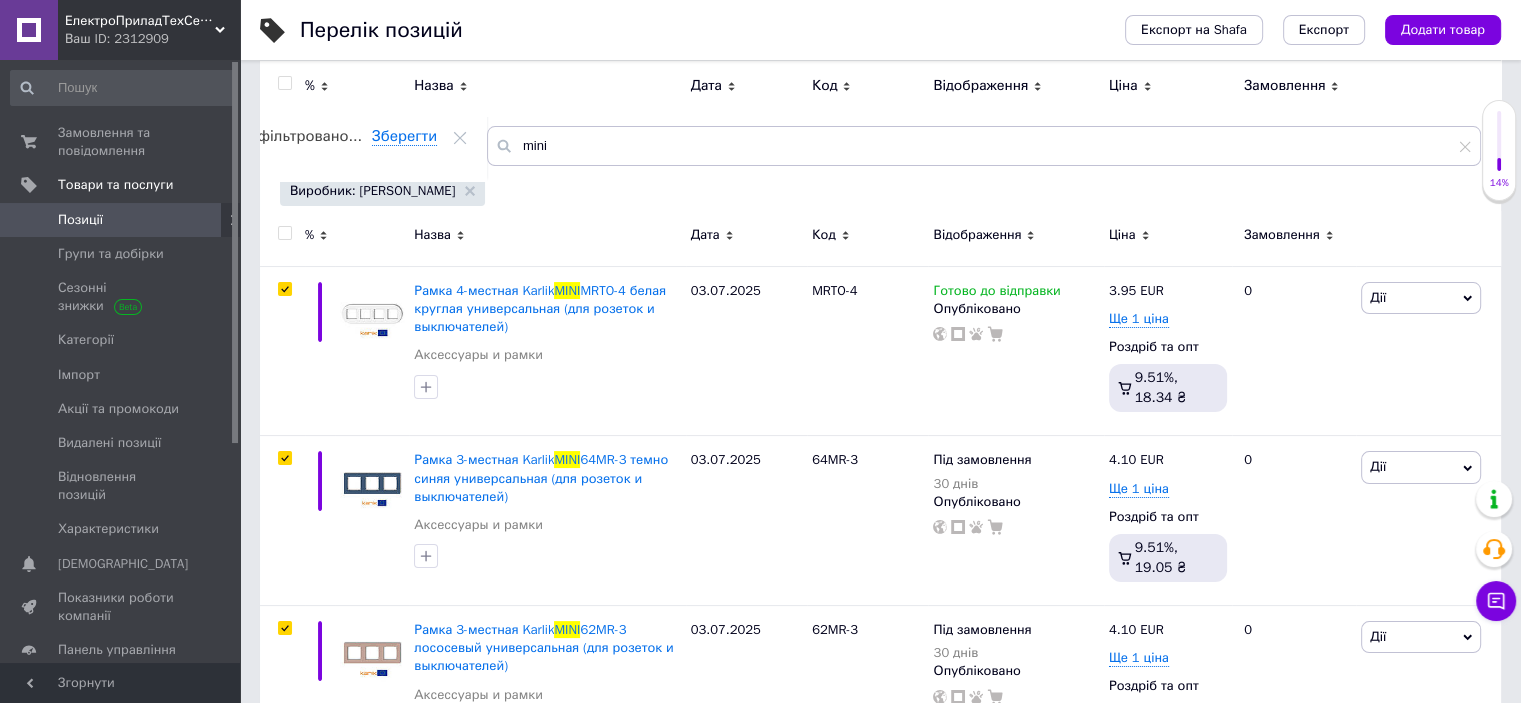 checkbox on "true" 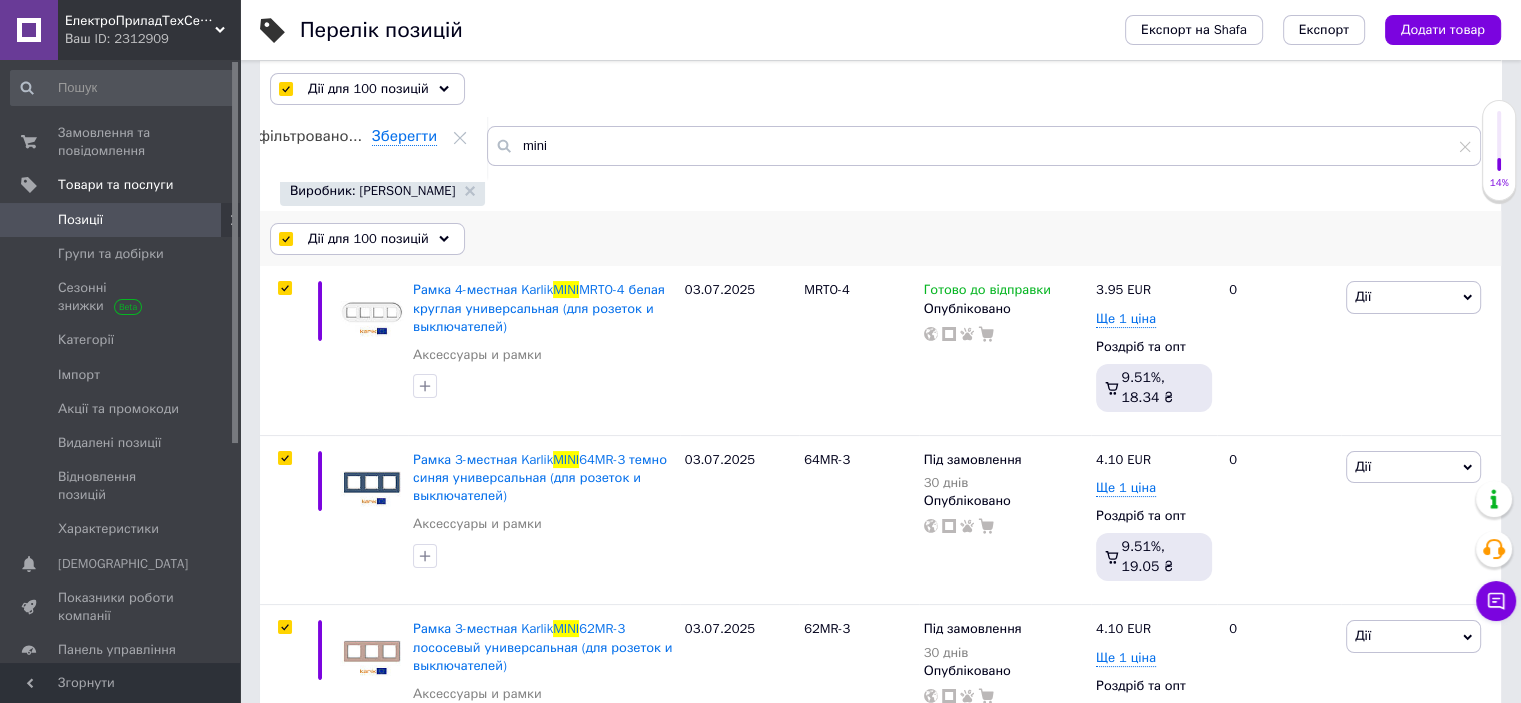 click on "Дії для 100 позицій" at bounding box center (368, 239) 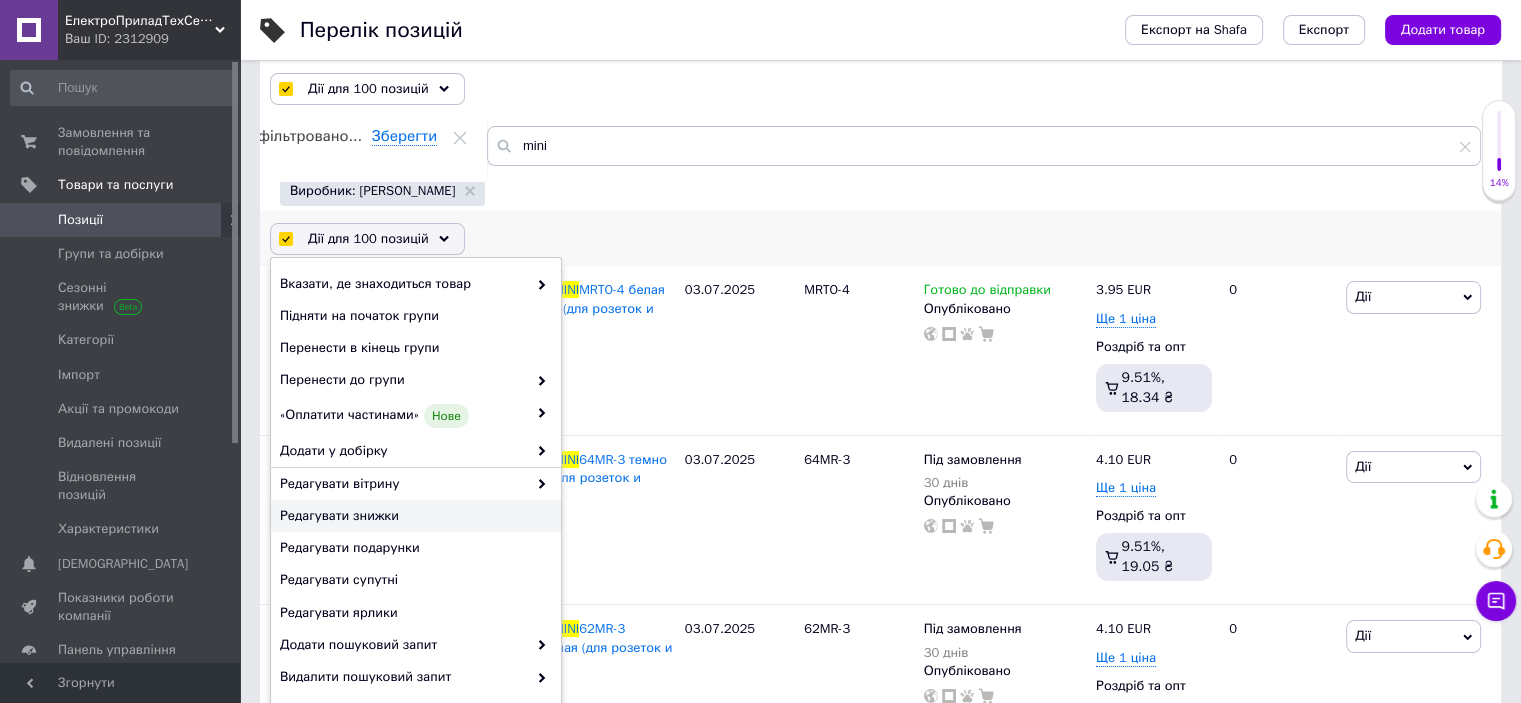 click on "Редагувати знижки" at bounding box center [416, 516] 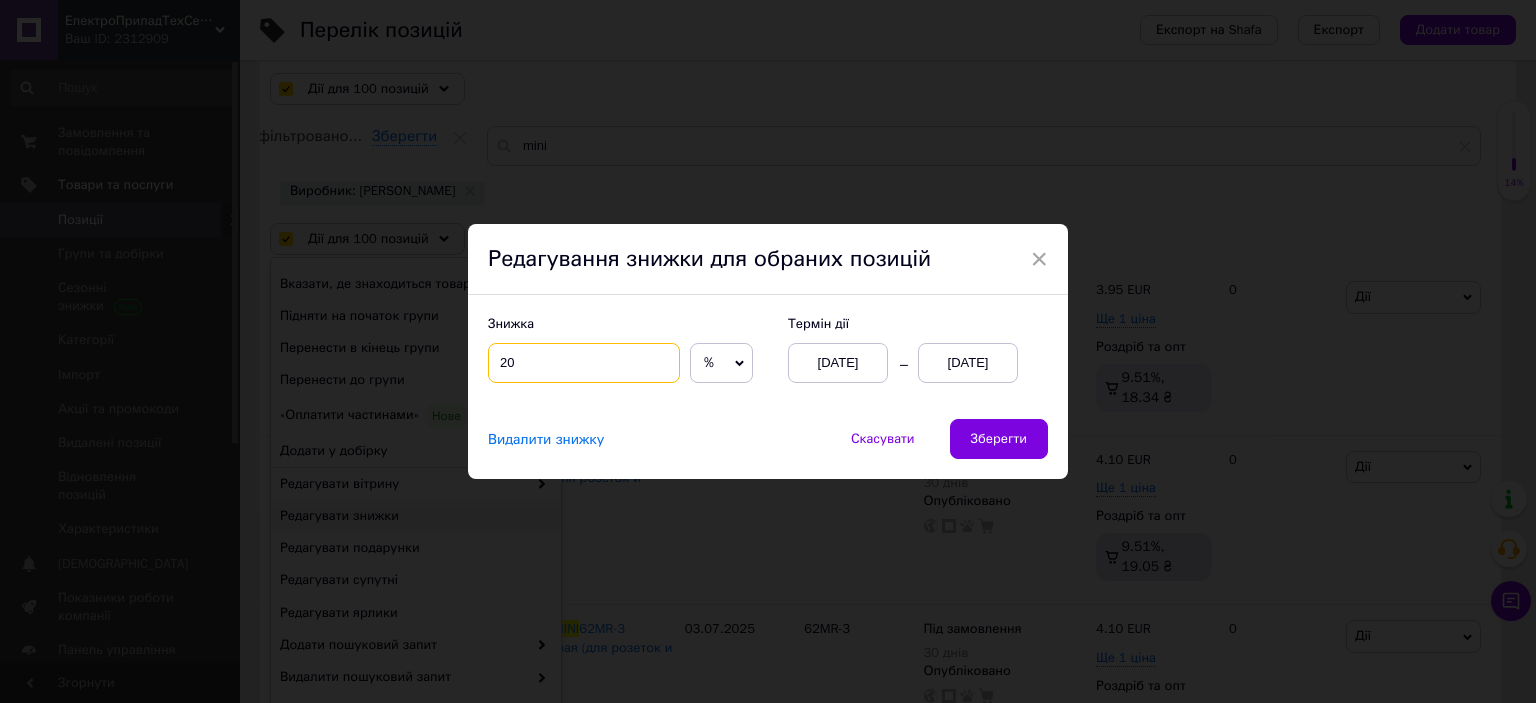 click on "20" at bounding box center (584, 363) 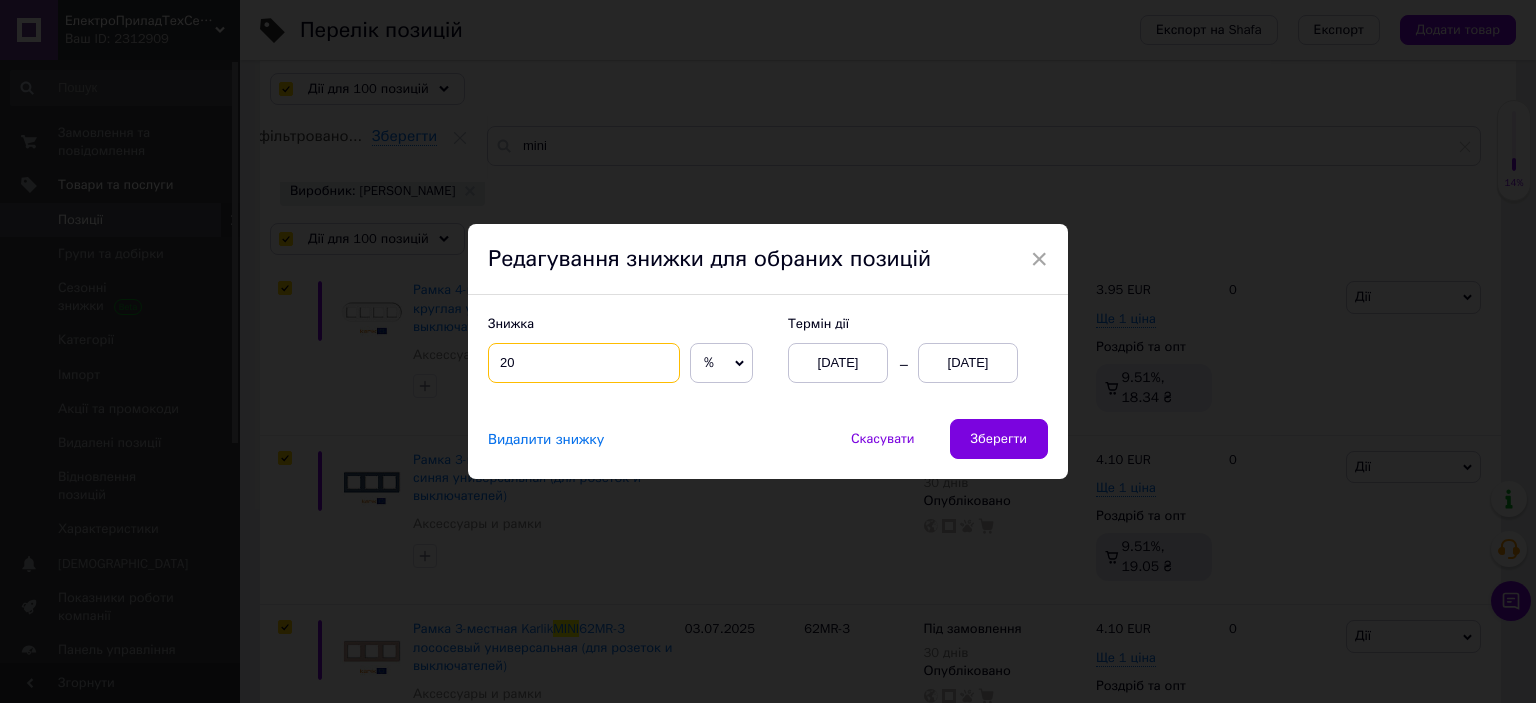 click on "20" at bounding box center (584, 363) 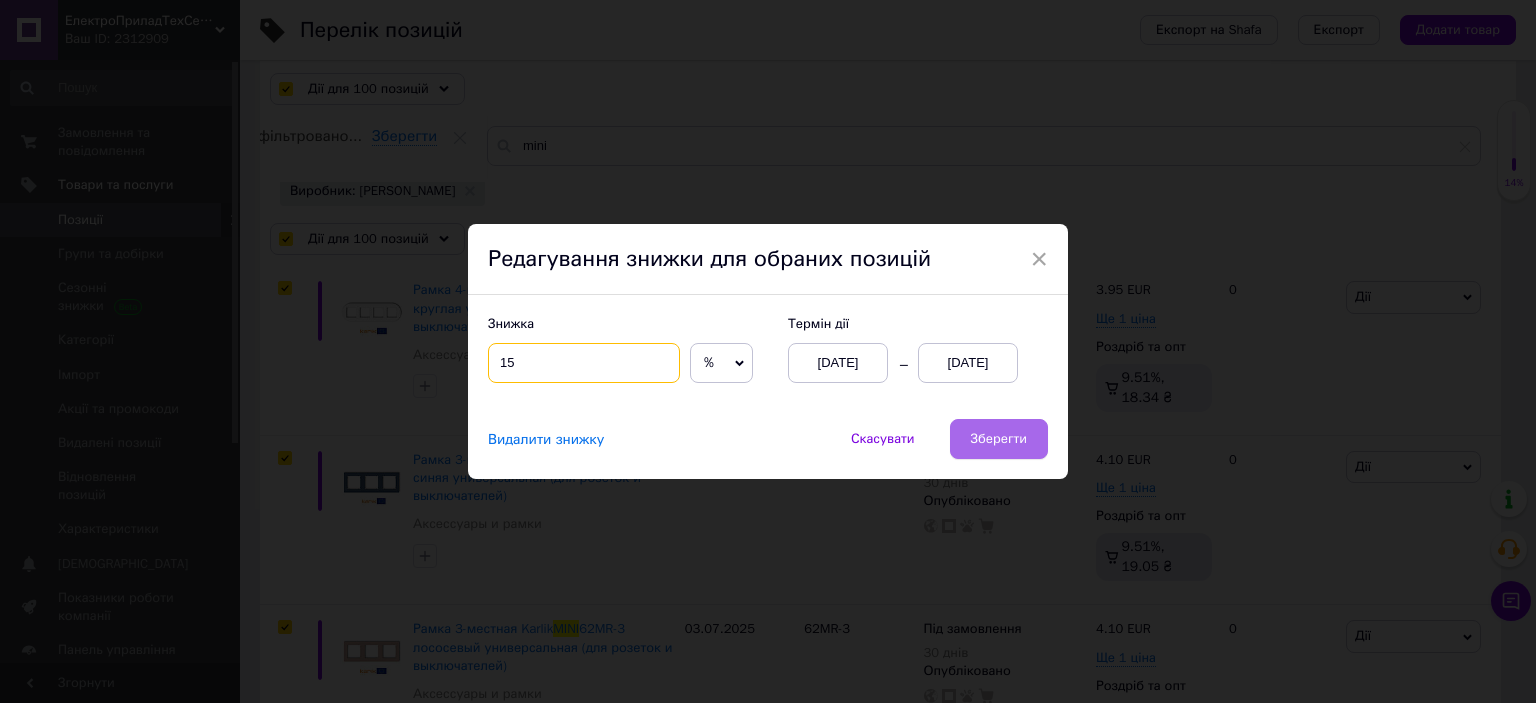 type on "15" 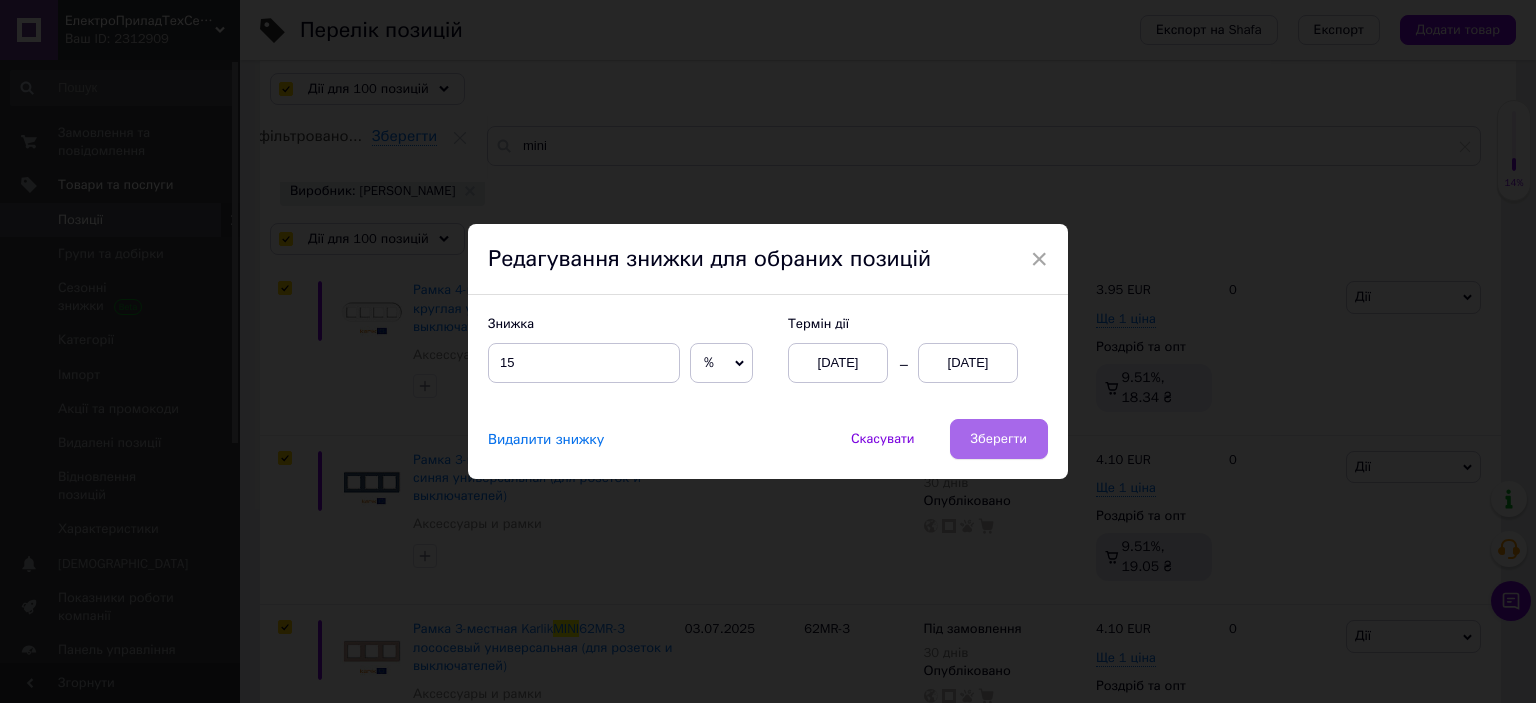 click on "Зберегти" at bounding box center [999, 439] 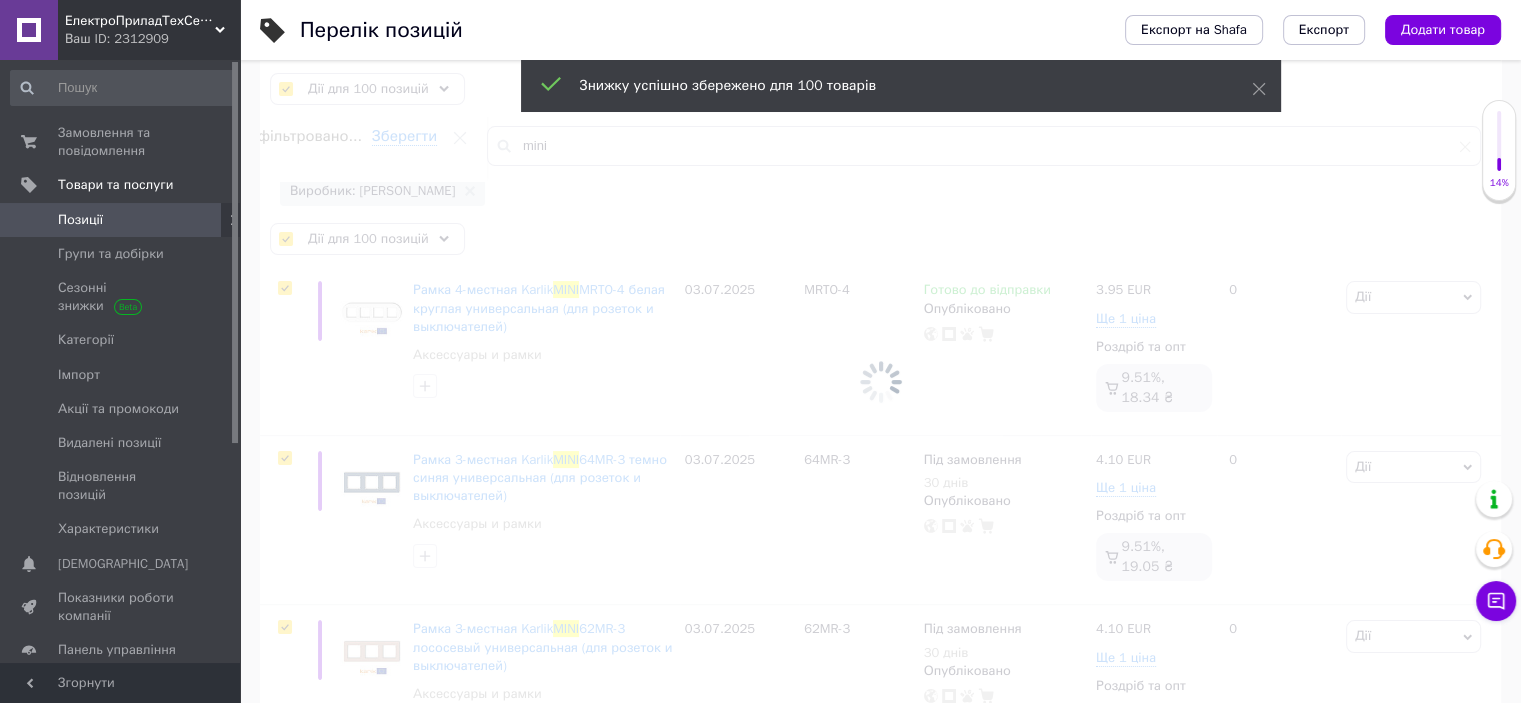scroll, scrollTop: 0, scrollLeft: 44, axis: horizontal 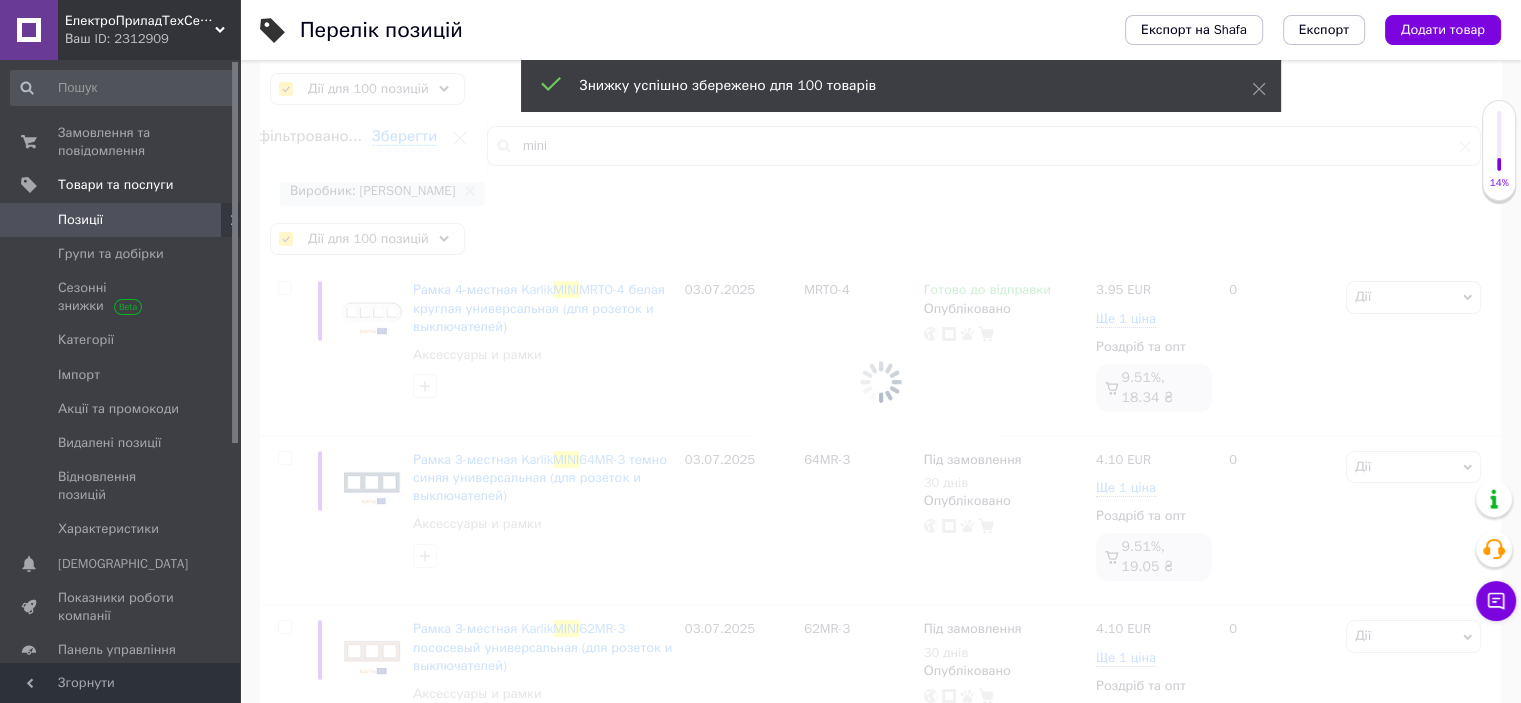 checkbox on "false" 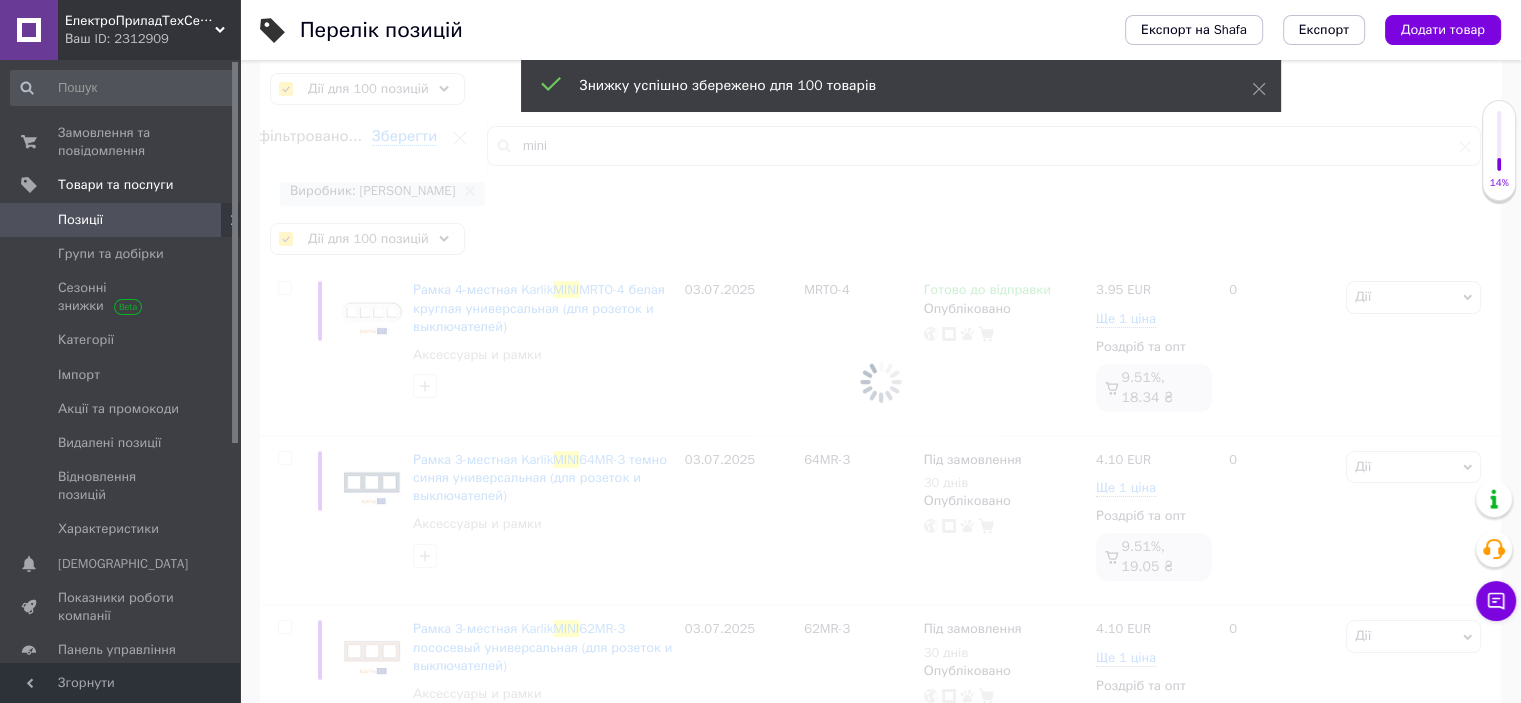 checkbox on "false" 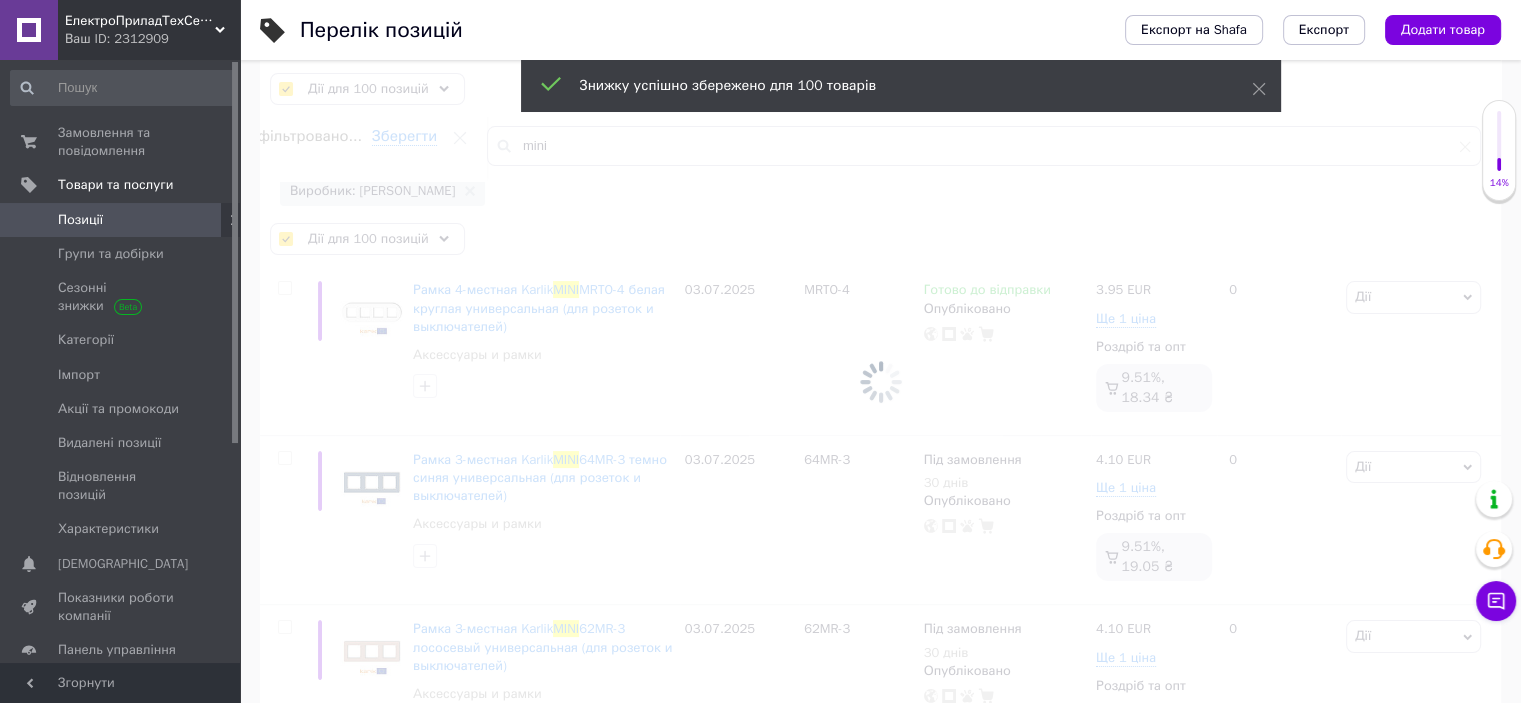 checkbox on "false" 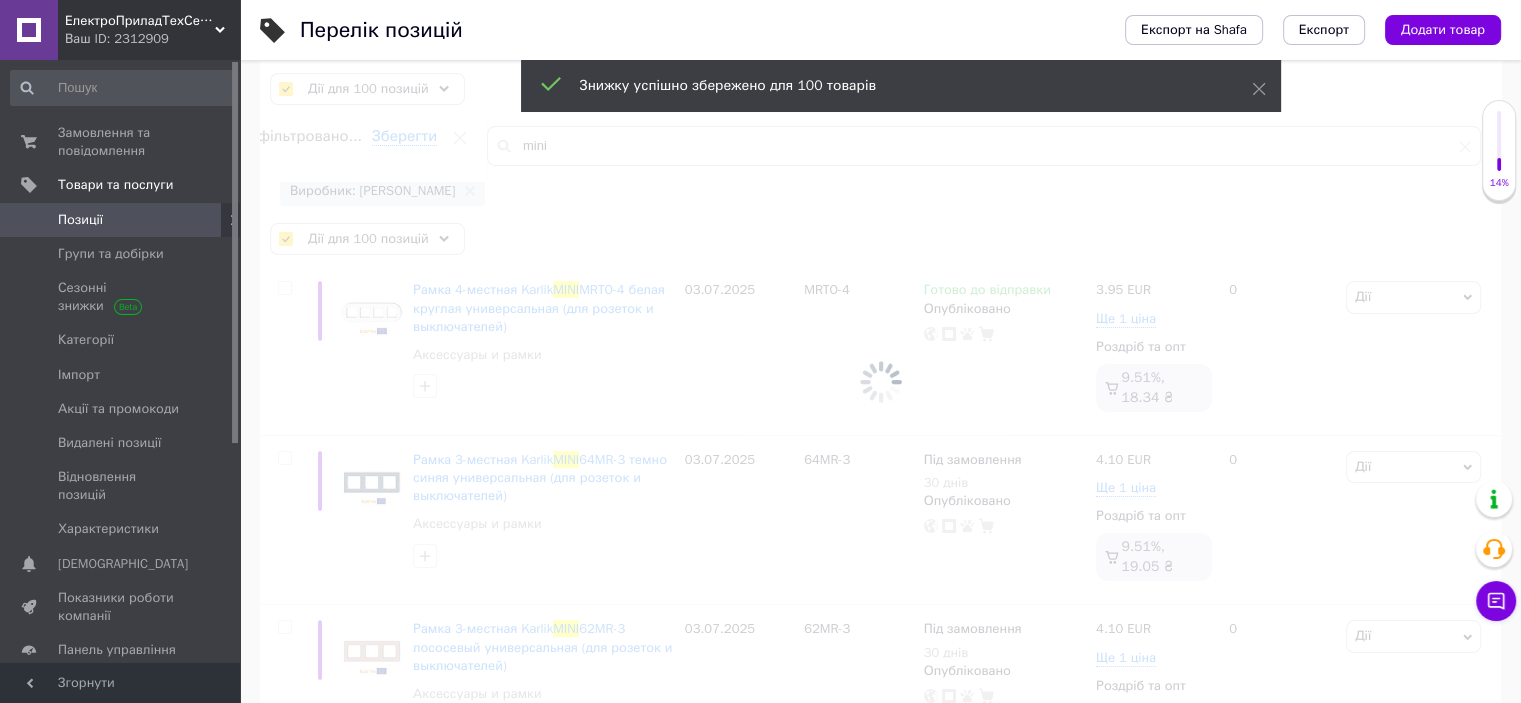 checkbox on "false" 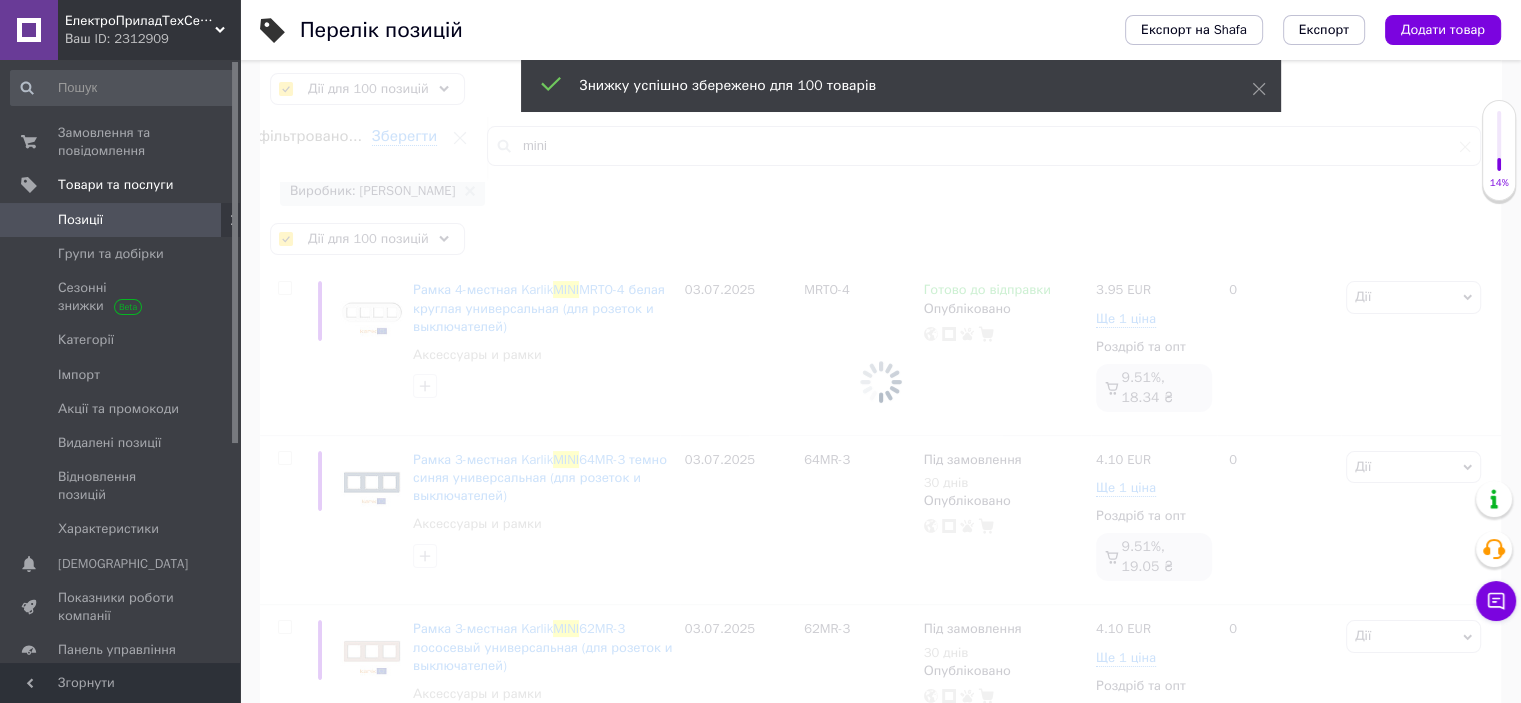 checkbox on "false" 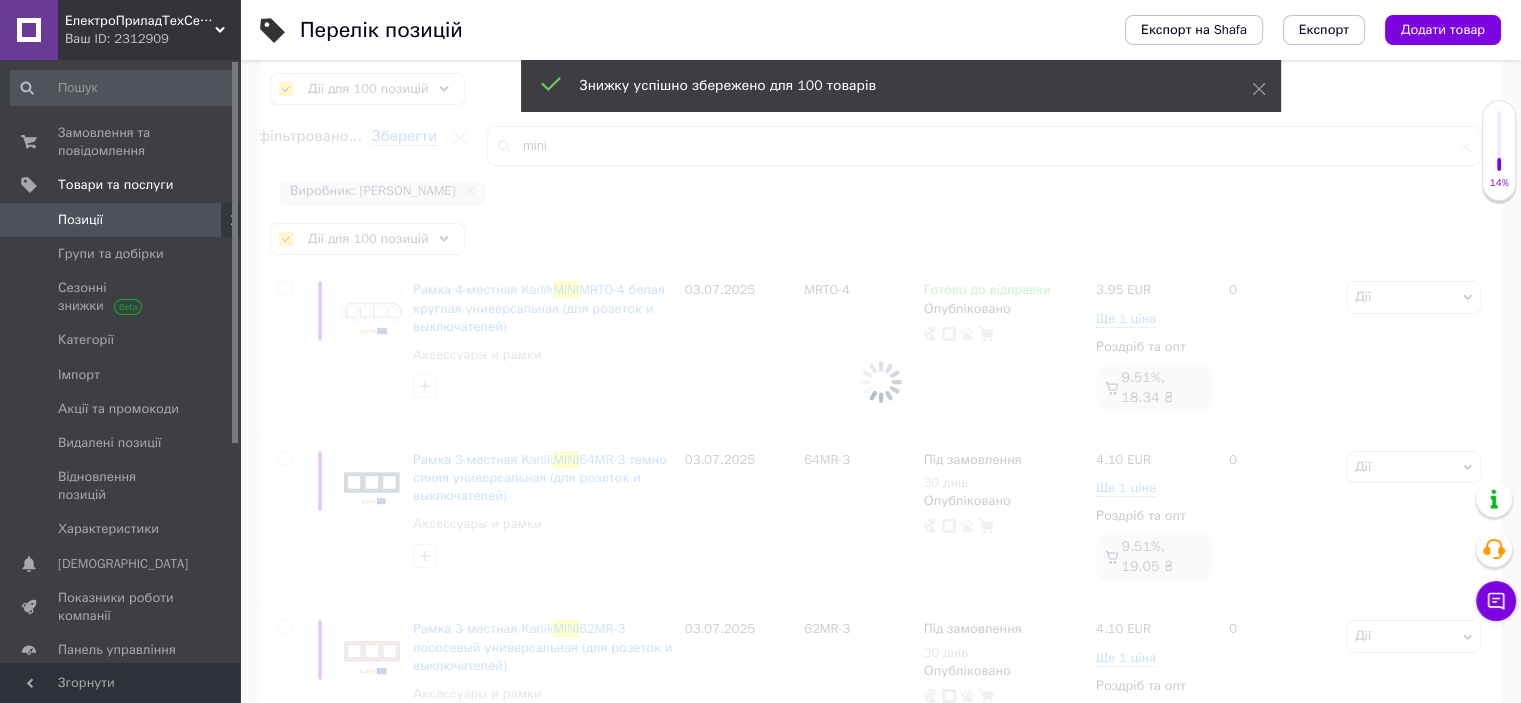 type 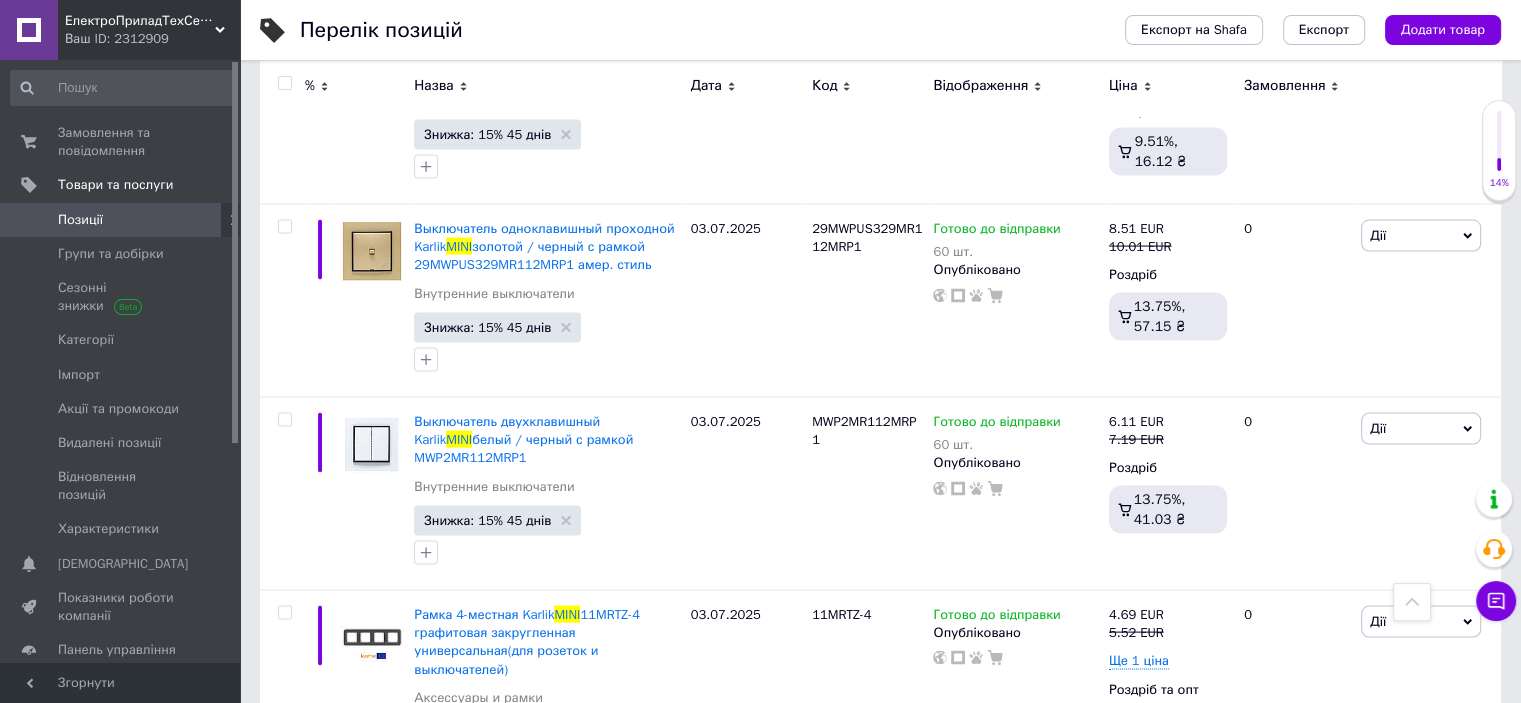 scroll, scrollTop: 19254, scrollLeft: 0, axis: vertical 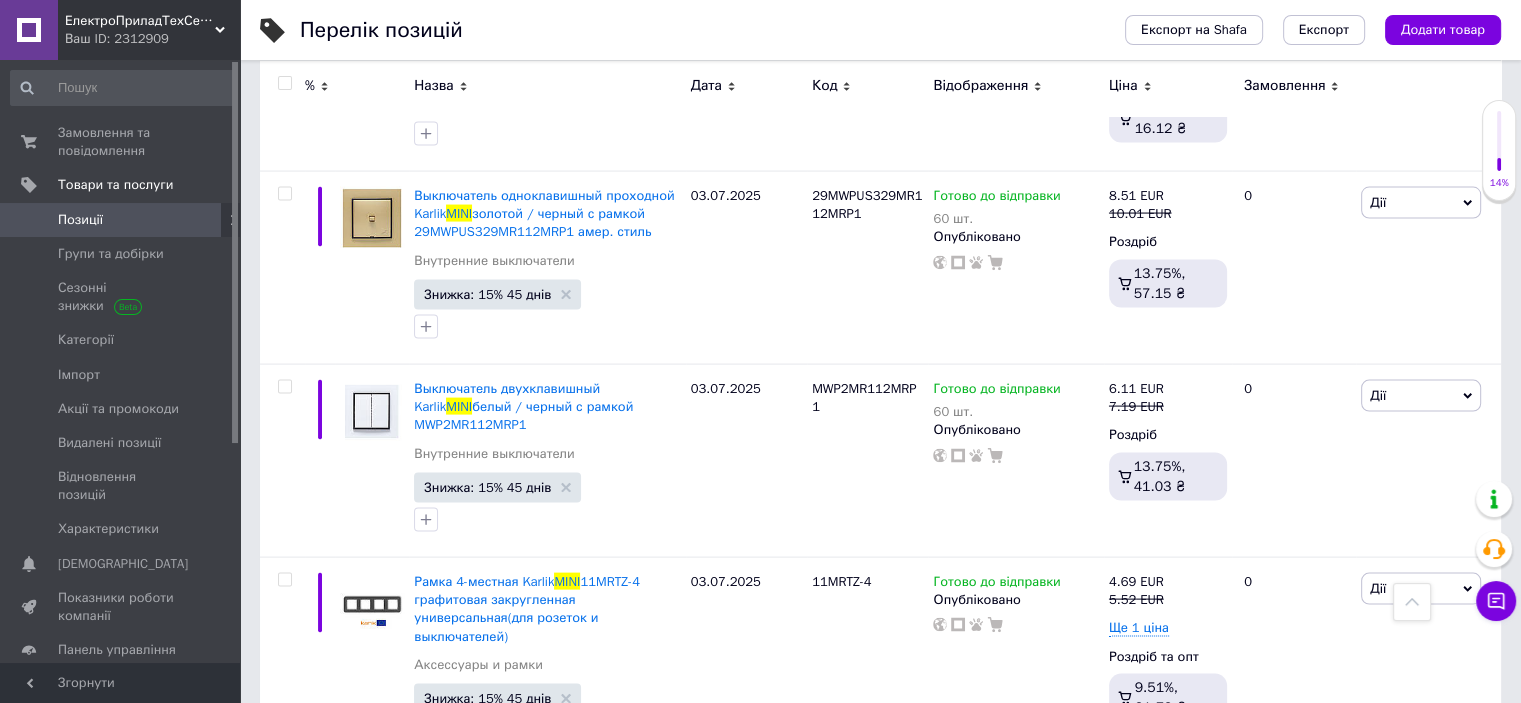 click on "2" at bounding box center [327, 809] 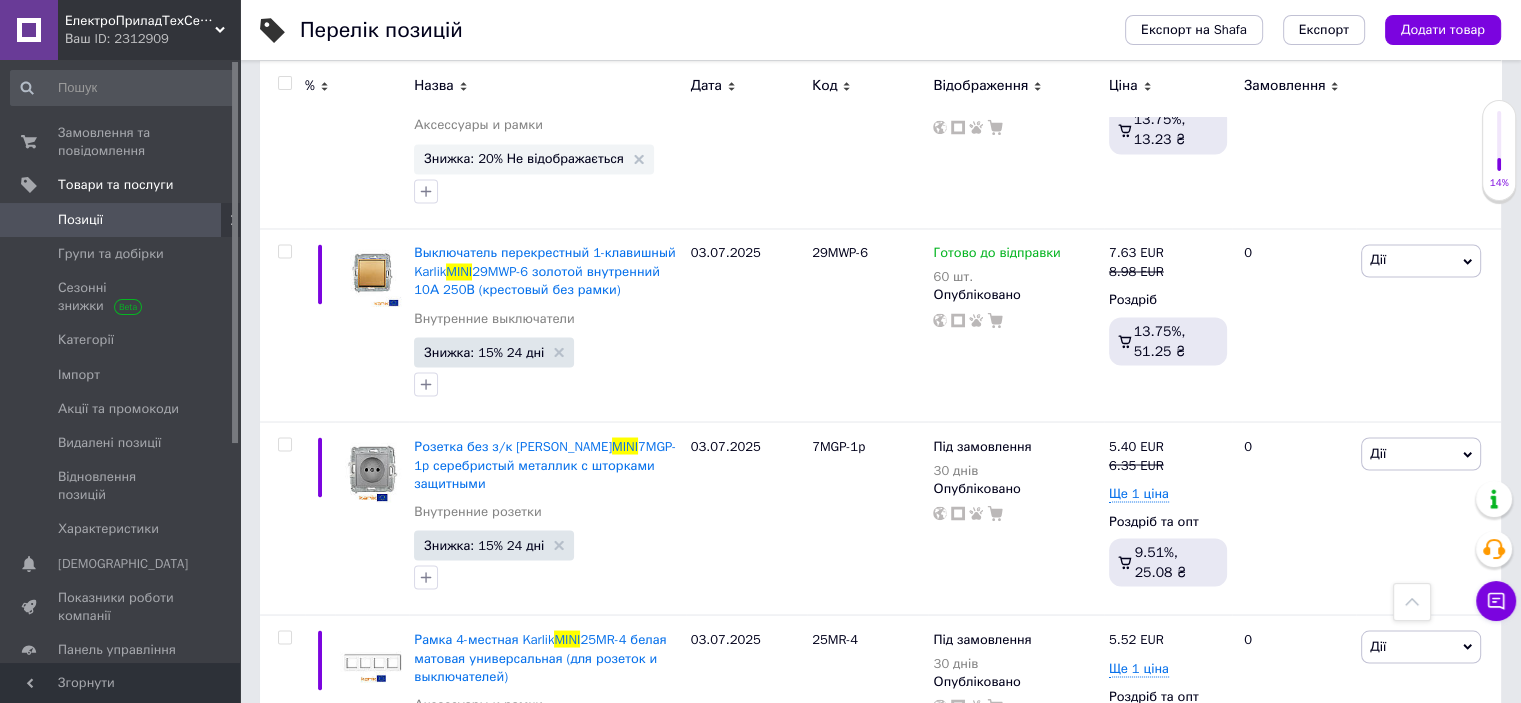 click at bounding box center (284, 83) 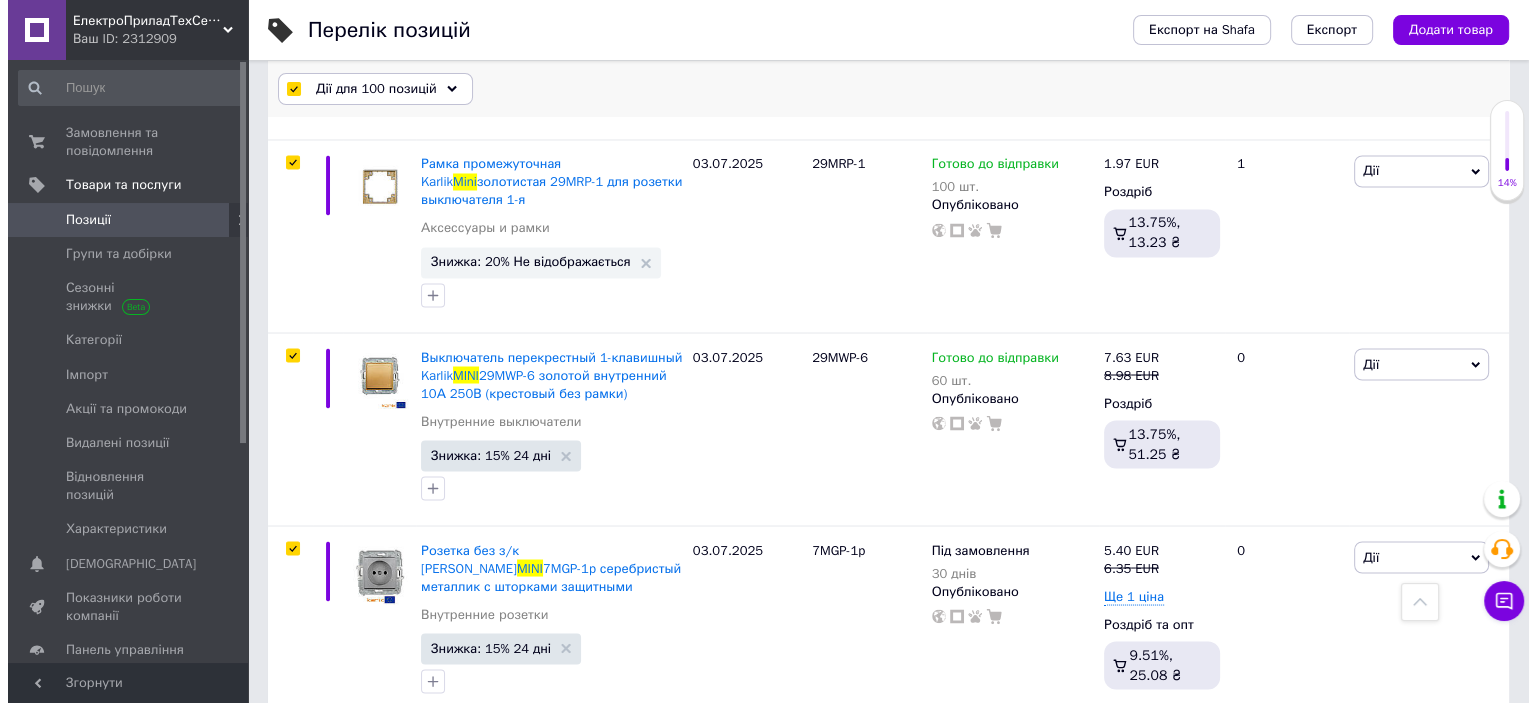 scroll, scrollTop: 18756, scrollLeft: 0, axis: vertical 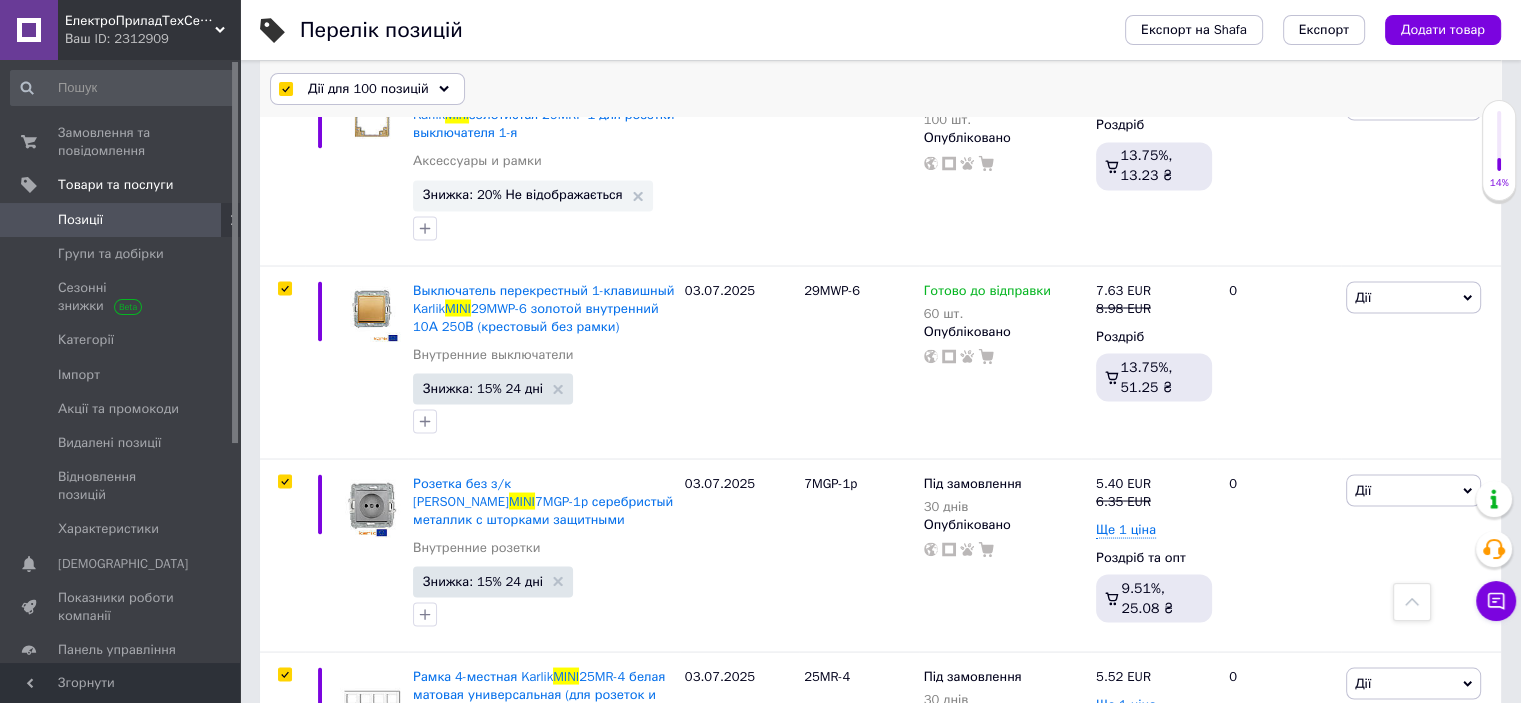 click on "Дії для 100 позицій" at bounding box center [367, 89] 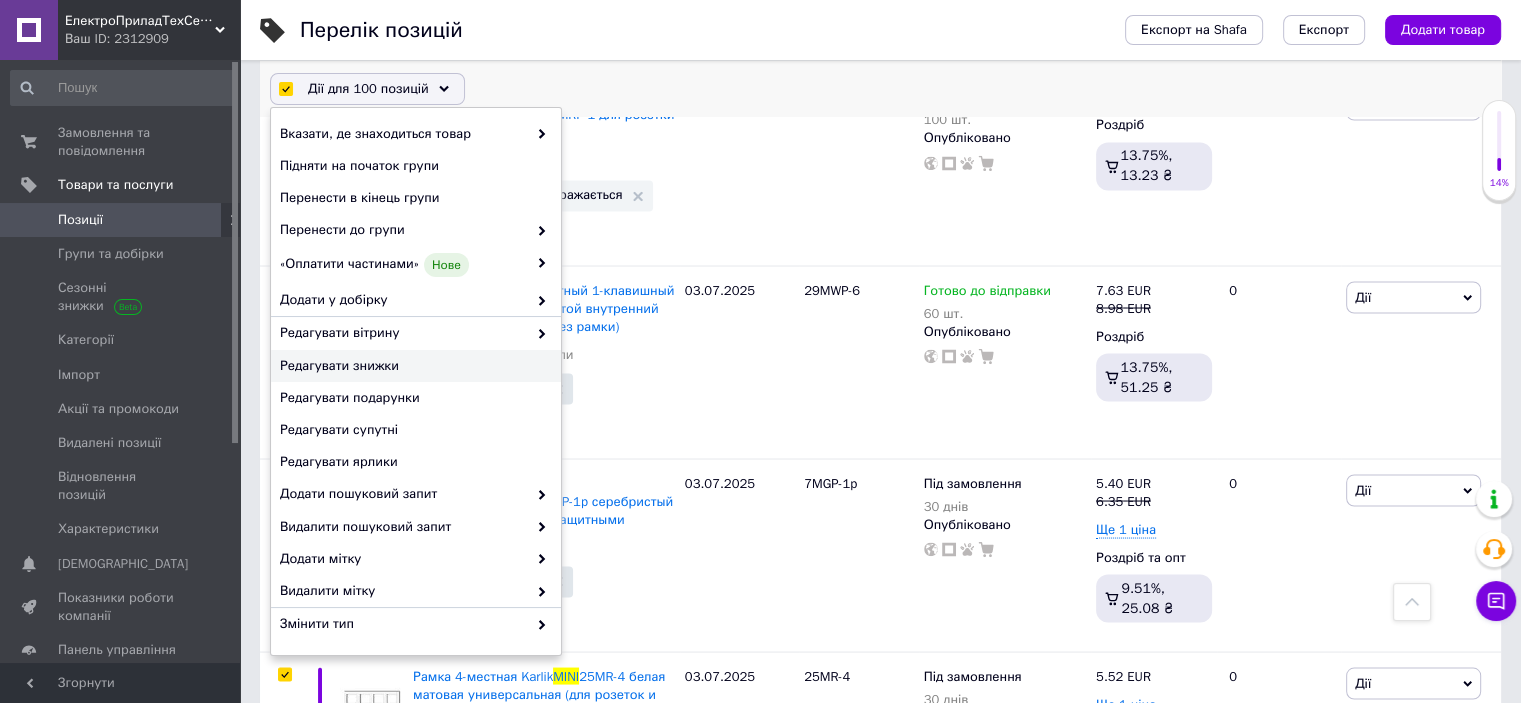 click on "Редагувати знижки" at bounding box center [413, 366] 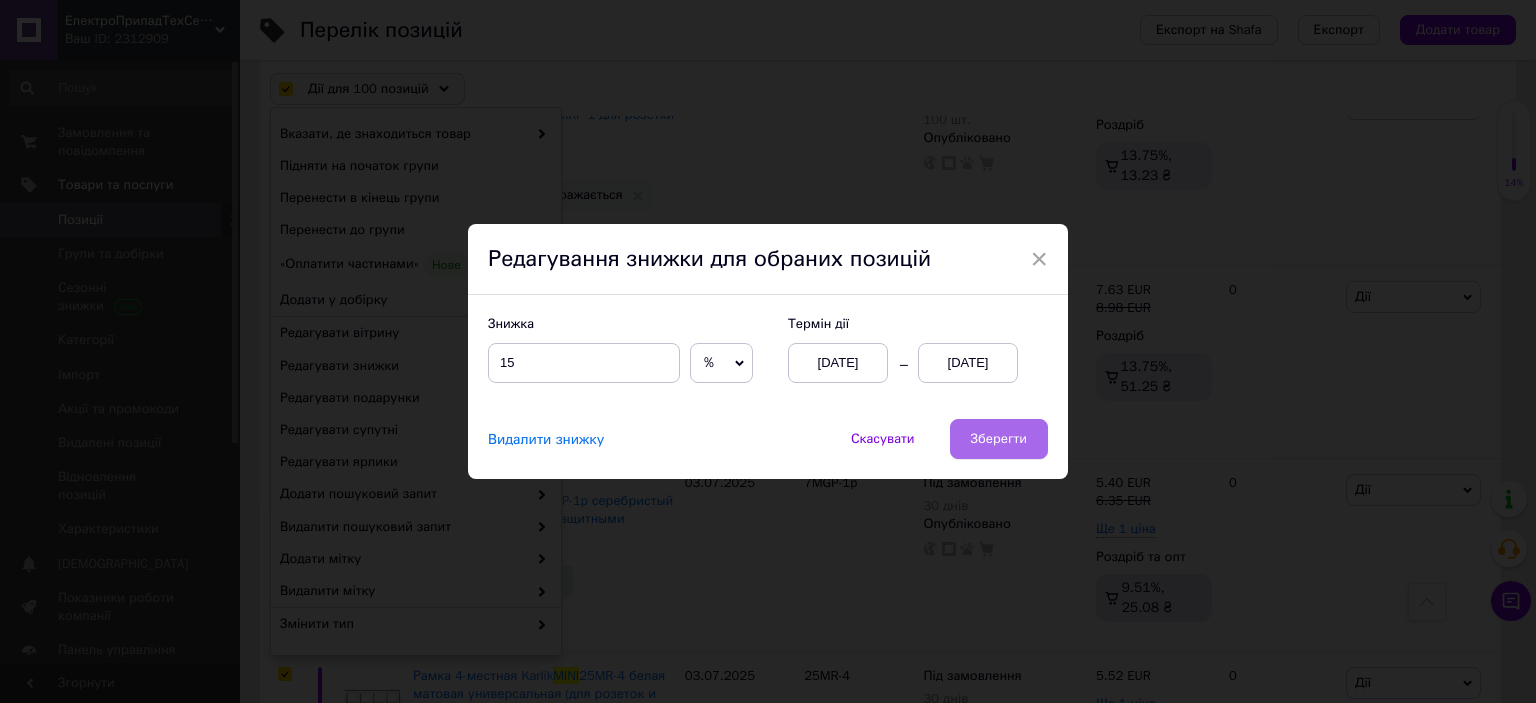 click on "Зберегти" at bounding box center (999, 439) 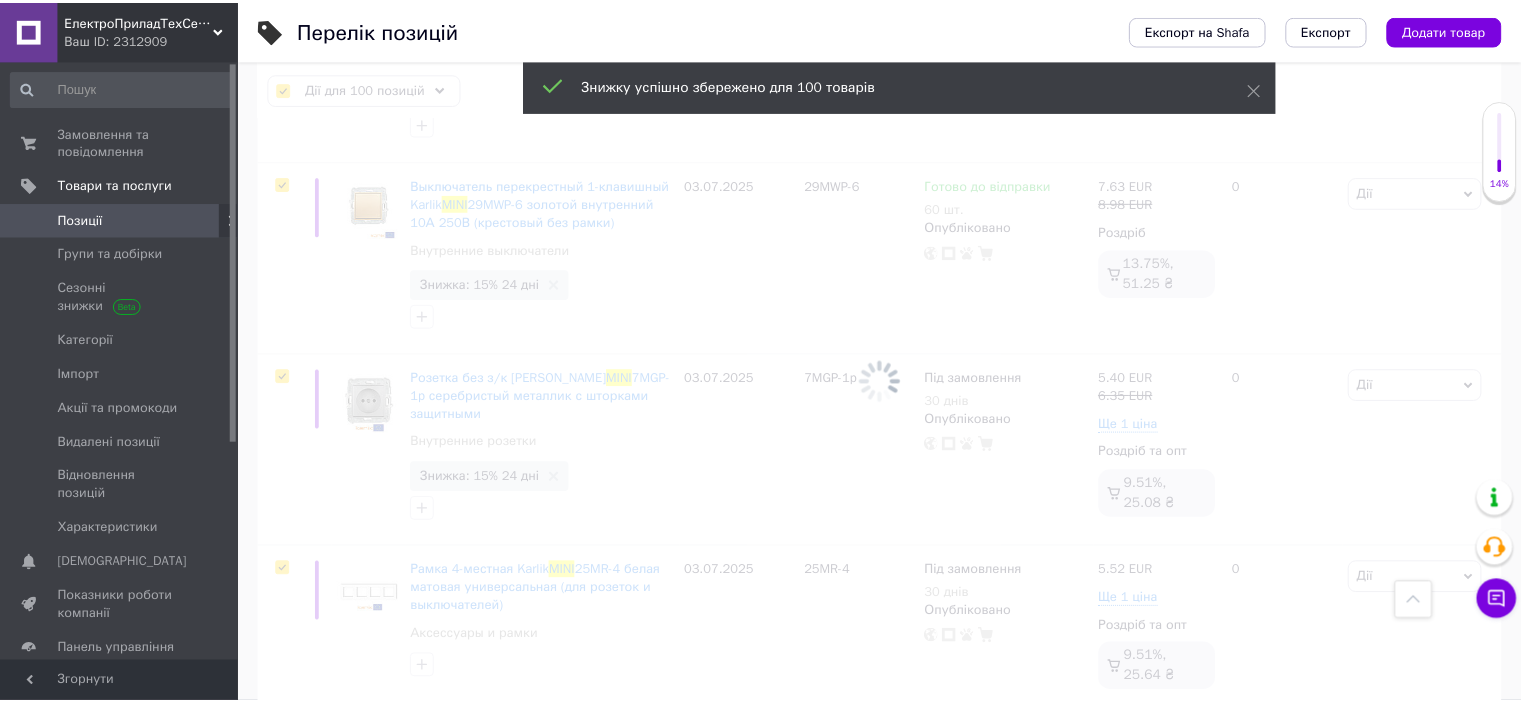 scroll, scrollTop: 18688, scrollLeft: 0, axis: vertical 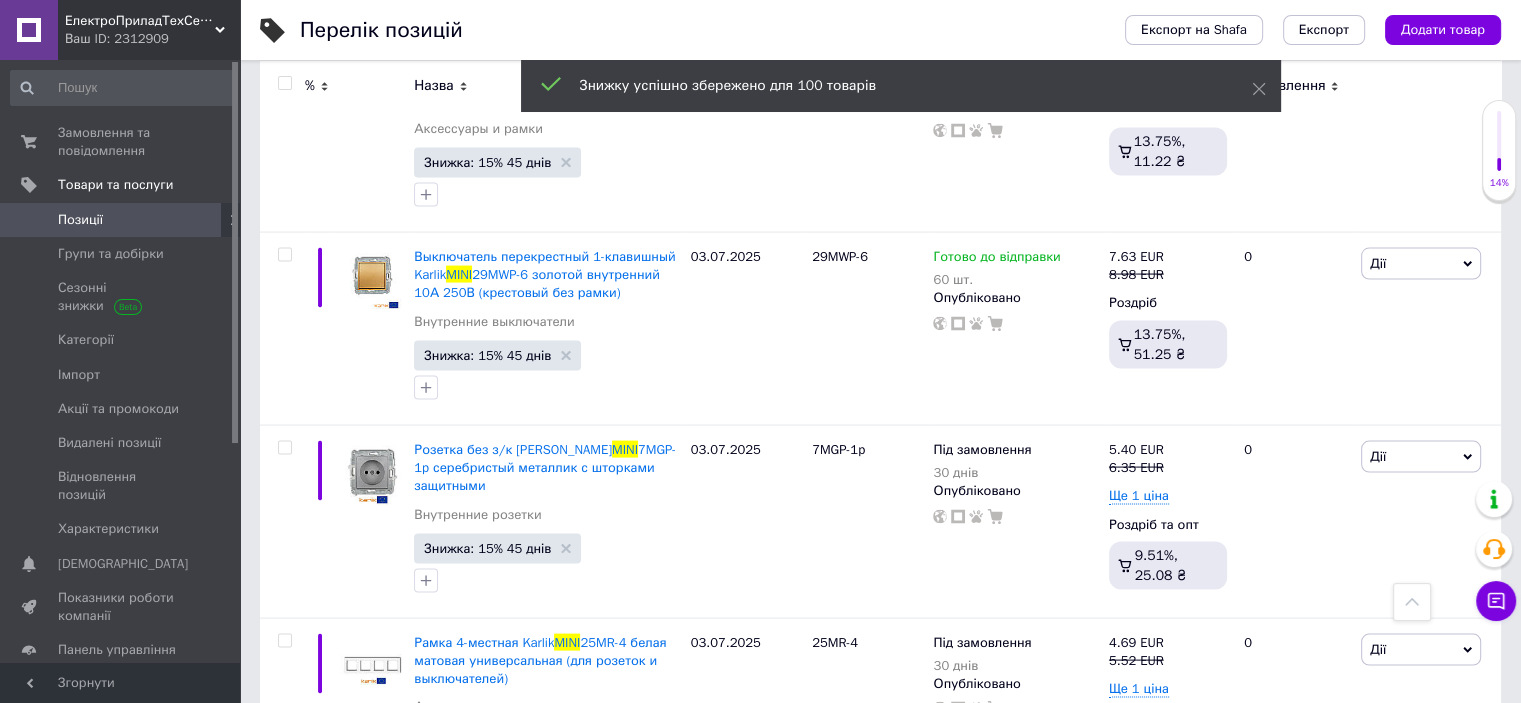 click on "3" at bounding box center (494, 852) 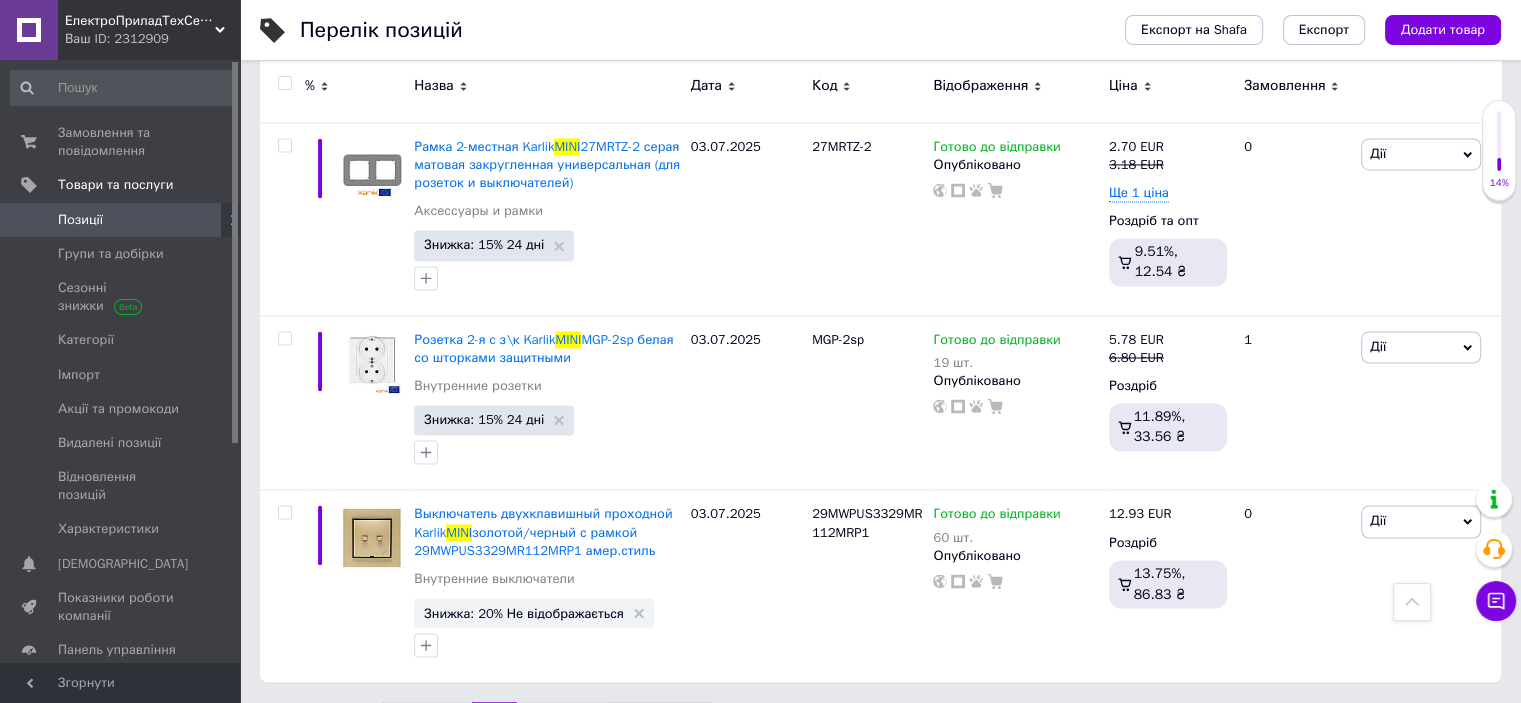 click at bounding box center (284, 83) 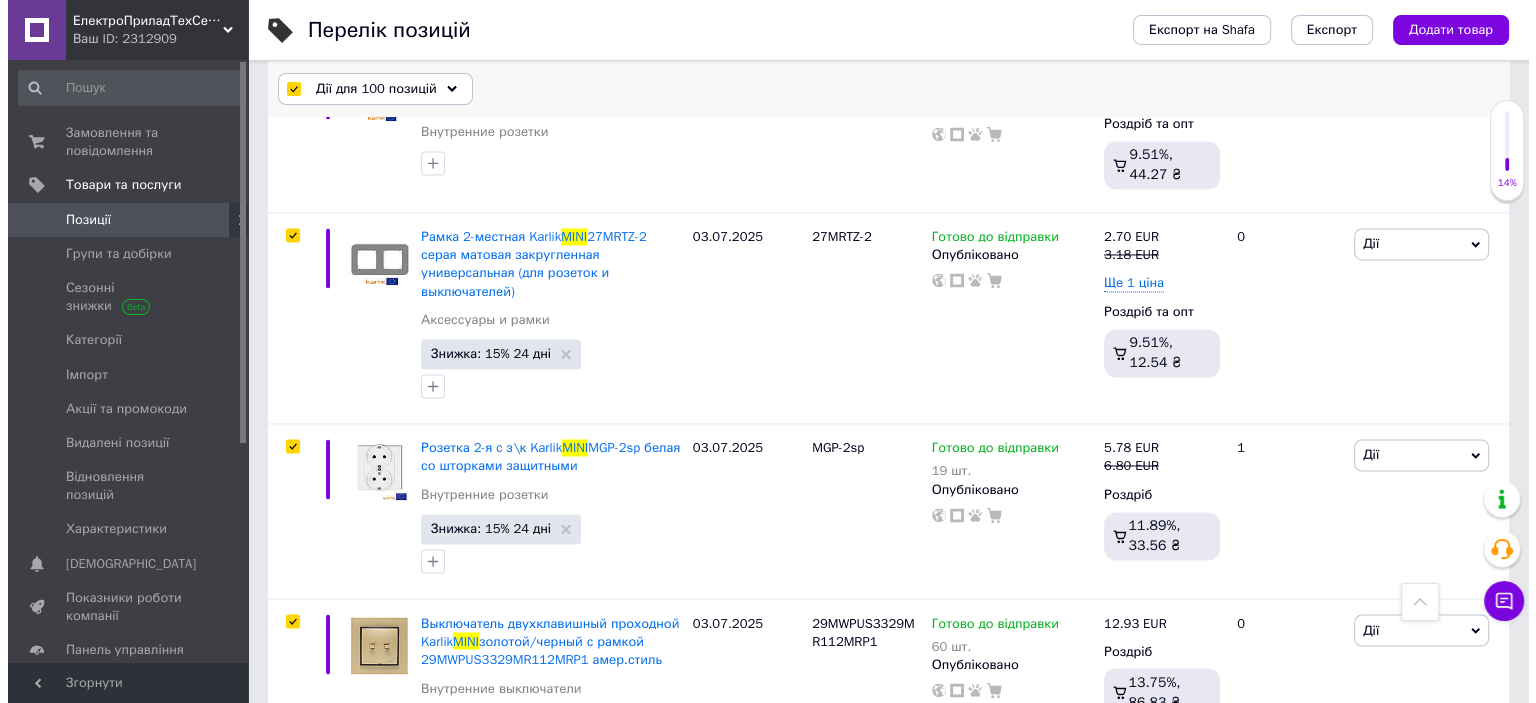 scroll, scrollTop: 18450, scrollLeft: 0, axis: vertical 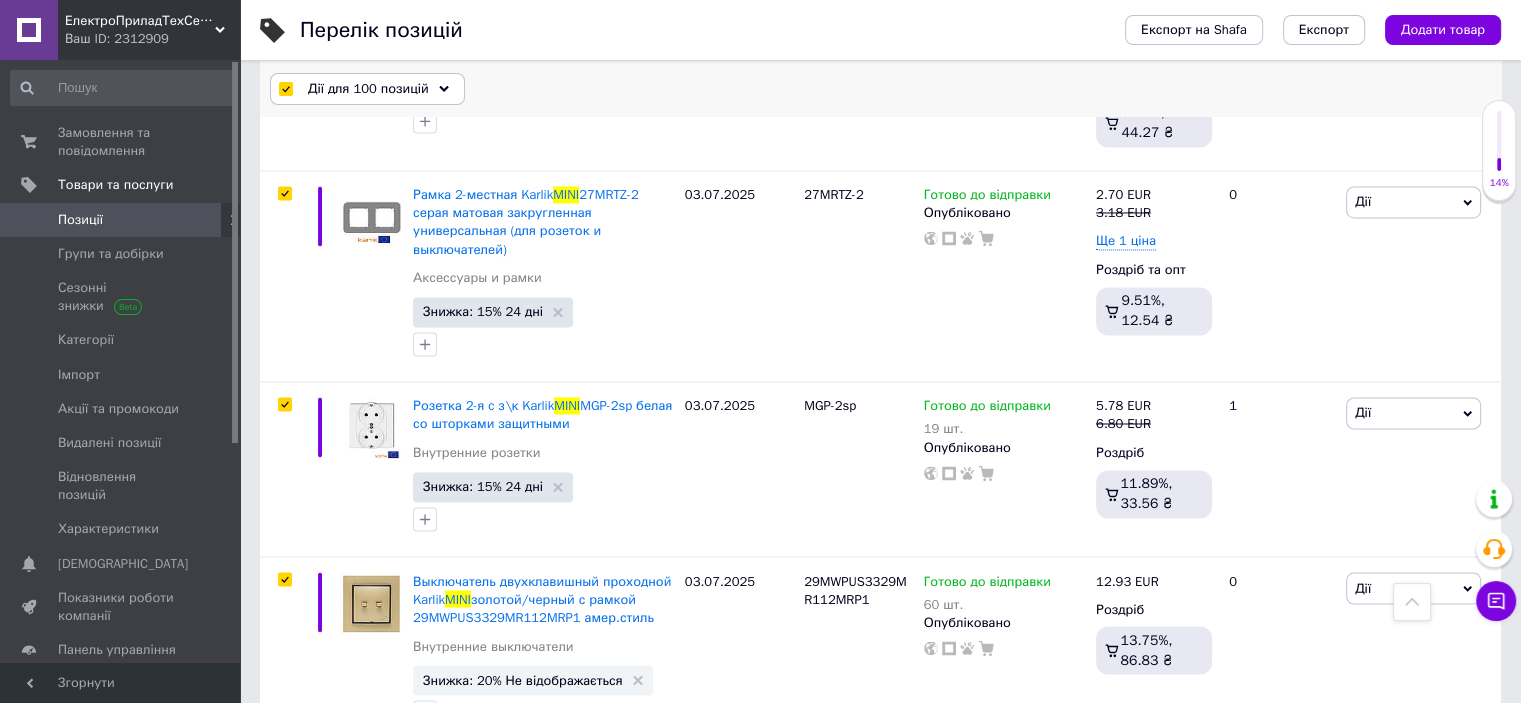 click on "Дії для 100 позицій" at bounding box center [368, 89] 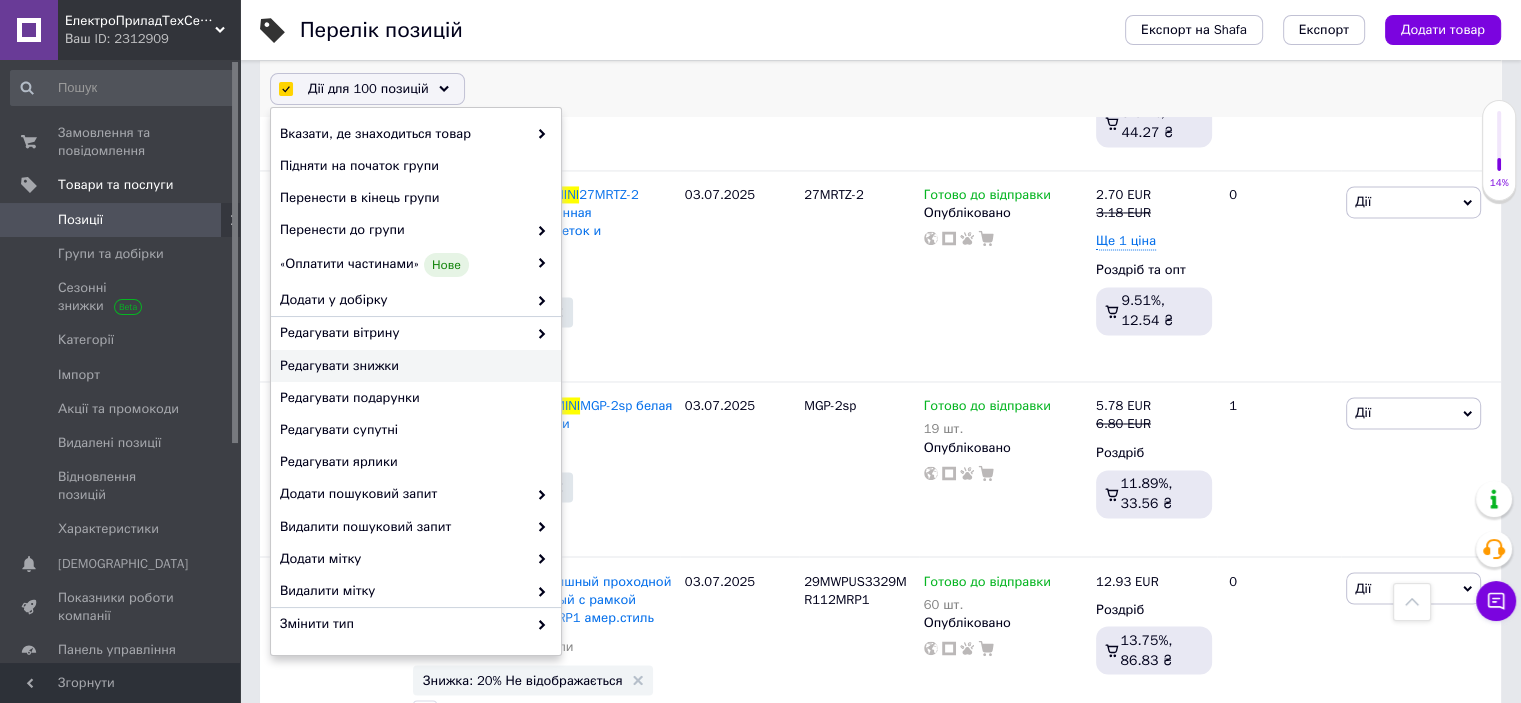 click on "Редагувати знижки" at bounding box center (413, 366) 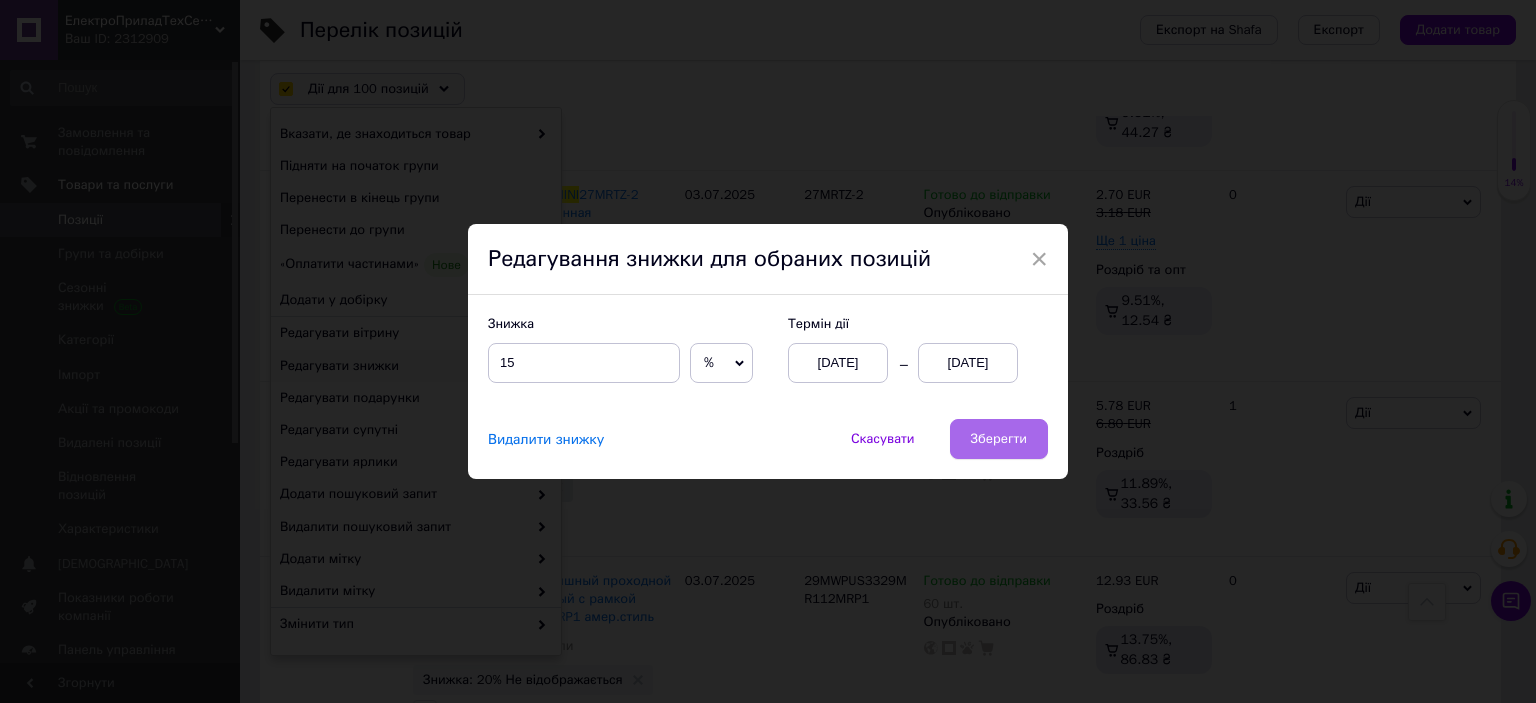 click on "Зберегти" at bounding box center (999, 439) 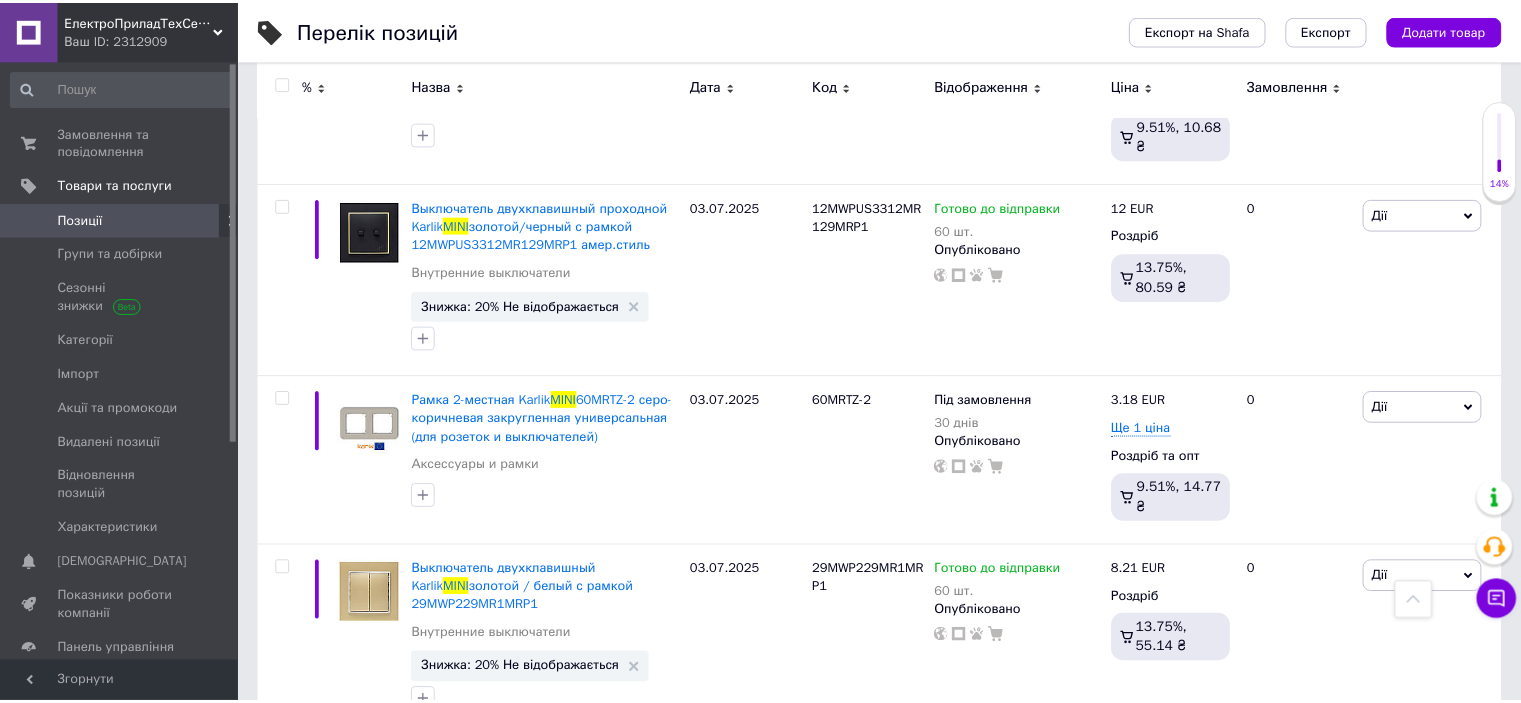 scroll, scrollTop: 18334, scrollLeft: 0, axis: vertical 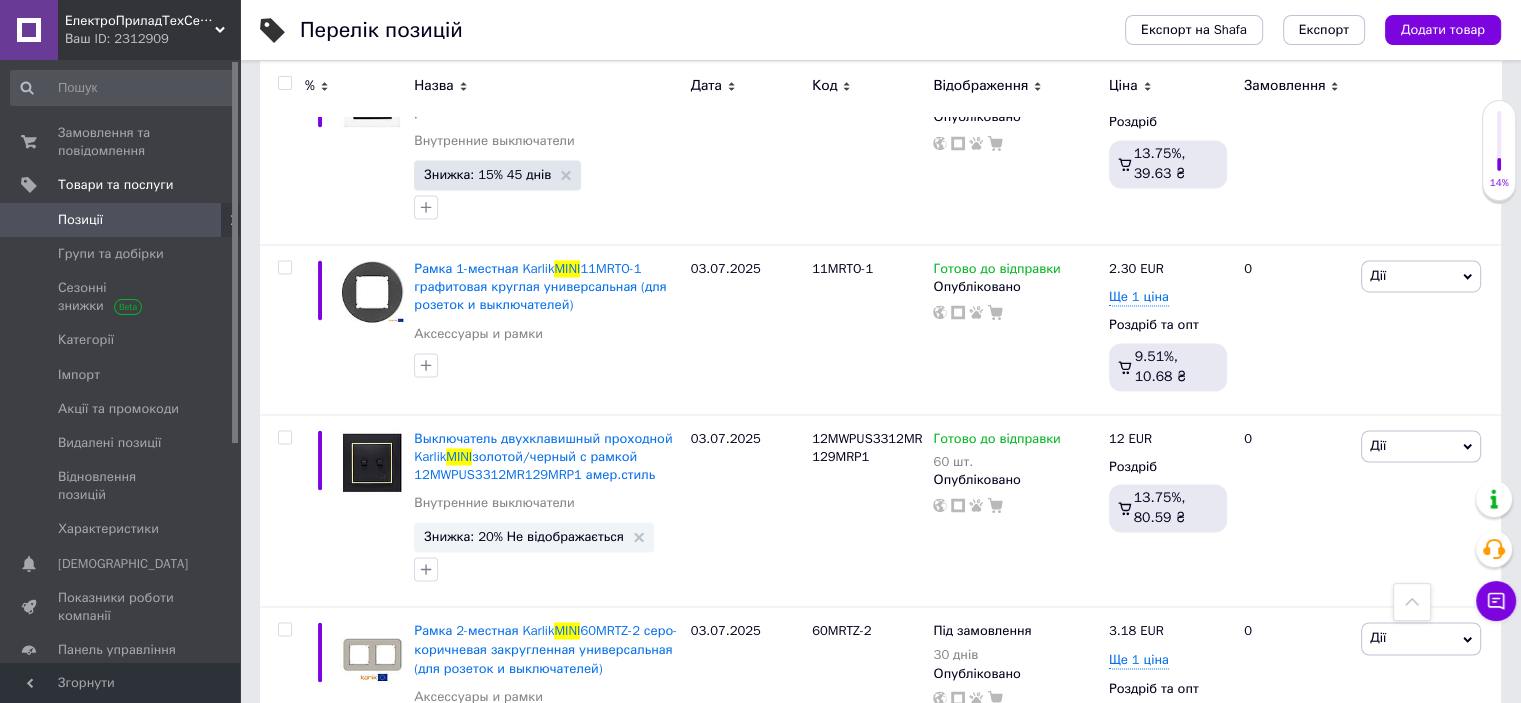click at bounding box center (284, 83) 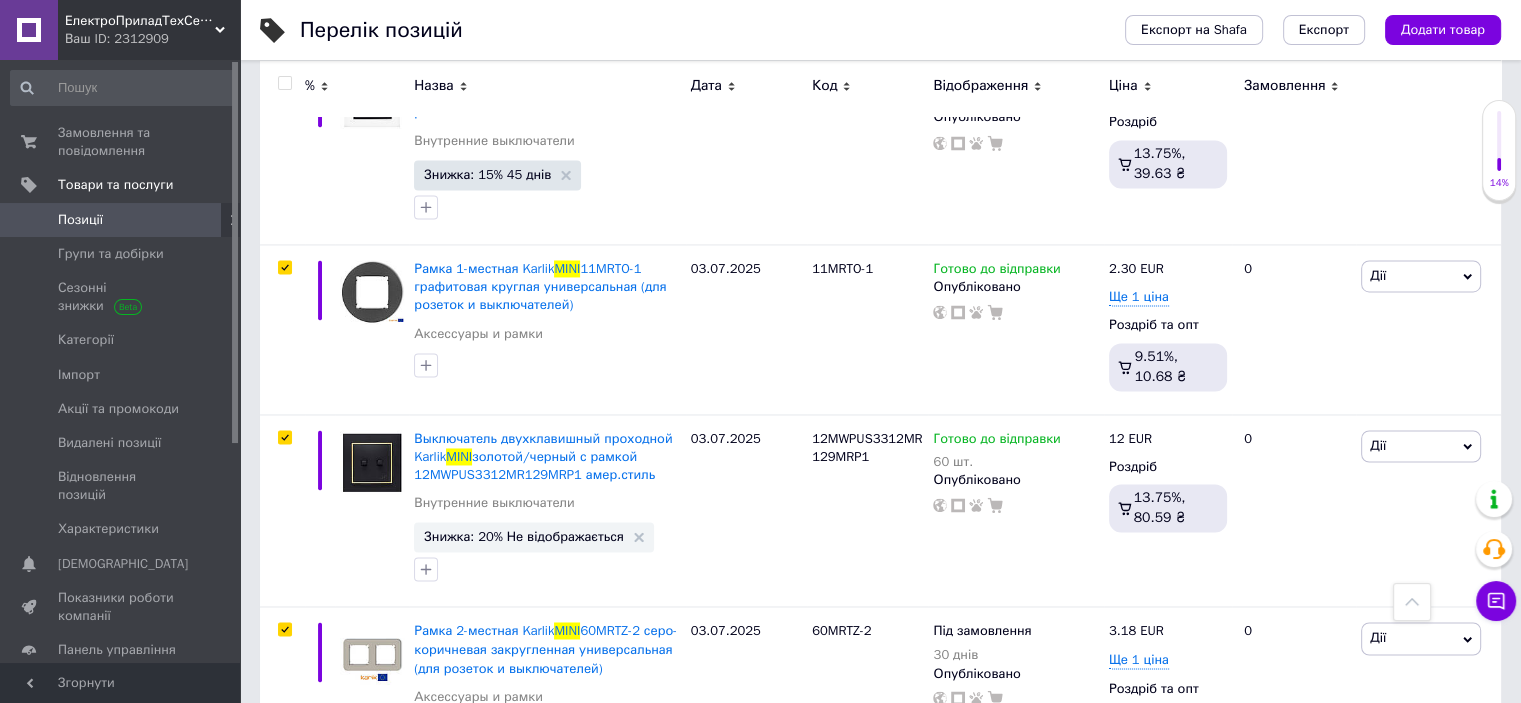 scroll, scrollTop: 18425, scrollLeft: 0, axis: vertical 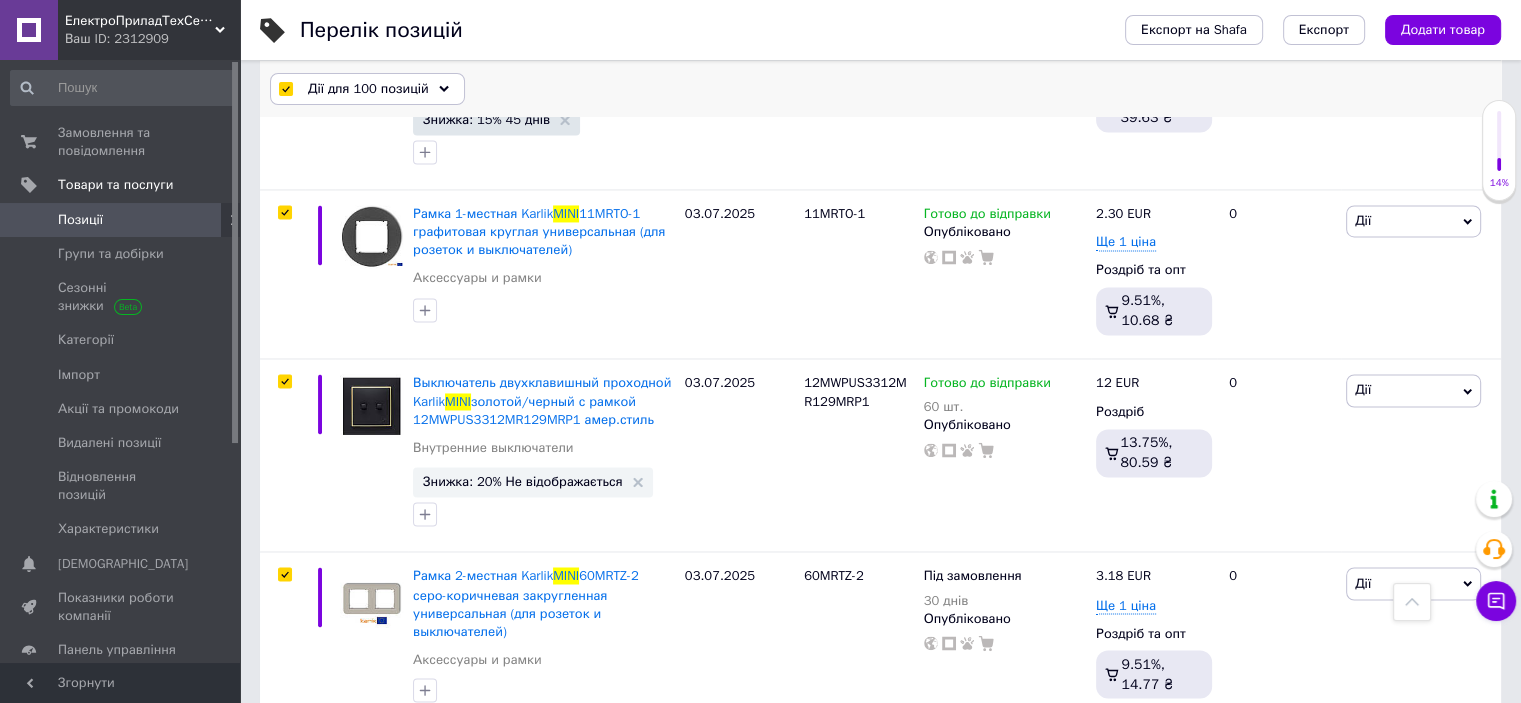 click on "Дії для 100 позицій" at bounding box center (368, 89) 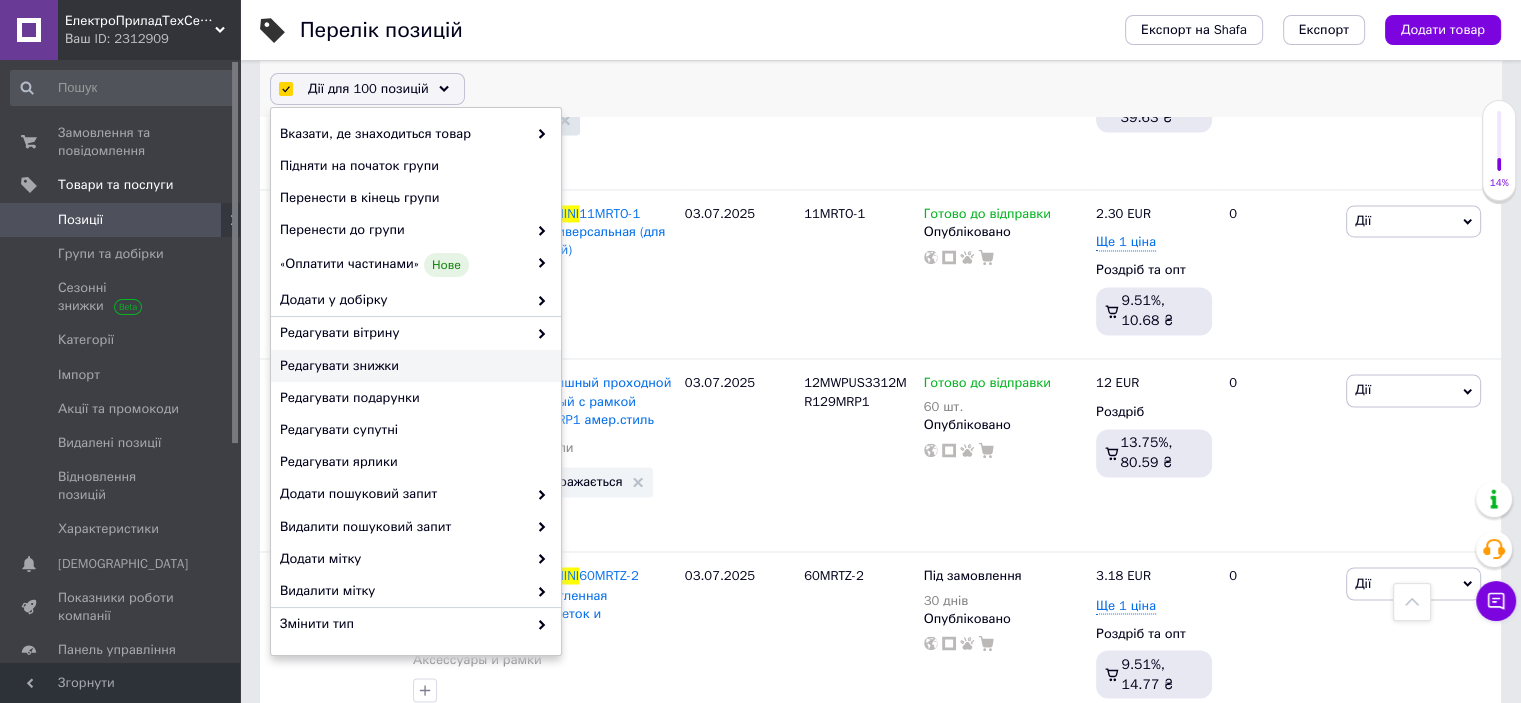 click on "Редагувати знижки" at bounding box center [413, 366] 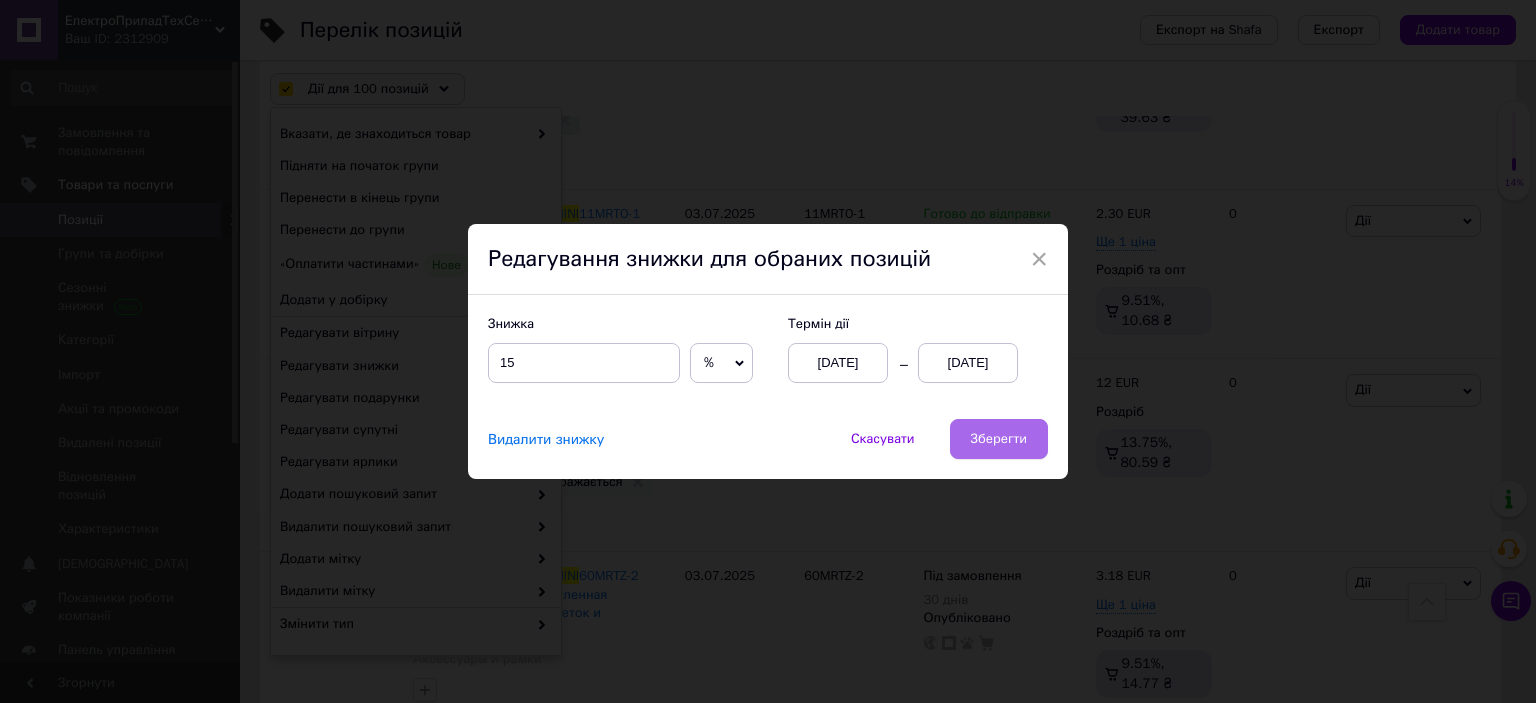 click on "Зберегти" at bounding box center [999, 439] 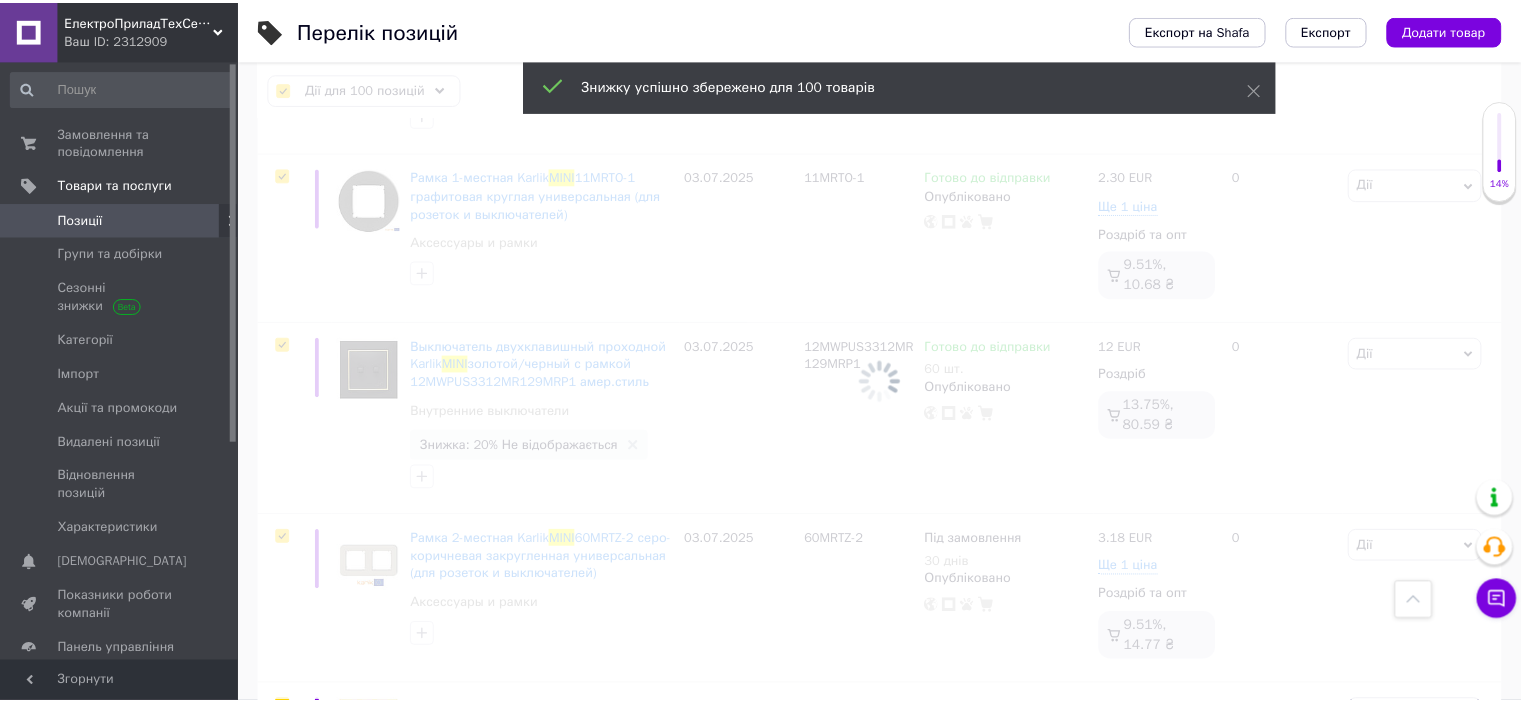 scroll, scrollTop: 0, scrollLeft: 44, axis: horizontal 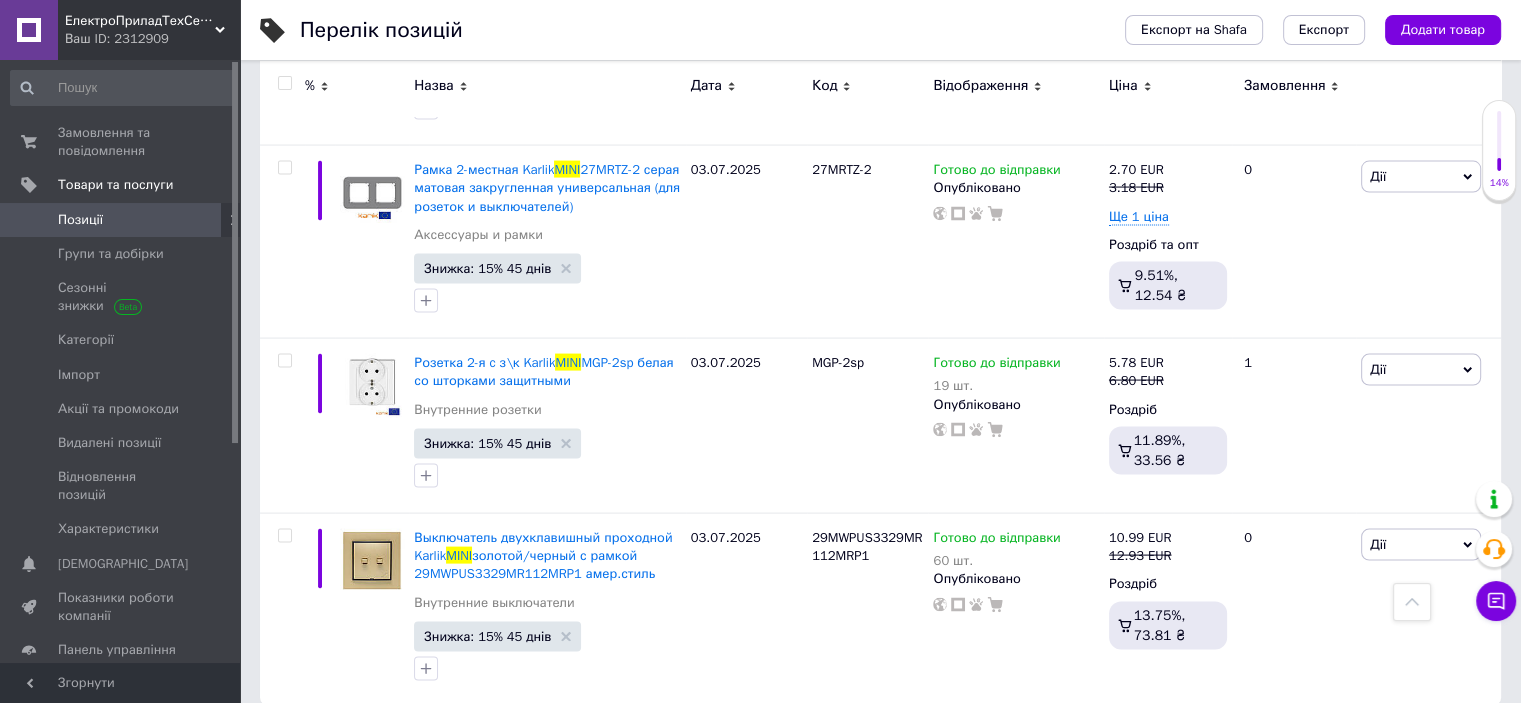 click on "4" at bounding box center (539, 747) 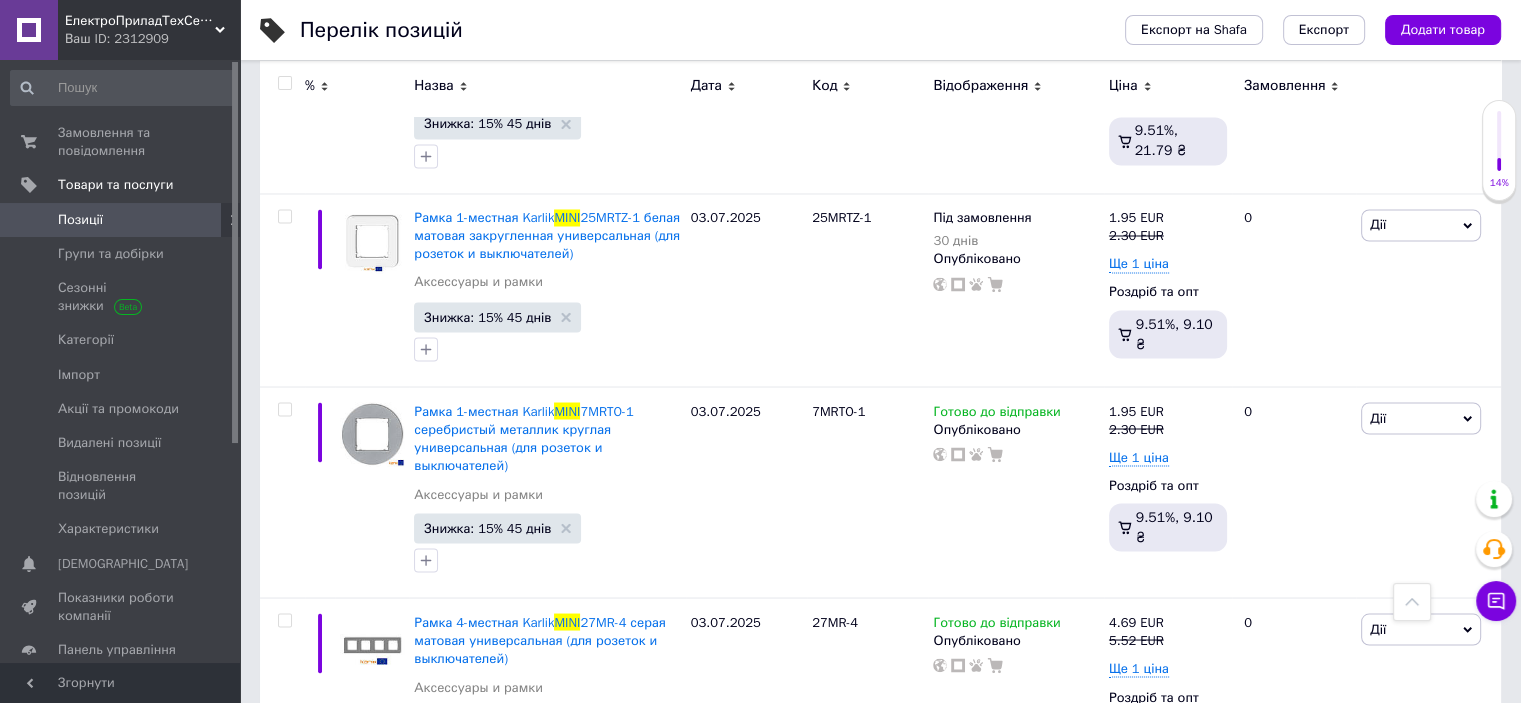 click at bounding box center [284, 83] 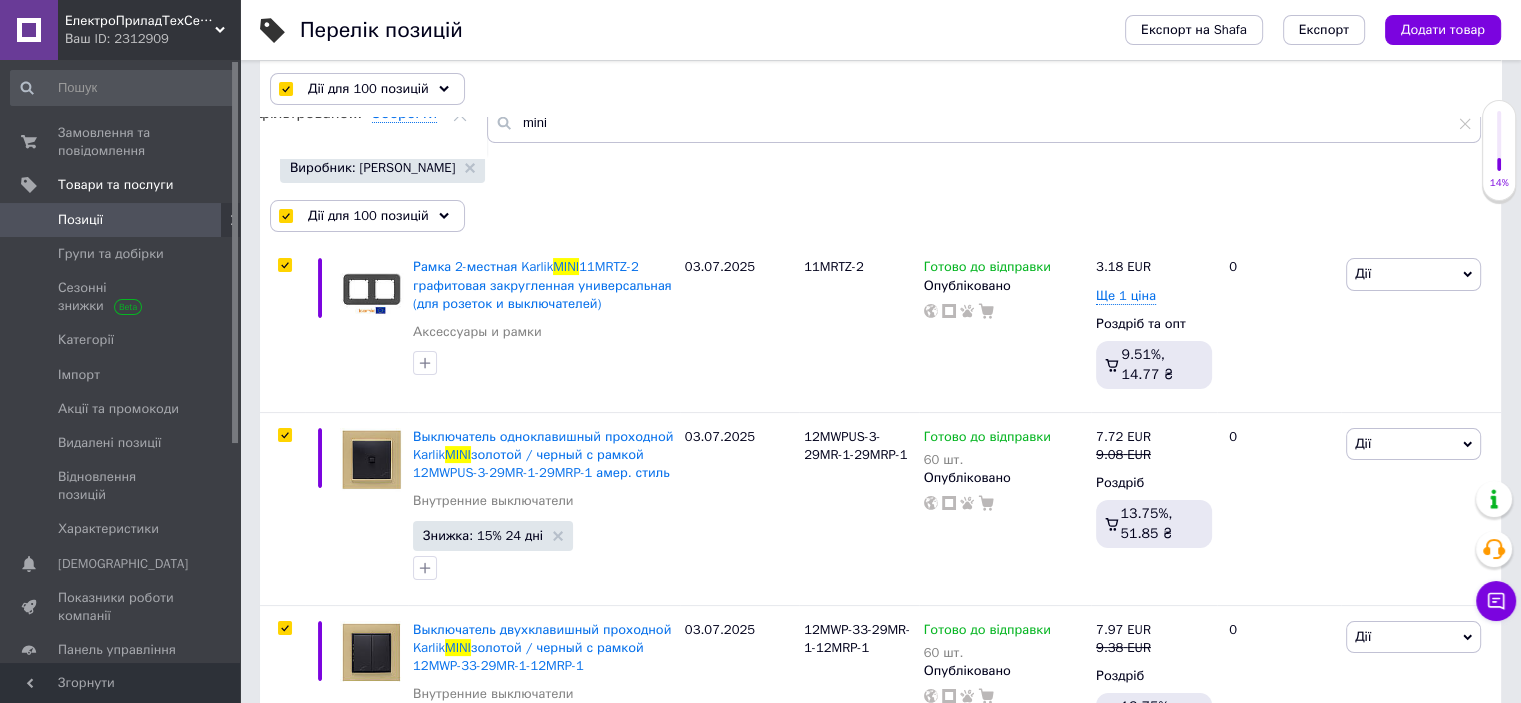 scroll, scrollTop: 0, scrollLeft: 0, axis: both 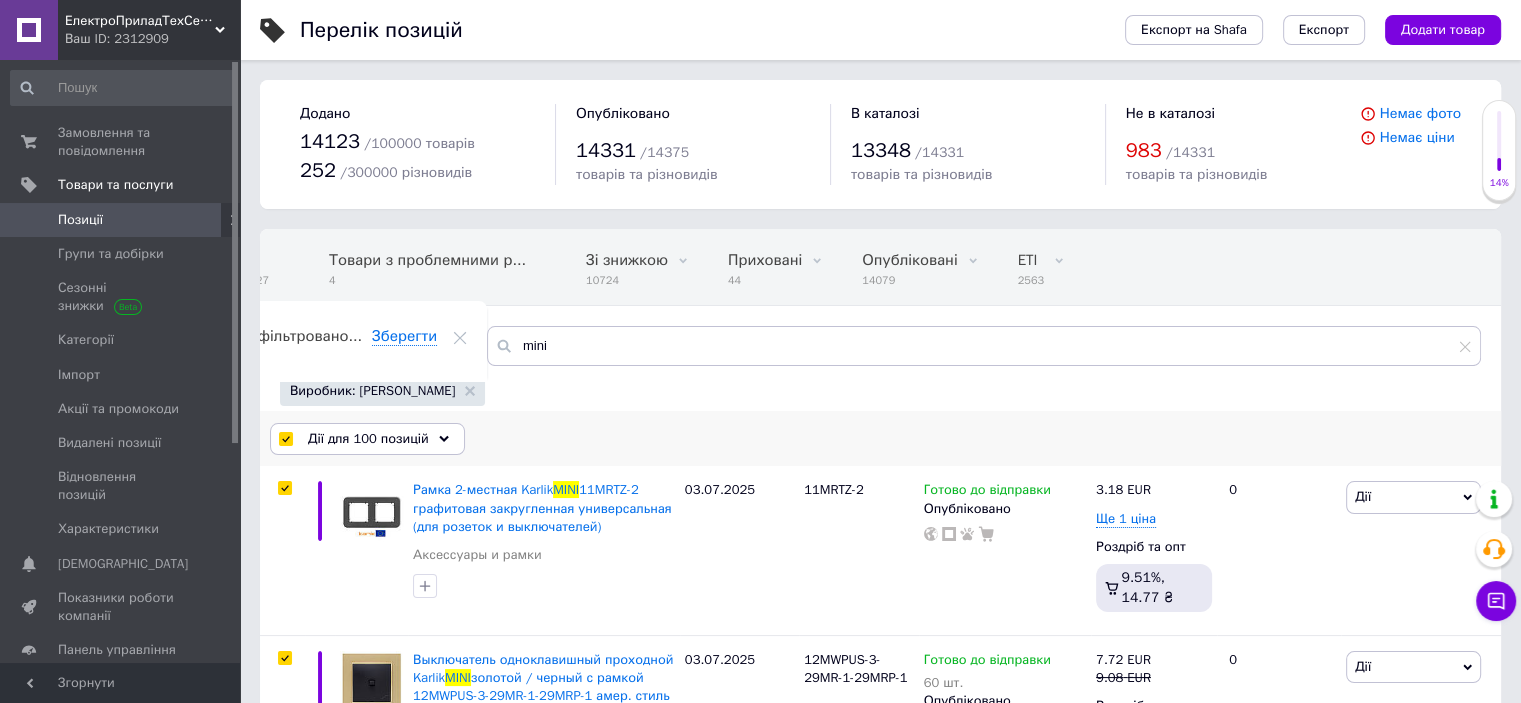 click at bounding box center [285, 439] 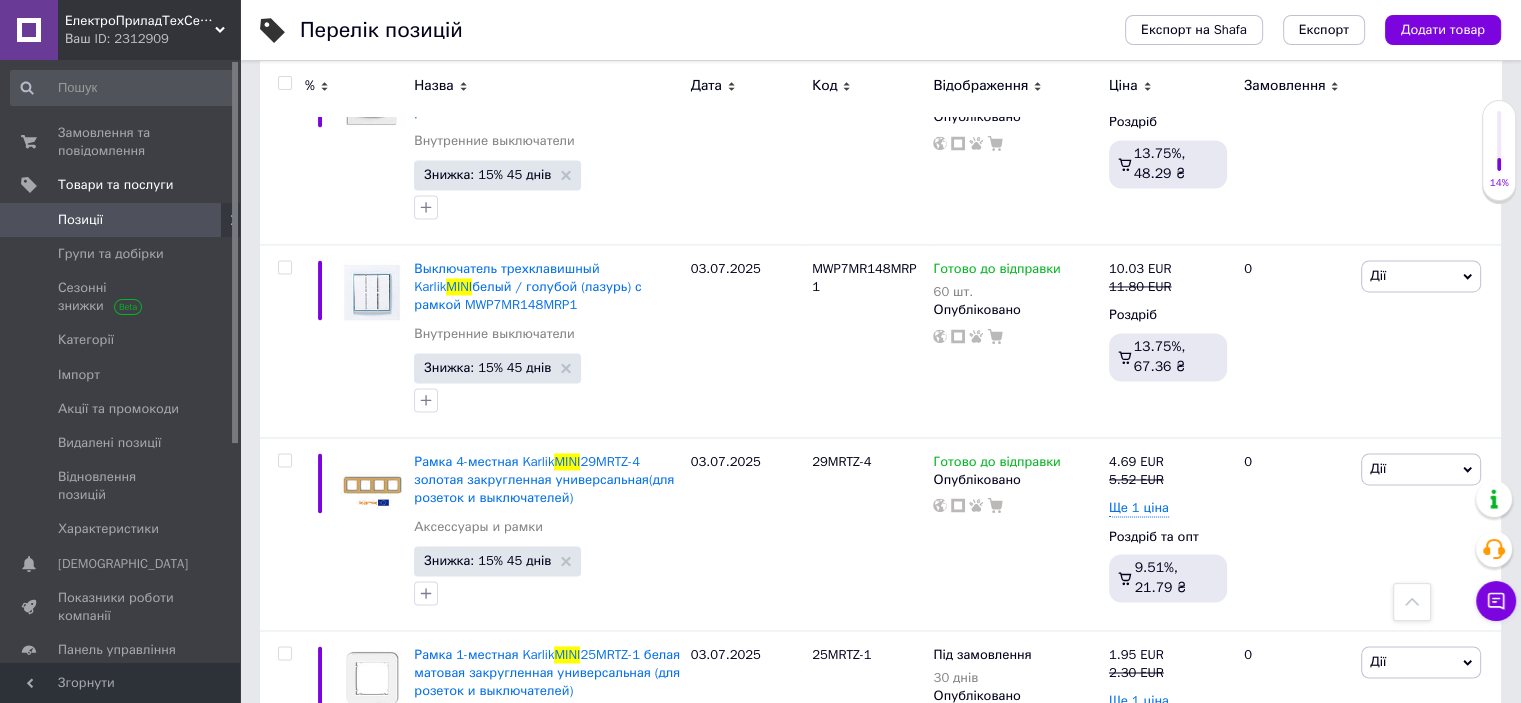 scroll, scrollTop: 18707, scrollLeft: 0, axis: vertical 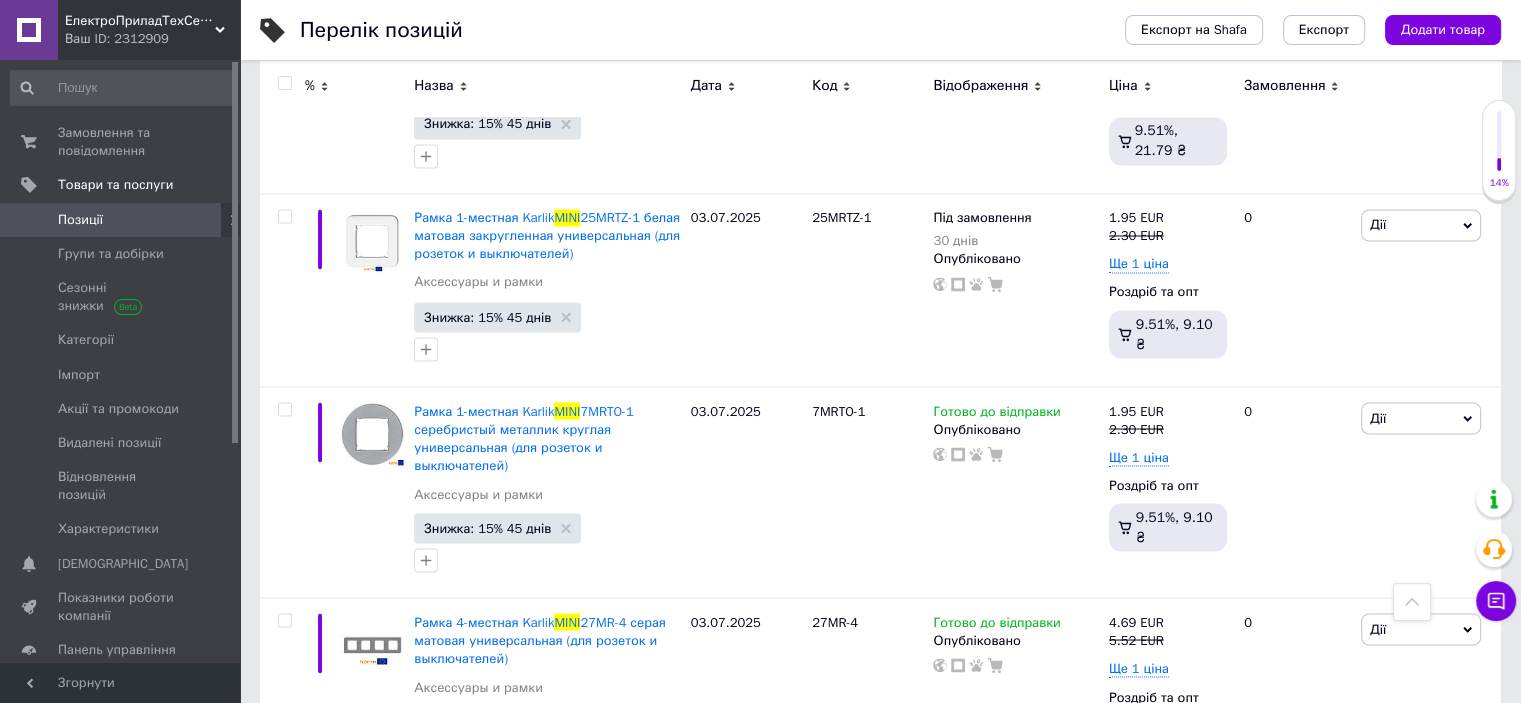 click on "1" at bounding box center [404, 831] 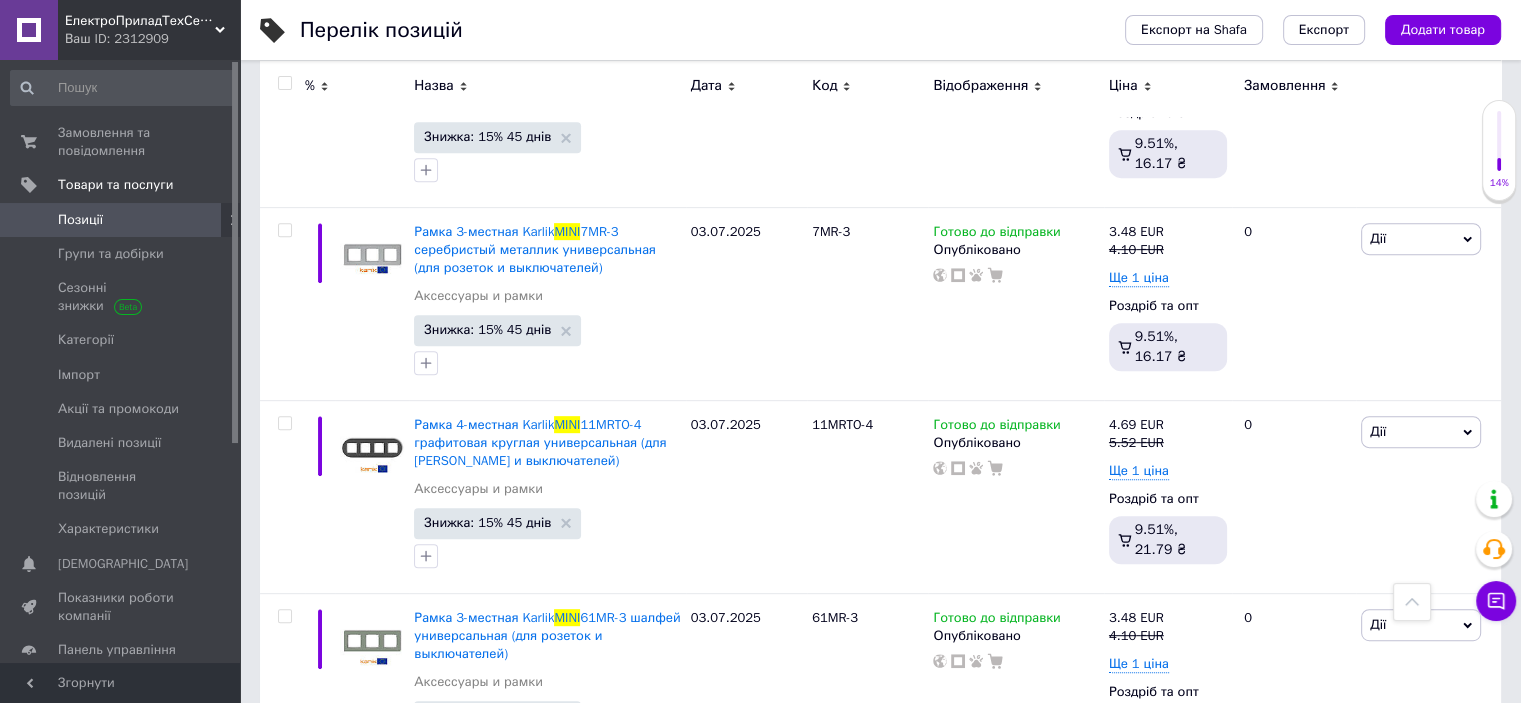 scroll, scrollTop: 72, scrollLeft: 0, axis: vertical 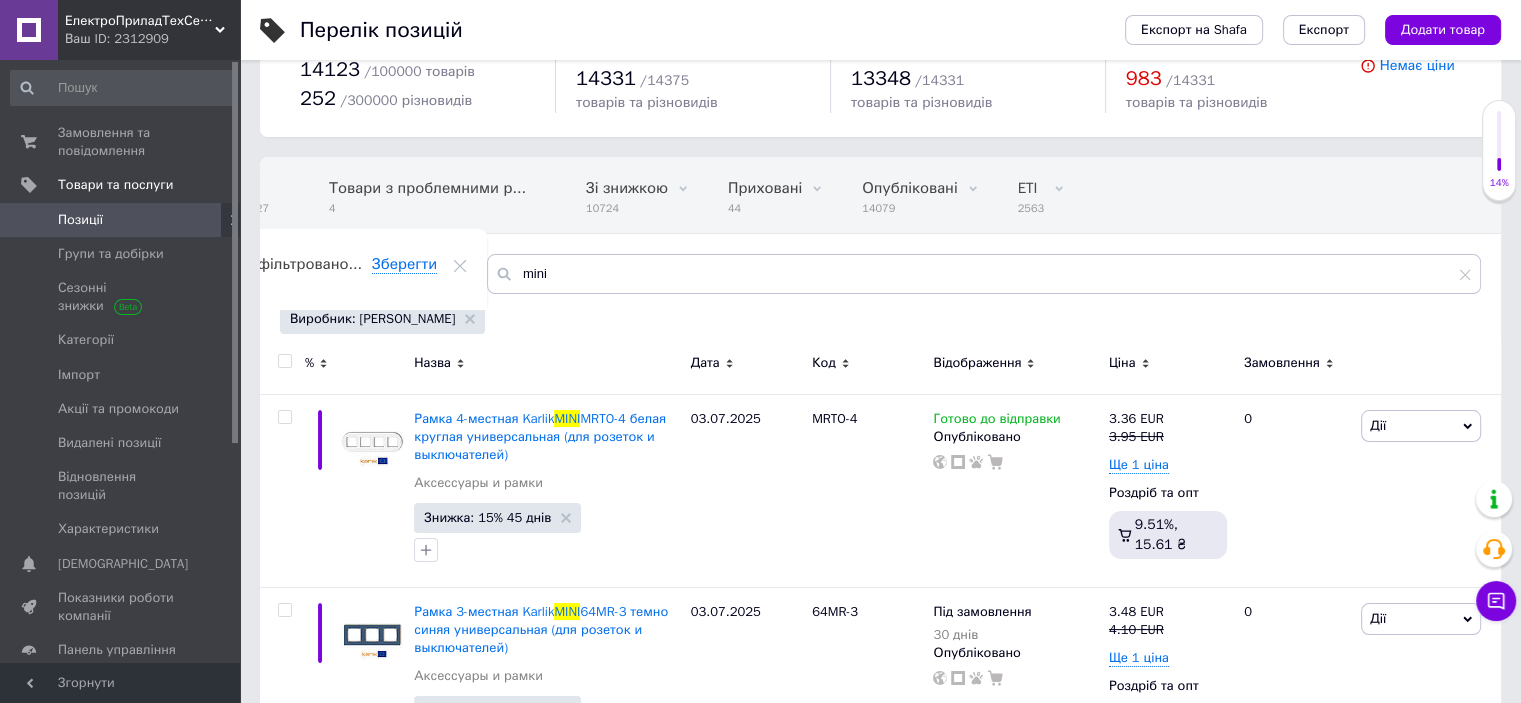 click on "Назва" at bounding box center [432, 363] 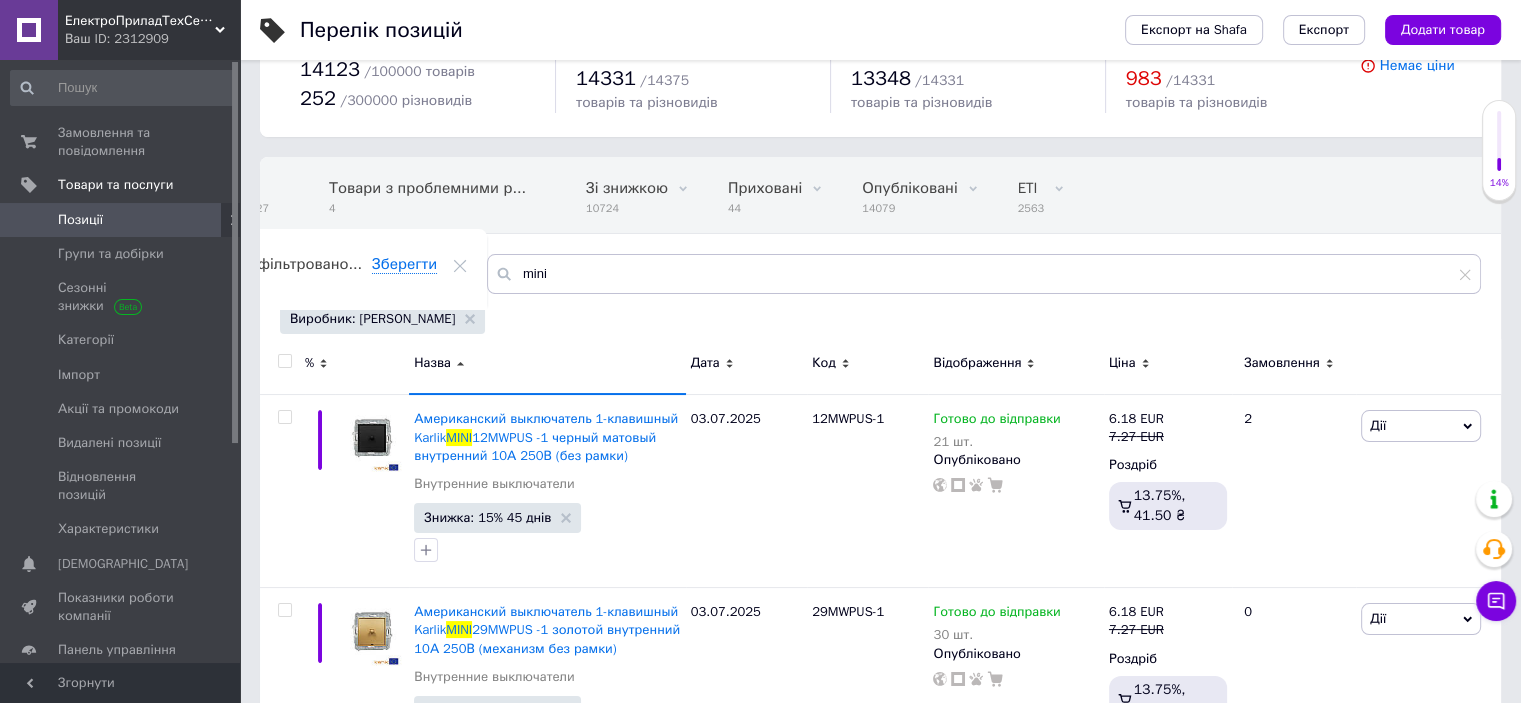 click at bounding box center [284, 361] 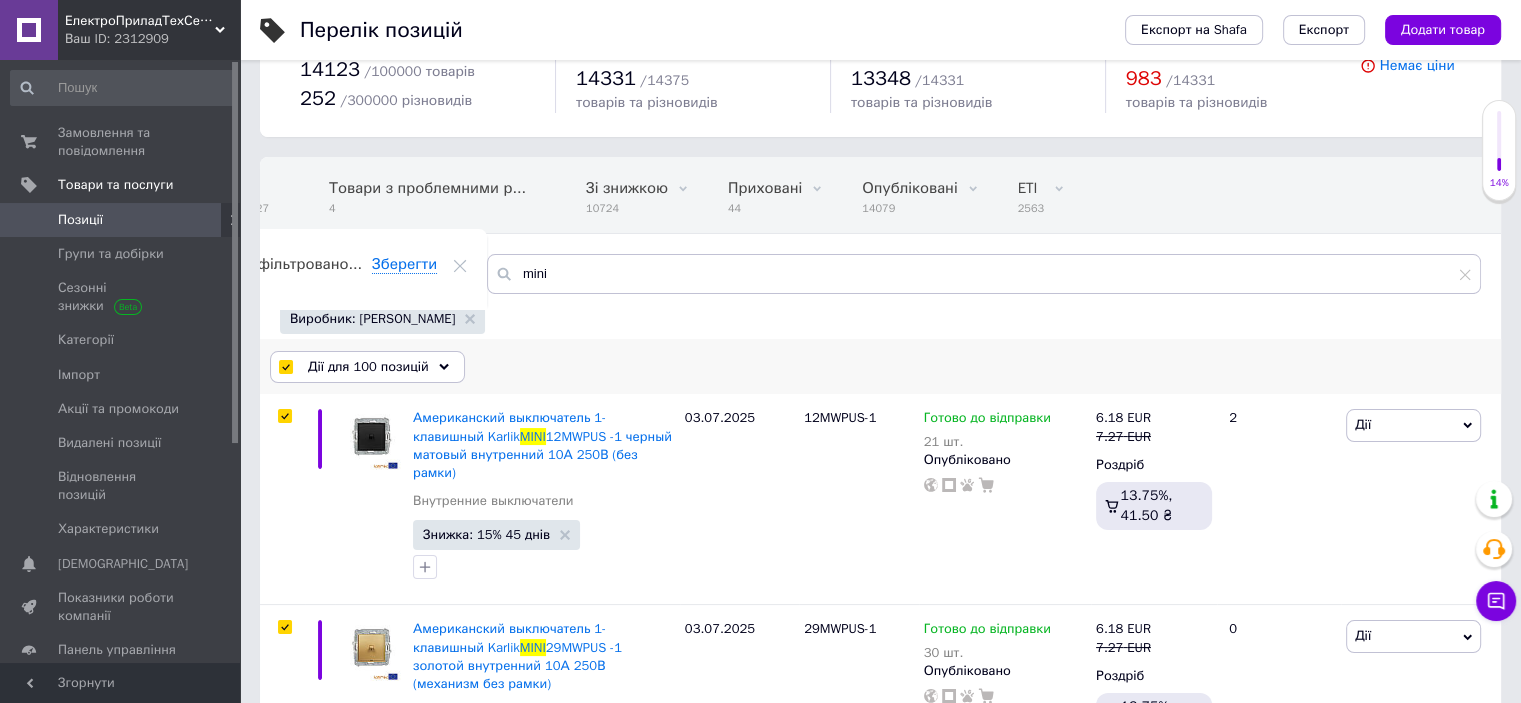 click on "Дії для 100 позицій" at bounding box center (368, 367) 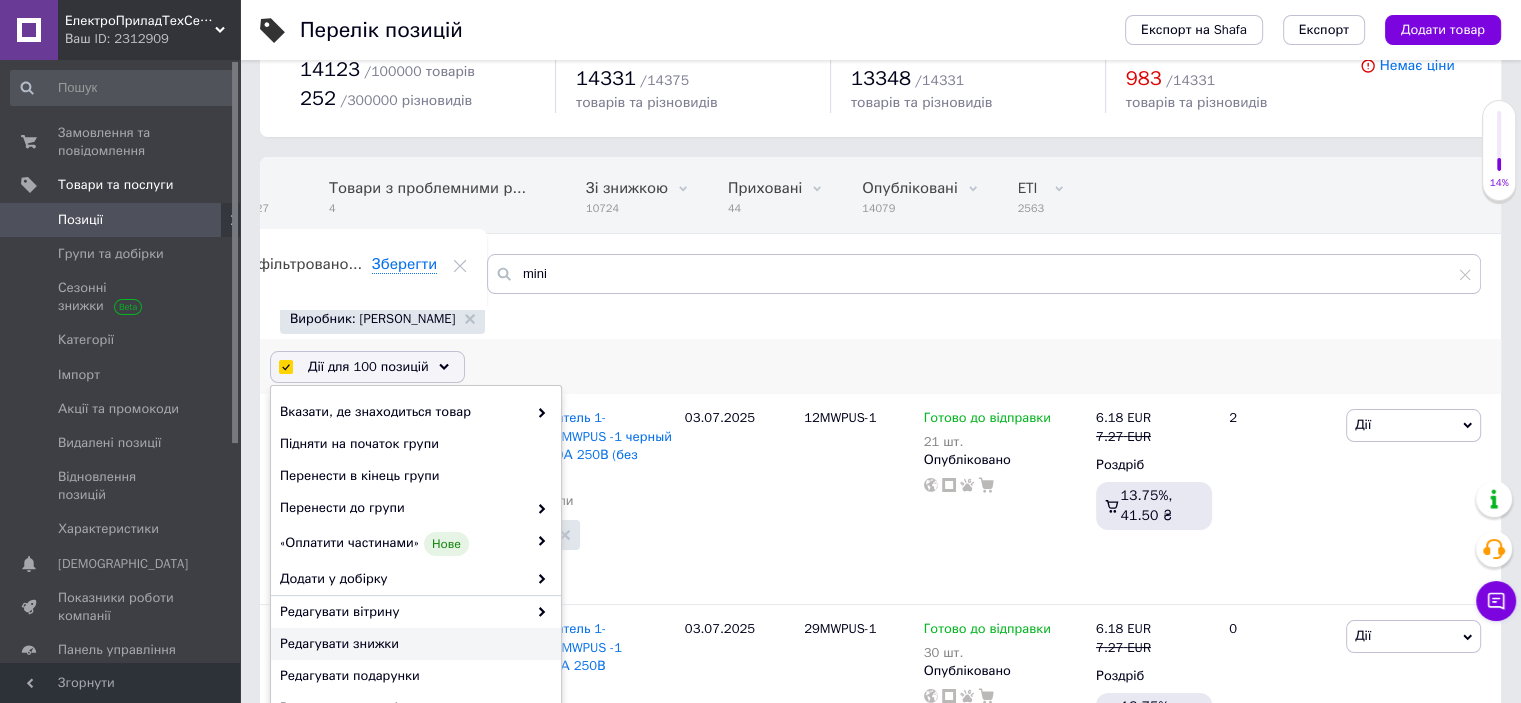 click on "Редагувати знижки" at bounding box center [413, 644] 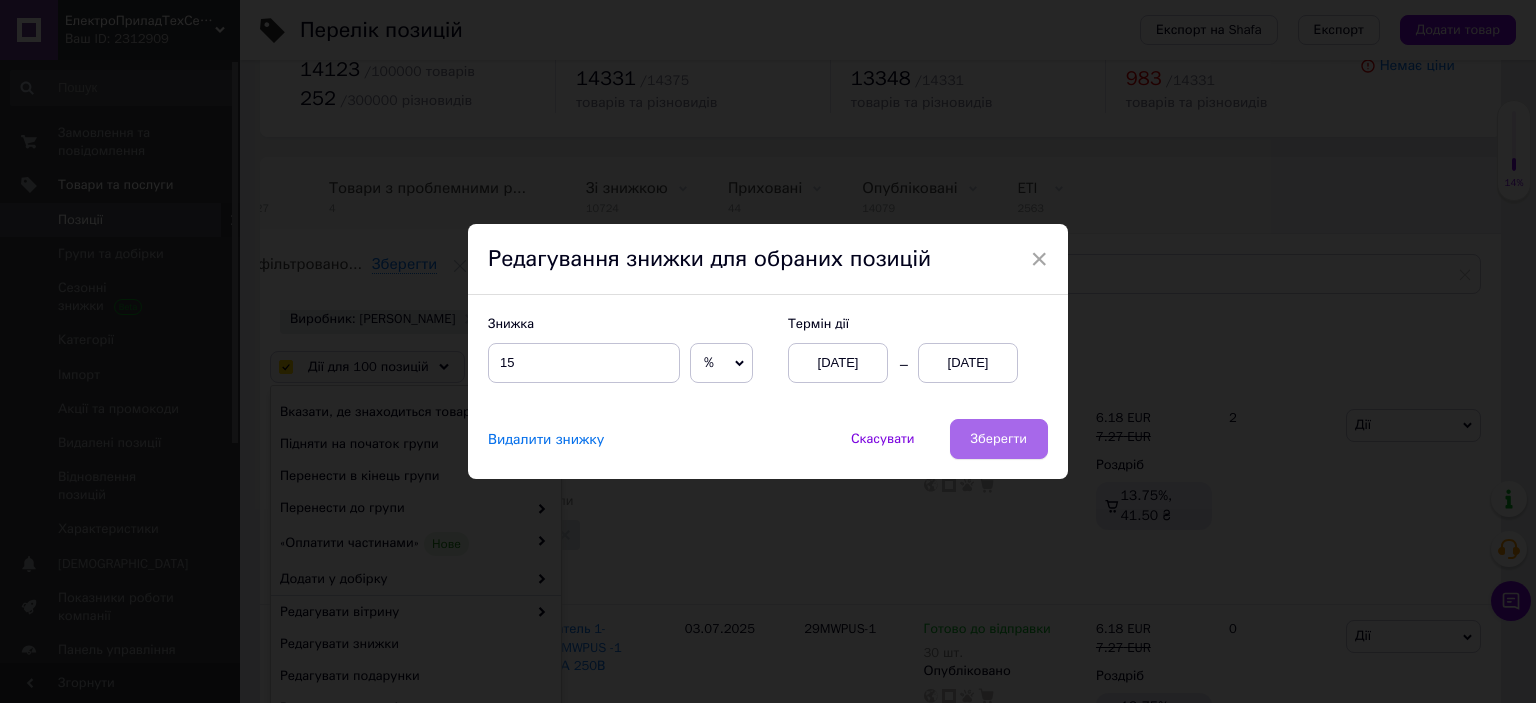 click on "Зберегти" at bounding box center [999, 439] 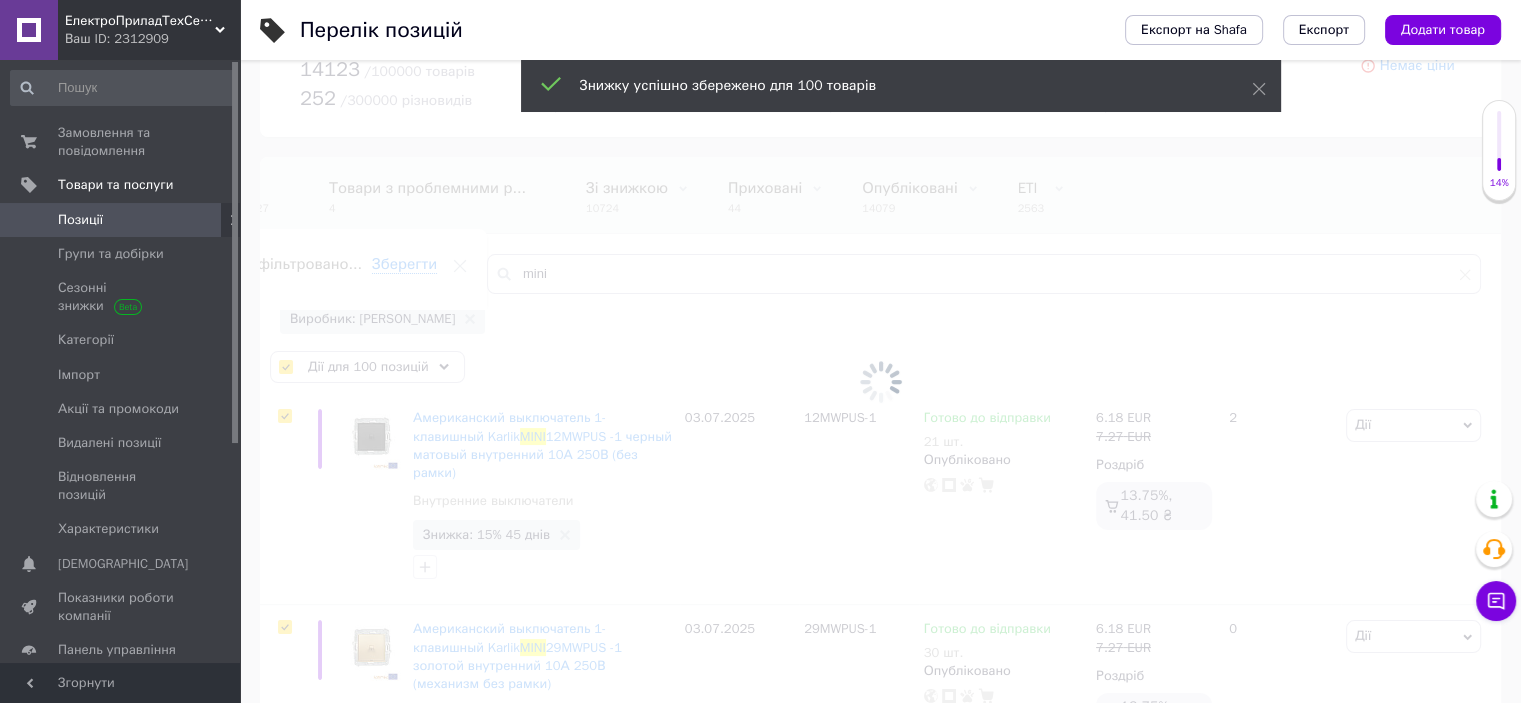 scroll, scrollTop: 0, scrollLeft: 44, axis: horizontal 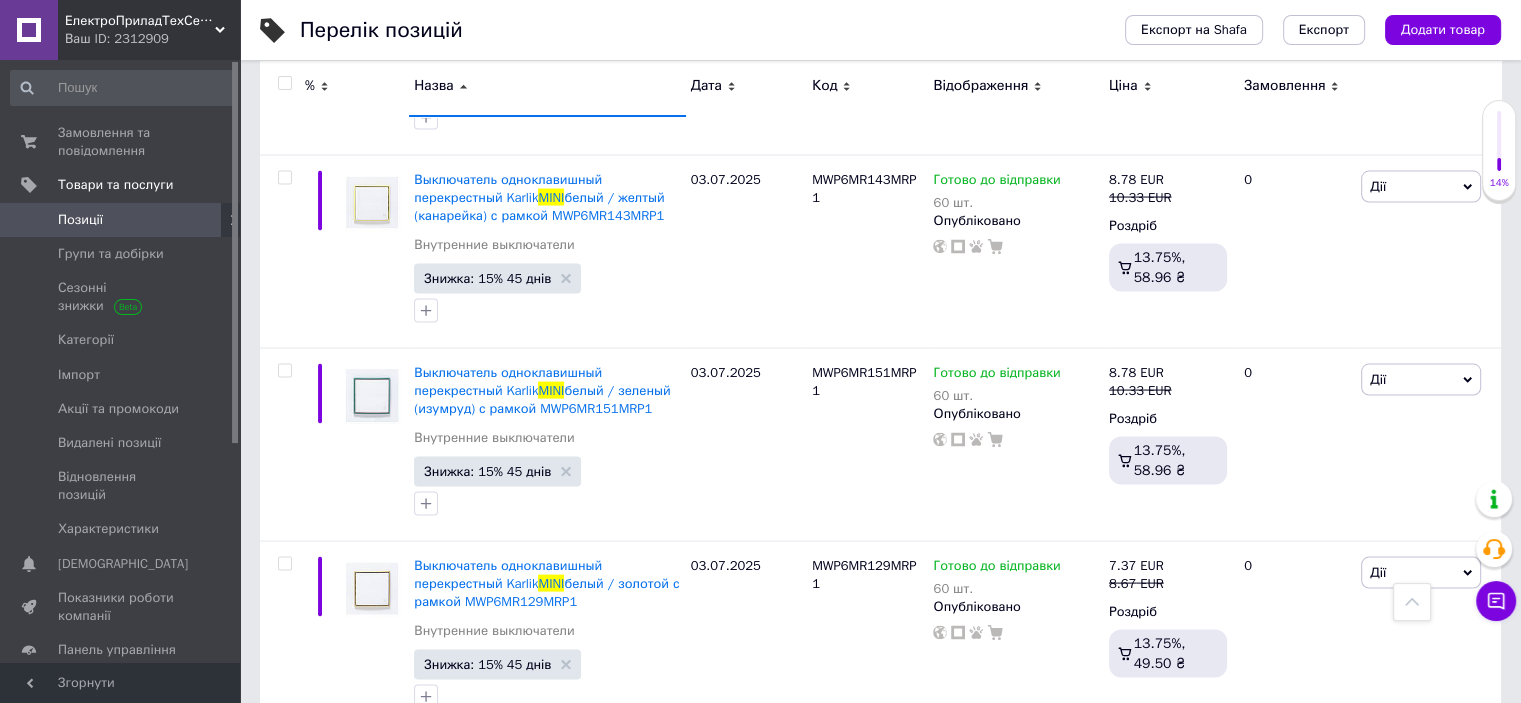 click on "2" at bounding box center (327, 986) 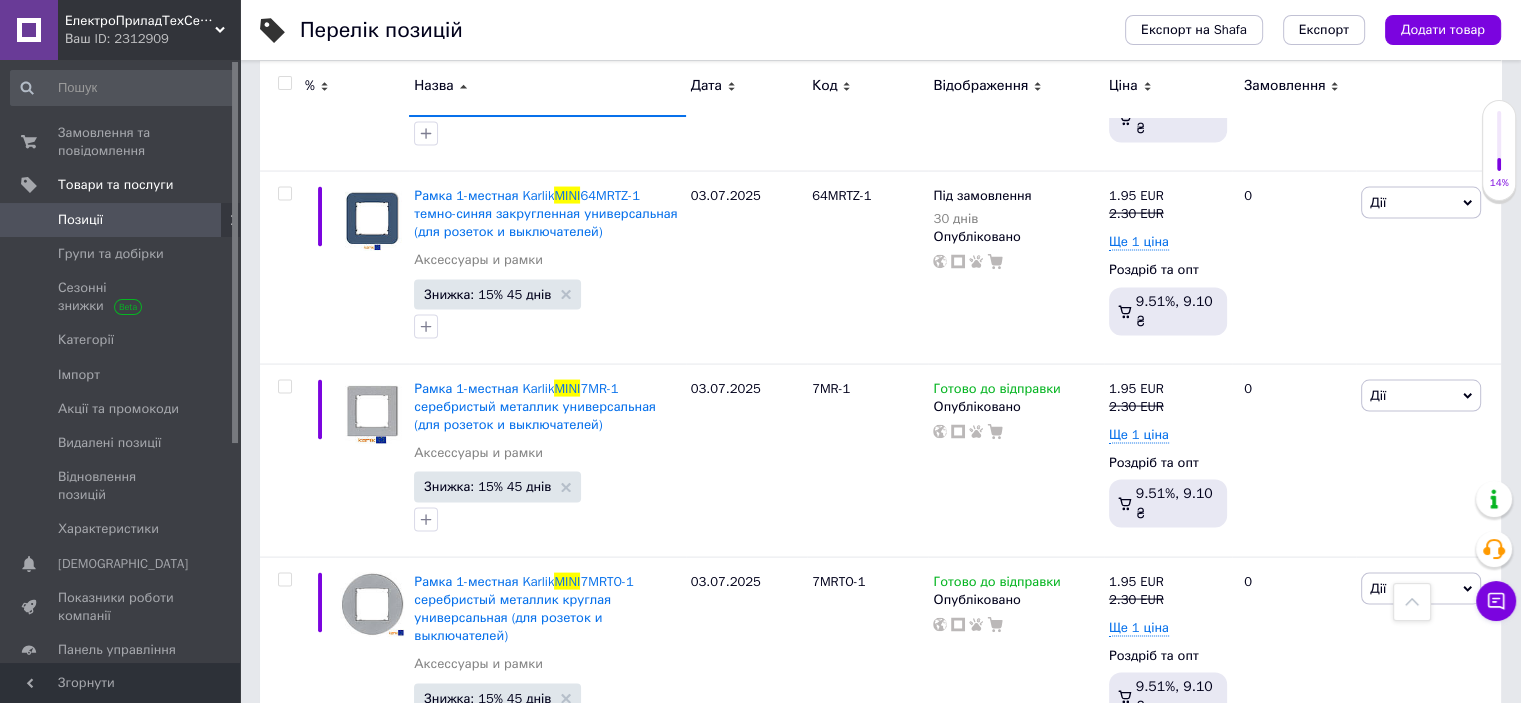 click at bounding box center [284, 83] 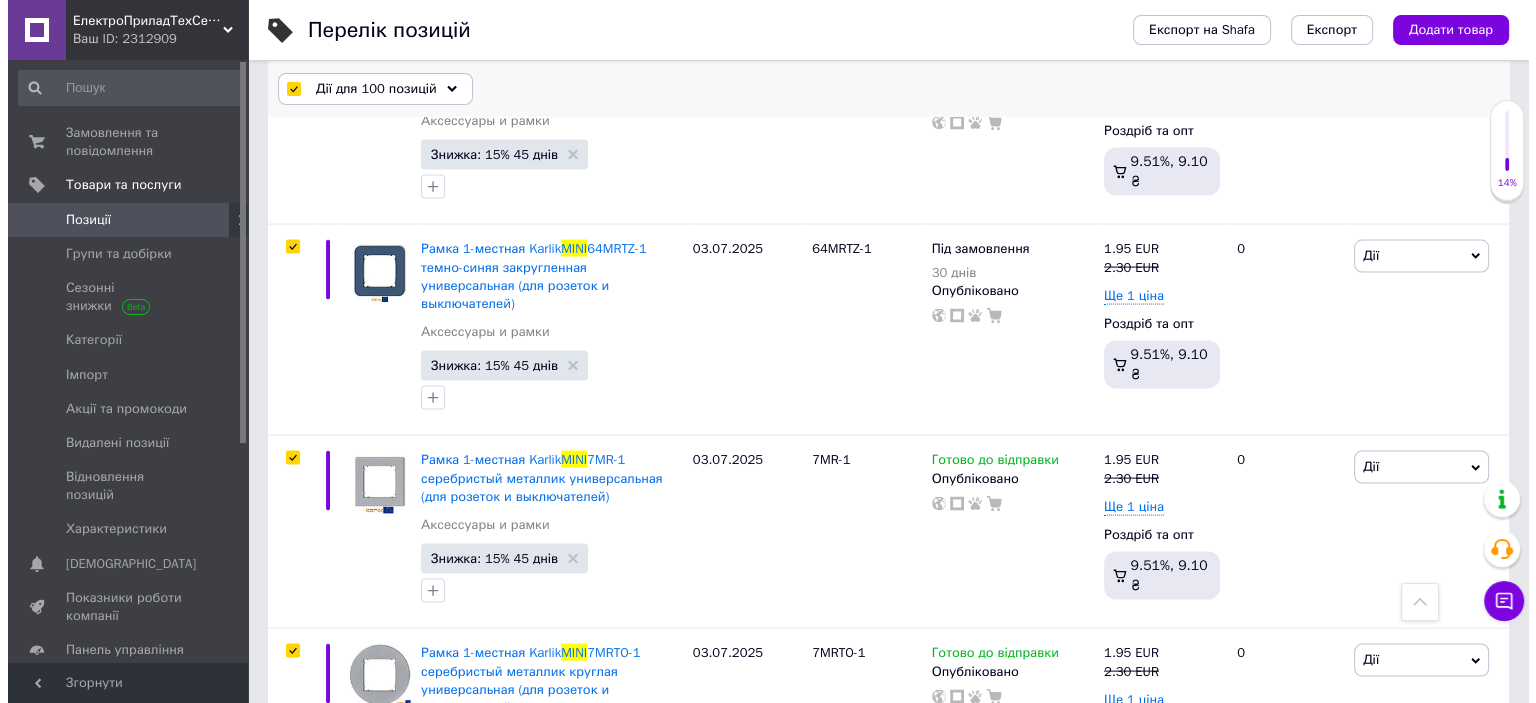 scroll, scrollTop: 19277, scrollLeft: 0, axis: vertical 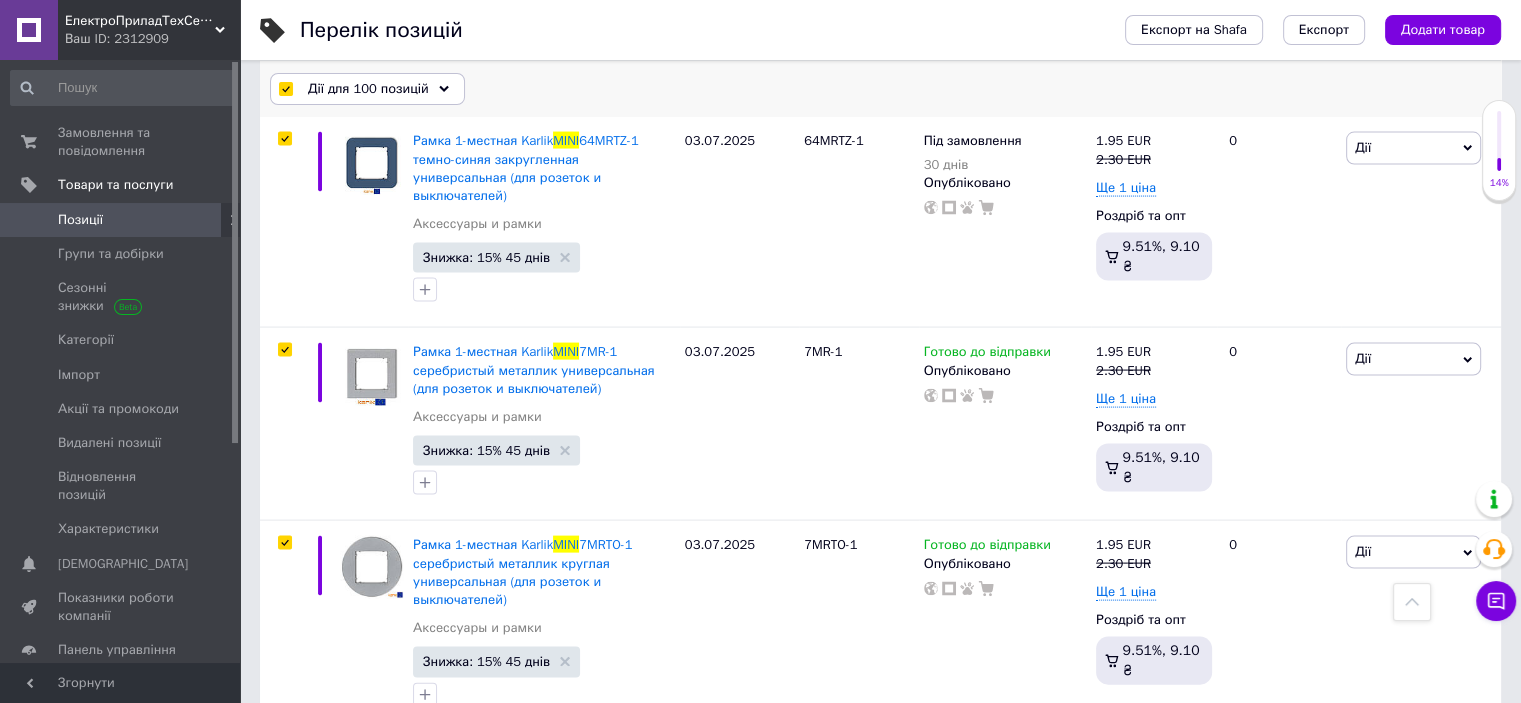 click on "Дії для 100 позицій" at bounding box center [367, 89] 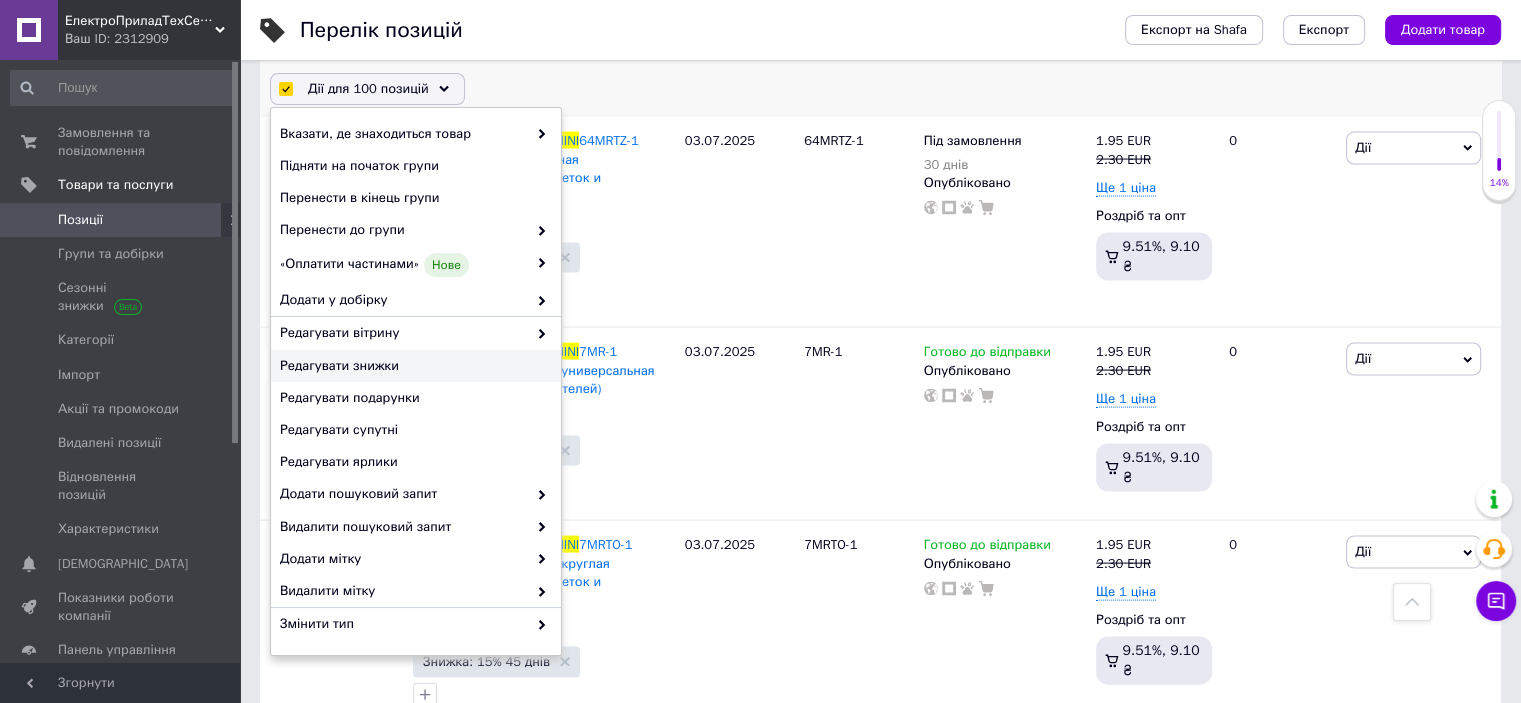 click on "Редагувати знижки" at bounding box center [413, 366] 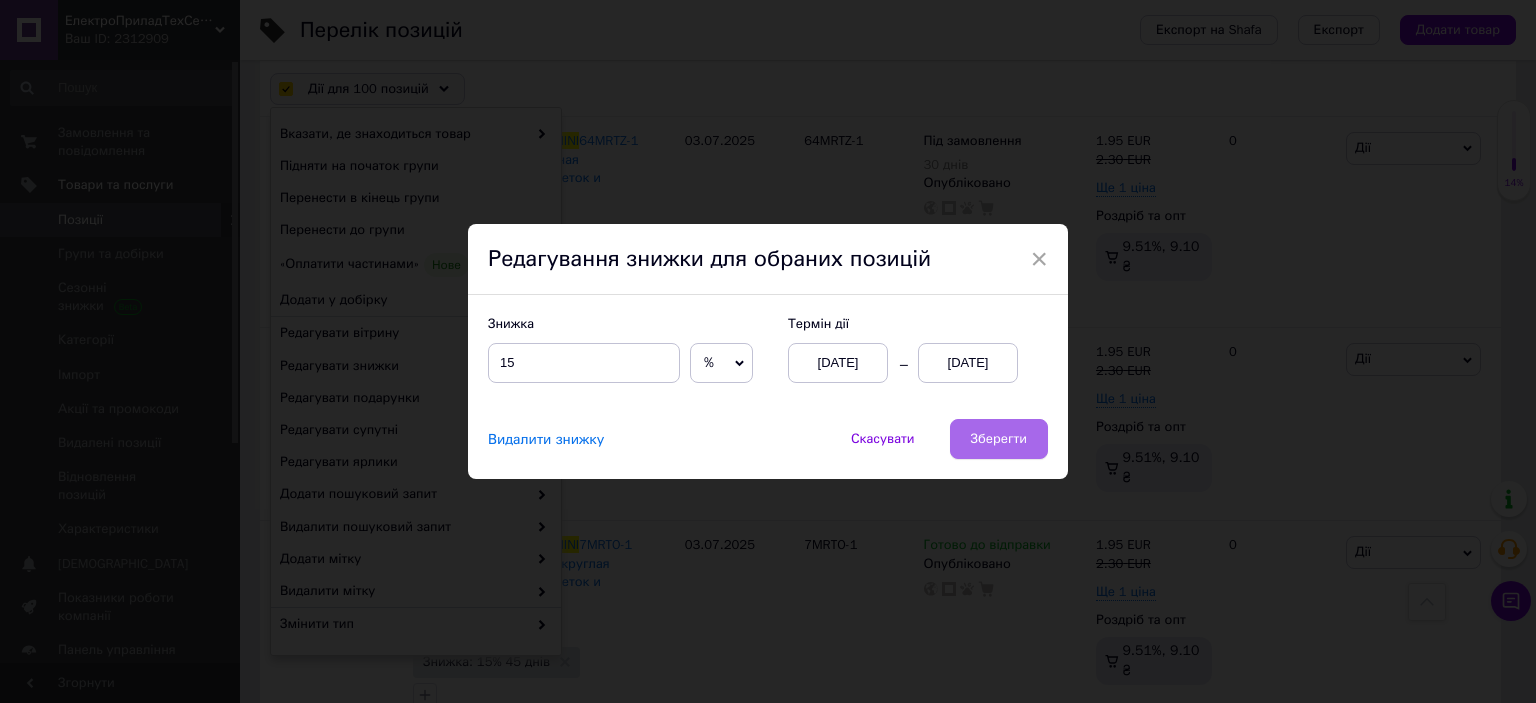 click on "Зберегти" at bounding box center (999, 439) 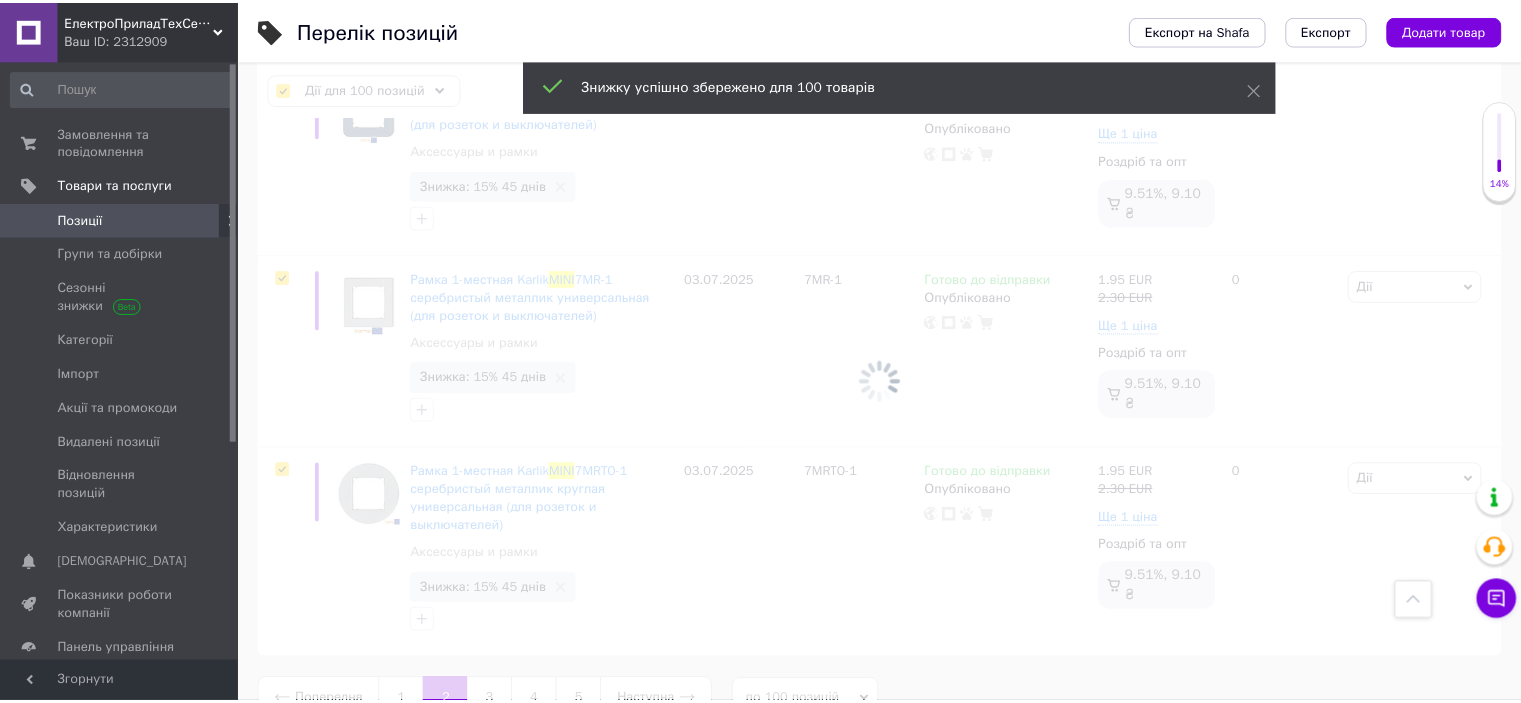 scroll, scrollTop: 19264, scrollLeft: 0, axis: vertical 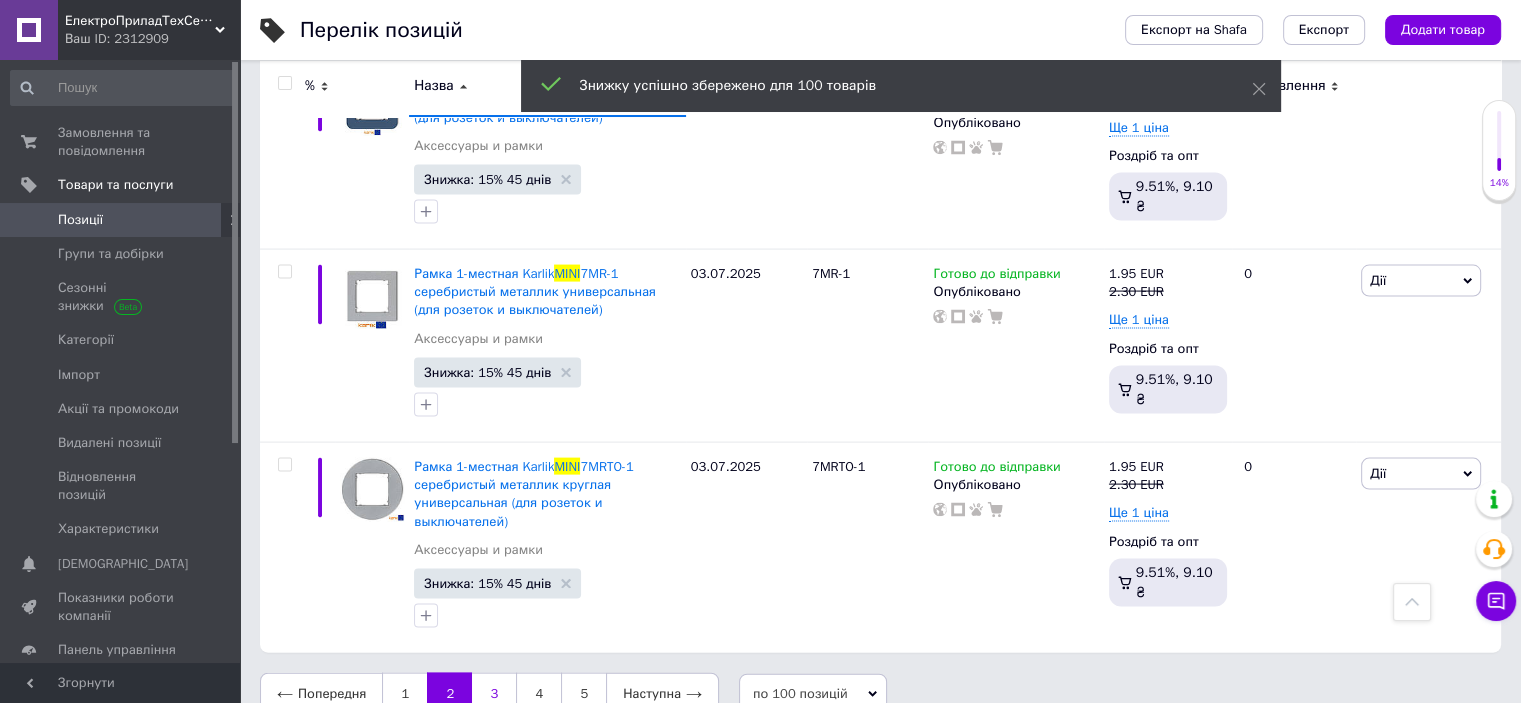 click on "3" at bounding box center [494, 694] 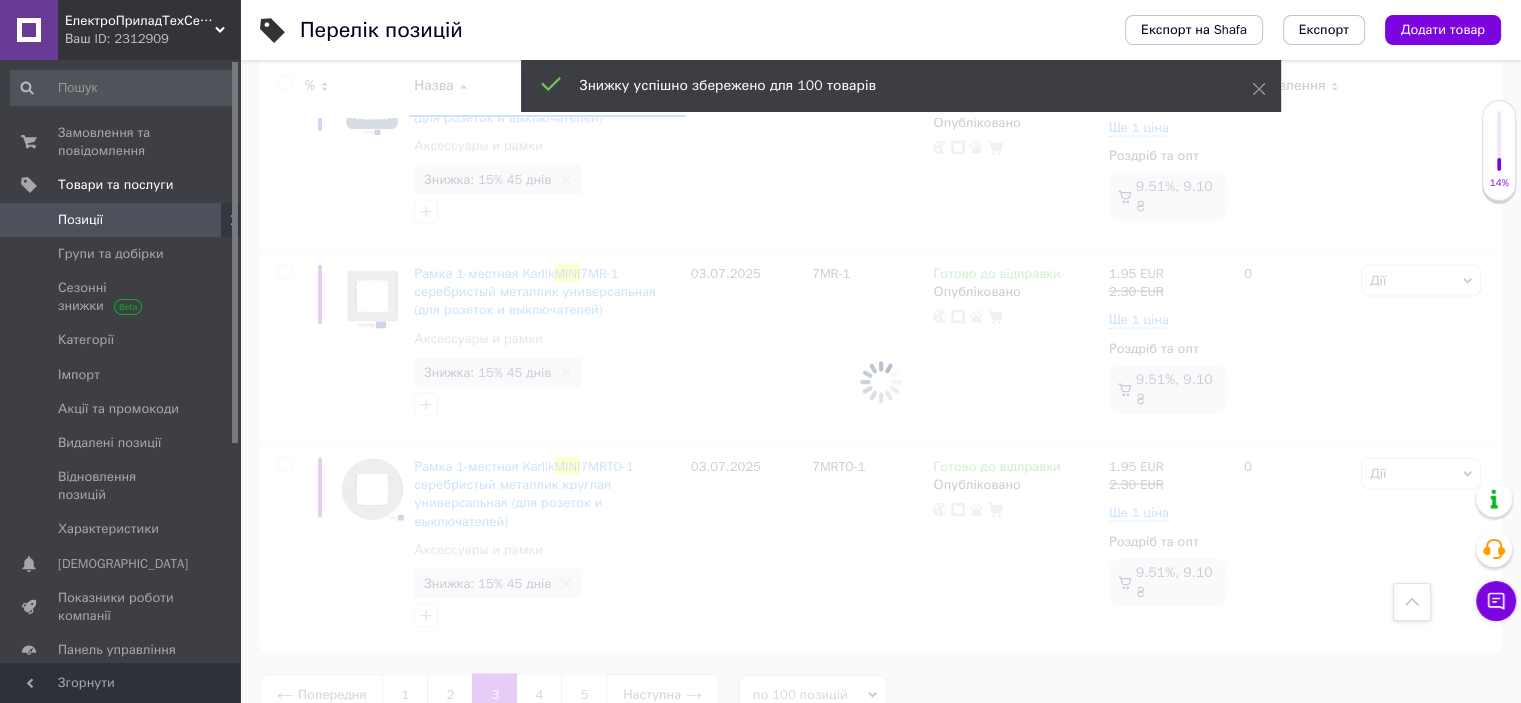 scroll, scrollTop: 19308, scrollLeft: 0, axis: vertical 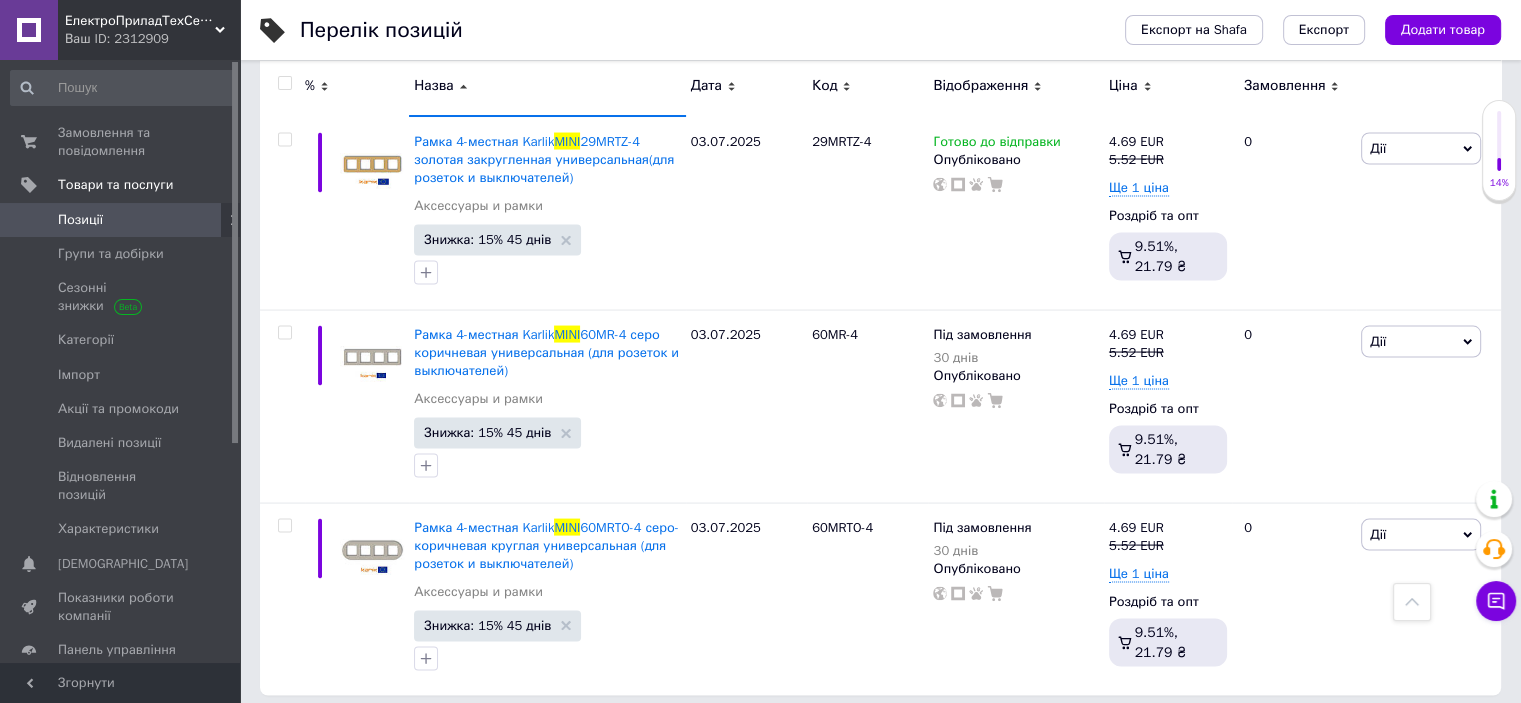 click at bounding box center (284, 83) 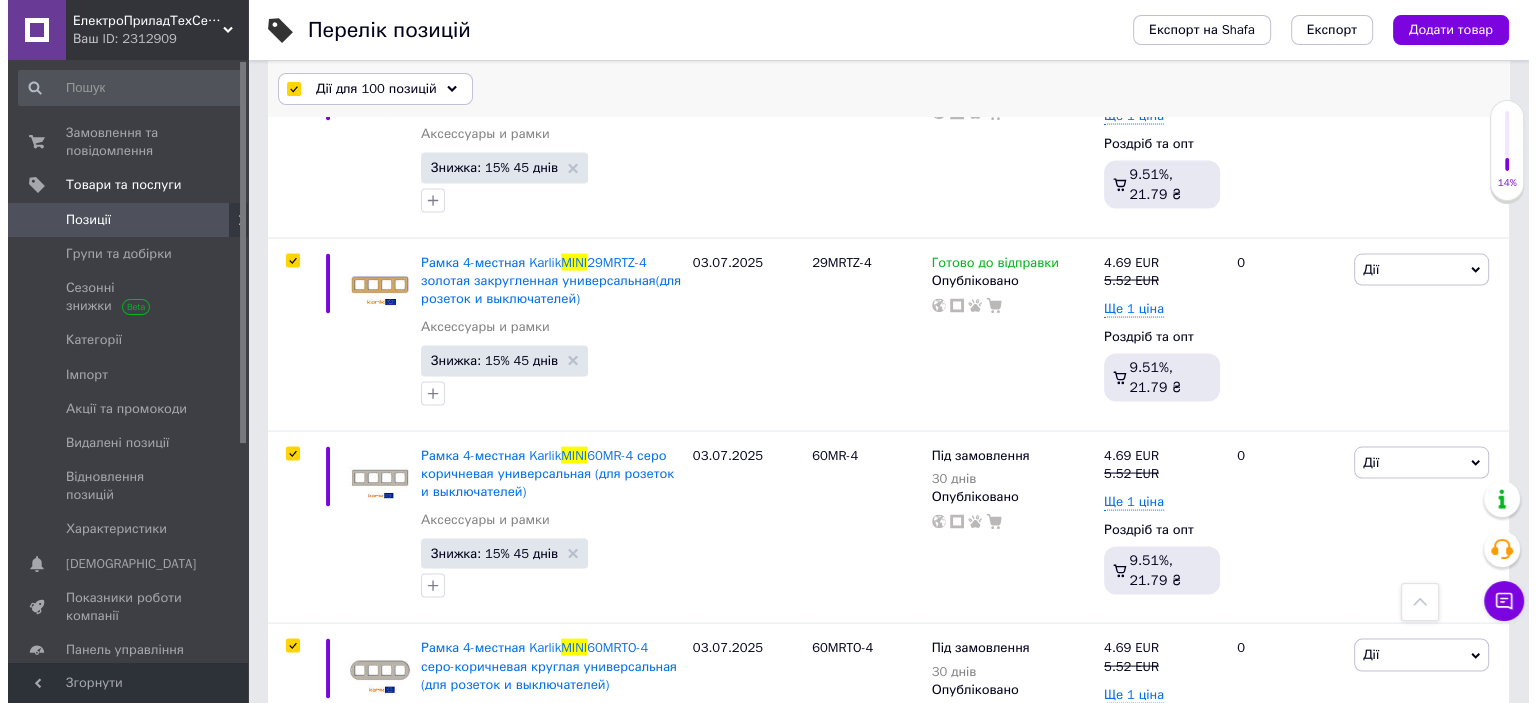 scroll, scrollTop: 19235, scrollLeft: 0, axis: vertical 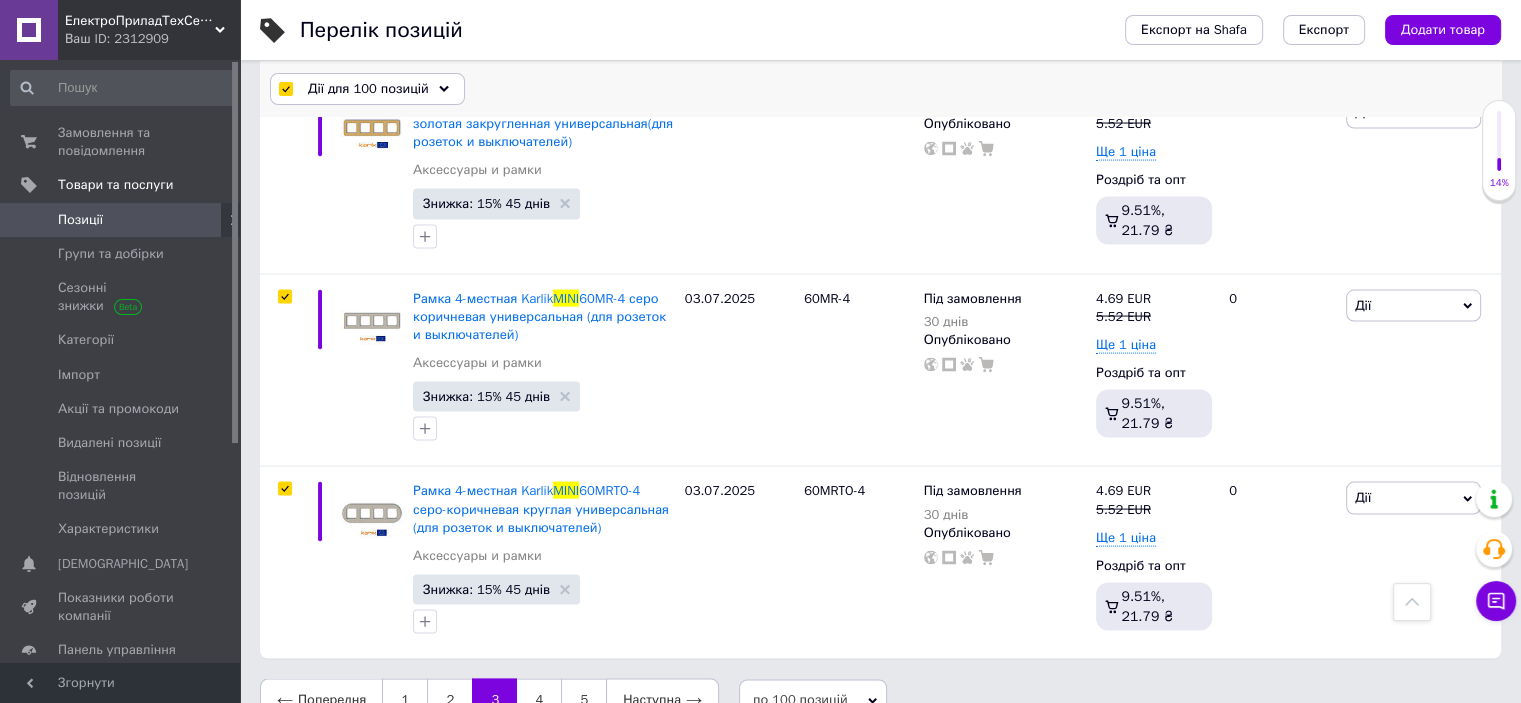 click on "Дії для 100 позицій" at bounding box center [368, 89] 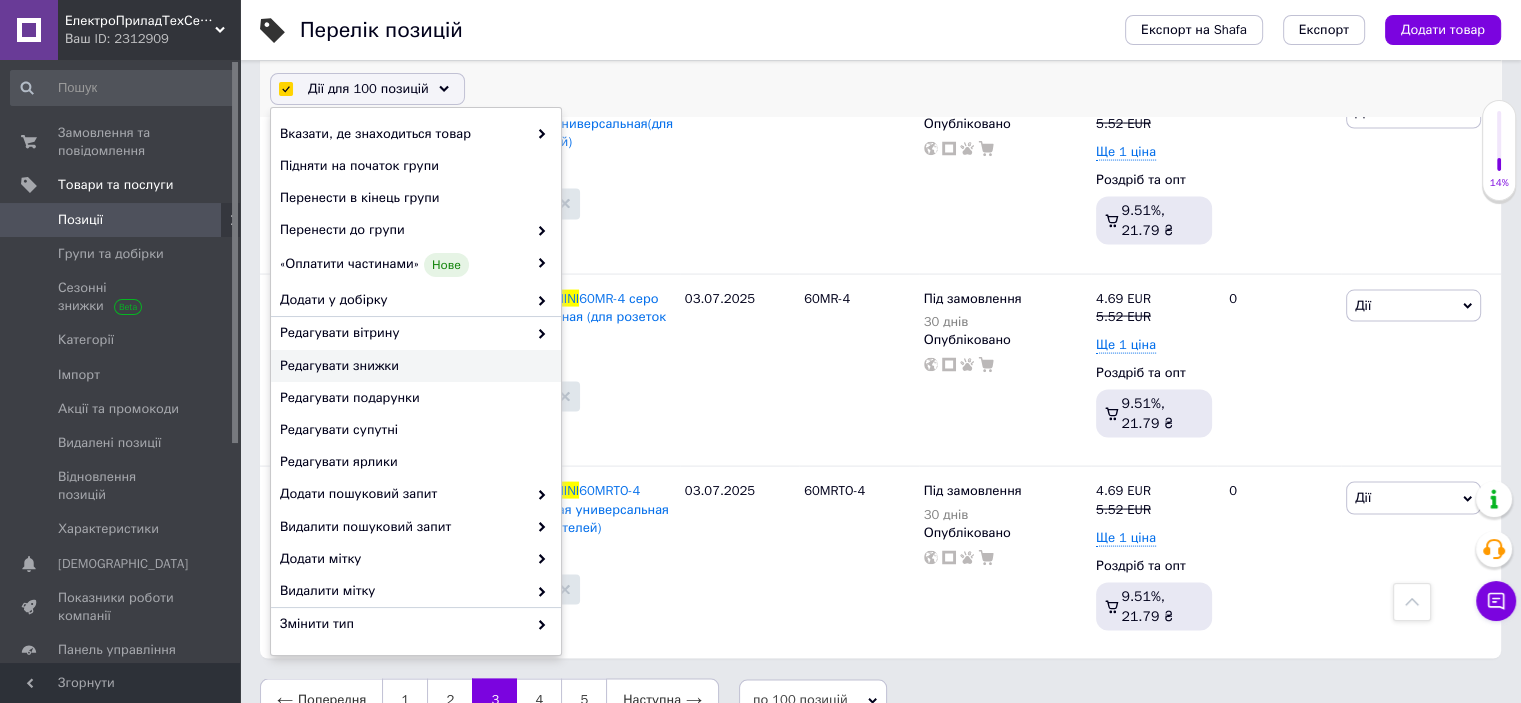 click on "Редагувати знижки" at bounding box center (413, 366) 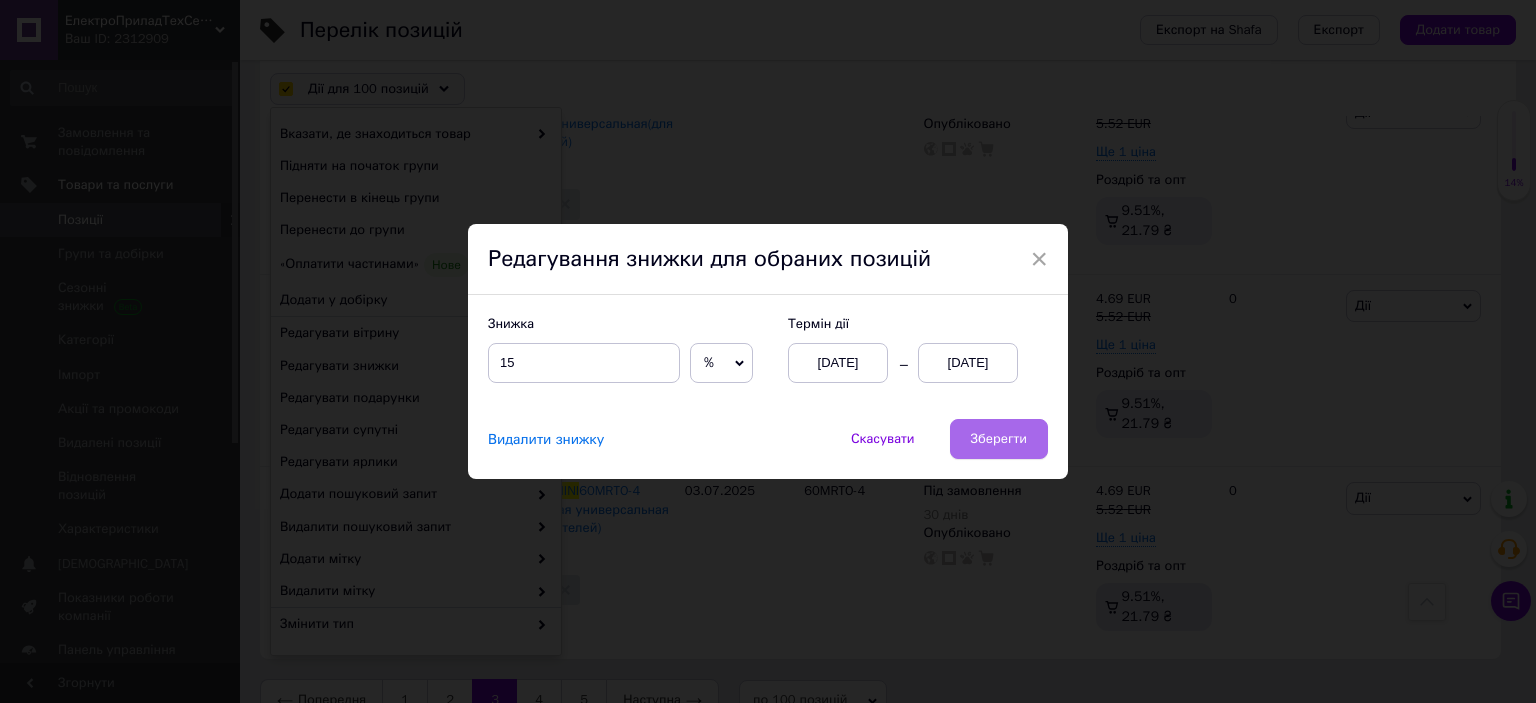 click on "Зберегти" at bounding box center (999, 439) 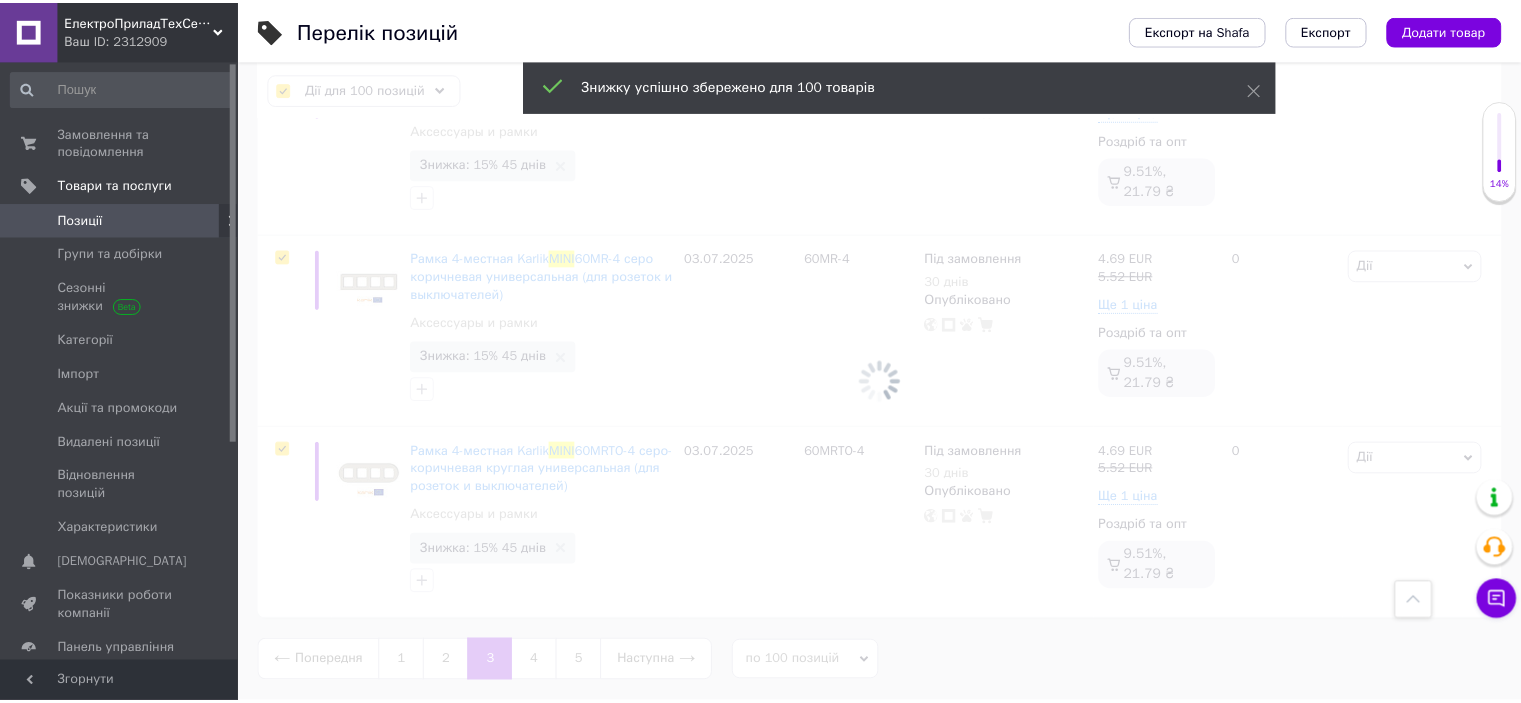scroll, scrollTop: 19059, scrollLeft: 0, axis: vertical 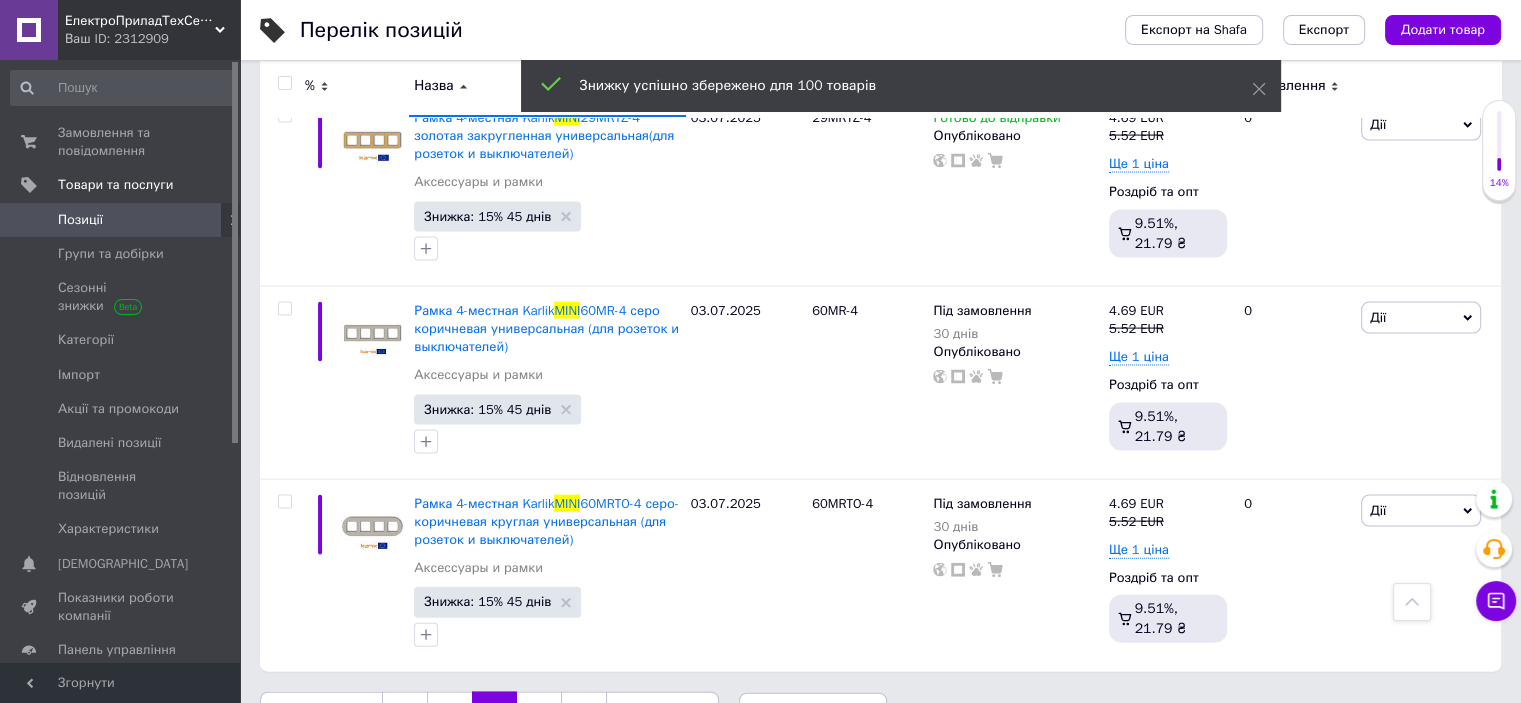 click on "4" at bounding box center [539, 713] 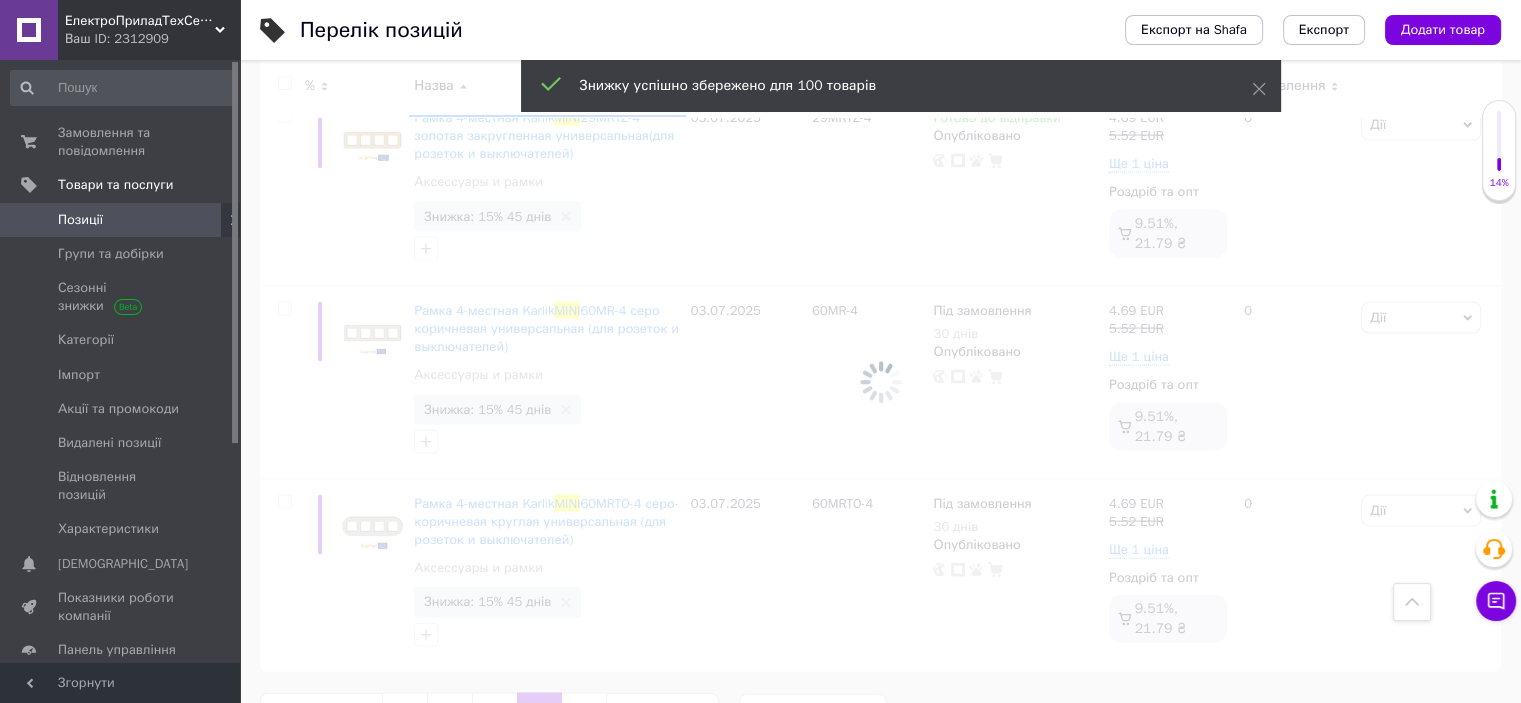 scroll, scrollTop: 19407, scrollLeft: 0, axis: vertical 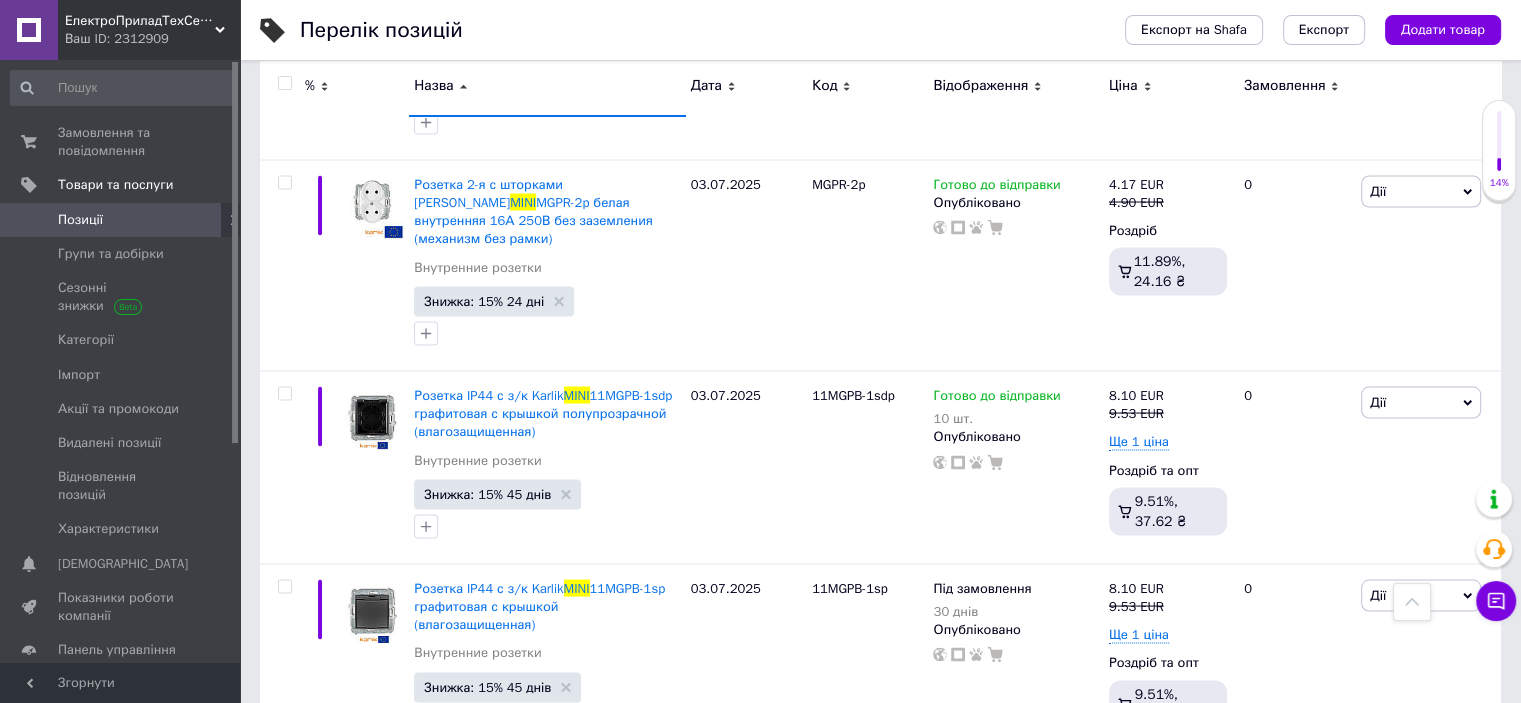 click at bounding box center [284, 83] 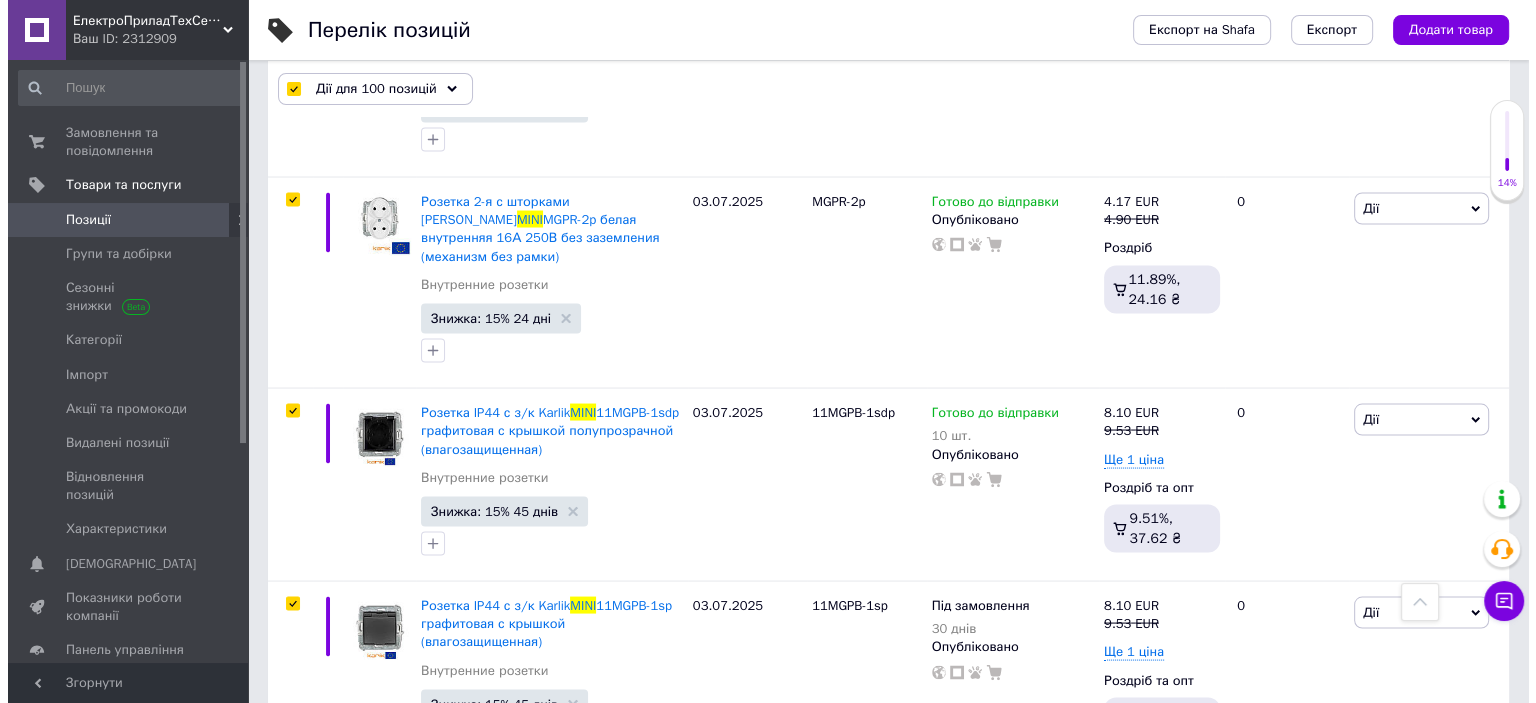 scroll, scrollTop: 18971, scrollLeft: 0, axis: vertical 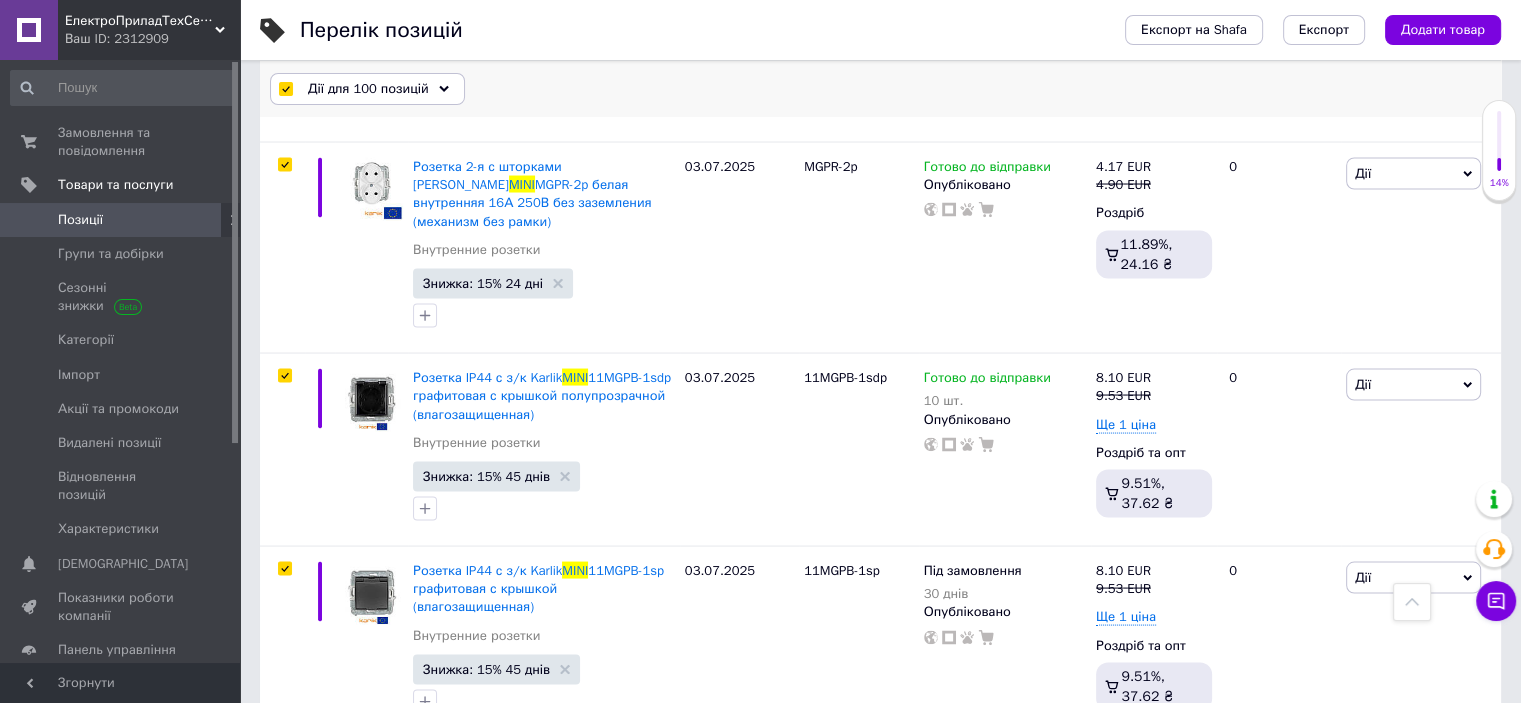 click on "Дії для 100 позицій" at bounding box center (368, 89) 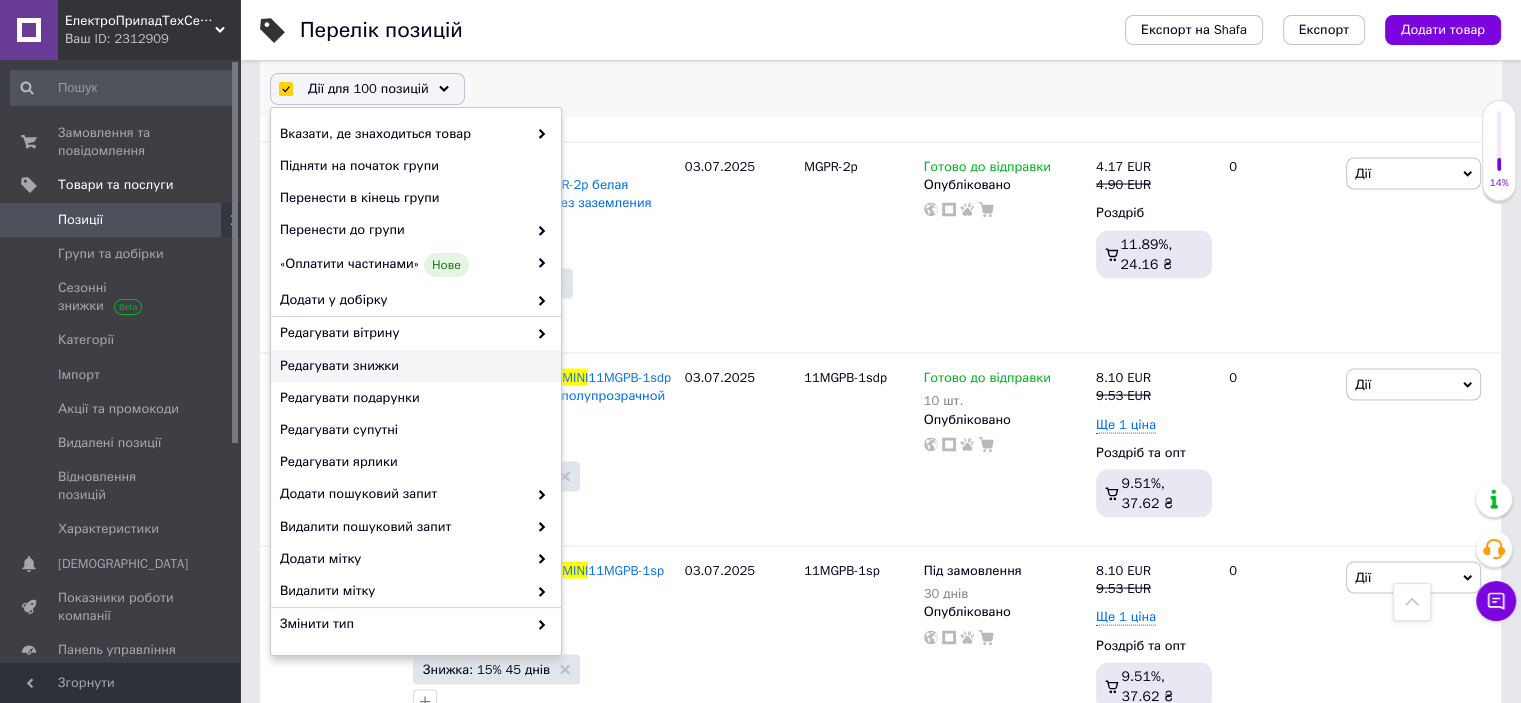 click on "Редагувати знижки" at bounding box center [413, 366] 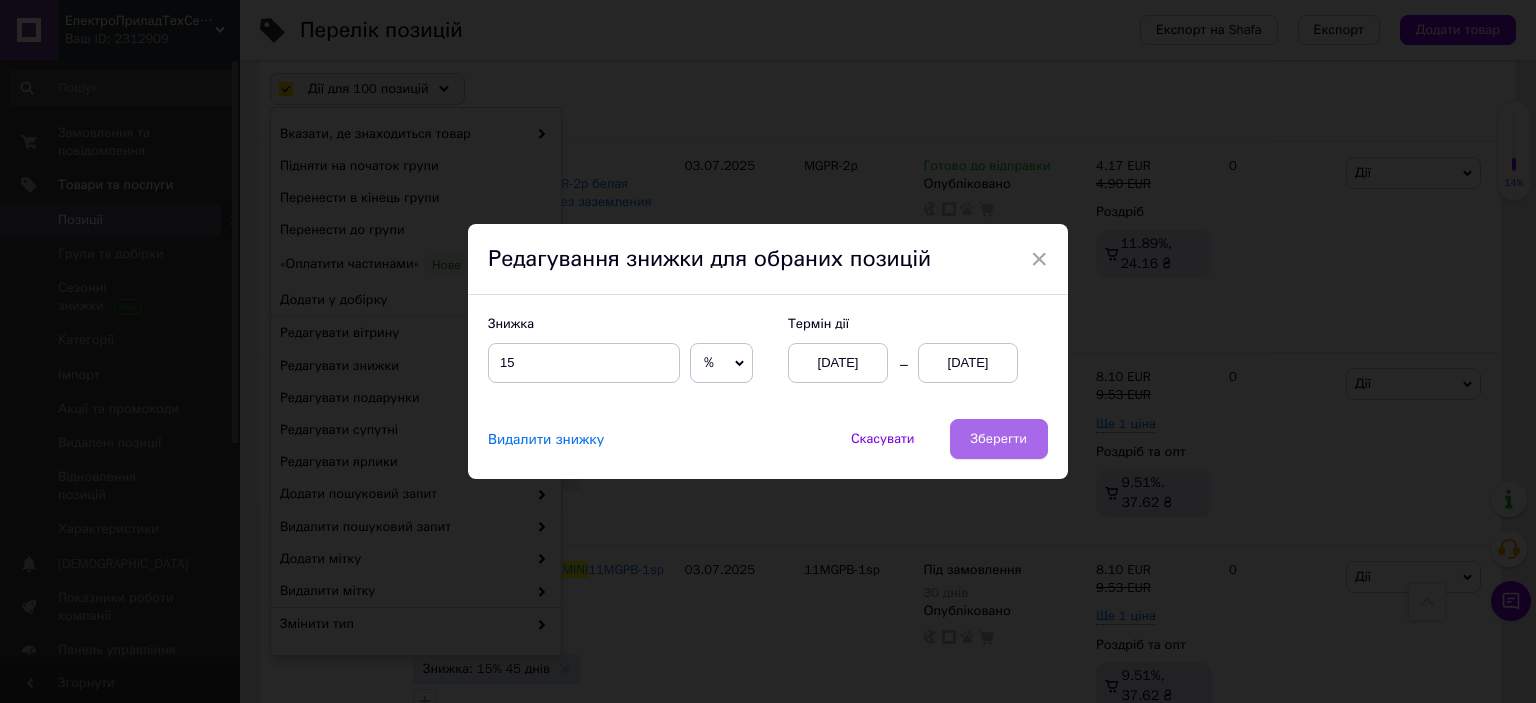 click on "Зберегти" at bounding box center (999, 439) 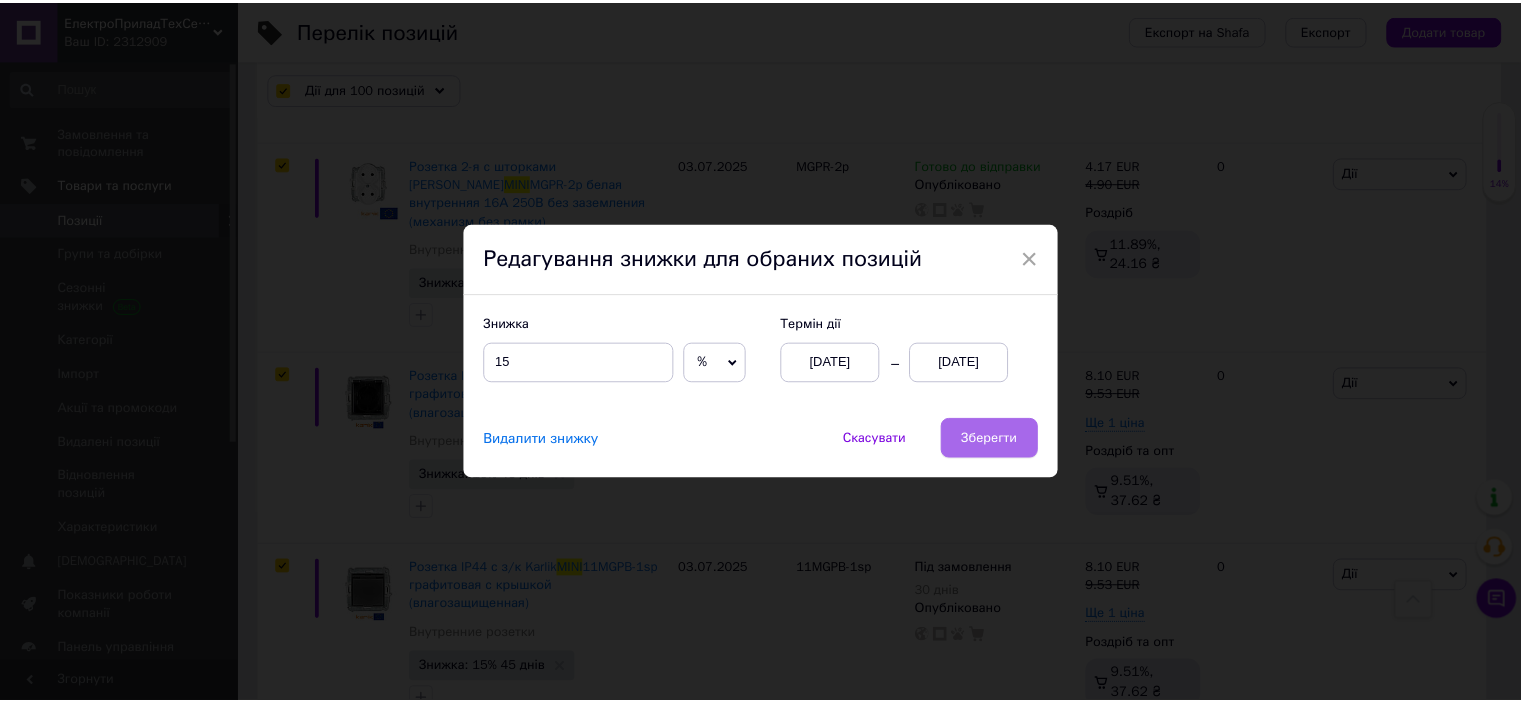scroll, scrollTop: 18929, scrollLeft: 0, axis: vertical 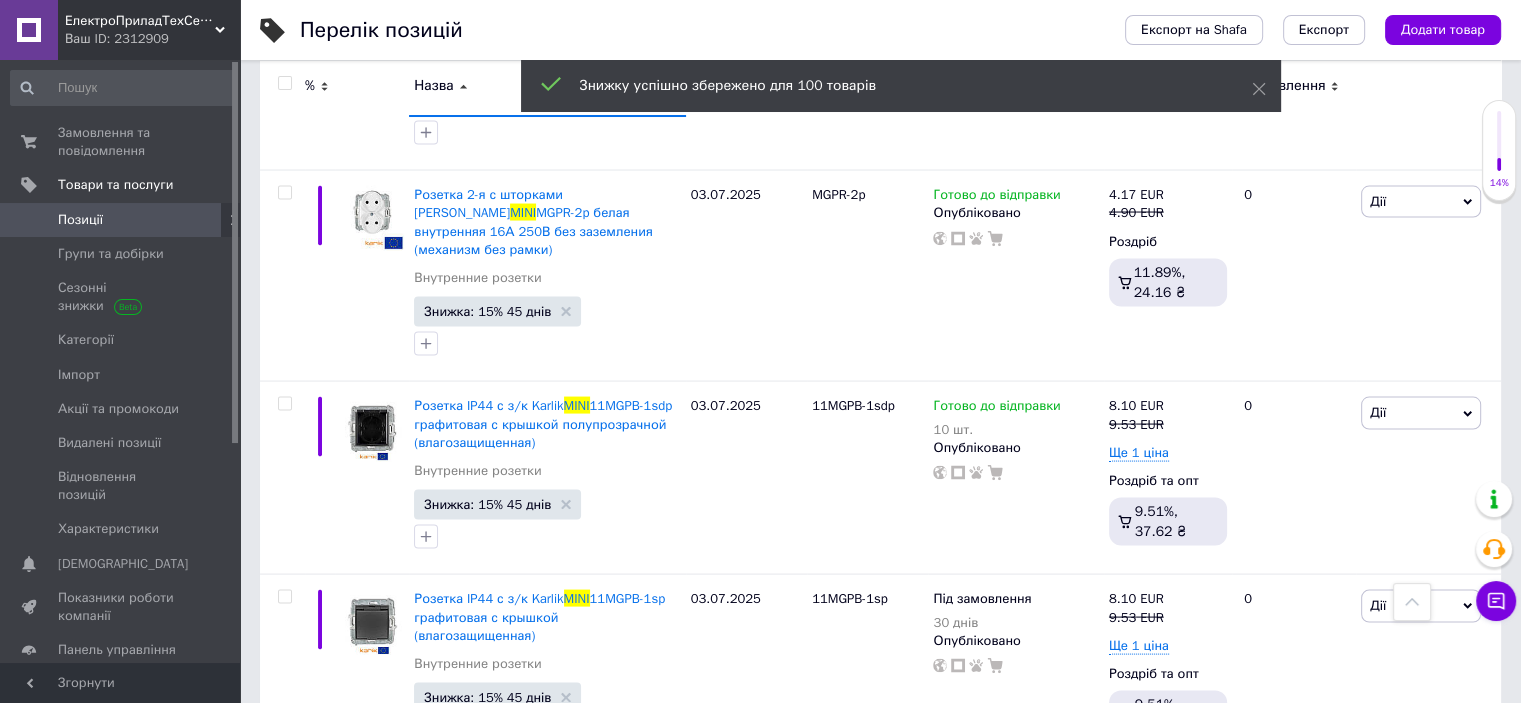click on "5" at bounding box center (584, 808) 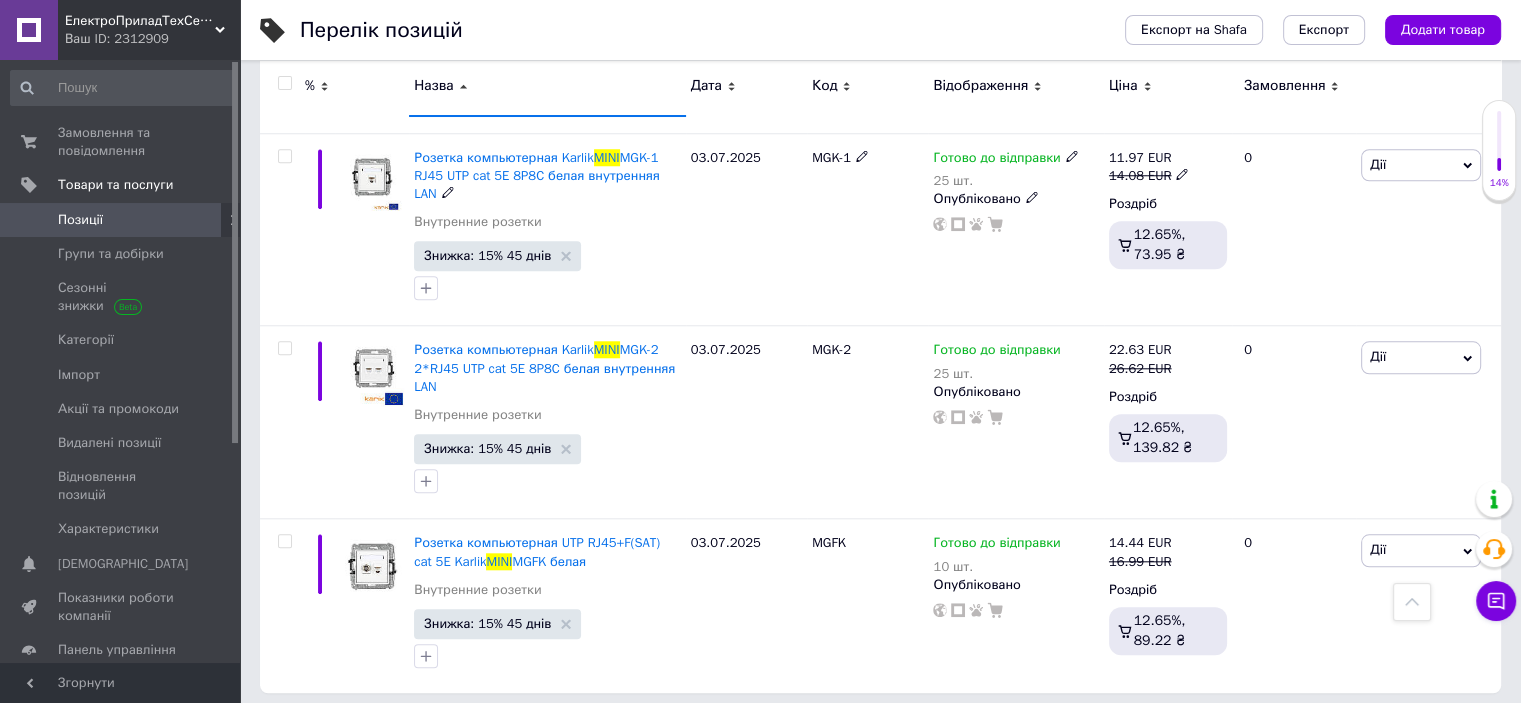 scroll, scrollTop: 9433, scrollLeft: 0, axis: vertical 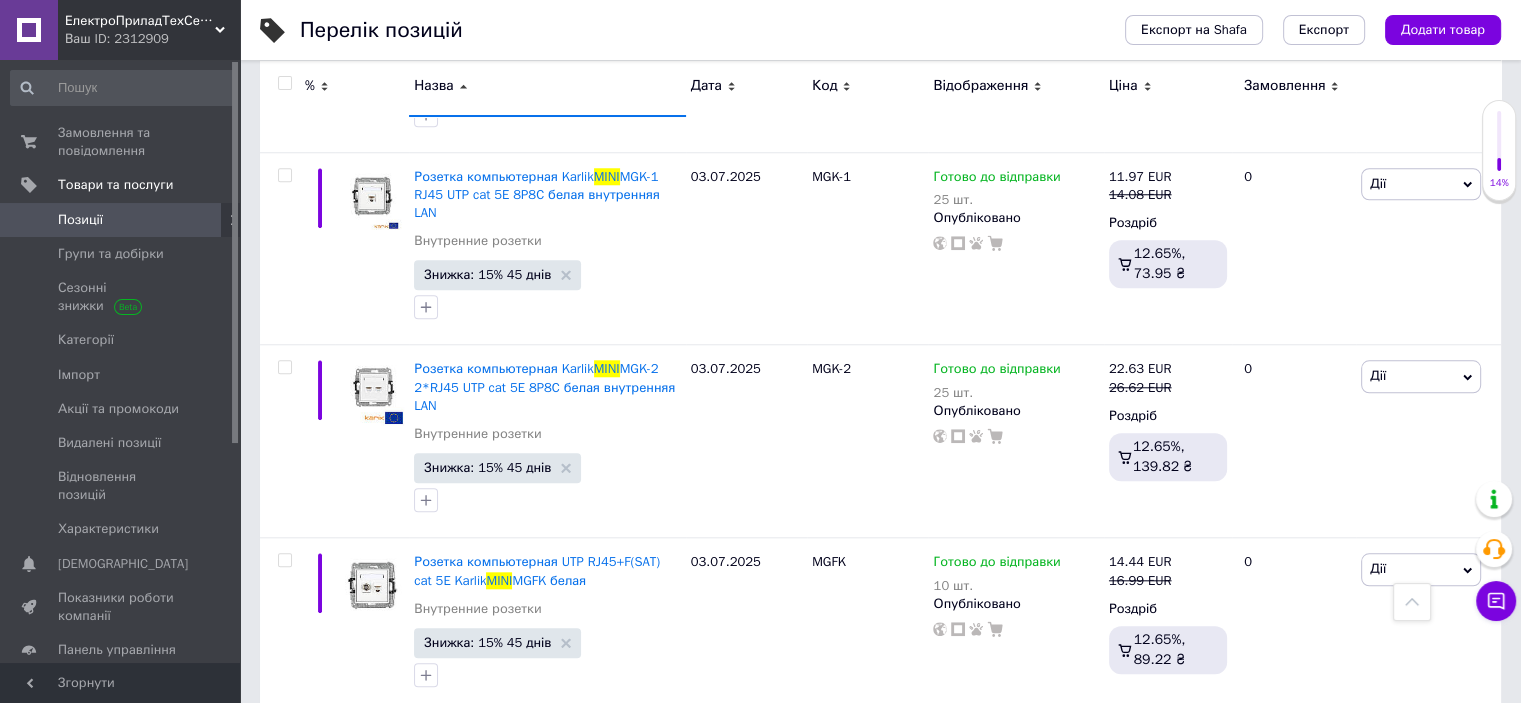 click at bounding box center (282, 88) 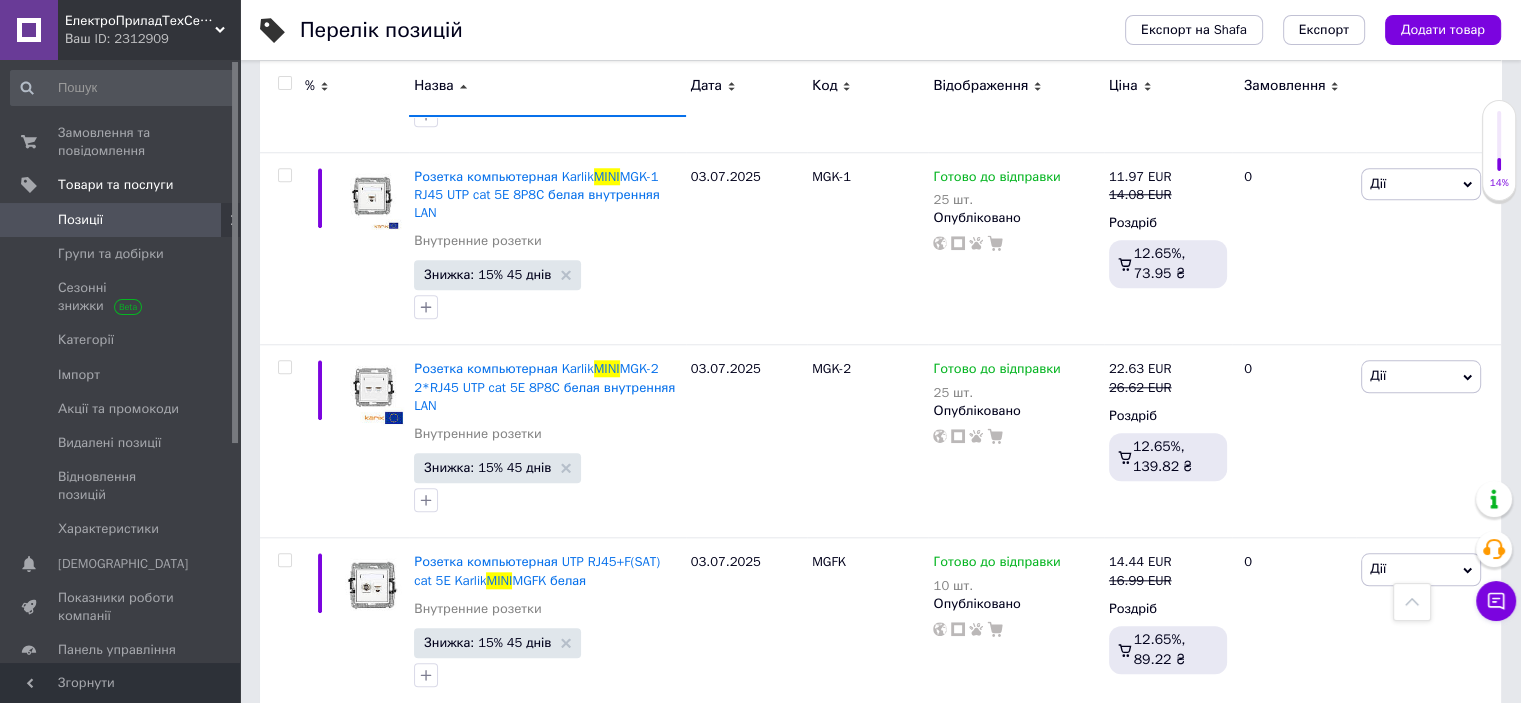 click at bounding box center (284, 83) 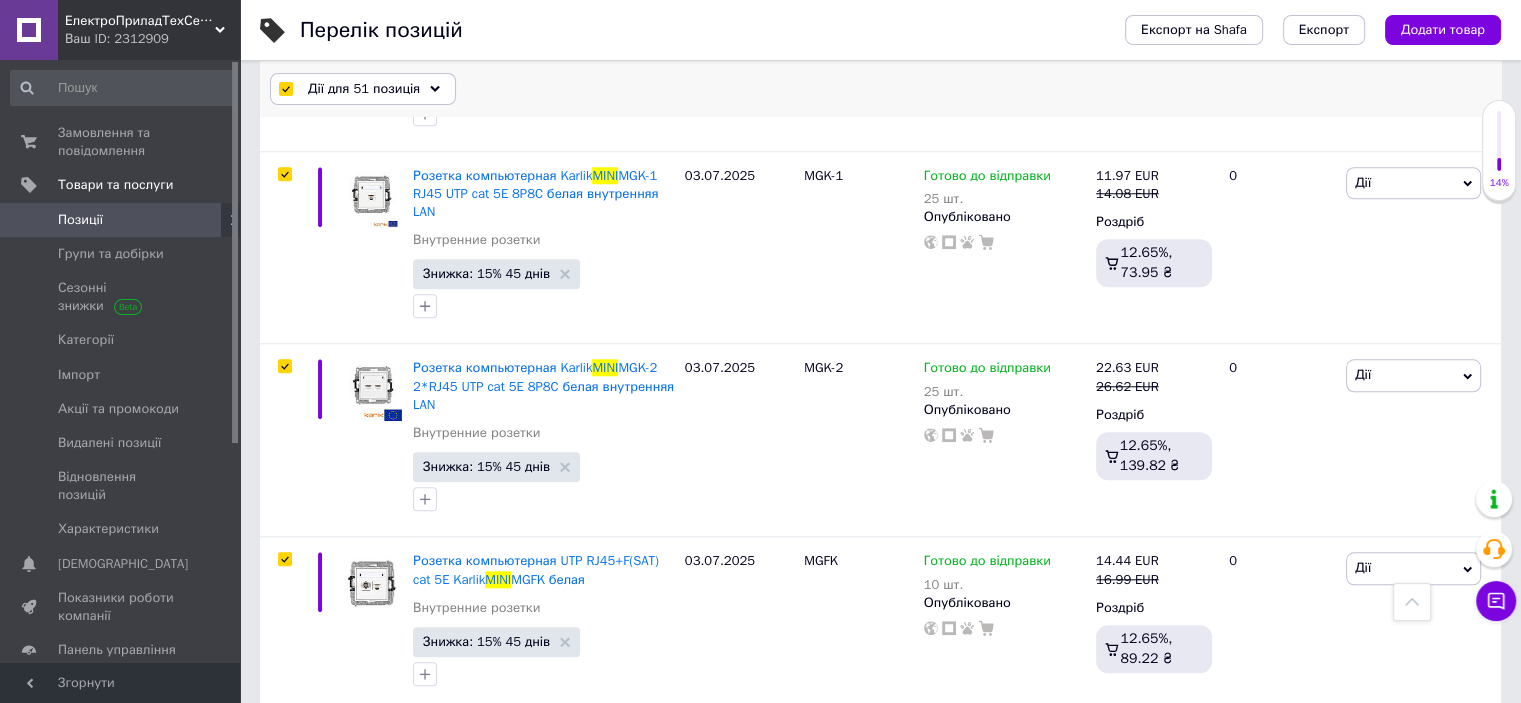 scroll, scrollTop: 9432, scrollLeft: 0, axis: vertical 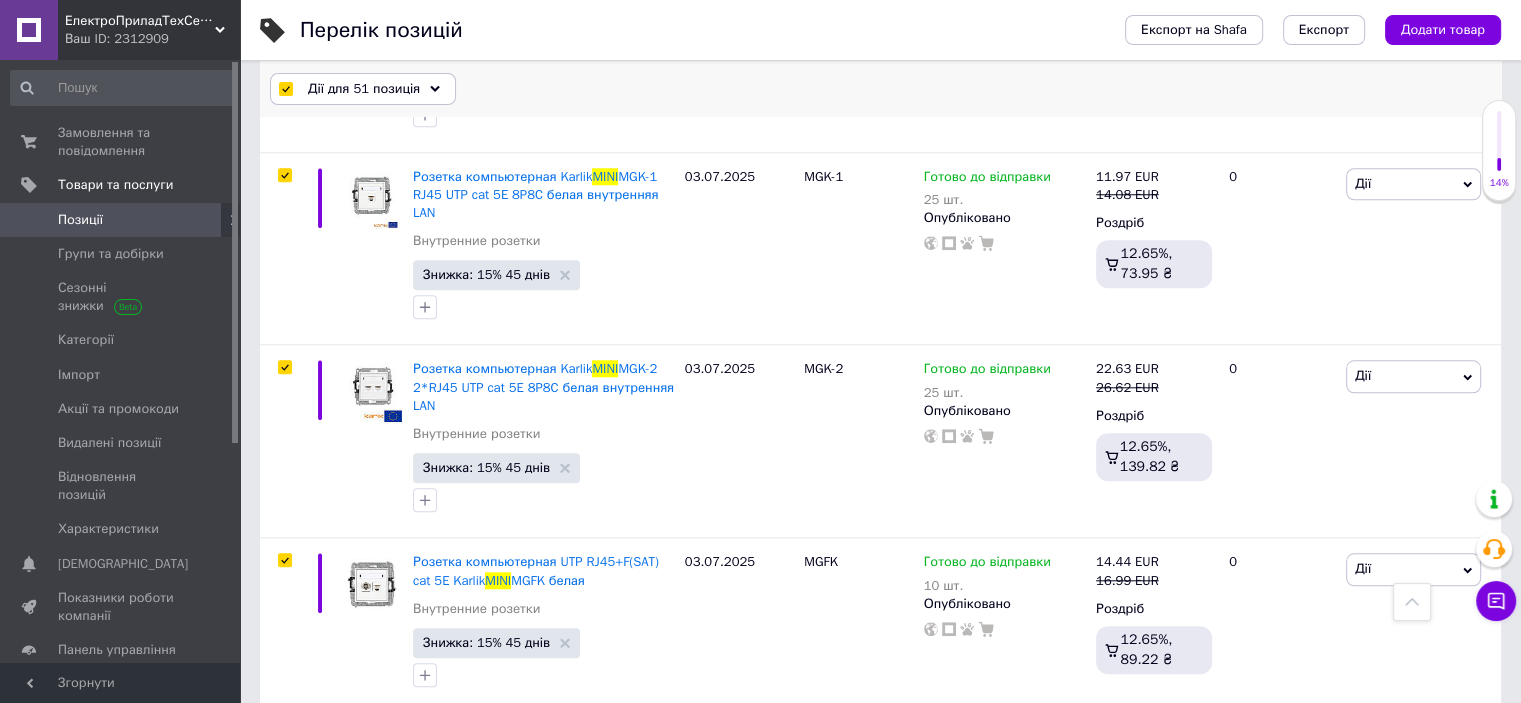 click on "Дії для 51 позиція" at bounding box center (364, 89) 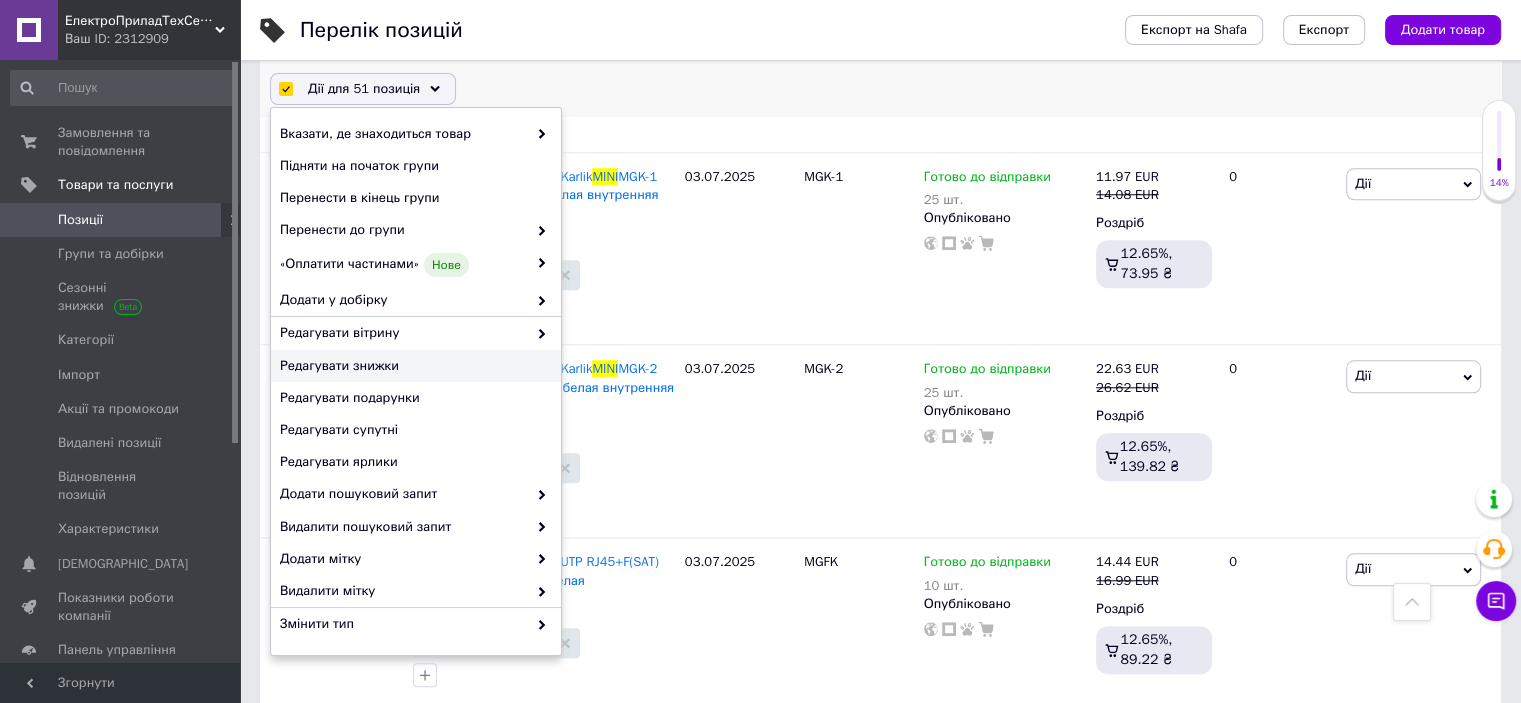 click on "Редагувати знижки" at bounding box center [413, 366] 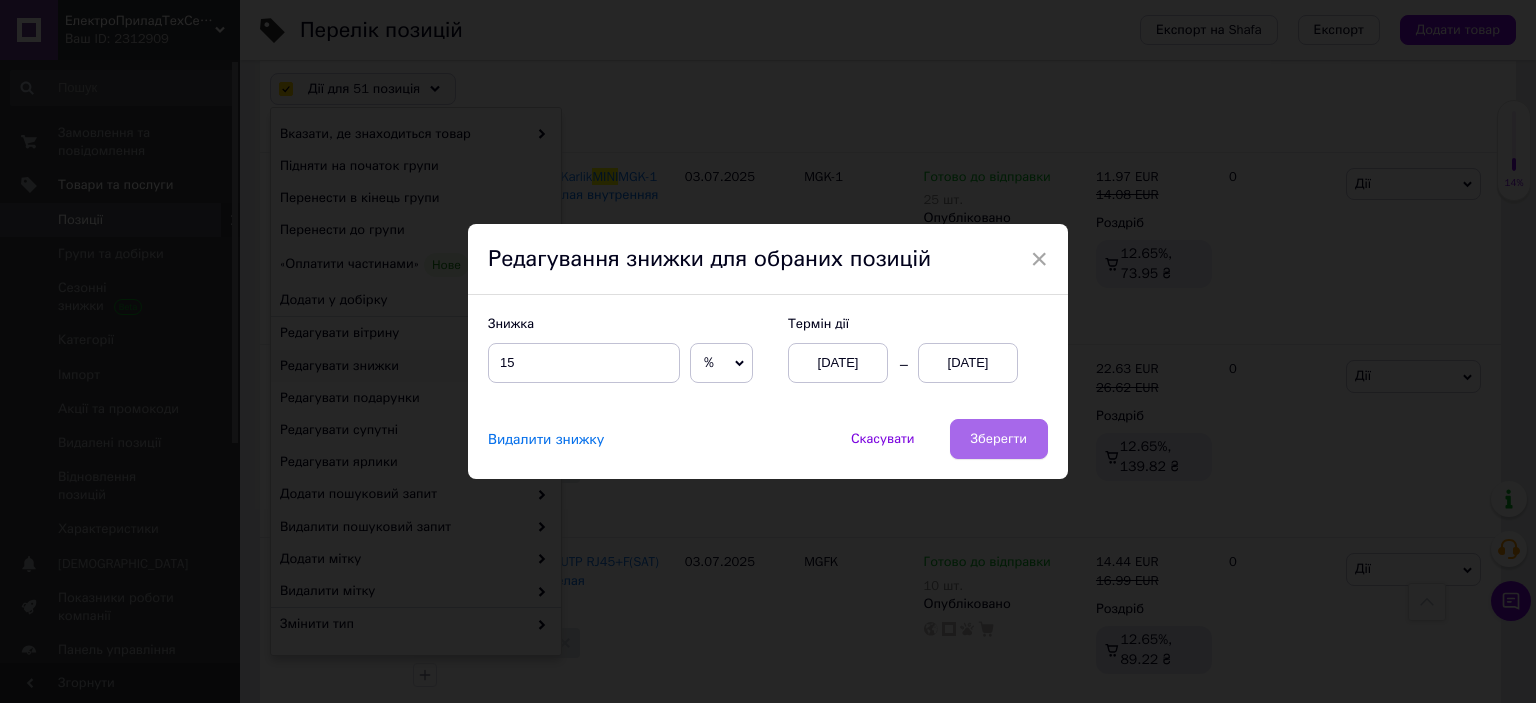 click on "Зберегти" at bounding box center [999, 439] 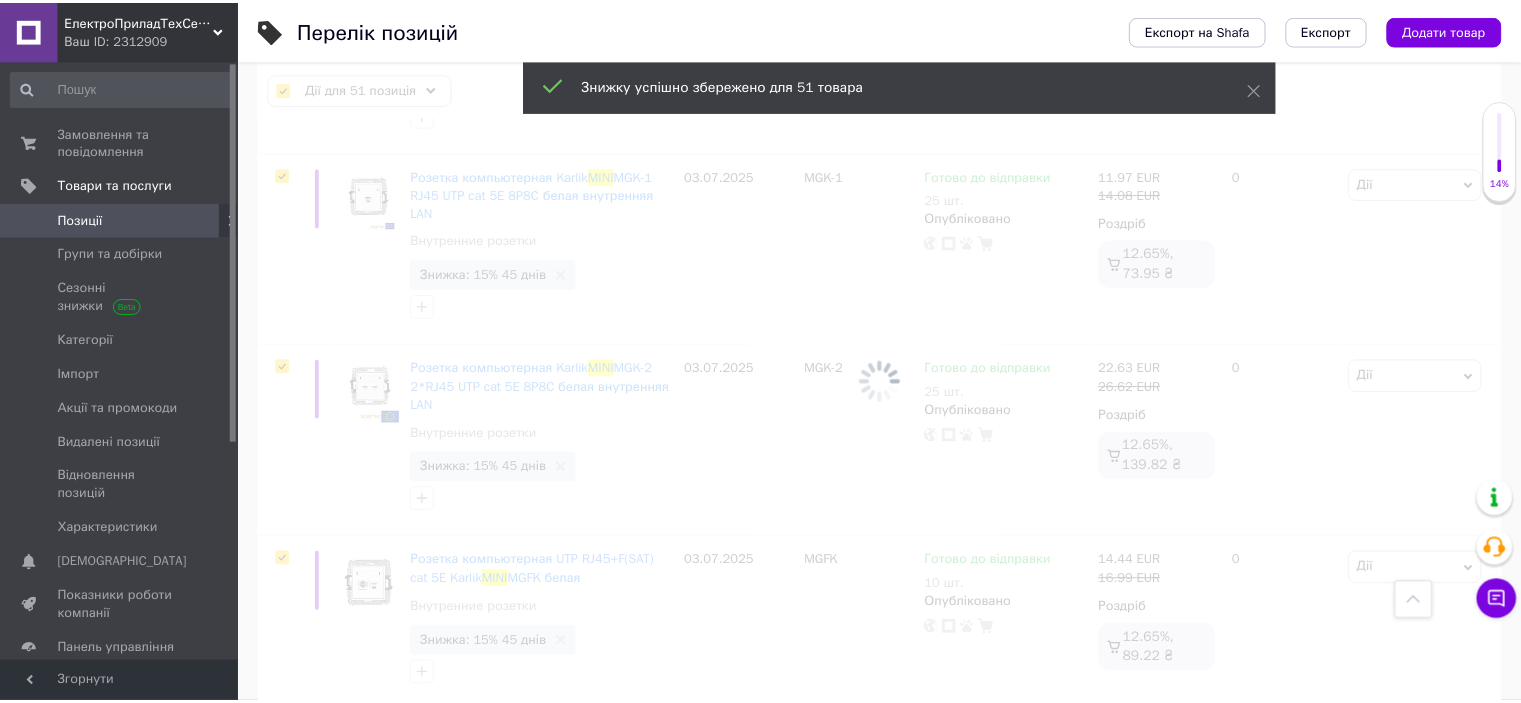 scroll, scrollTop: 0, scrollLeft: 44, axis: horizontal 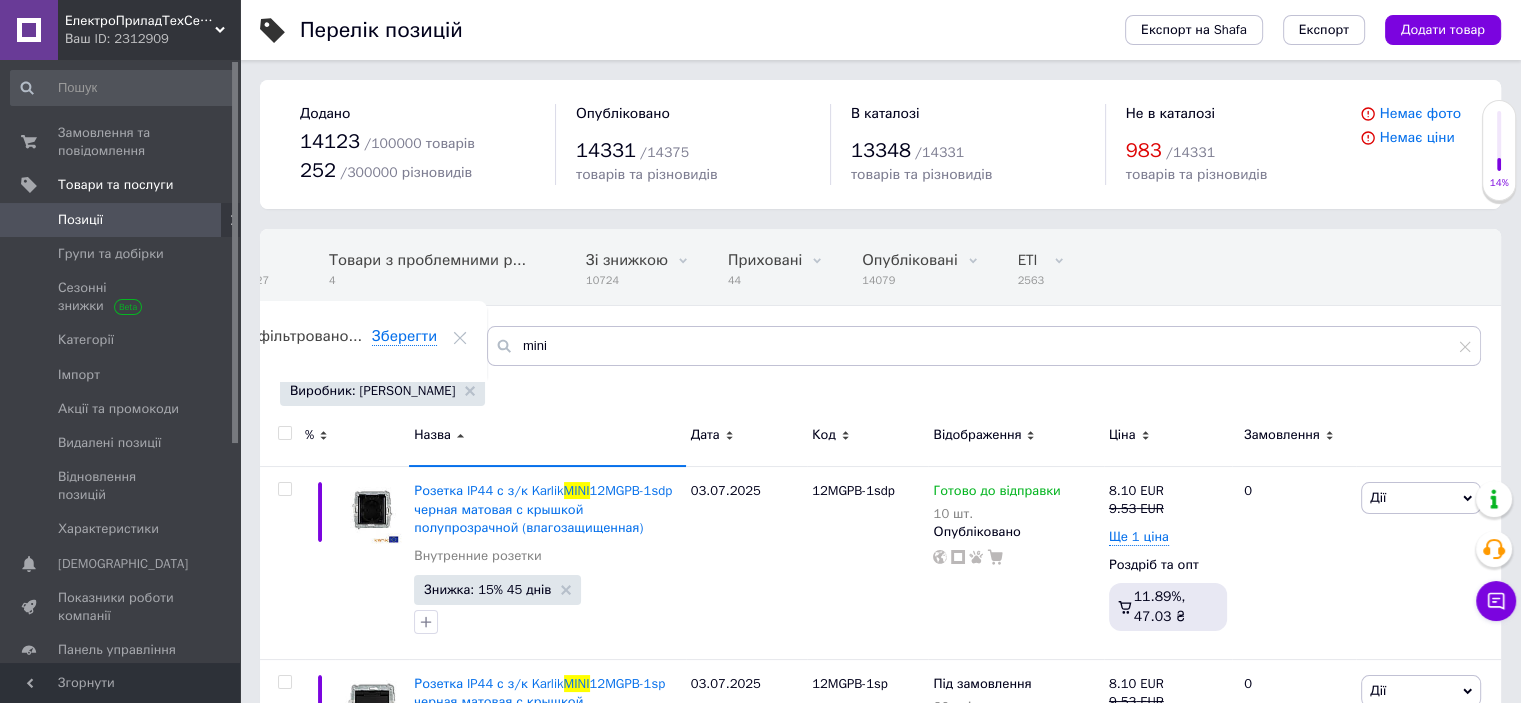 click 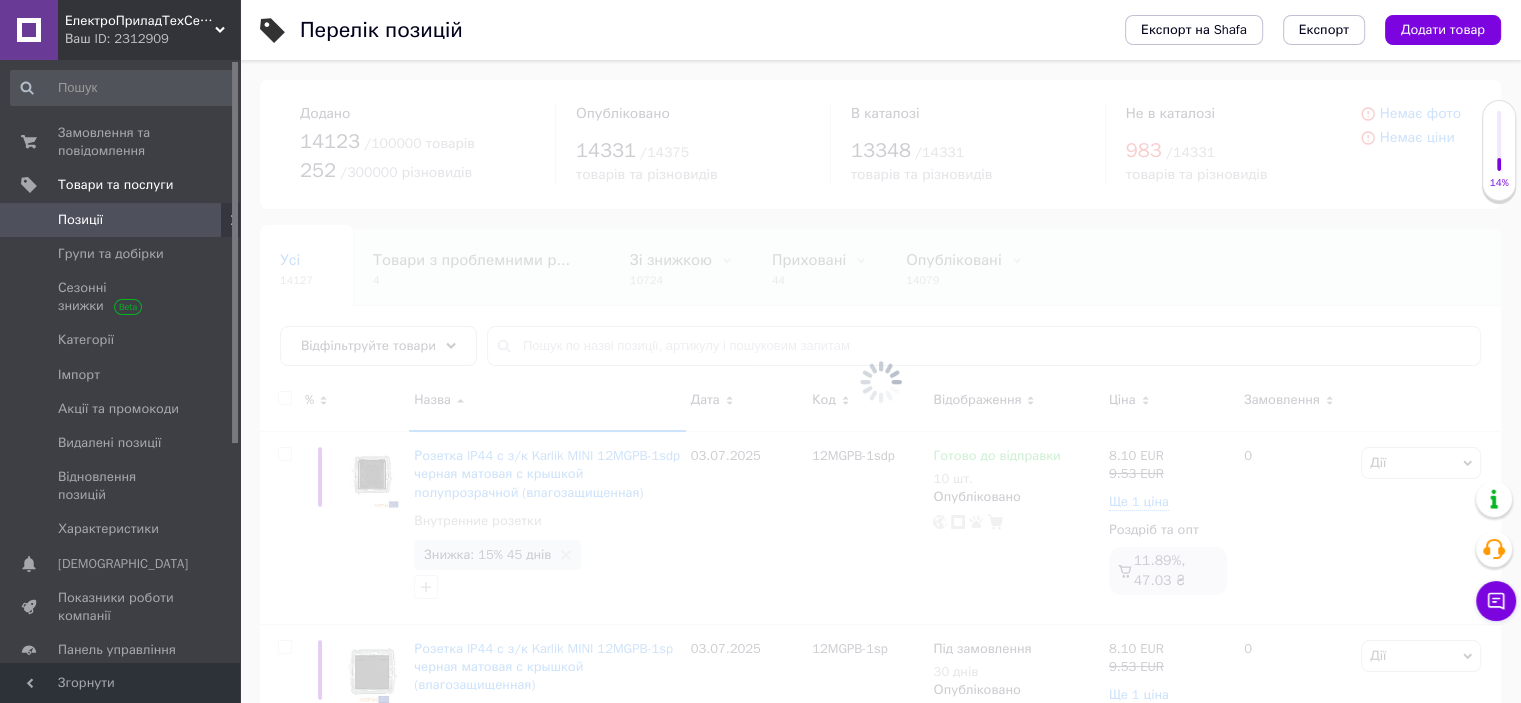 scroll, scrollTop: 0, scrollLeft: 0, axis: both 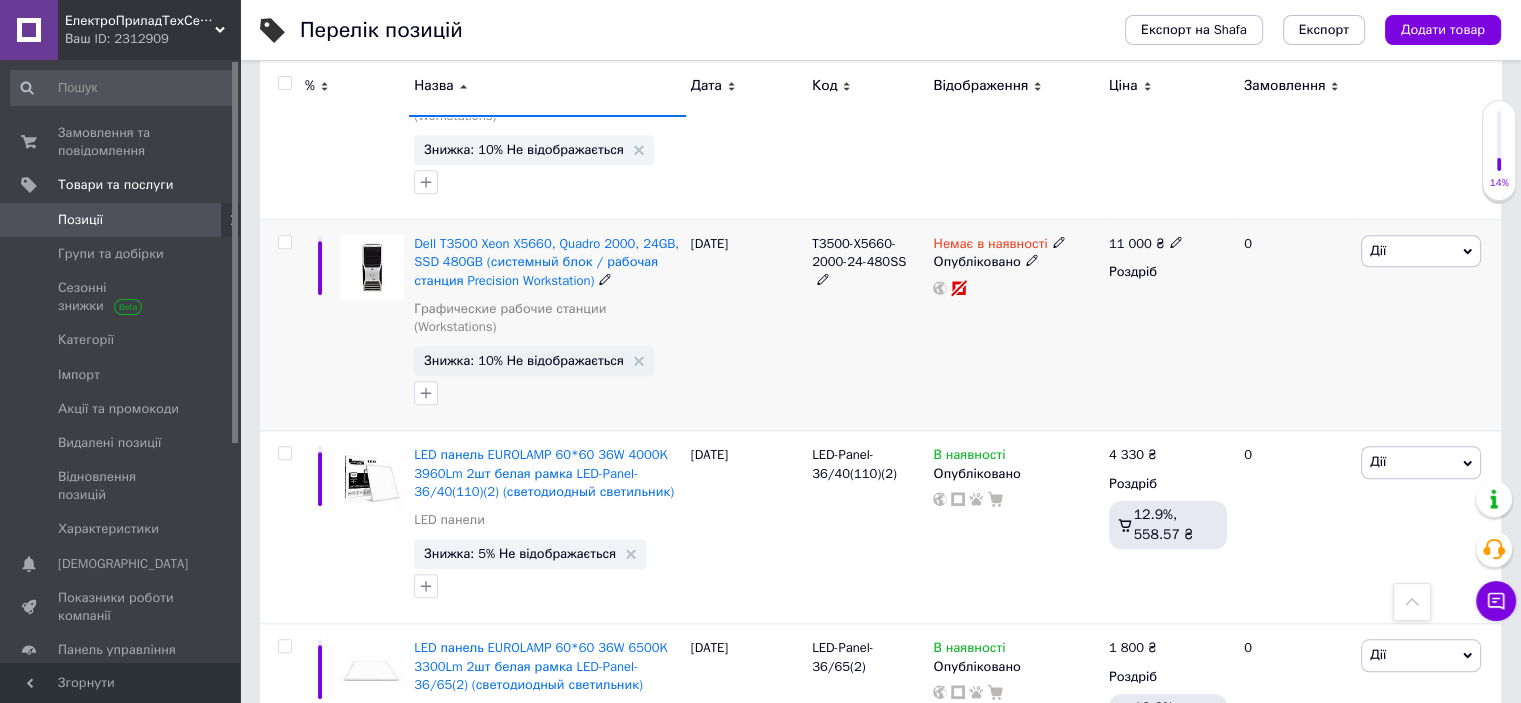 click at bounding box center [284, 242] 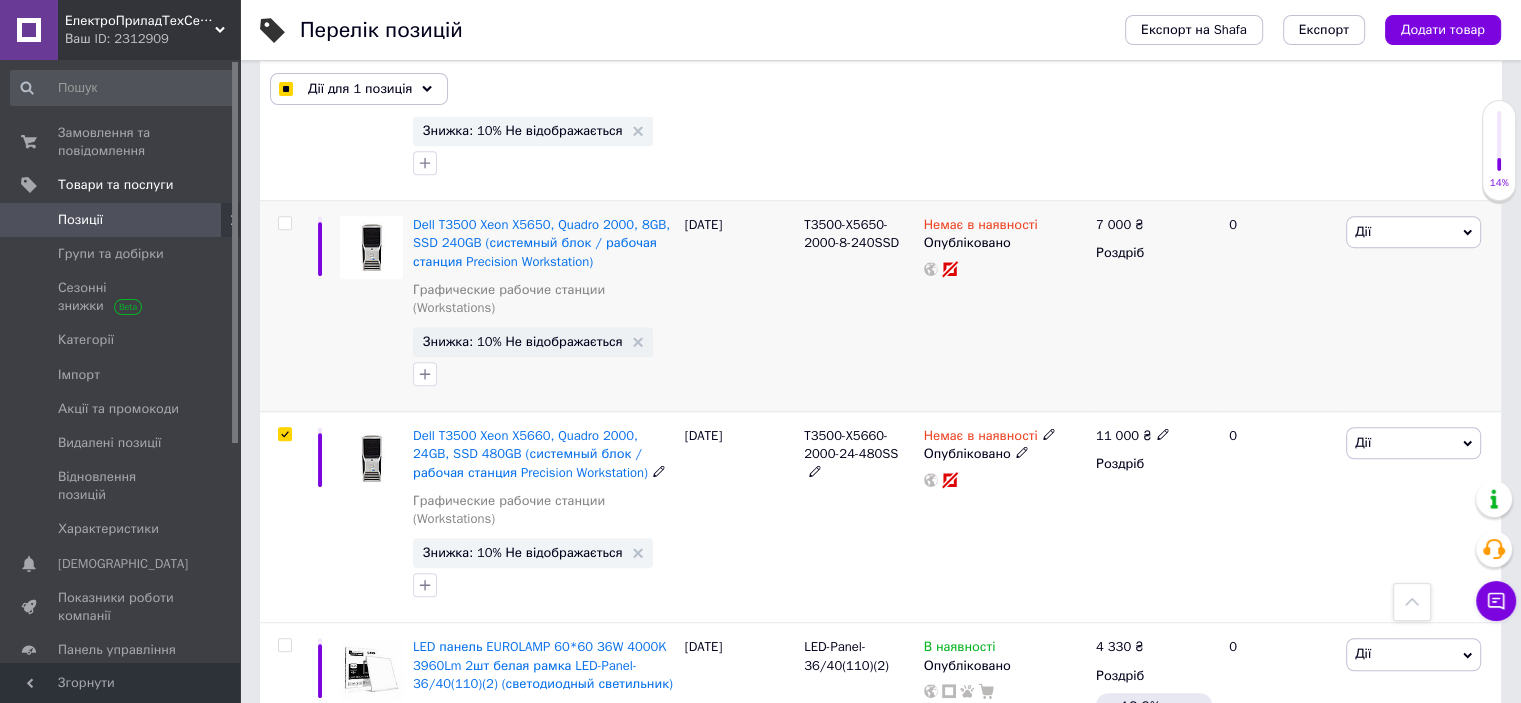 scroll, scrollTop: 1399, scrollLeft: 0, axis: vertical 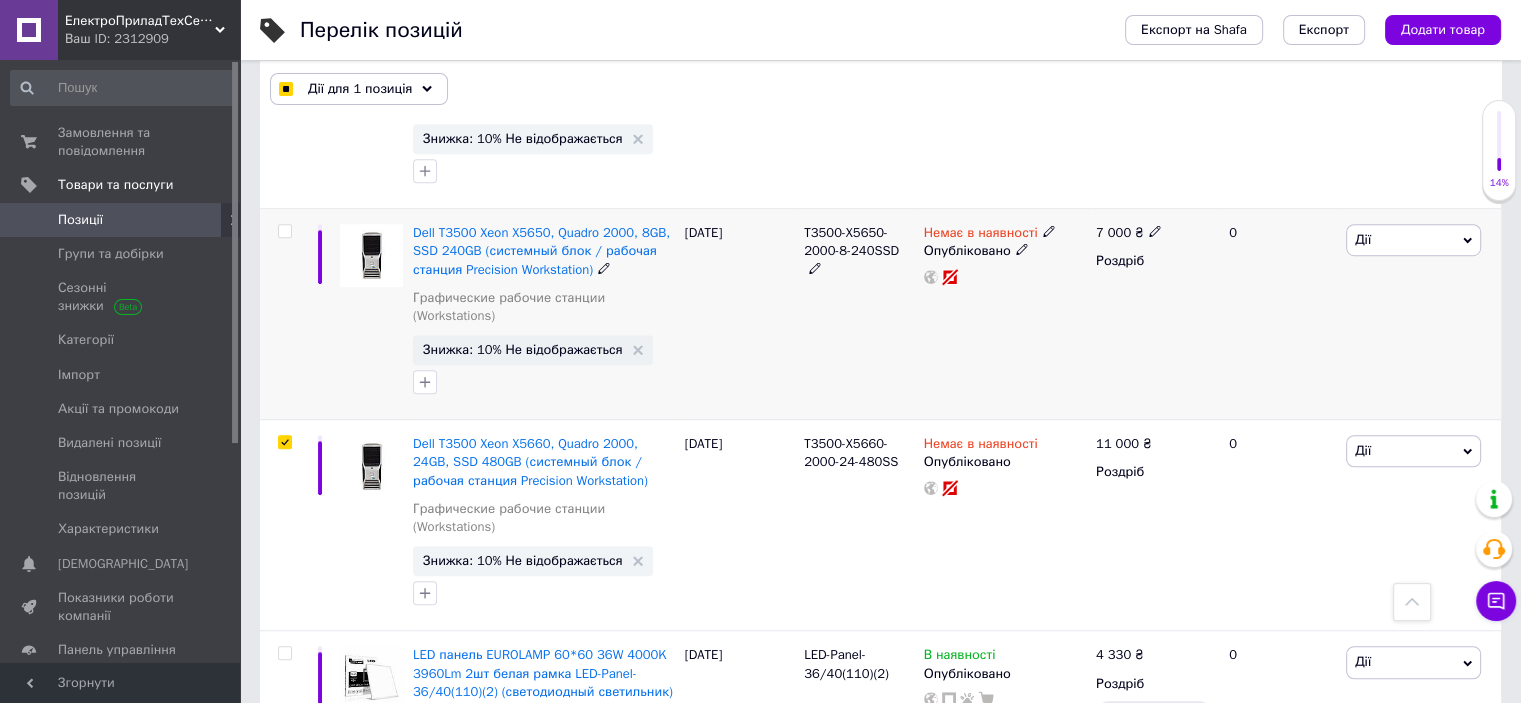 click at bounding box center [285, 231] 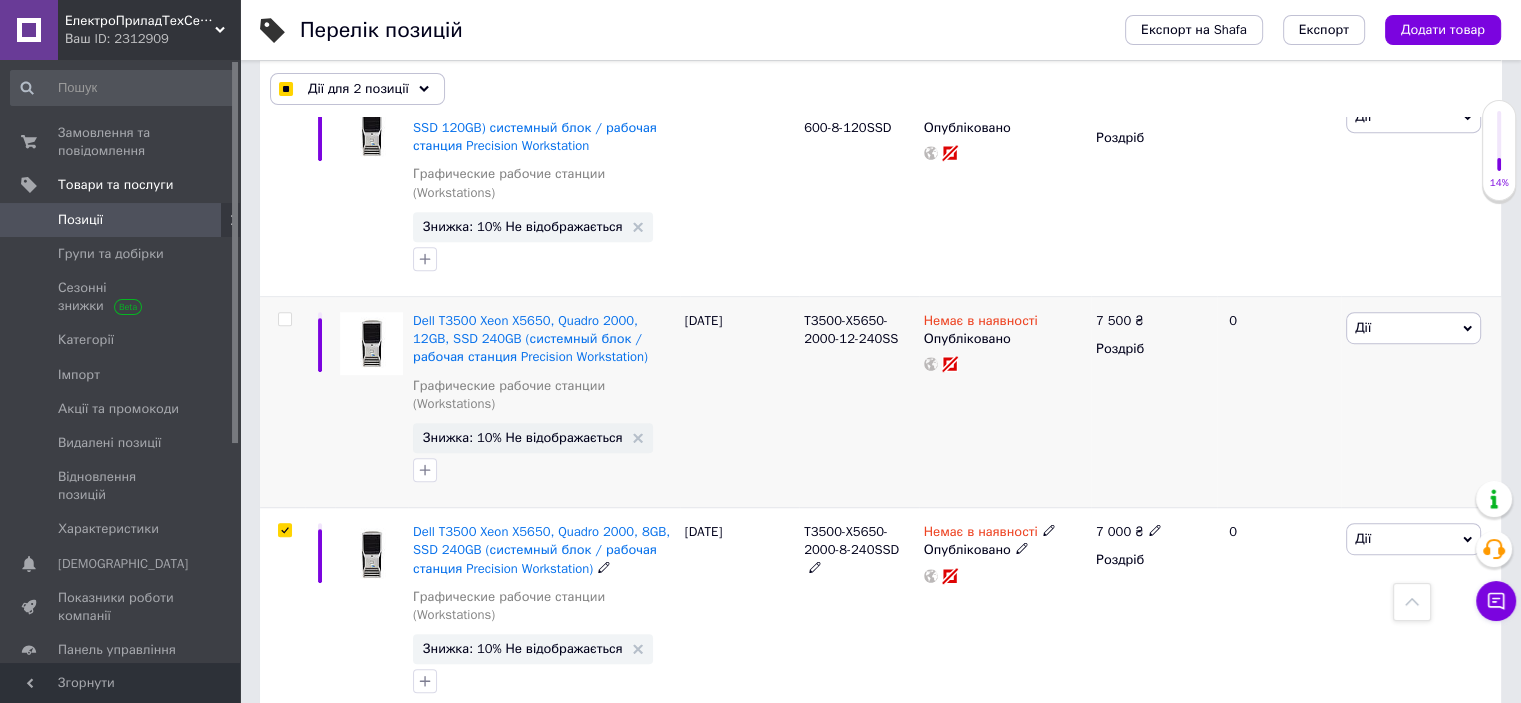 scroll, scrollTop: 1099, scrollLeft: 0, axis: vertical 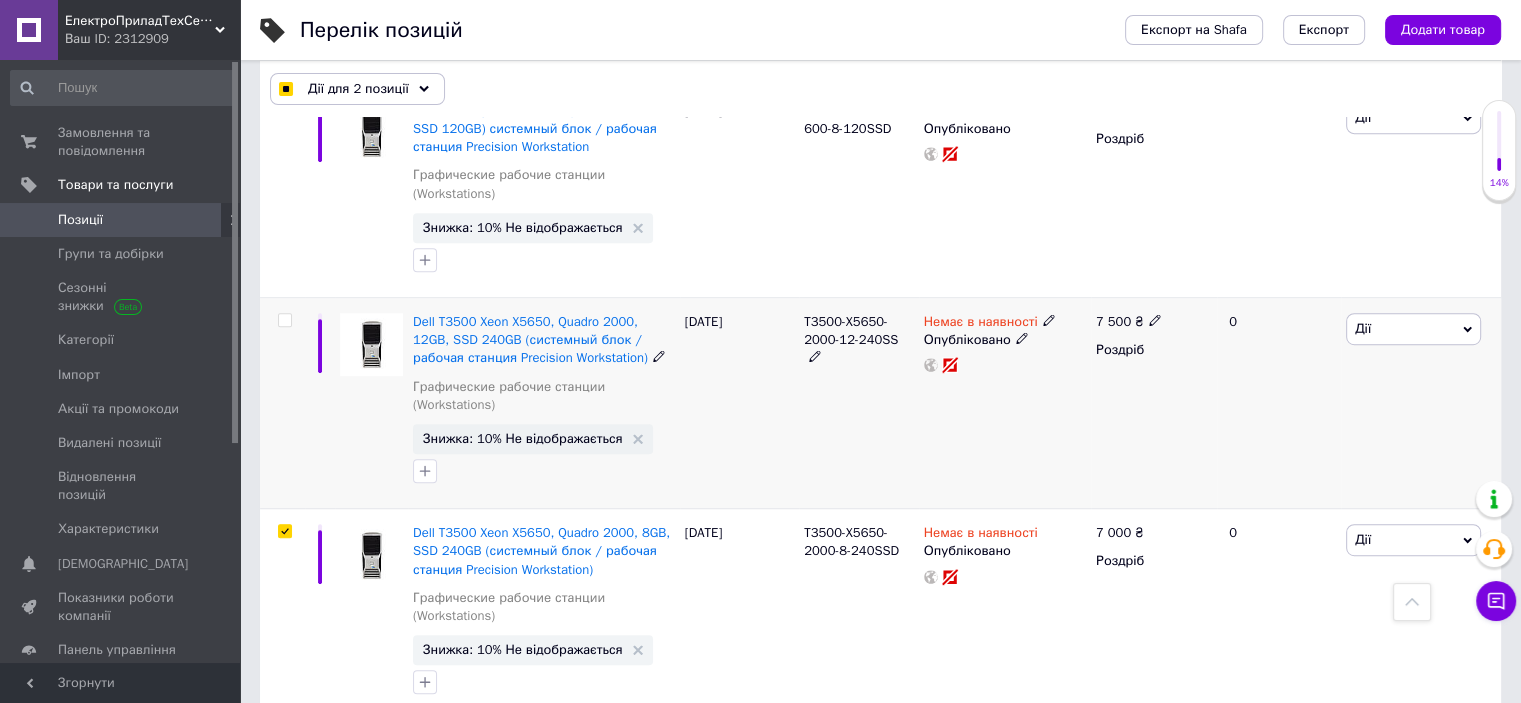 click at bounding box center [284, 320] 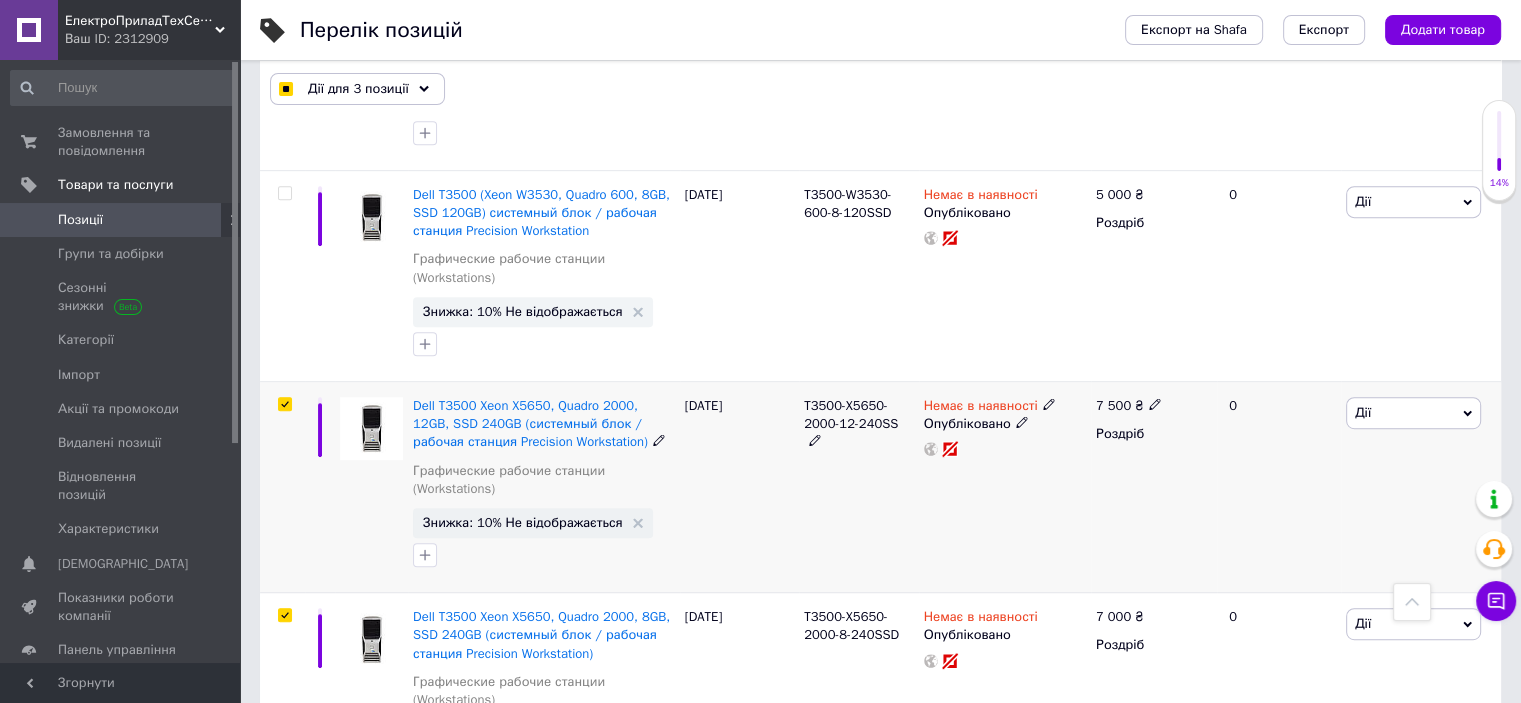 scroll, scrollTop: 899, scrollLeft: 0, axis: vertical 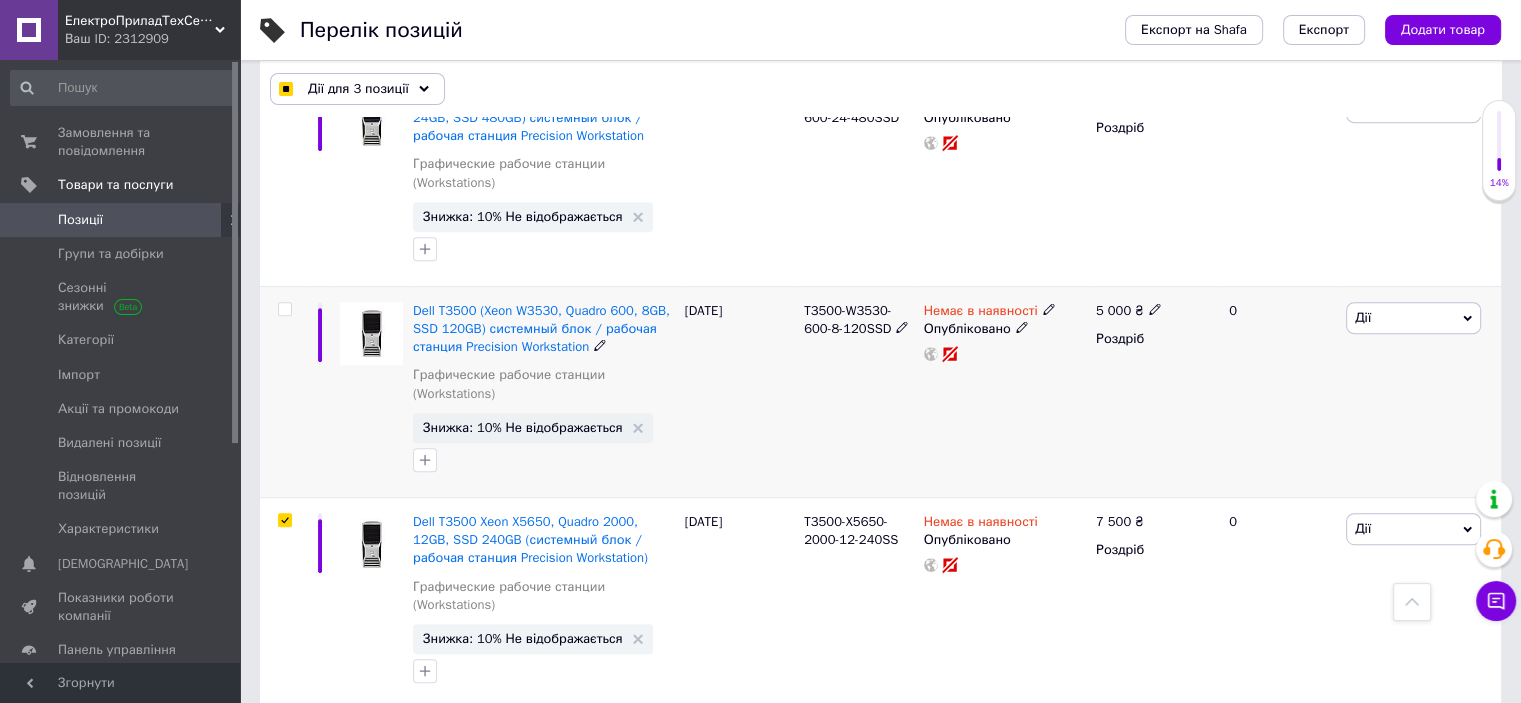 click at bounding box center (284, 309) 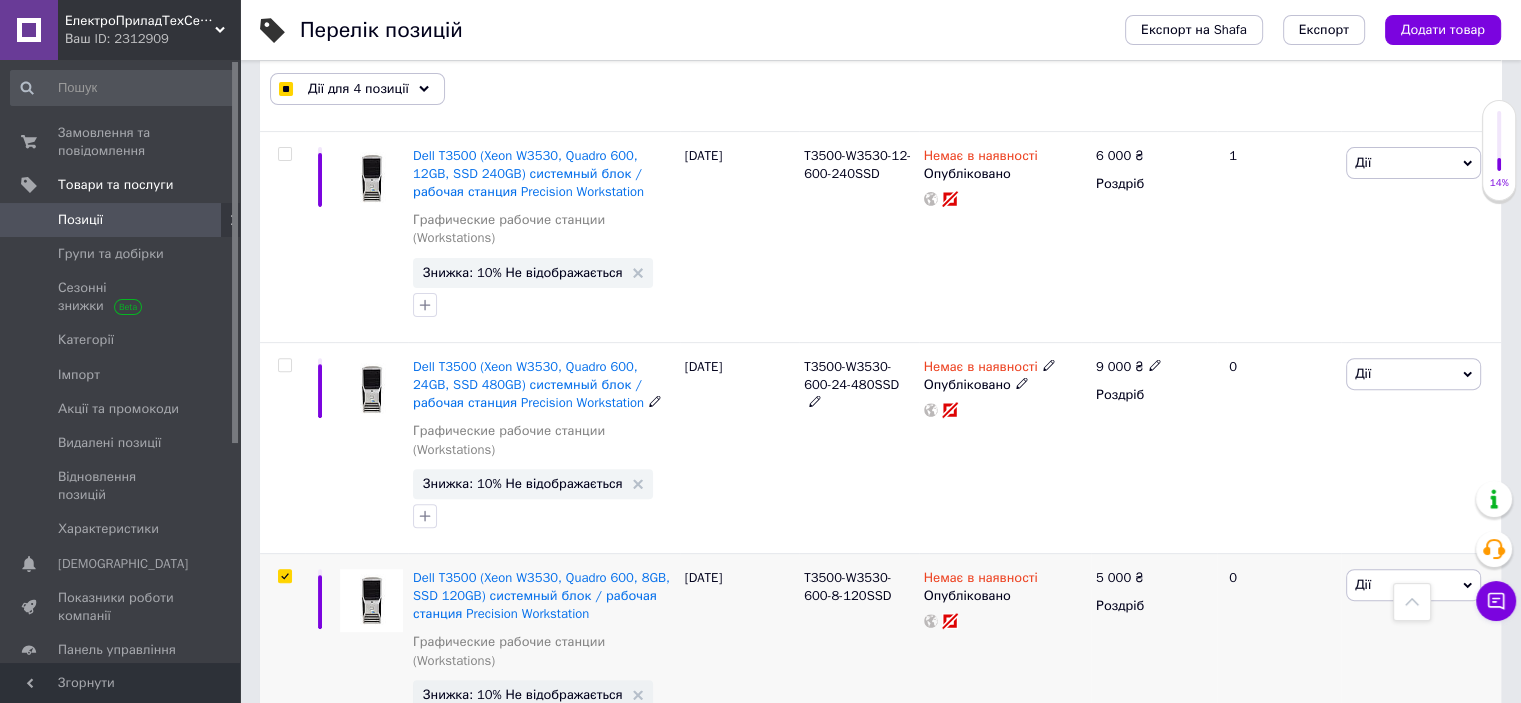 scroll, scrollTop: 599, scrollLeft: 0, axis: vertical 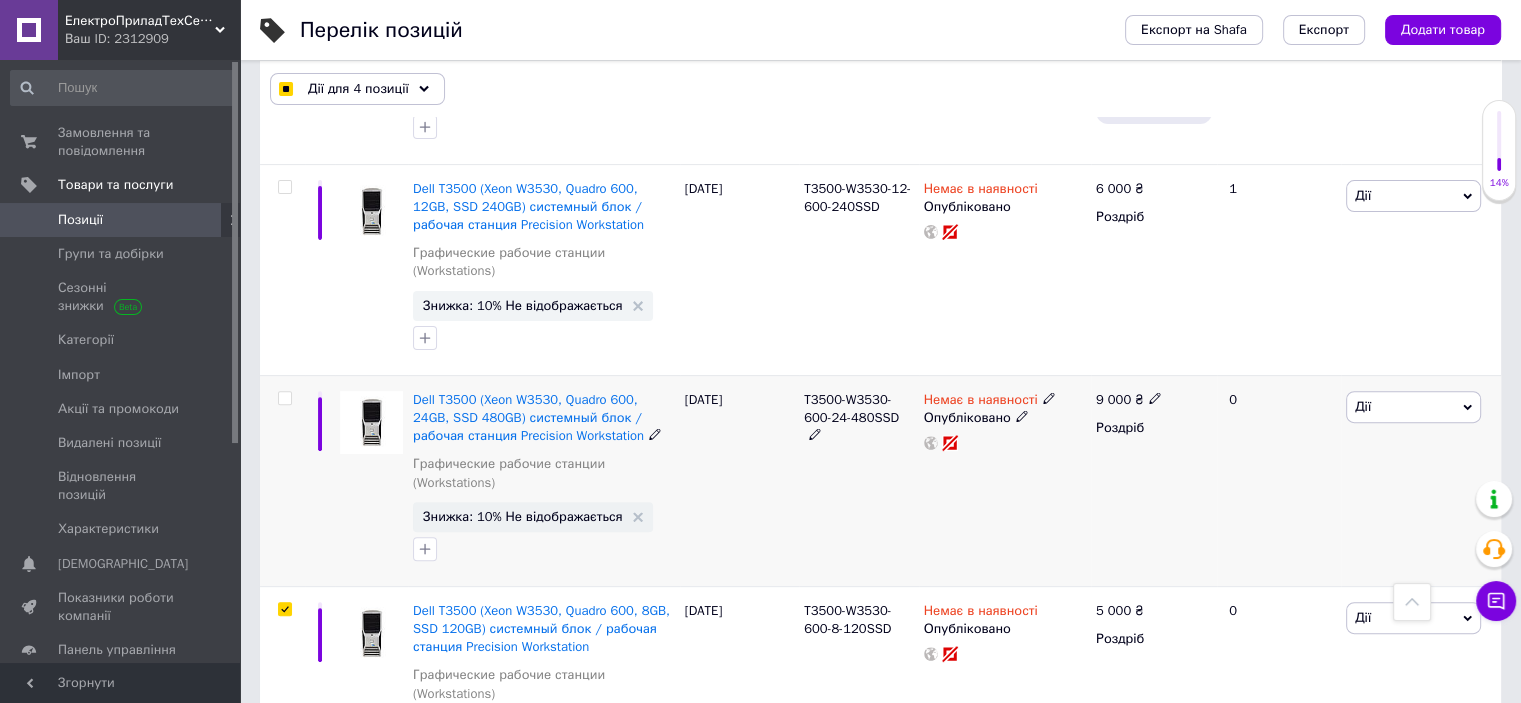 click at bounding box center [284, 398] 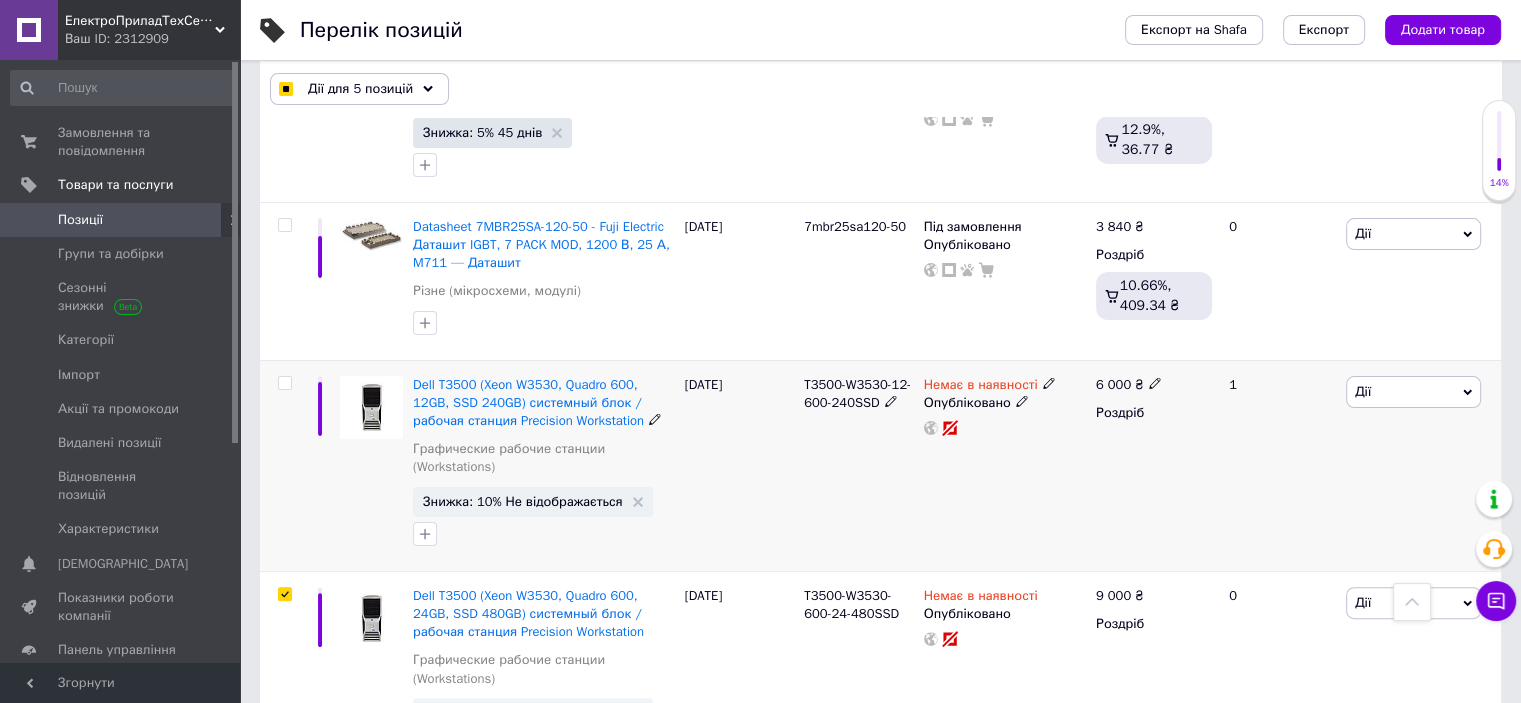 scroll, scrollTop: 399, scrollLeft: 0, axis: vertical 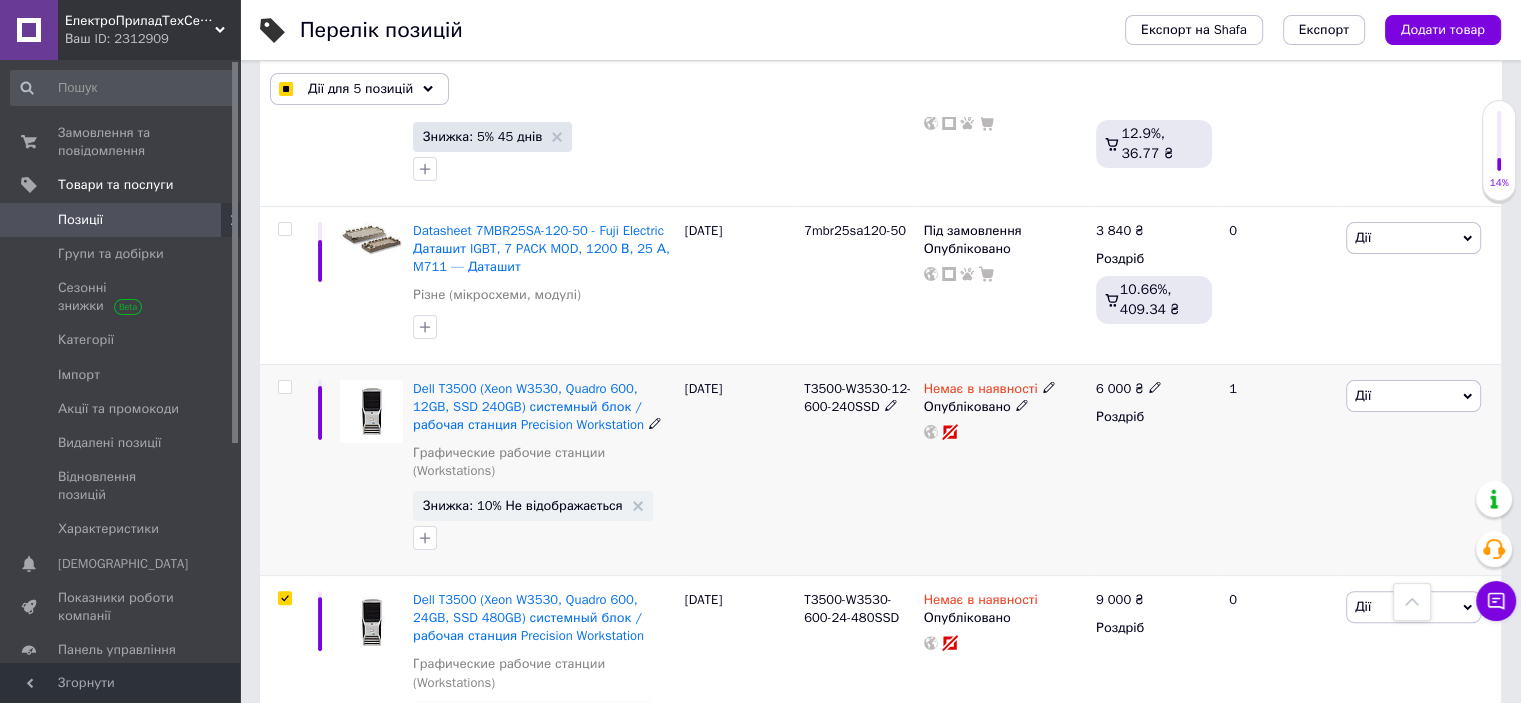 click at bounding box center [284, 387] 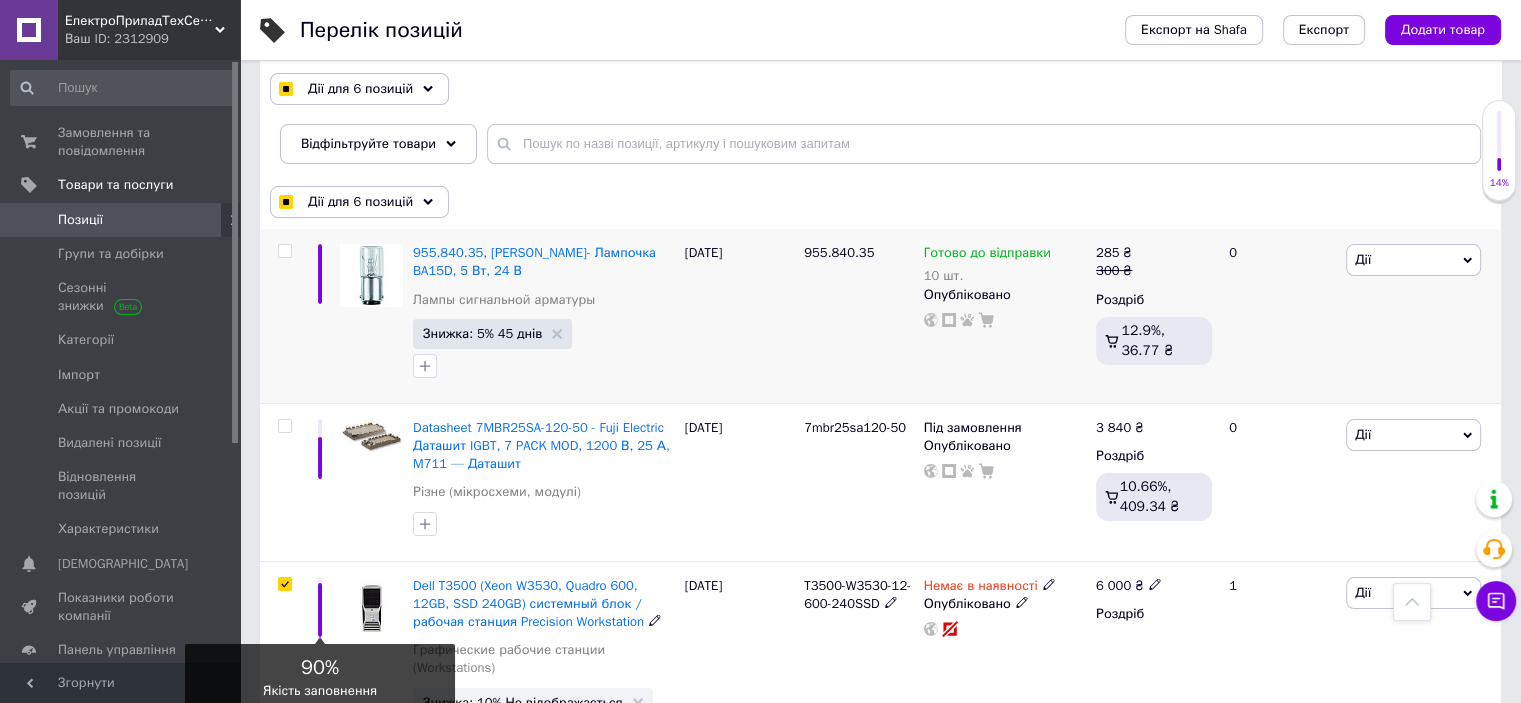 scroll, scrollTop: 199, scrollLeft: 0, axis: vertical 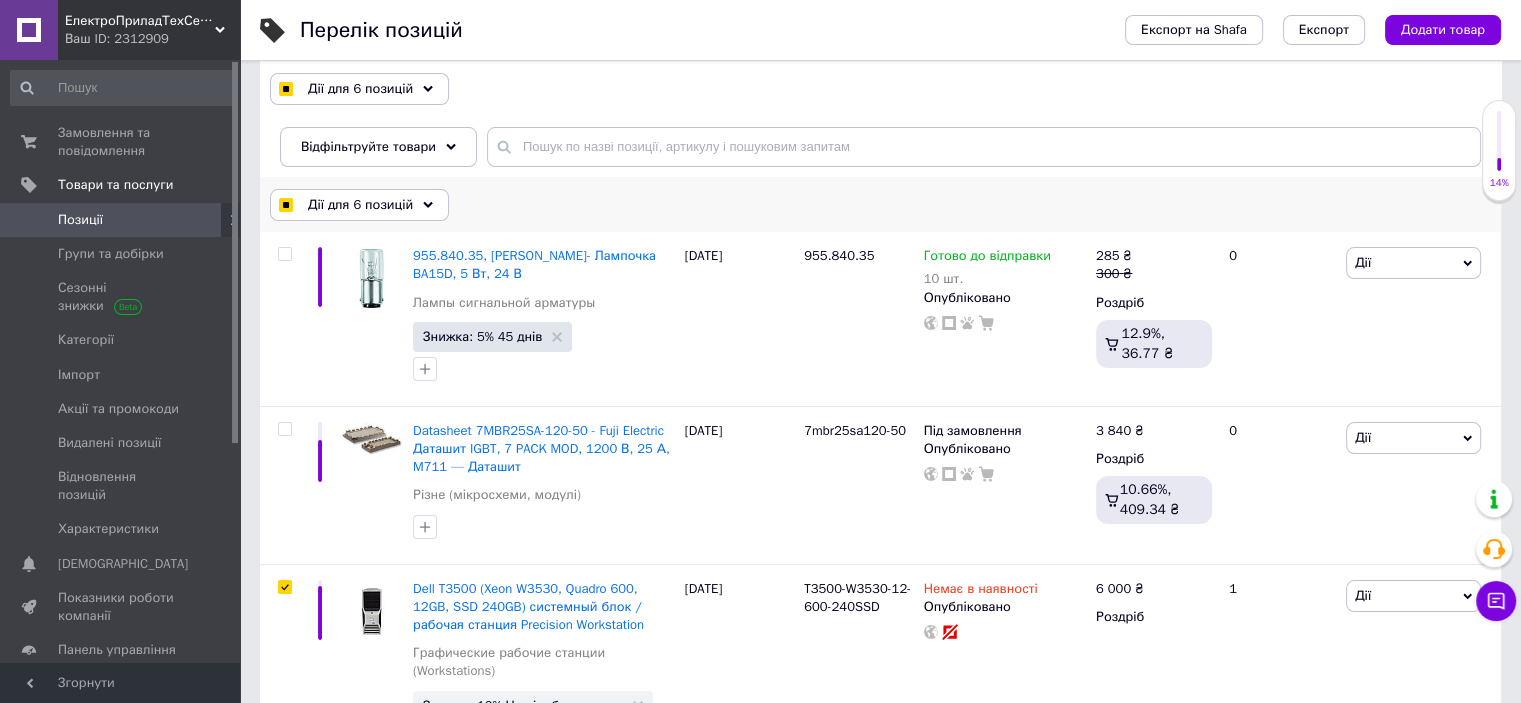 click on "Дії для 6 позицій" at bounding box center (360, 205) 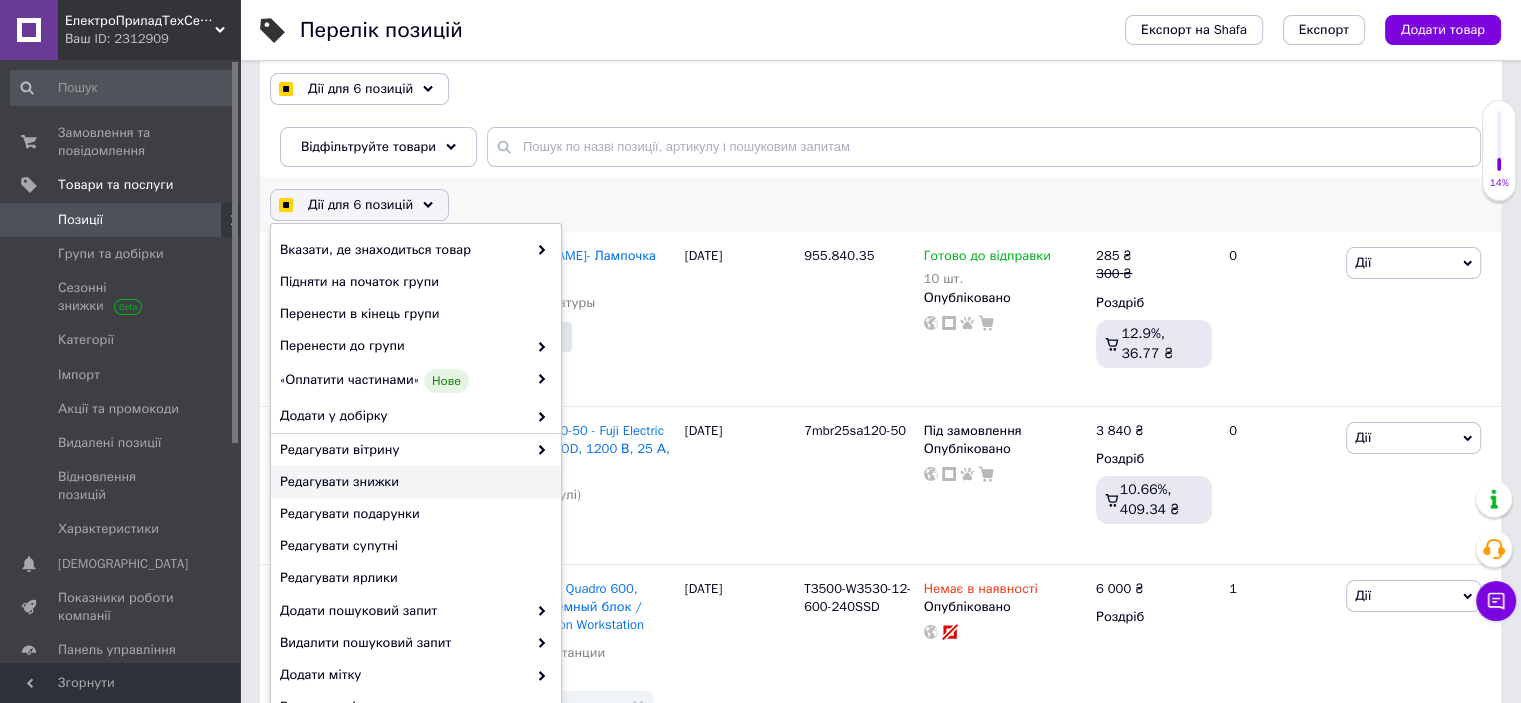 scroll, scrollTop: 189, scrollLeft: 0, axis: vertical 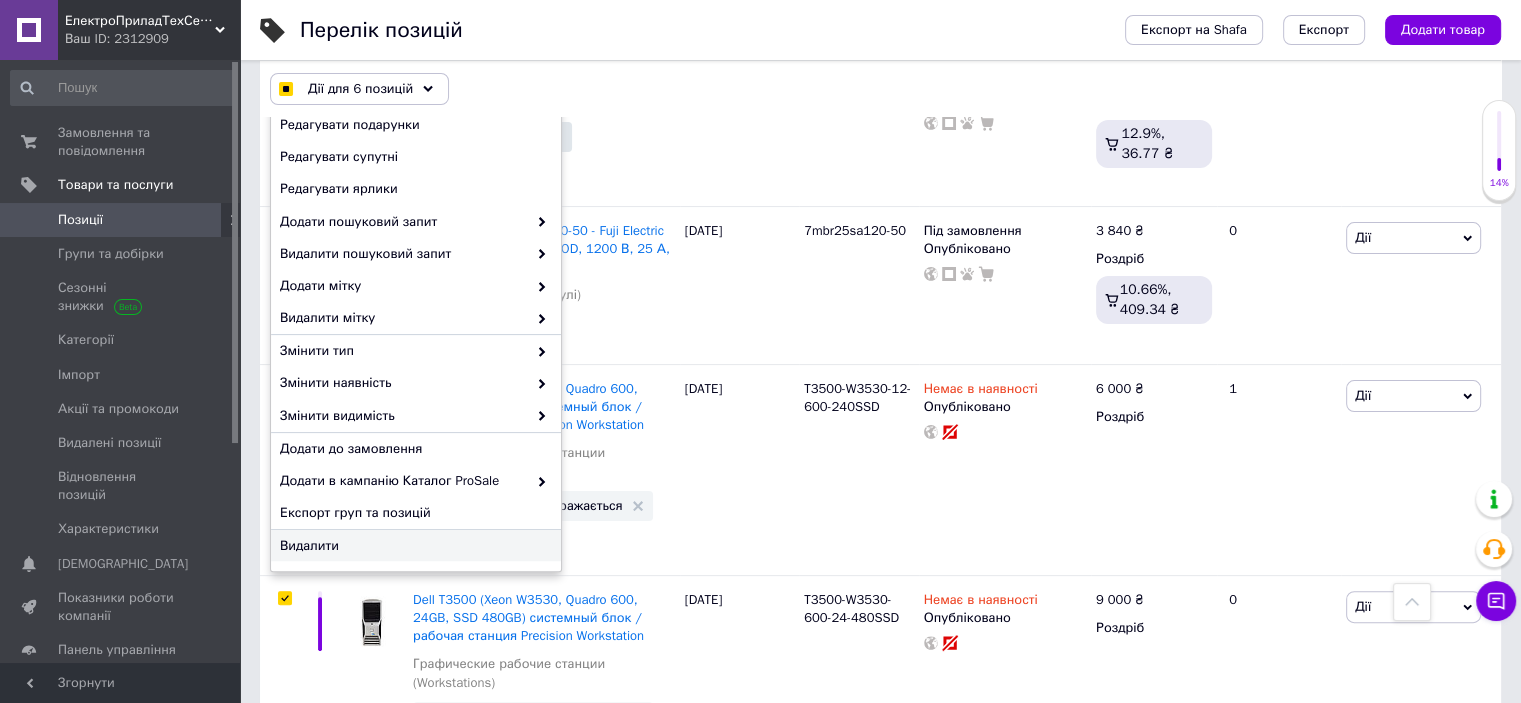 click on "Видалити" at bounding box center [413, 546] 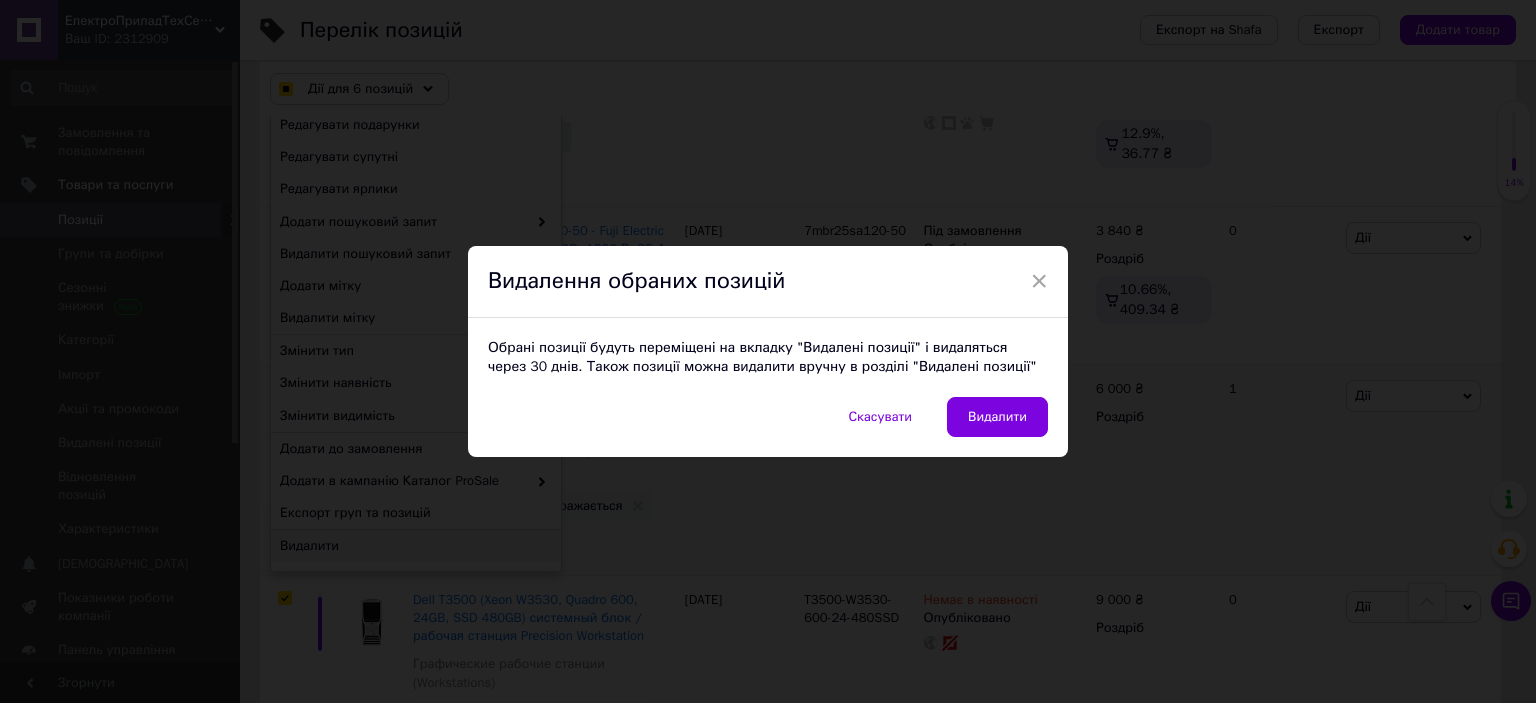 click on "Видалити" at bounding box center (997, 417) 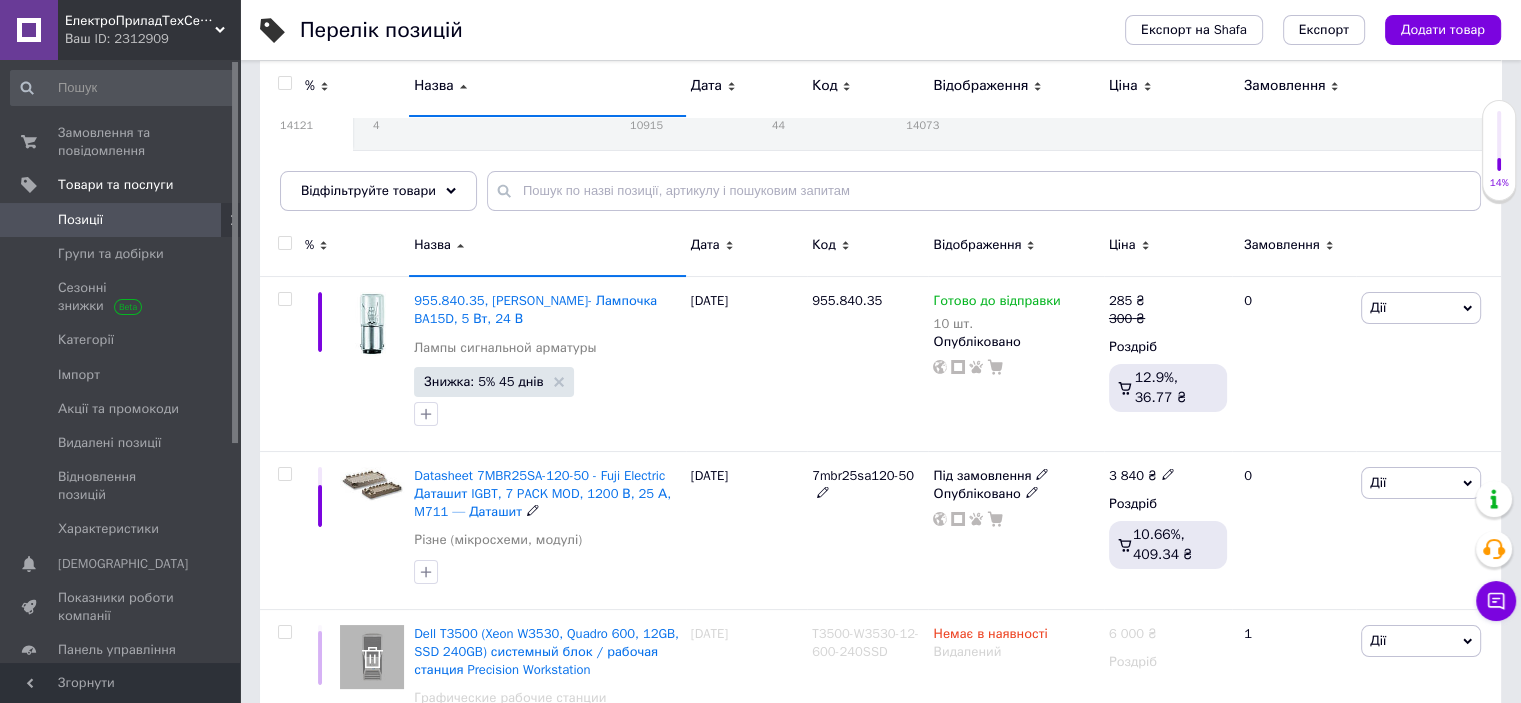 scroll, scrollTop: 0, scrollLeft: 0, axis: both 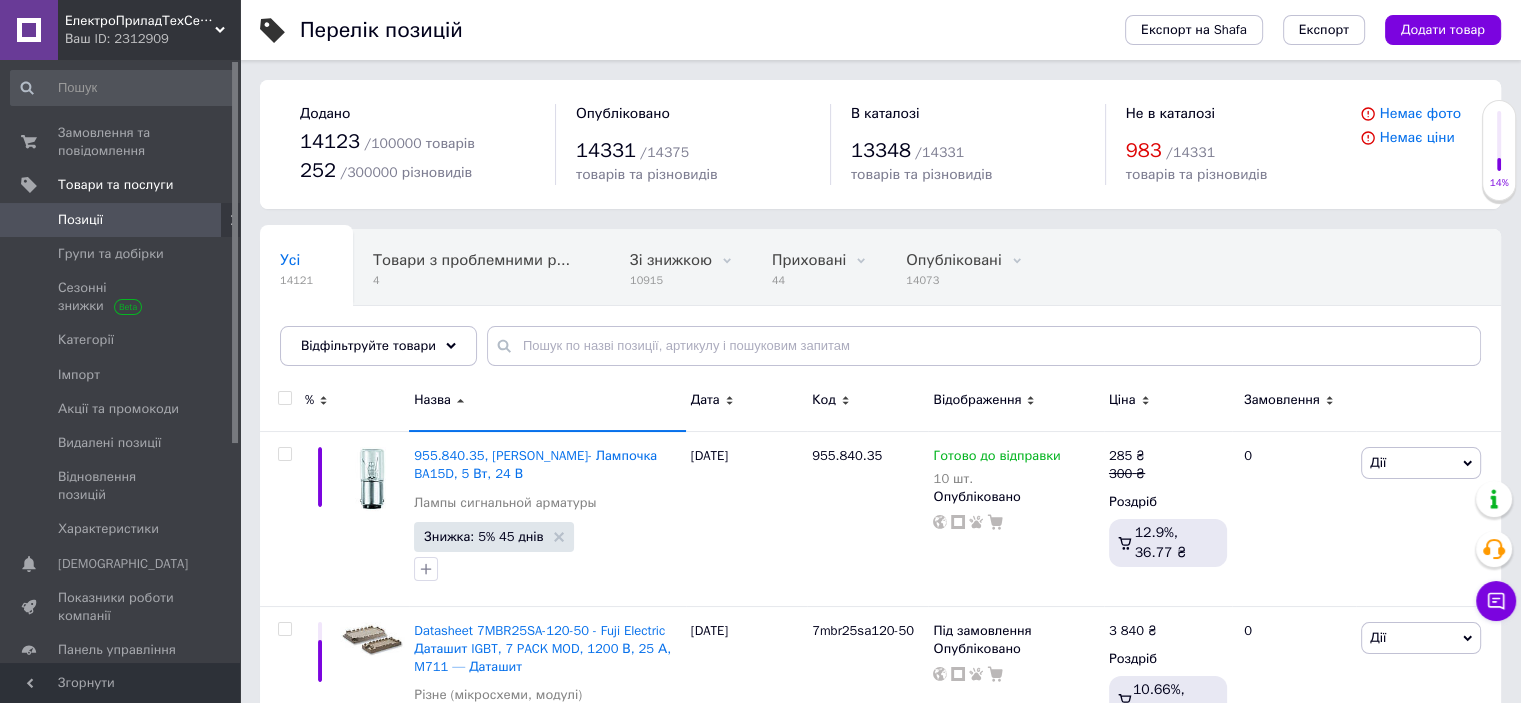 click on "Позиції" at bounding box center [121, 220] 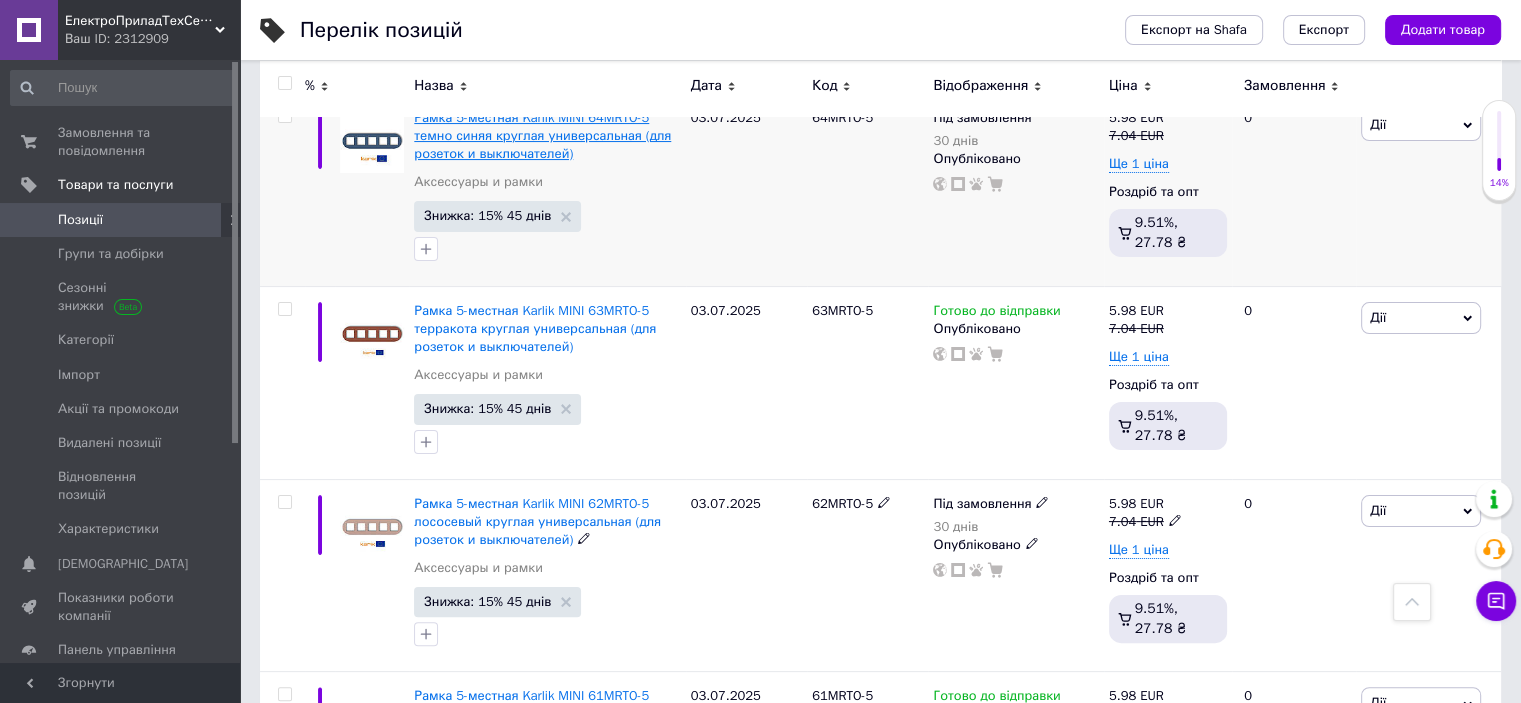 scroll, scrollTop: 100, scrollLeft: 0, axis: vertical 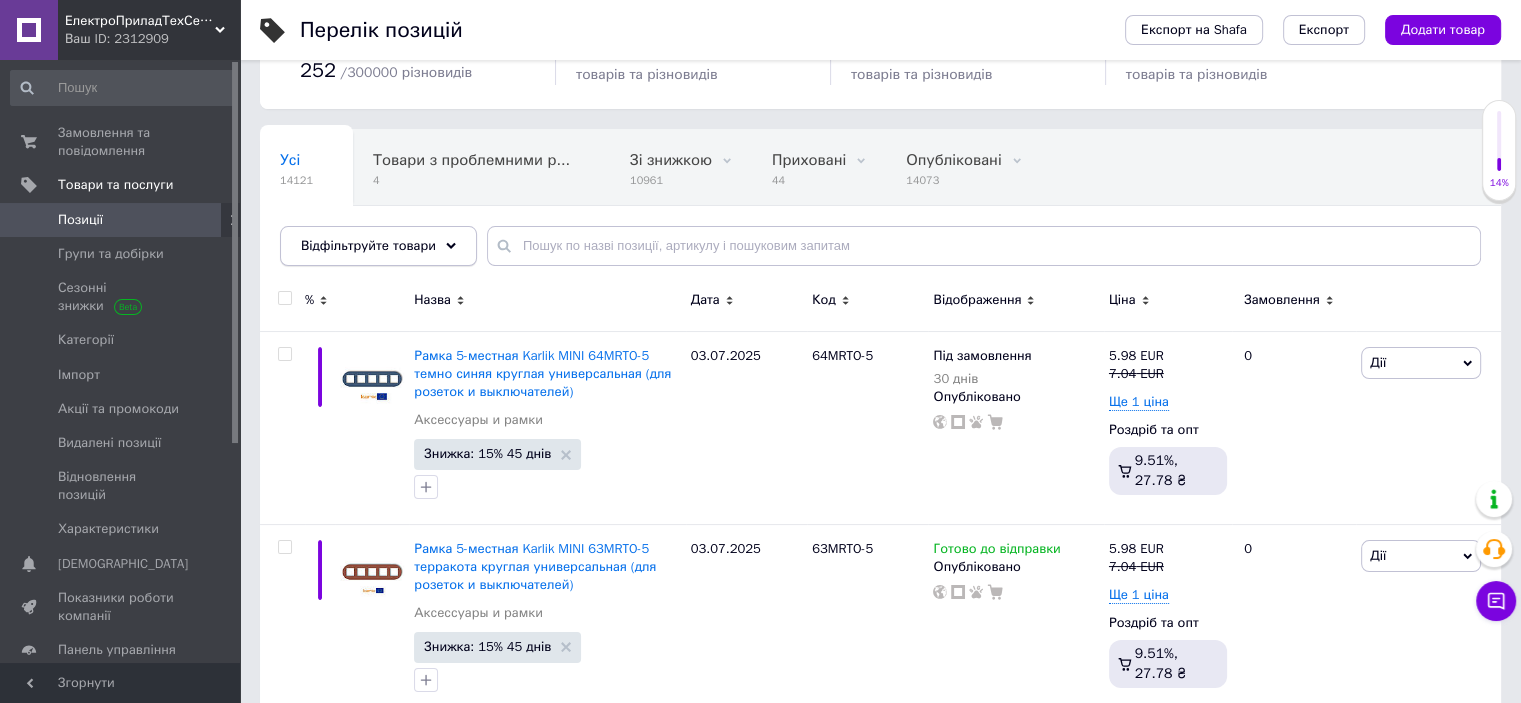 click on "Відфільтруйте товари" at bounding box center (368, 245) 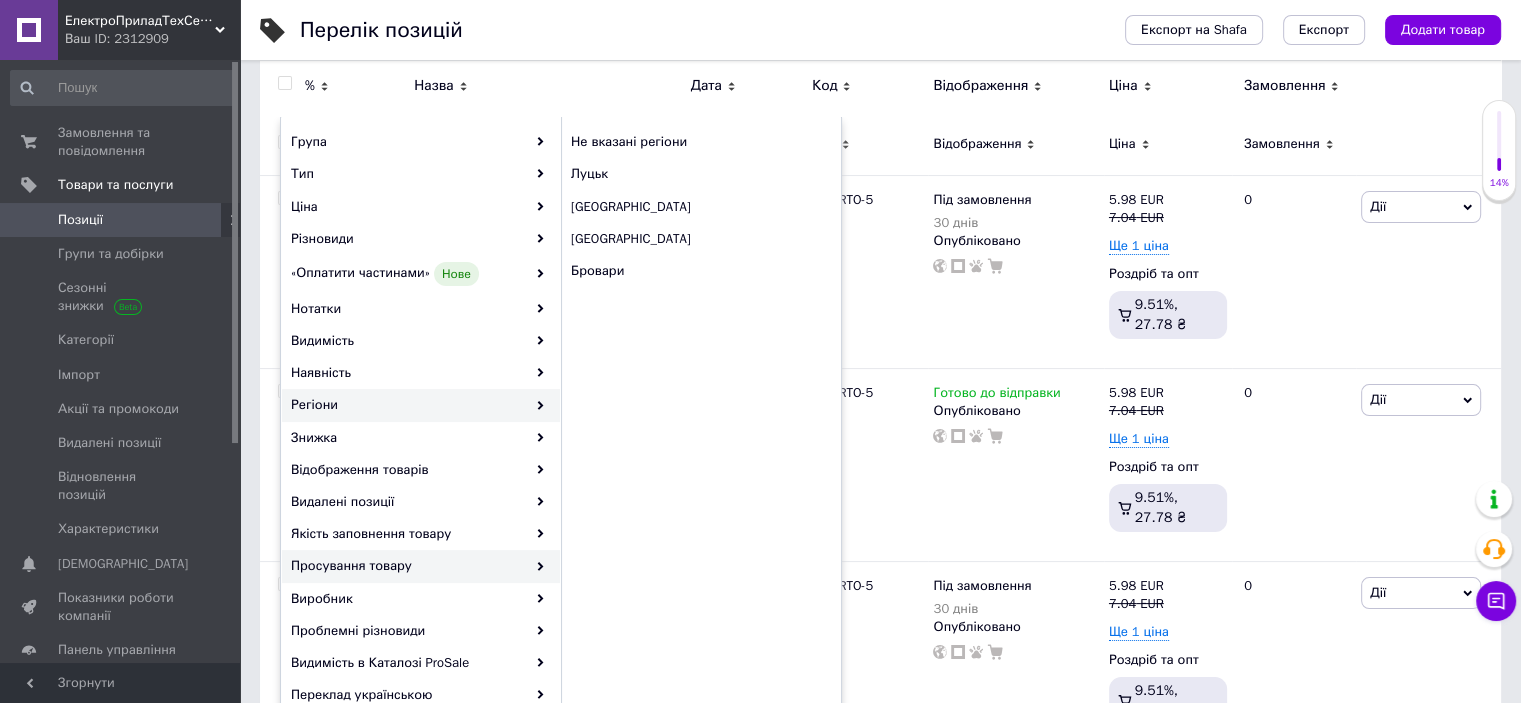 scroll, scrollTop: 300, scrollLeft: 0, axis: vertical 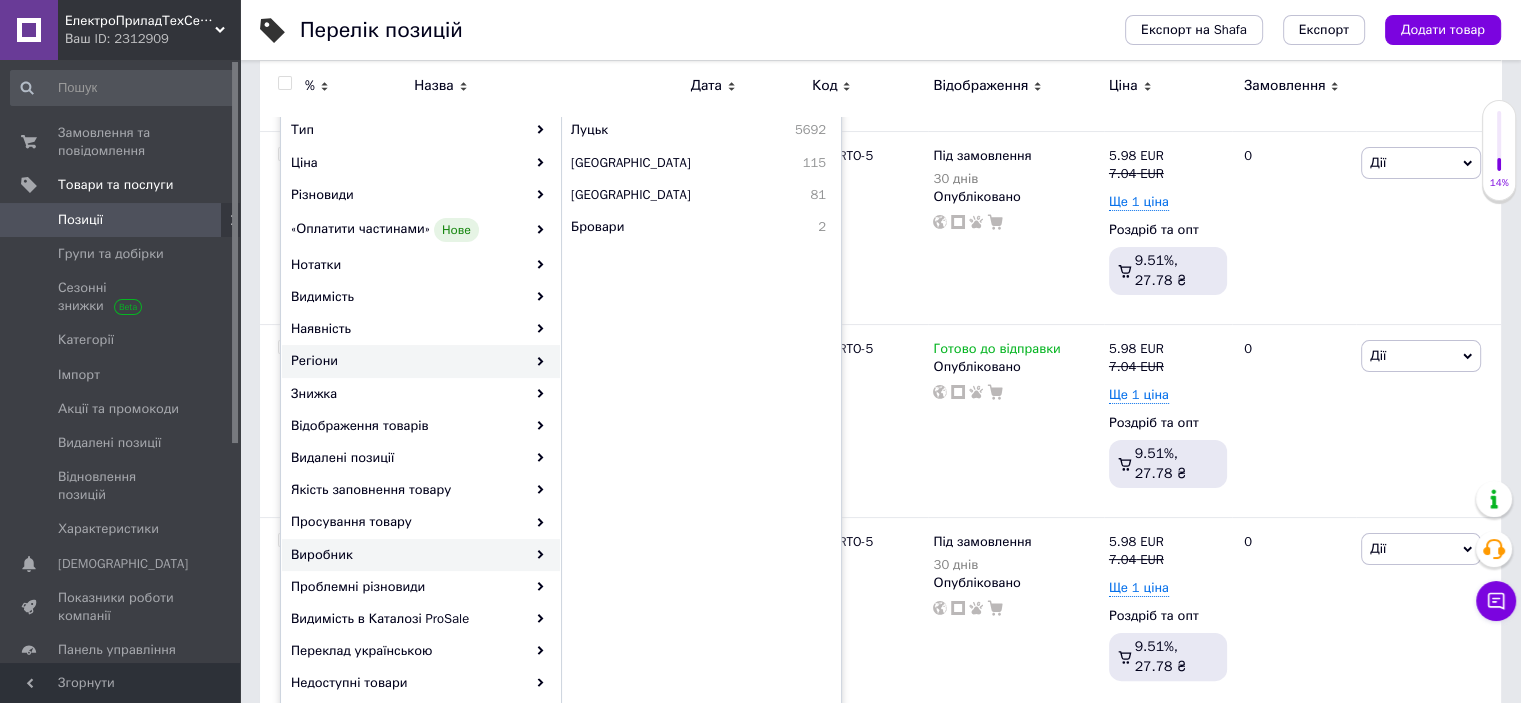 click on "Виробник" at bounding box center (421, 555) 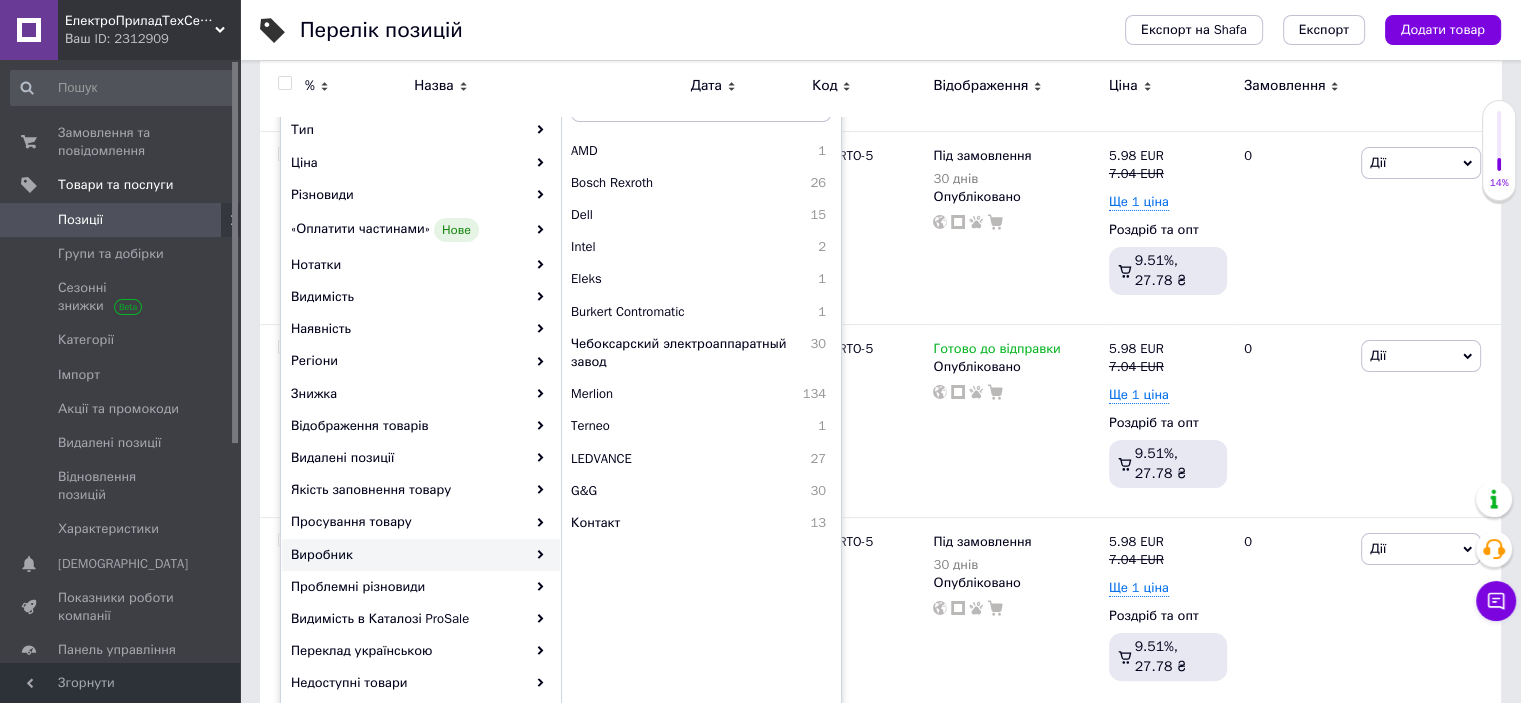 scroll, scrollTop: 0, scrollLeft: 0, axis: both 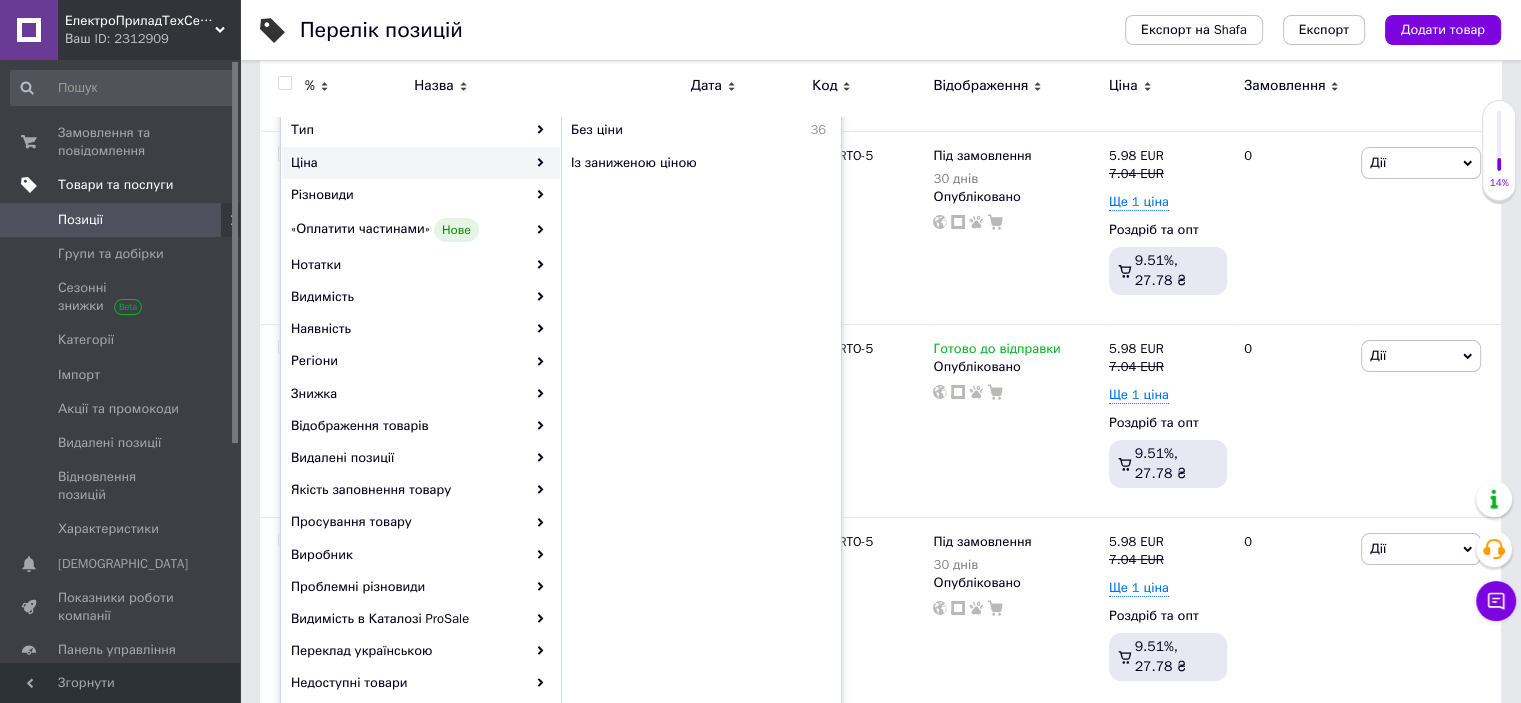 click on "Товари та послуги" at bounding box center [123, 185] 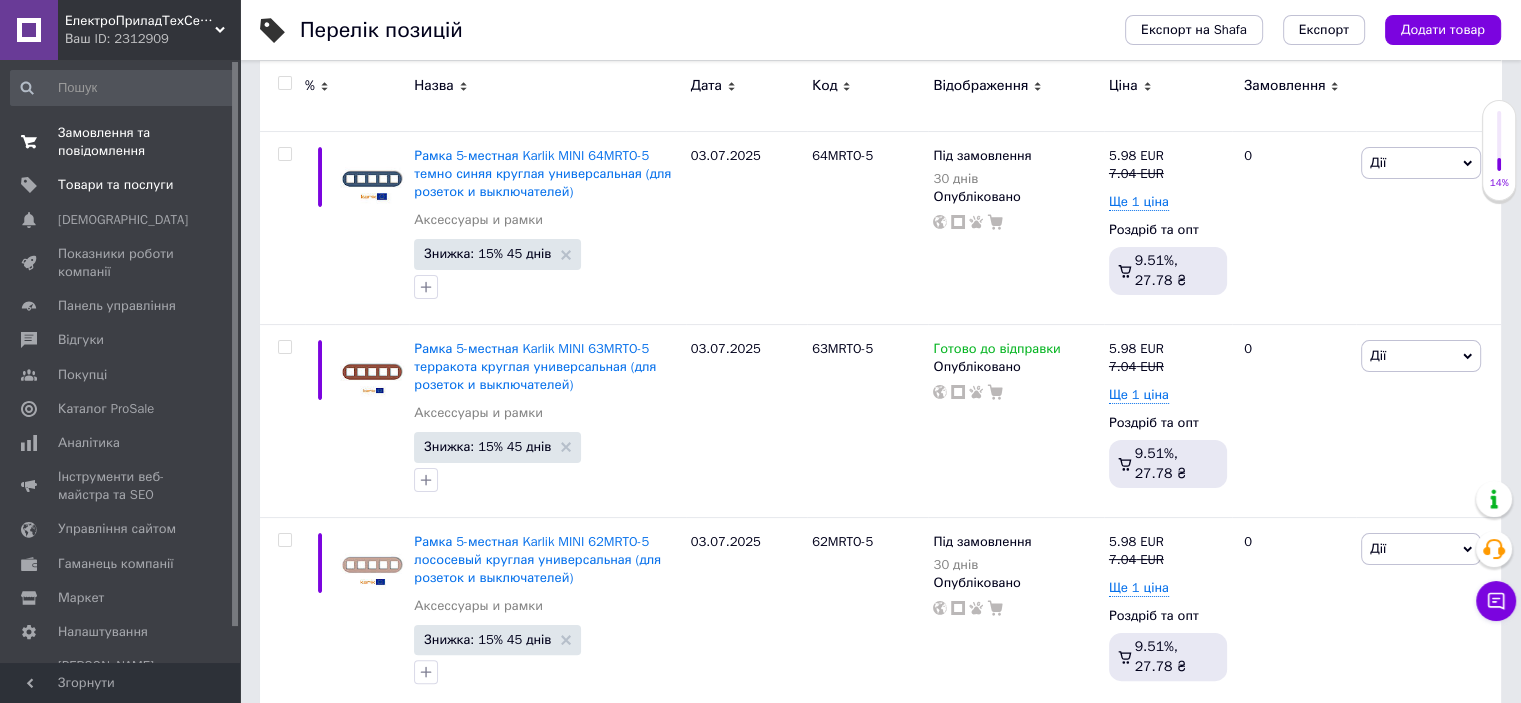 click on "Замовлення та повідомлення" at bounding box center (121, 142) 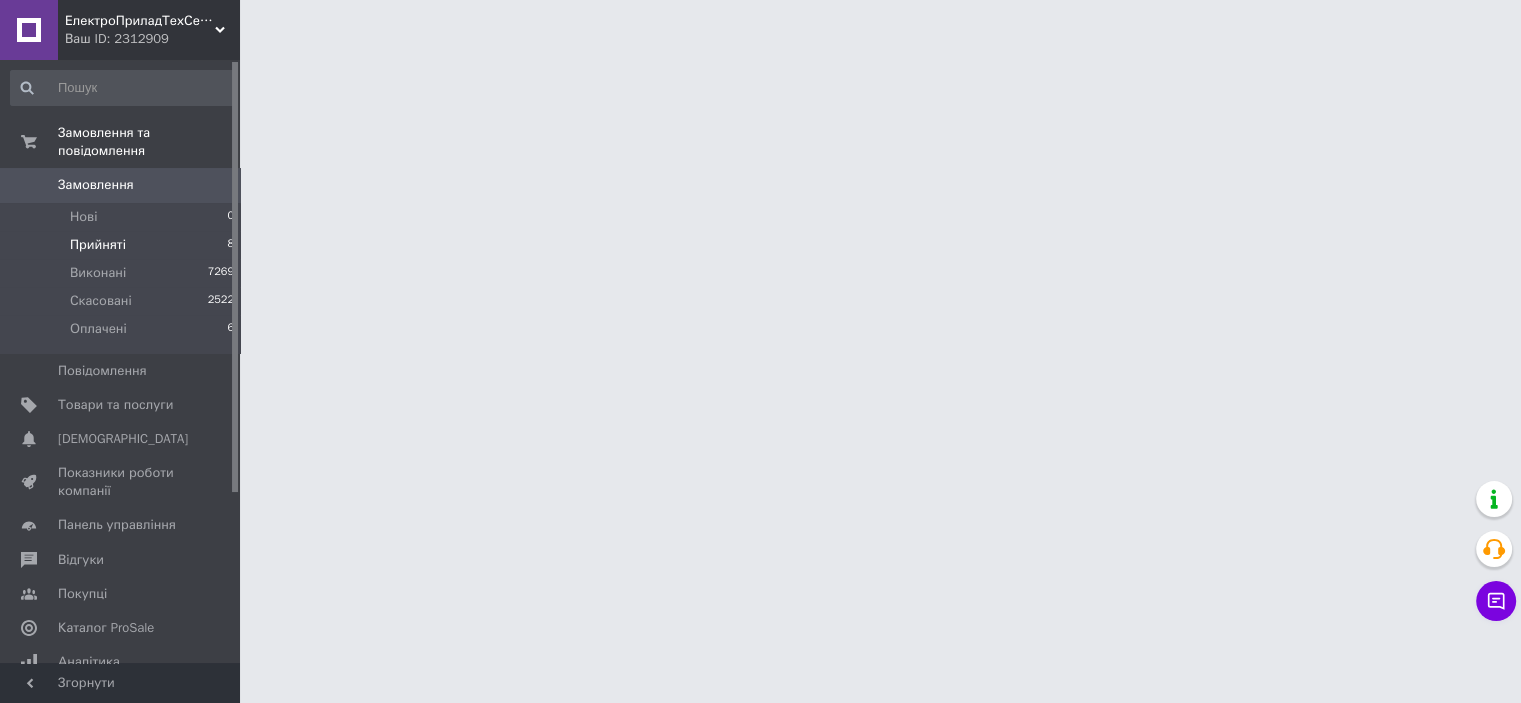 scroll, scrollTop: 0, scrollLeft: 0, axis: both 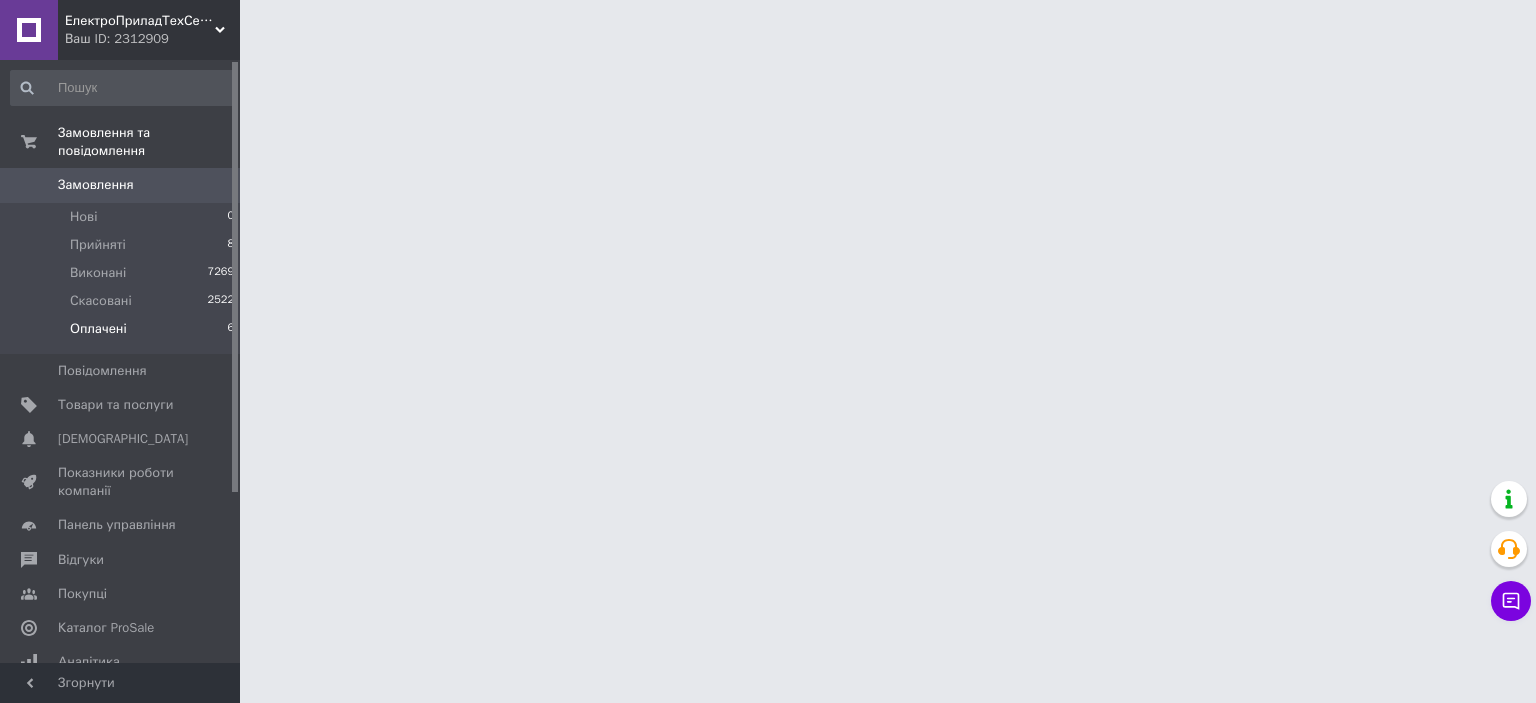 drag, startPoint x: 115, startPoint y: 231, endPoint x: 136, endPoint y: 299, distance: 71.168816 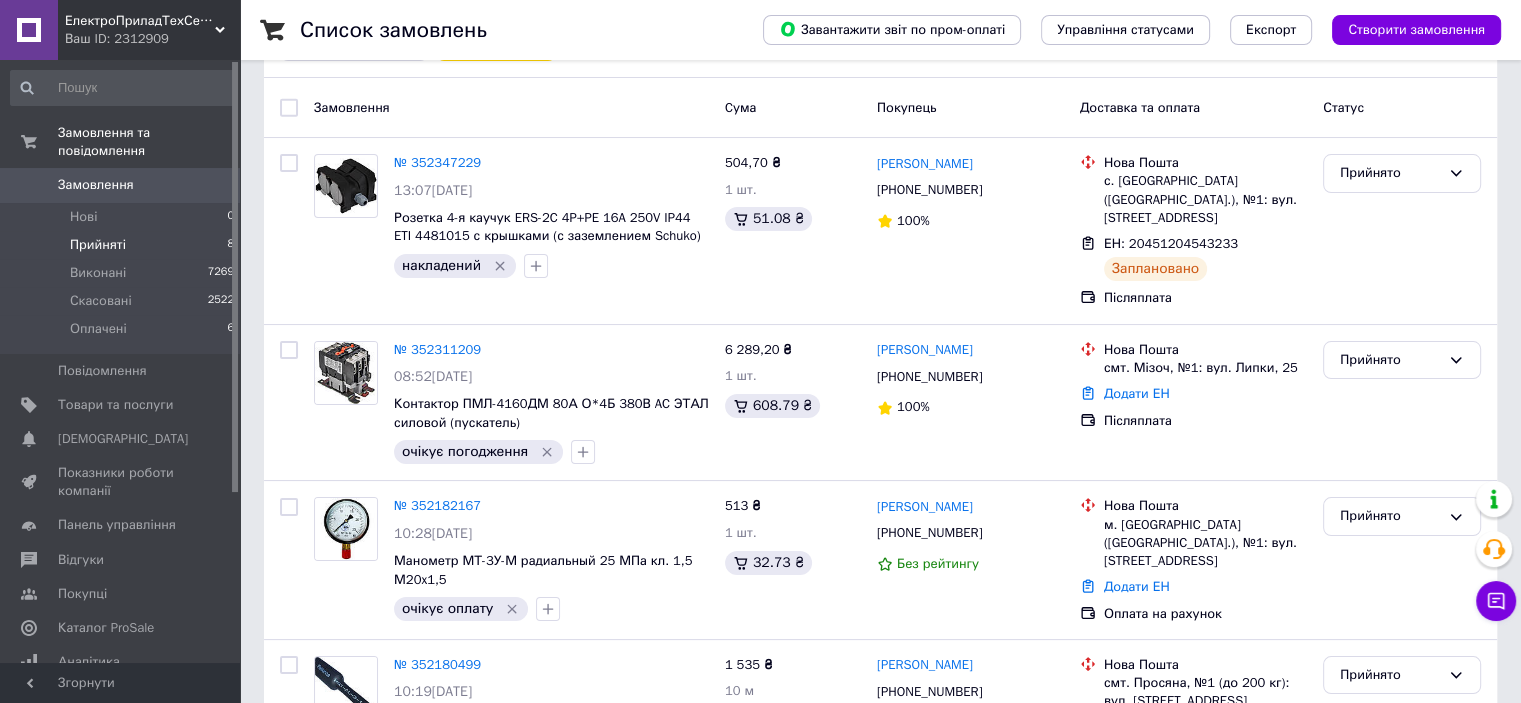 scroll, scrollTop: 0, scrollLeft: 0, axis: both 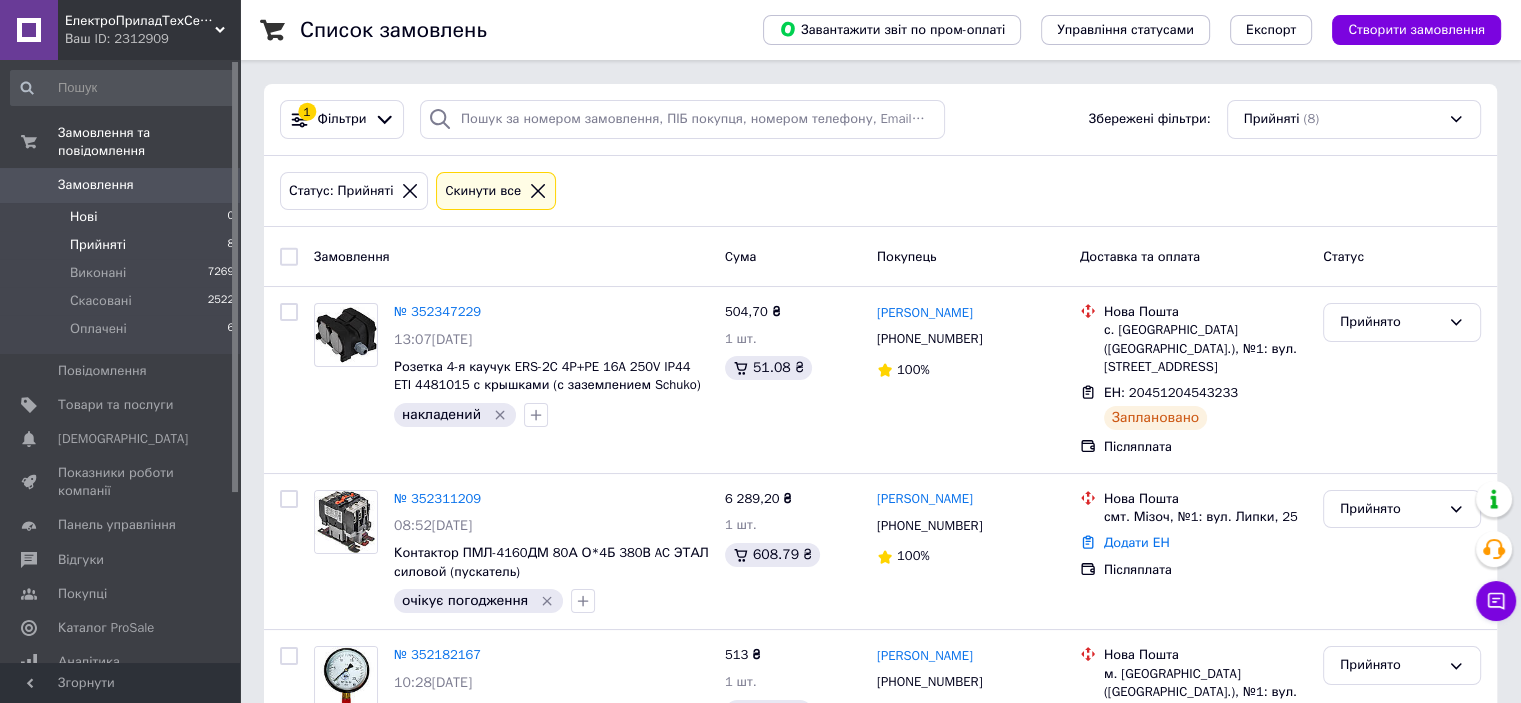 click on "Нові 0" at bounding box center (123, 217) 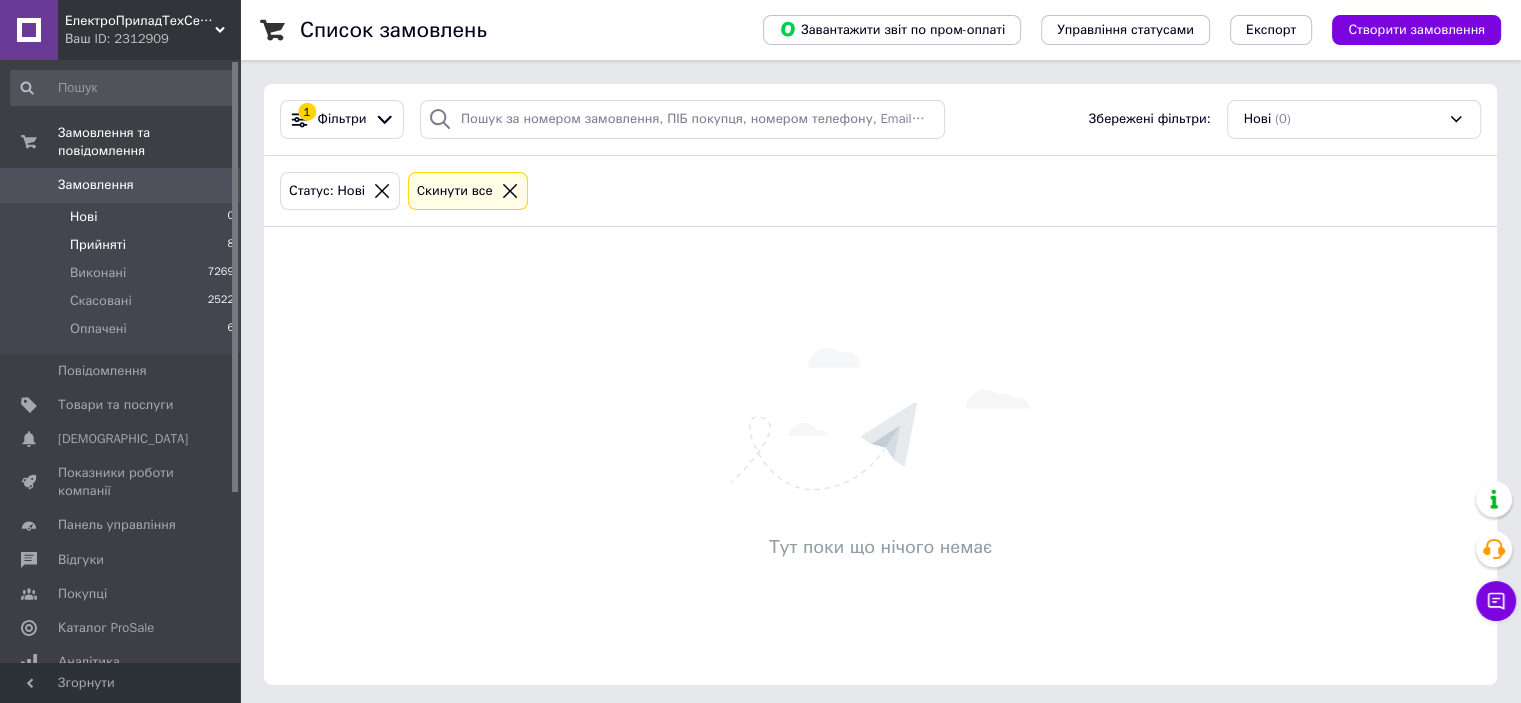 click on "Прийняті 8" at bounding box center [123, 245] 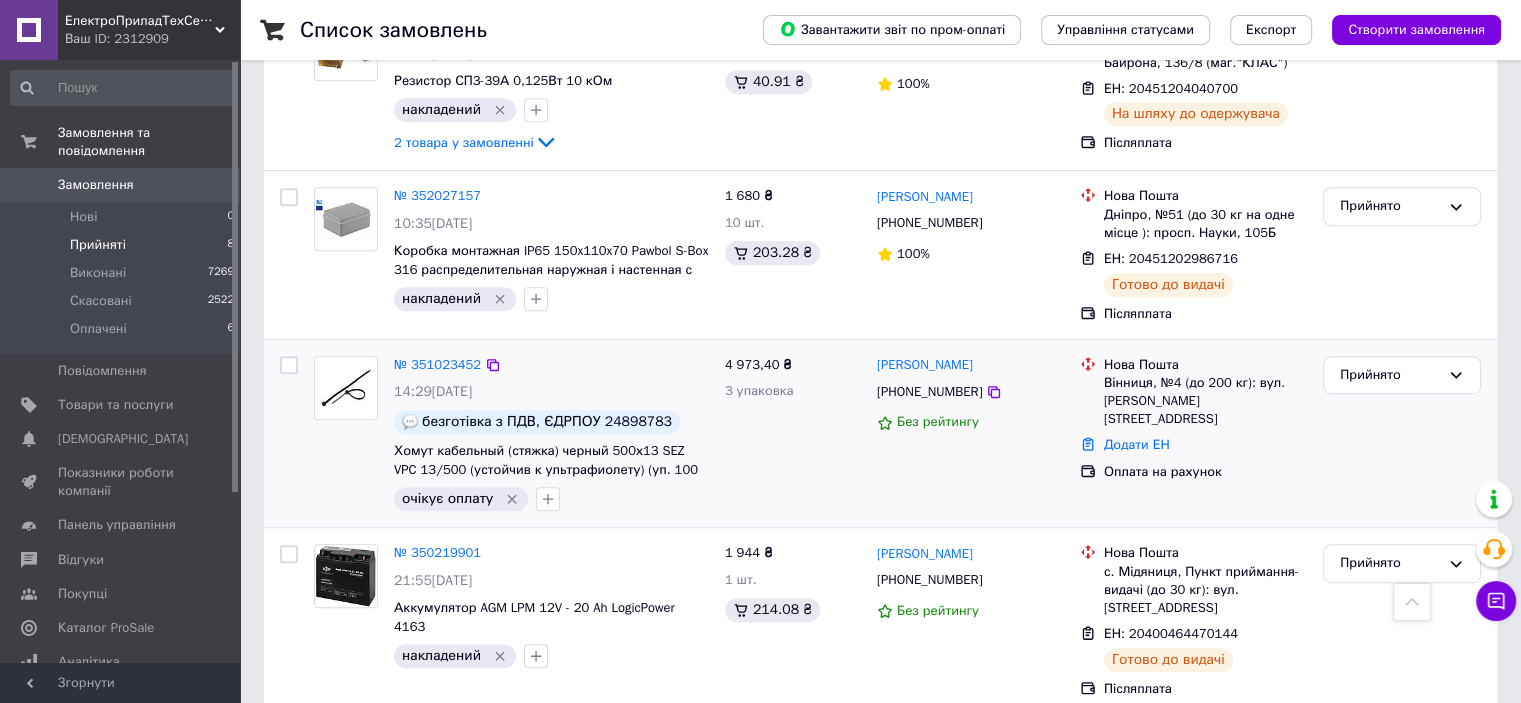 scroll, scrollTop: 968, scrollLeft: 0, axis: vertical 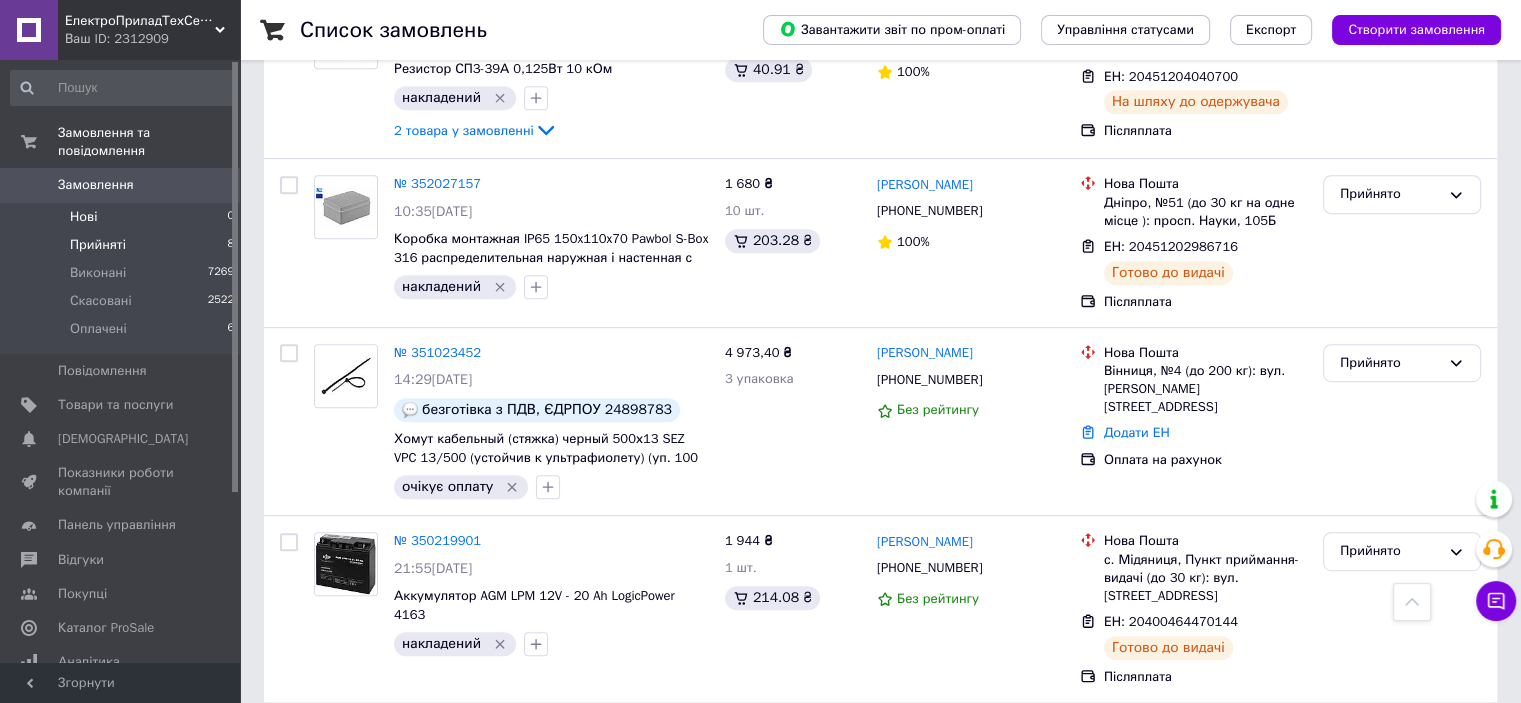 click on "Нові 0" at bounding box center [123, 217] 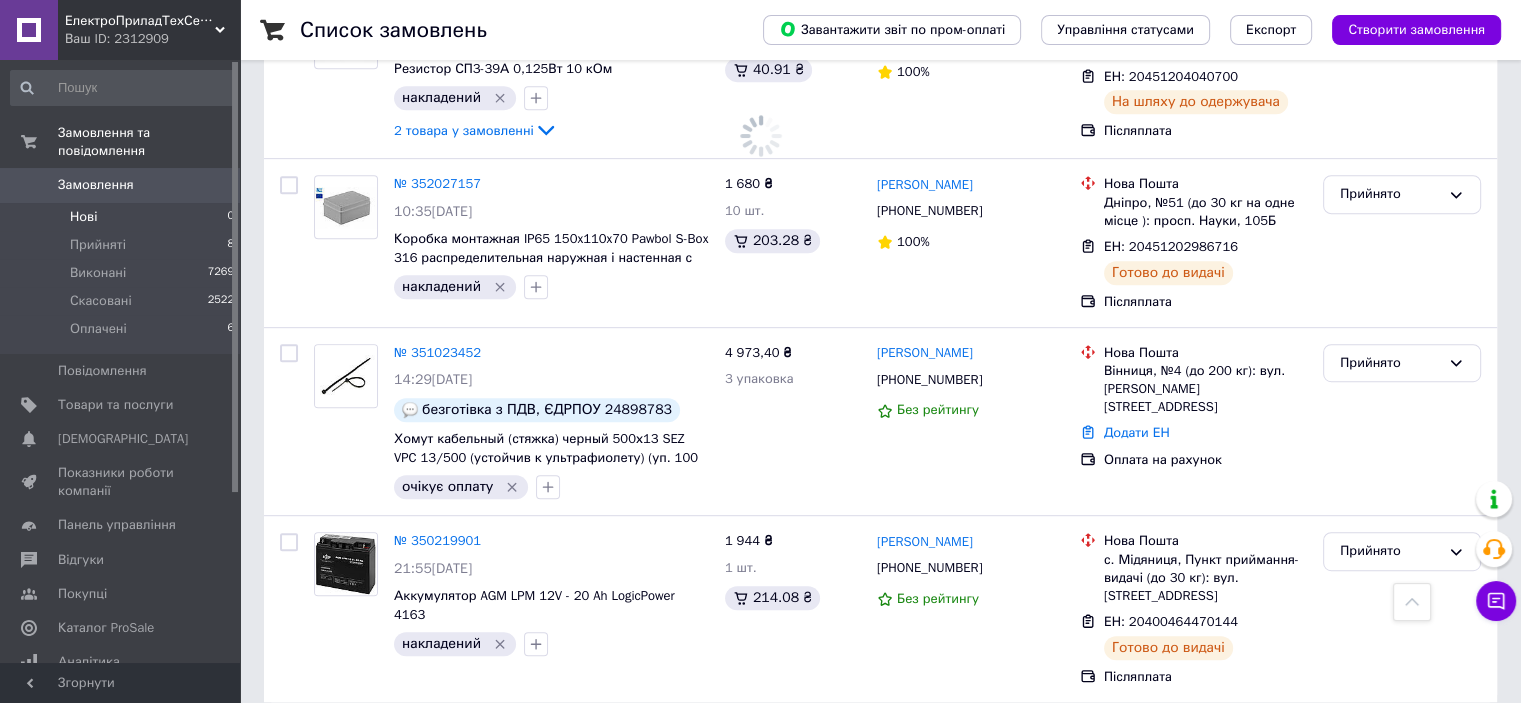 scroll, scrollTop: 0, scrollLeft: 0, axis: both 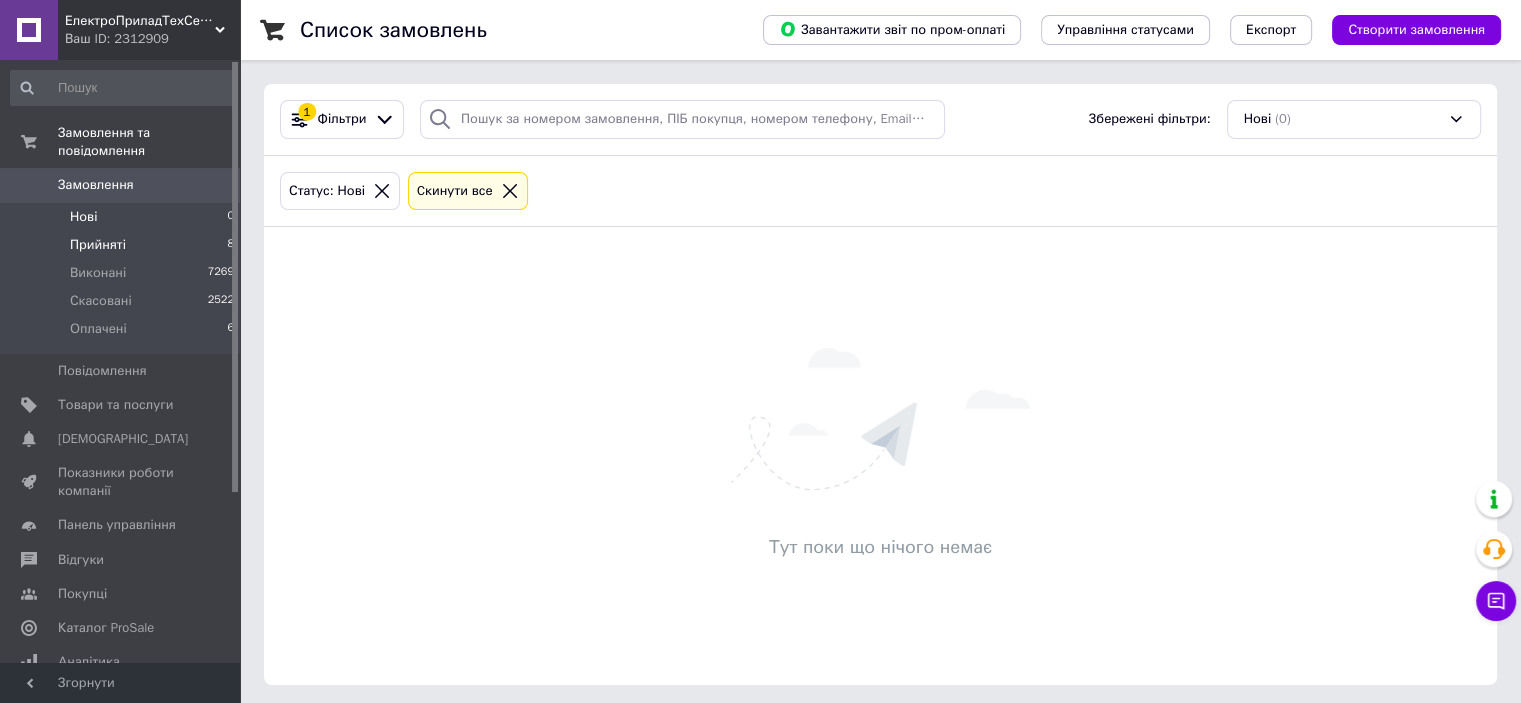 click on "Прийняті 8" at bounding box center [123, 245] 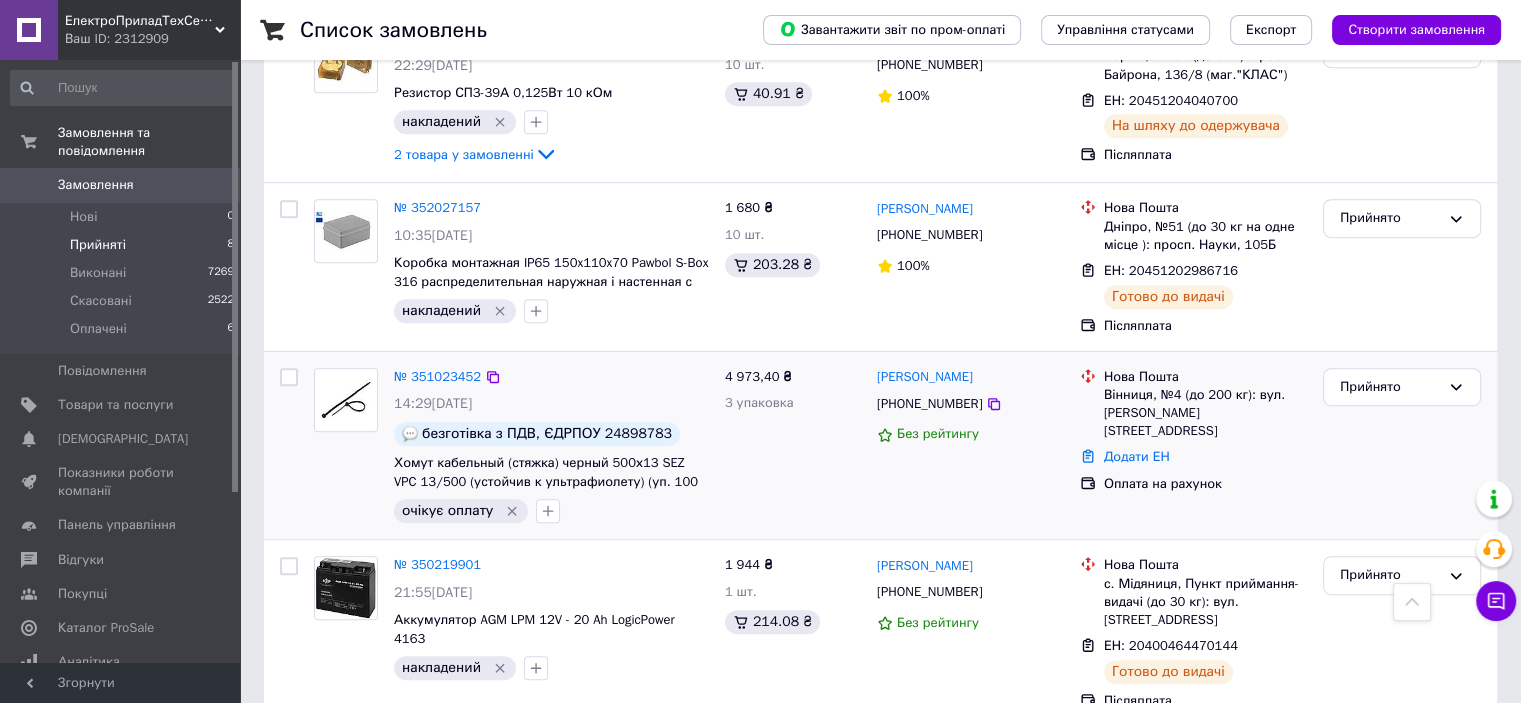 scroll, scrollTop: 968, scrollLeft: 0, axis: vertical 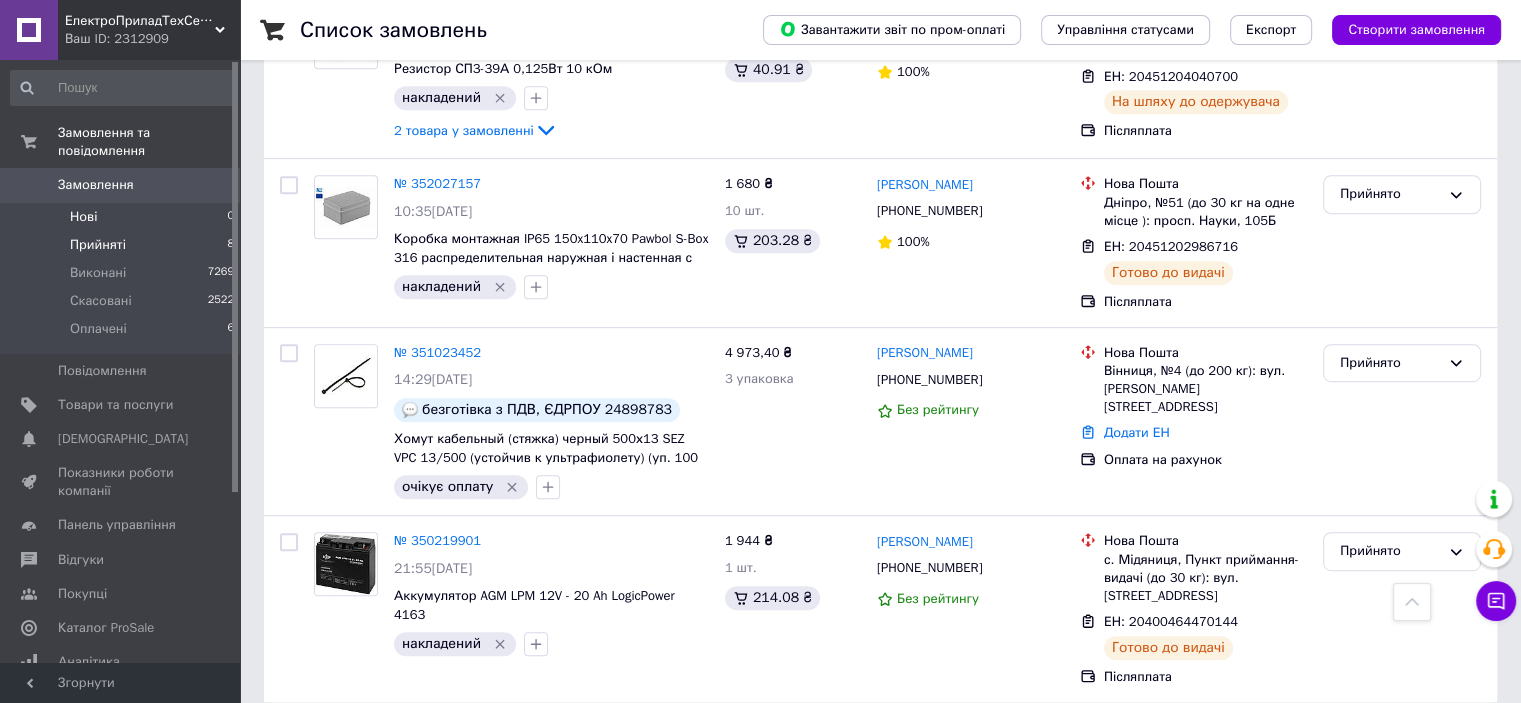 click on "Нові 0" at bounding box center (123, 217) 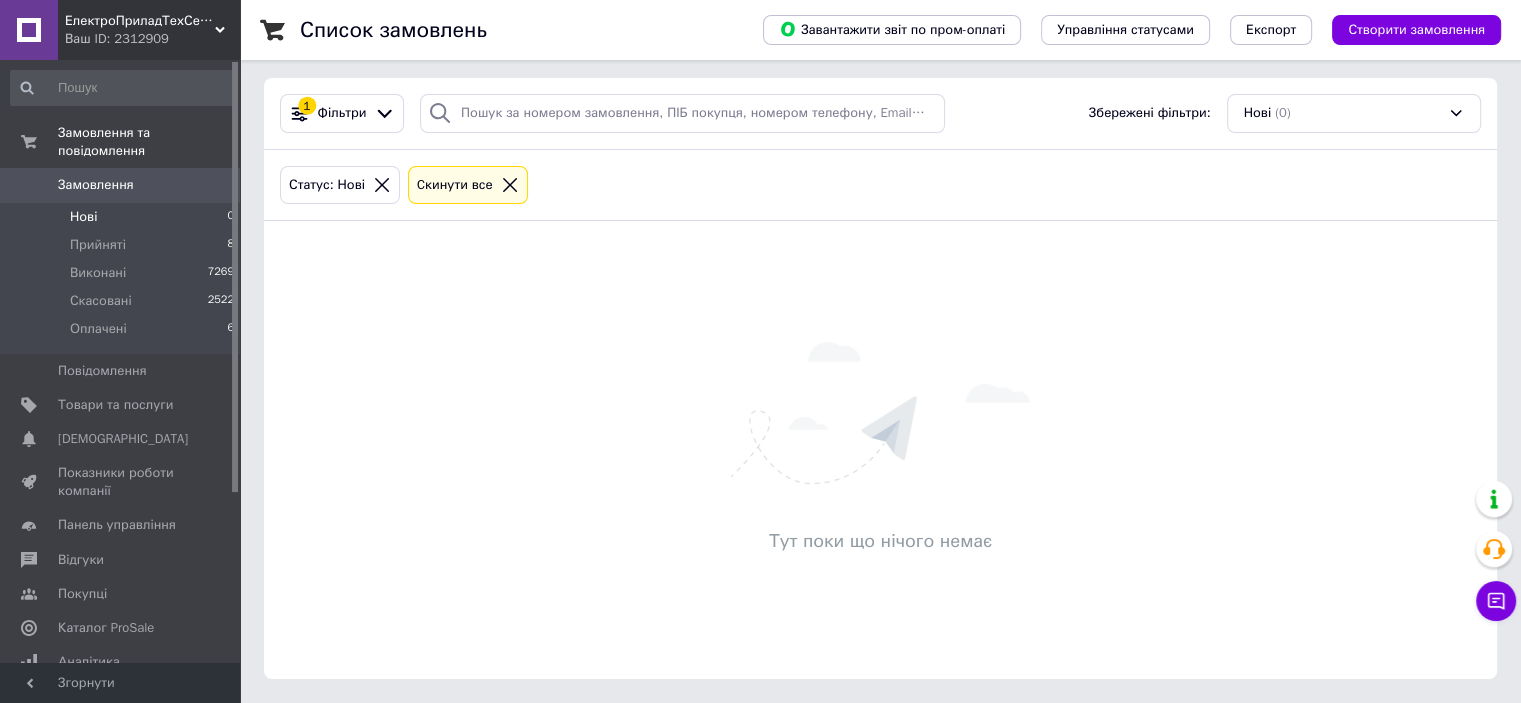 scroll, scrollTop: 0, scrollLeft: 0, axis: both 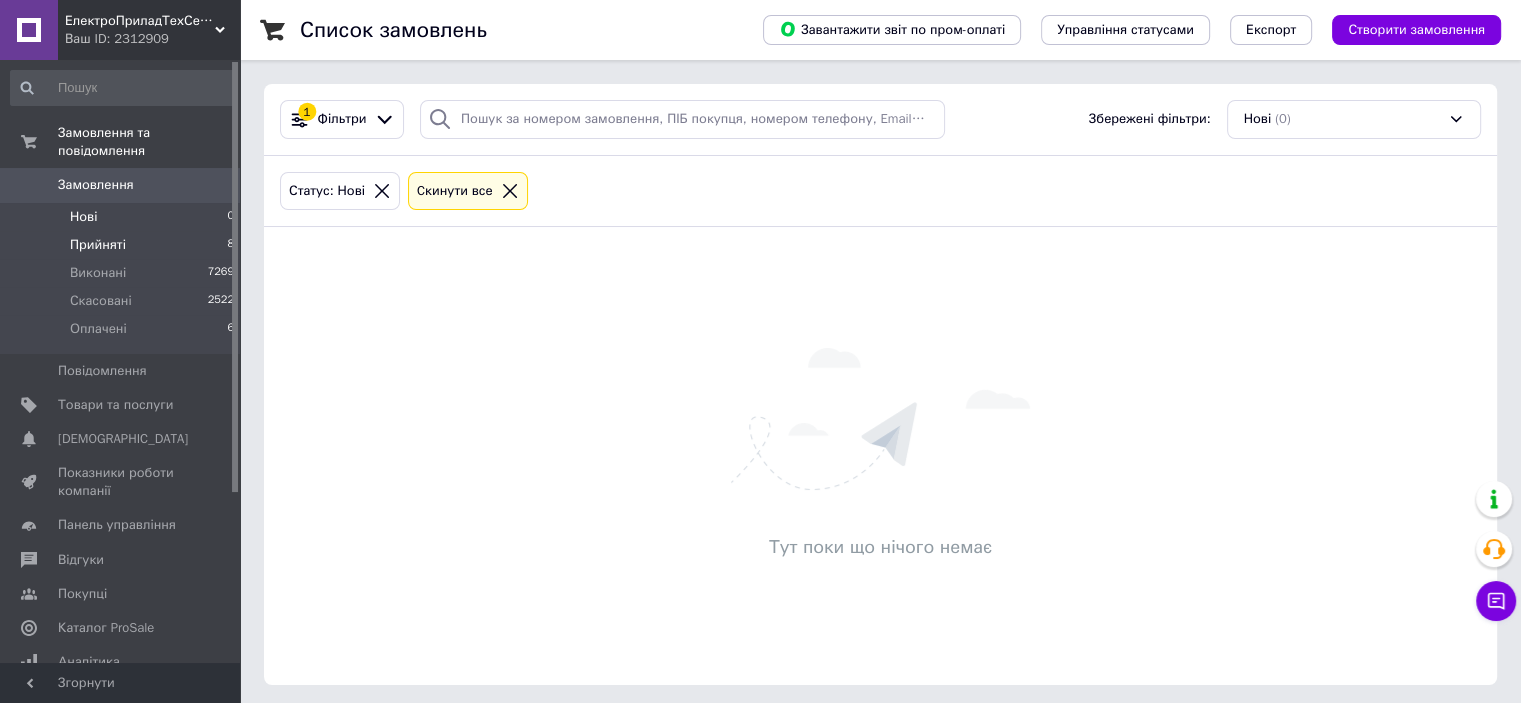 click on "Прийняті 8" at bounding box center (123, 245) 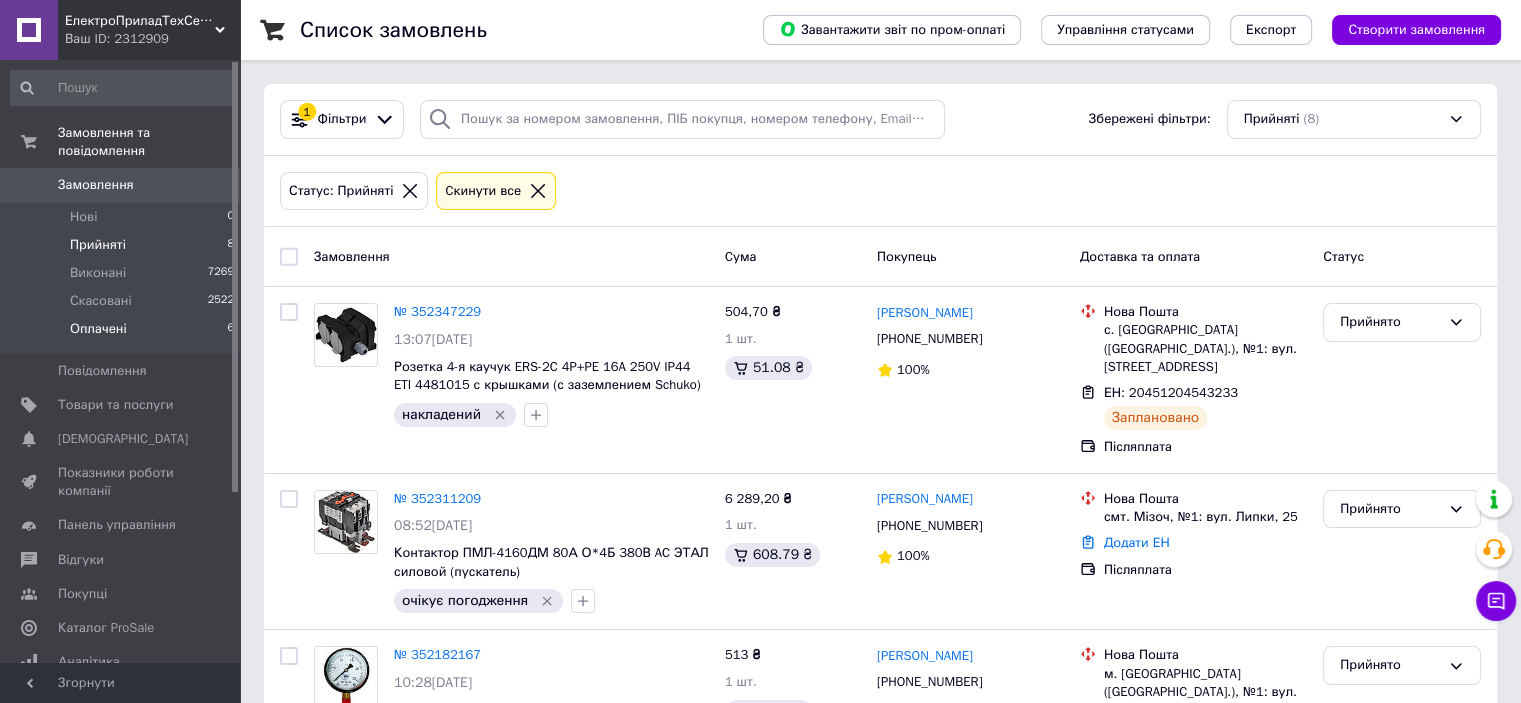 click on "Оплачені 6" at bounding box center [123, 334] 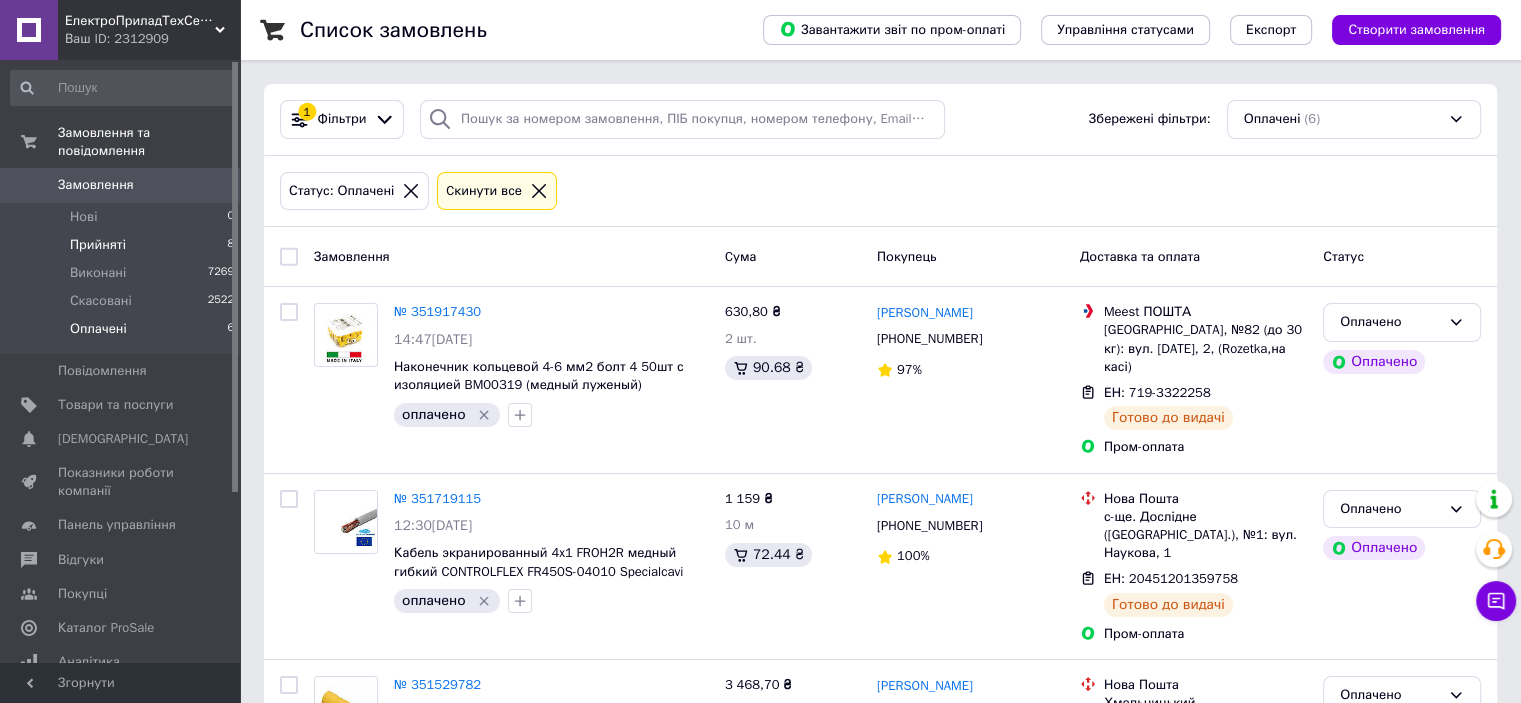 click on "Прийняті 8" at bounding box center [123, 245] 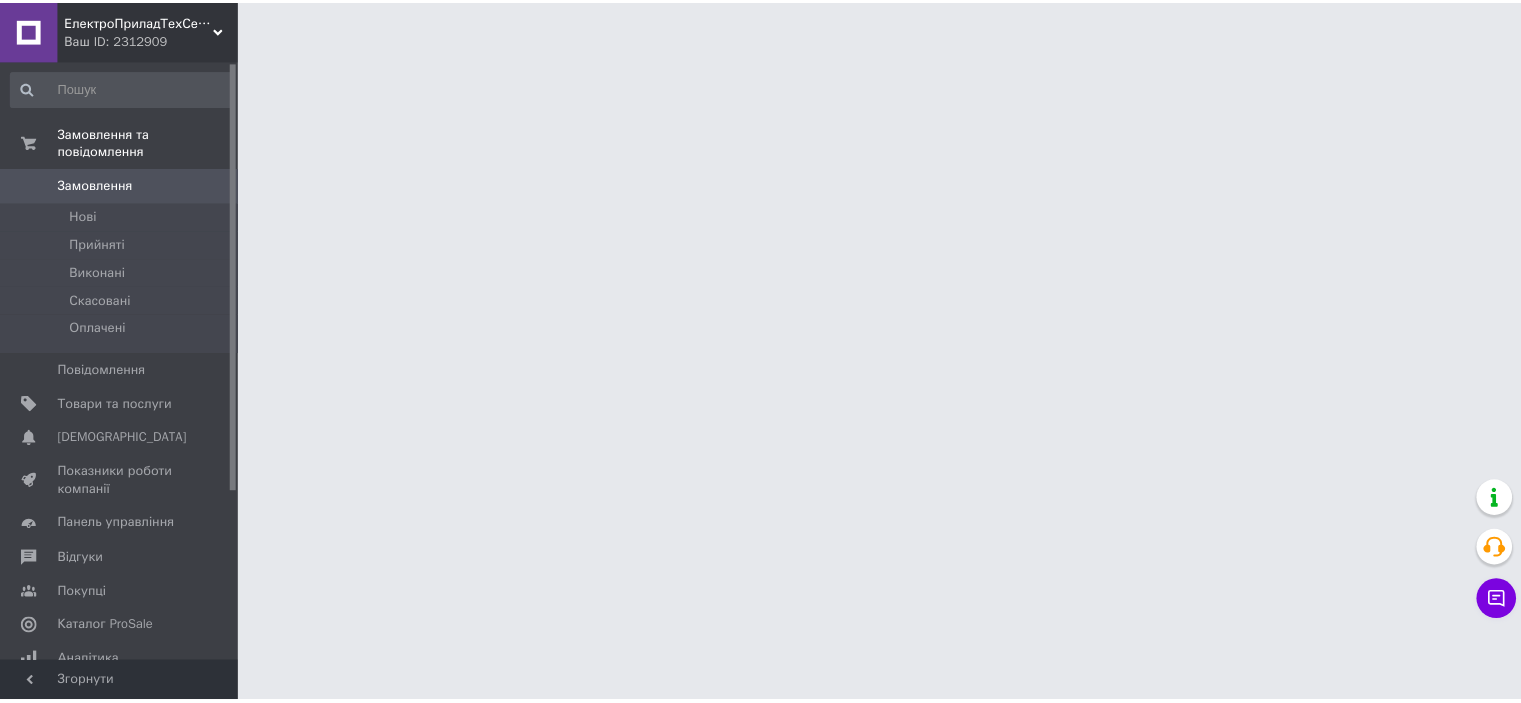 scroll, scrollTop: 0, scrollLeft: 0, axis: both 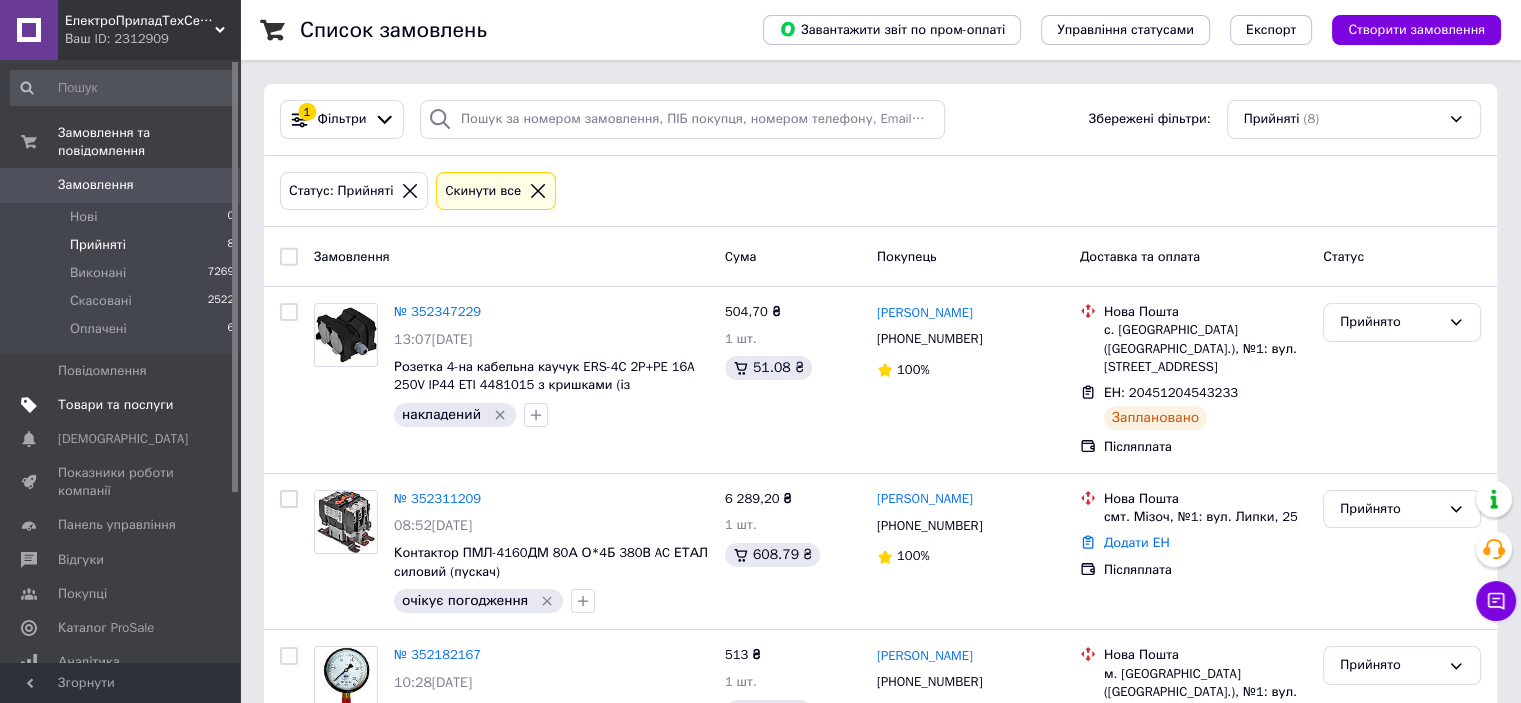 click on "Товари та послуги" at bounding box center [115, 405] 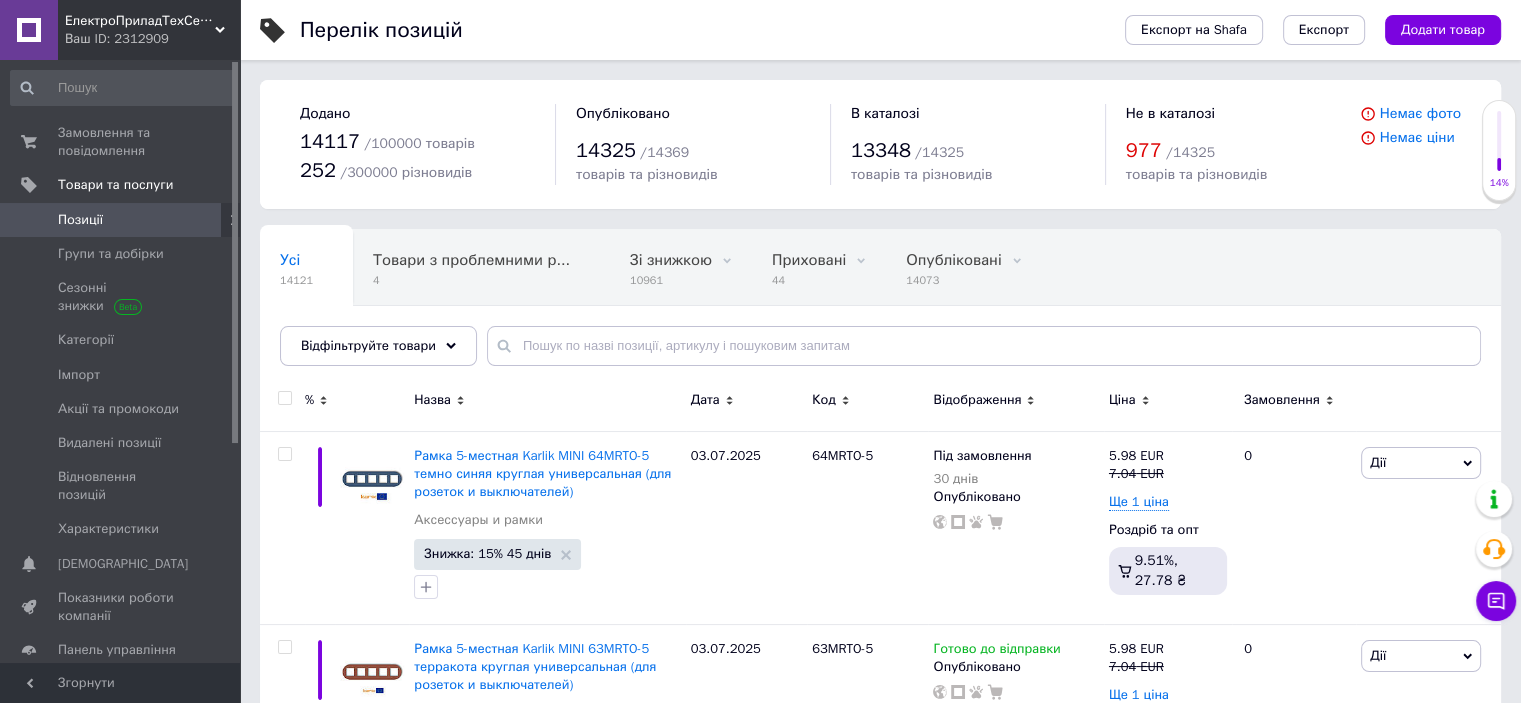 click on "977" at bounding box center (1144, 150) 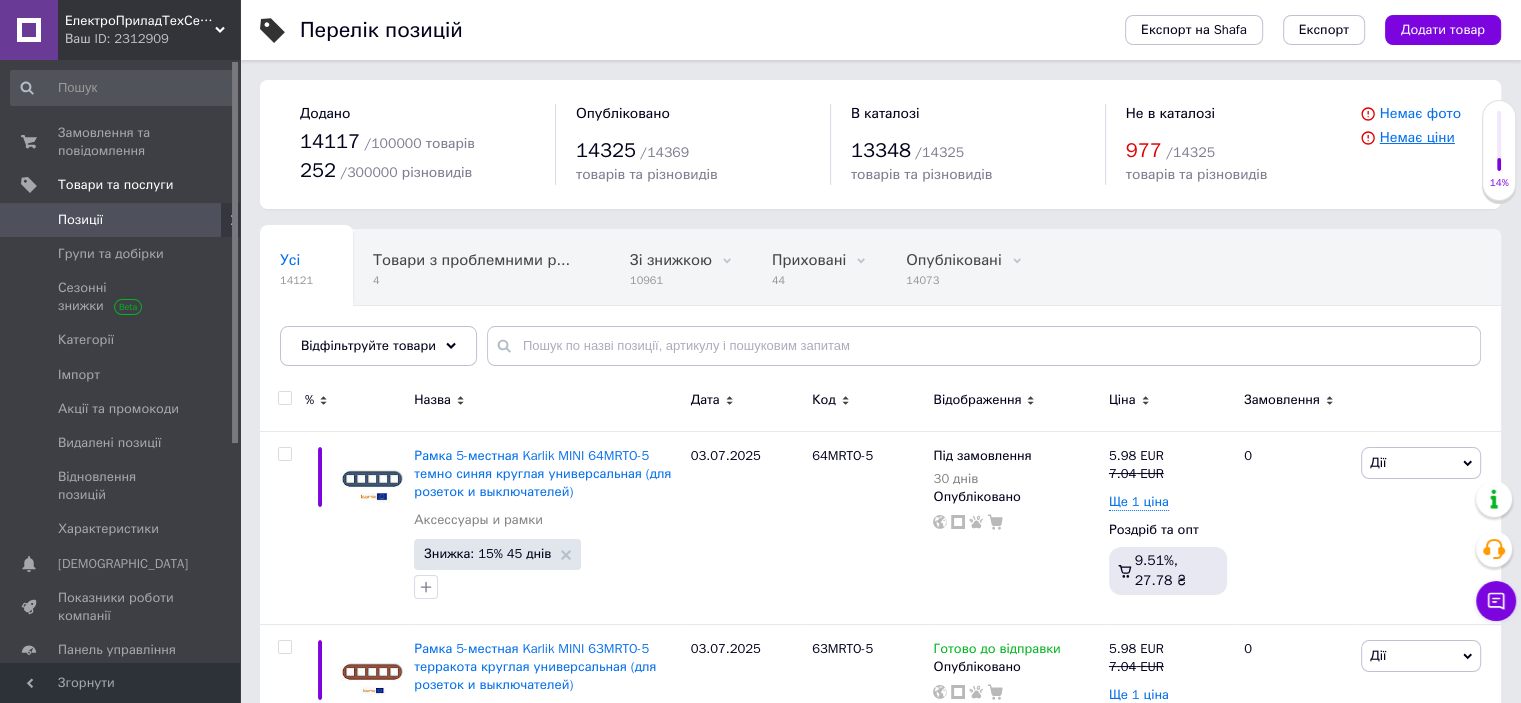 click on "Немає ціни" at bounding box center [1417, 137] 